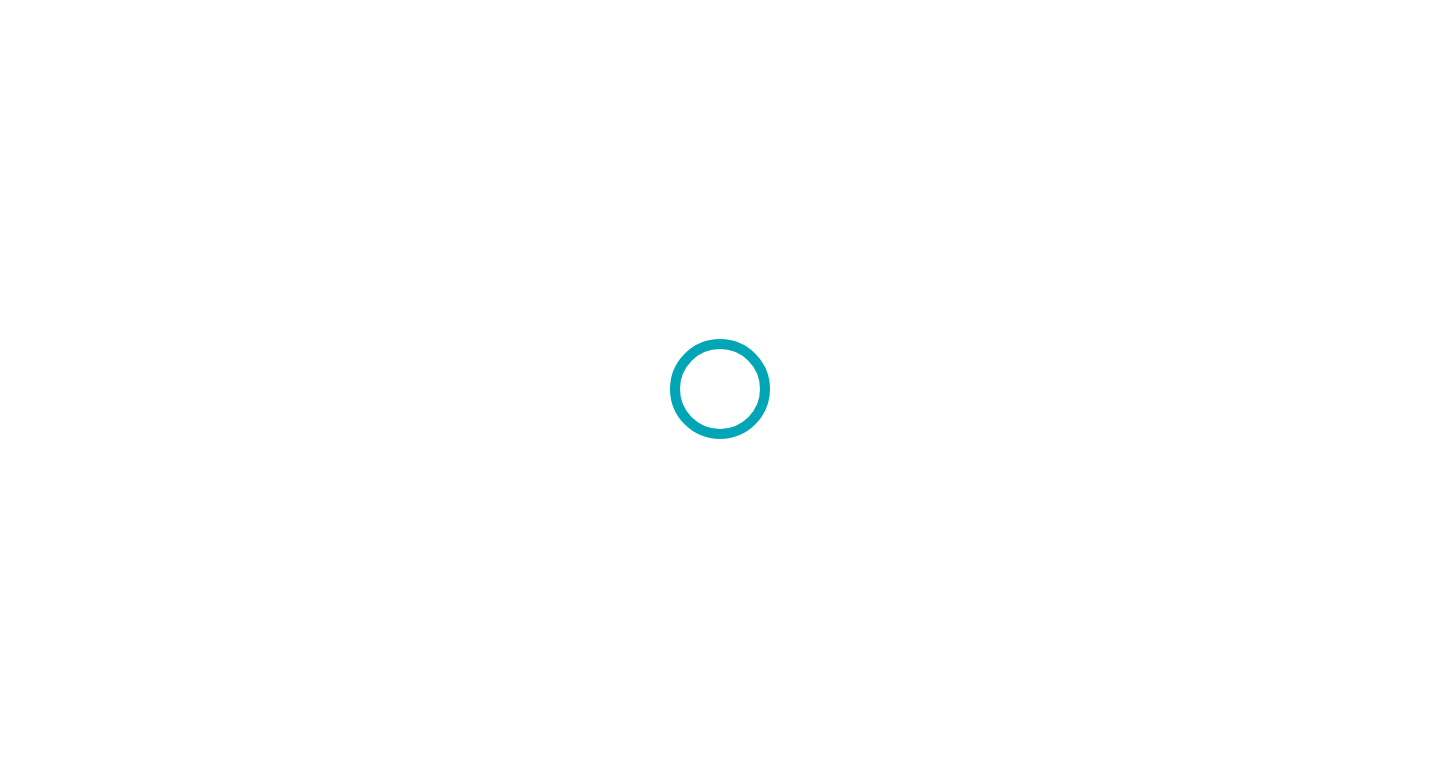 scroll, scrollTop: 0, scrollLeft: 0, axis: both 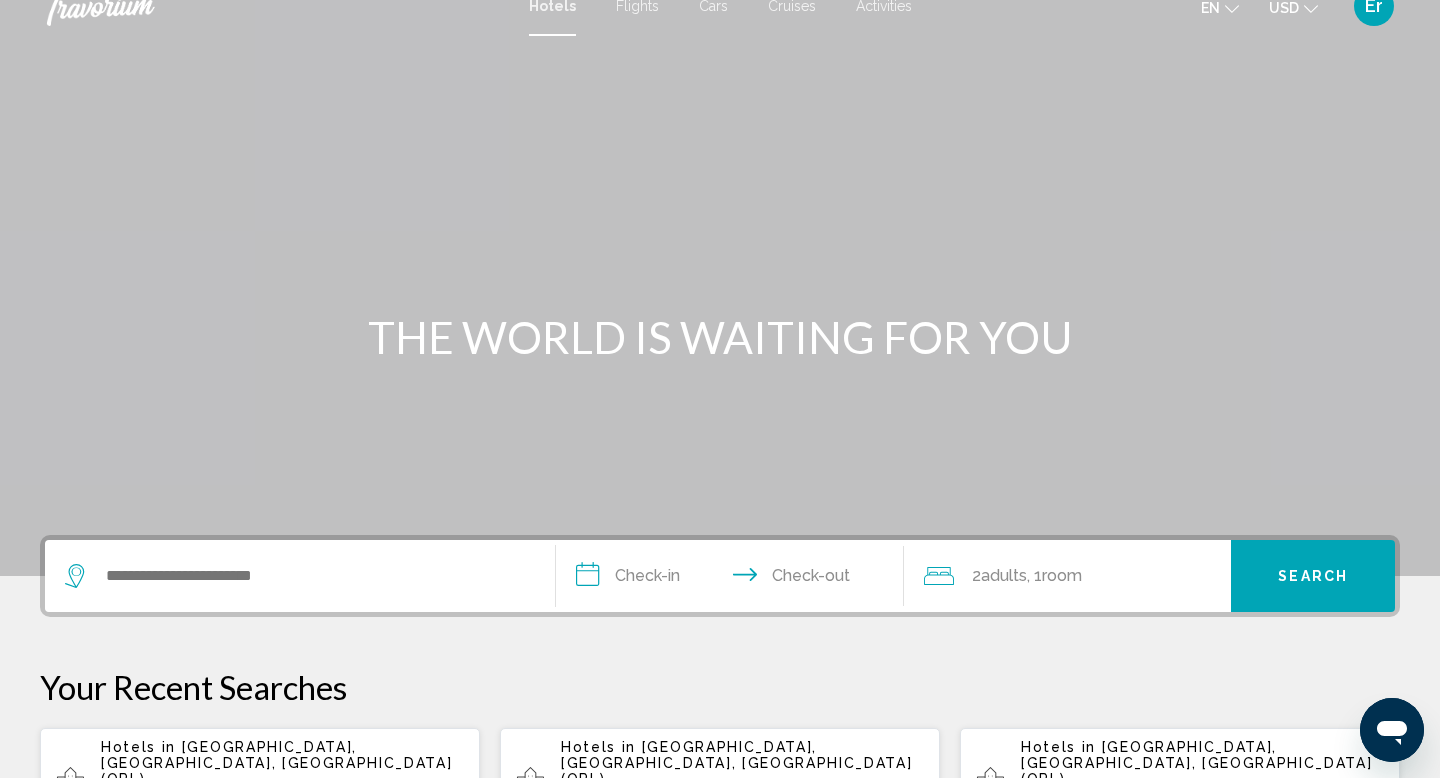 click on "Activities" at bounding box center (884, 6) 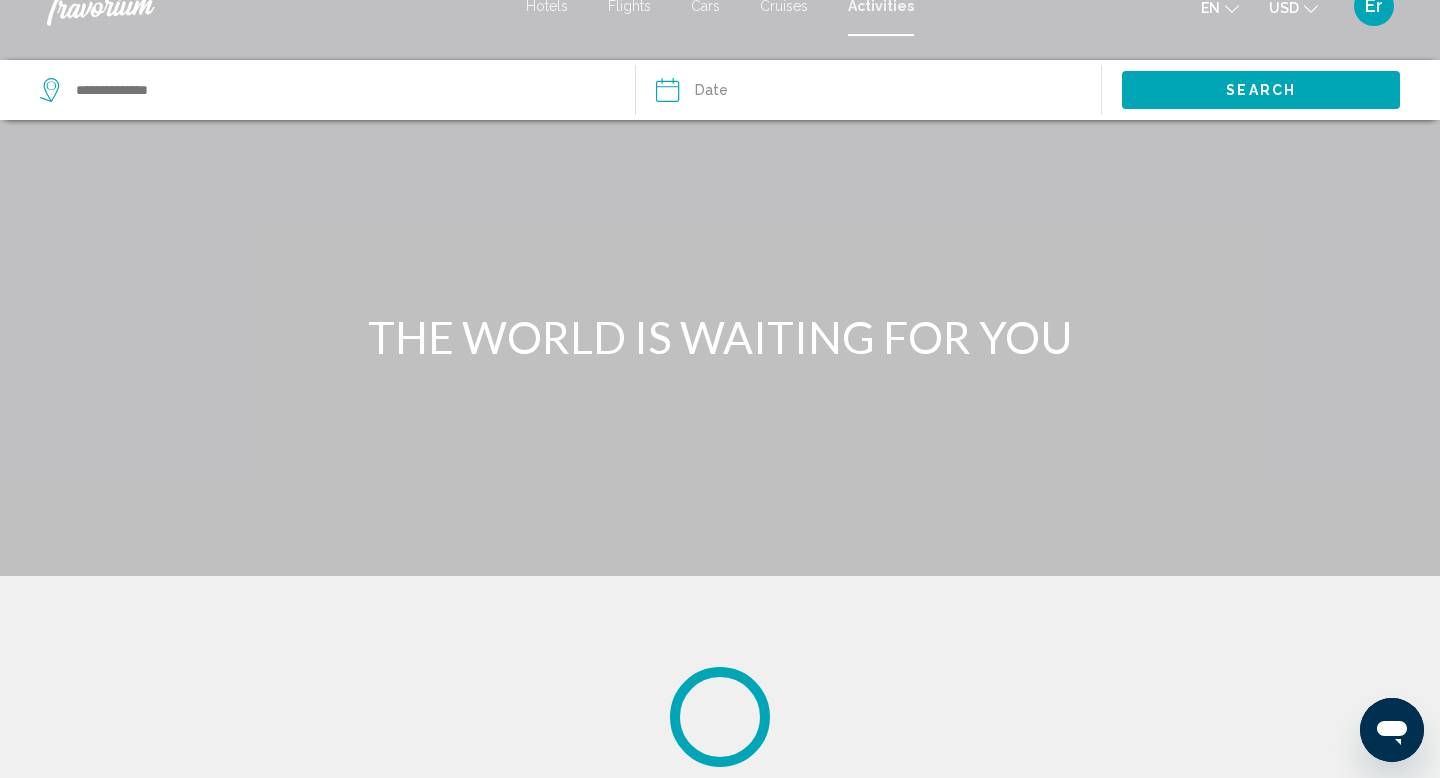 scroll, scrollTop: 0, scrollLeft: 0, axis: both 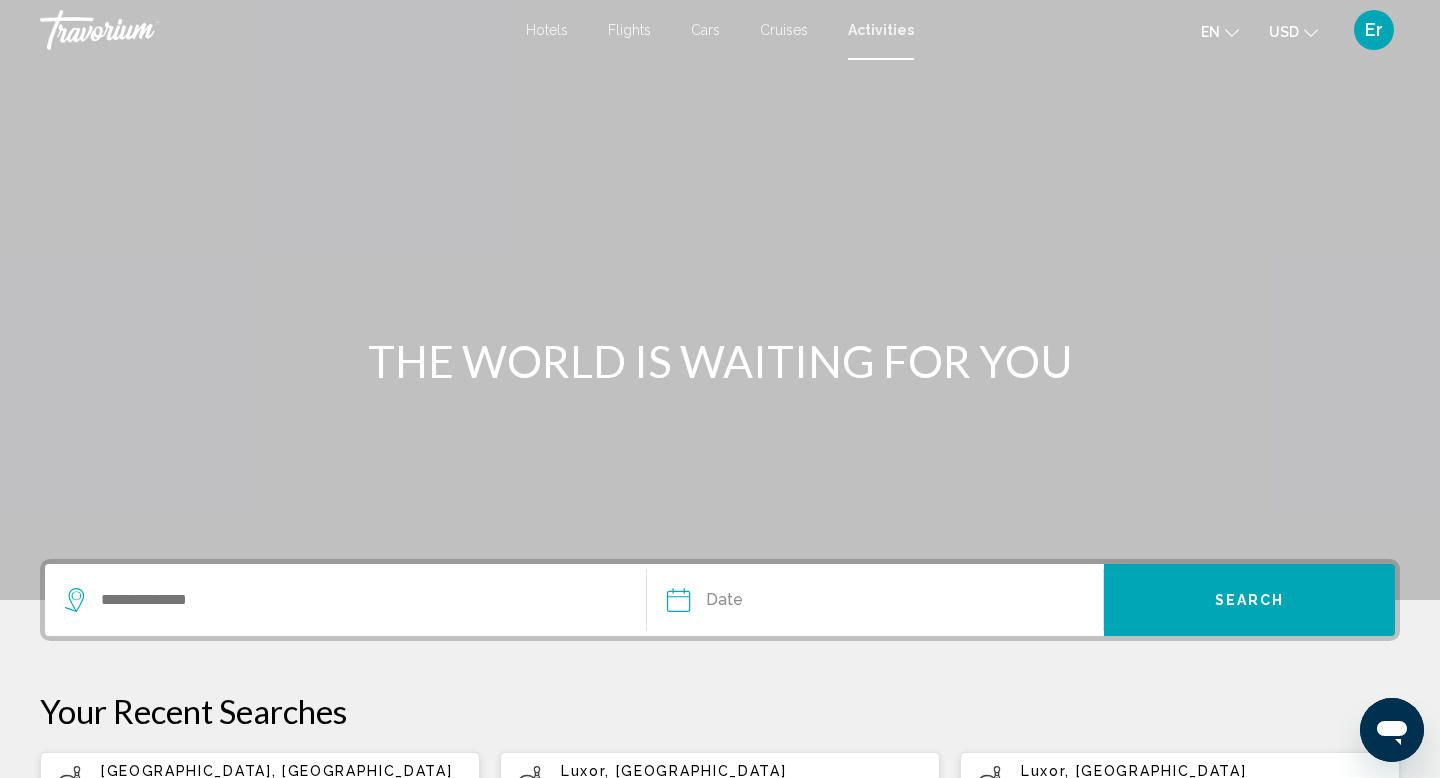 click at bounding box center [345, 600] 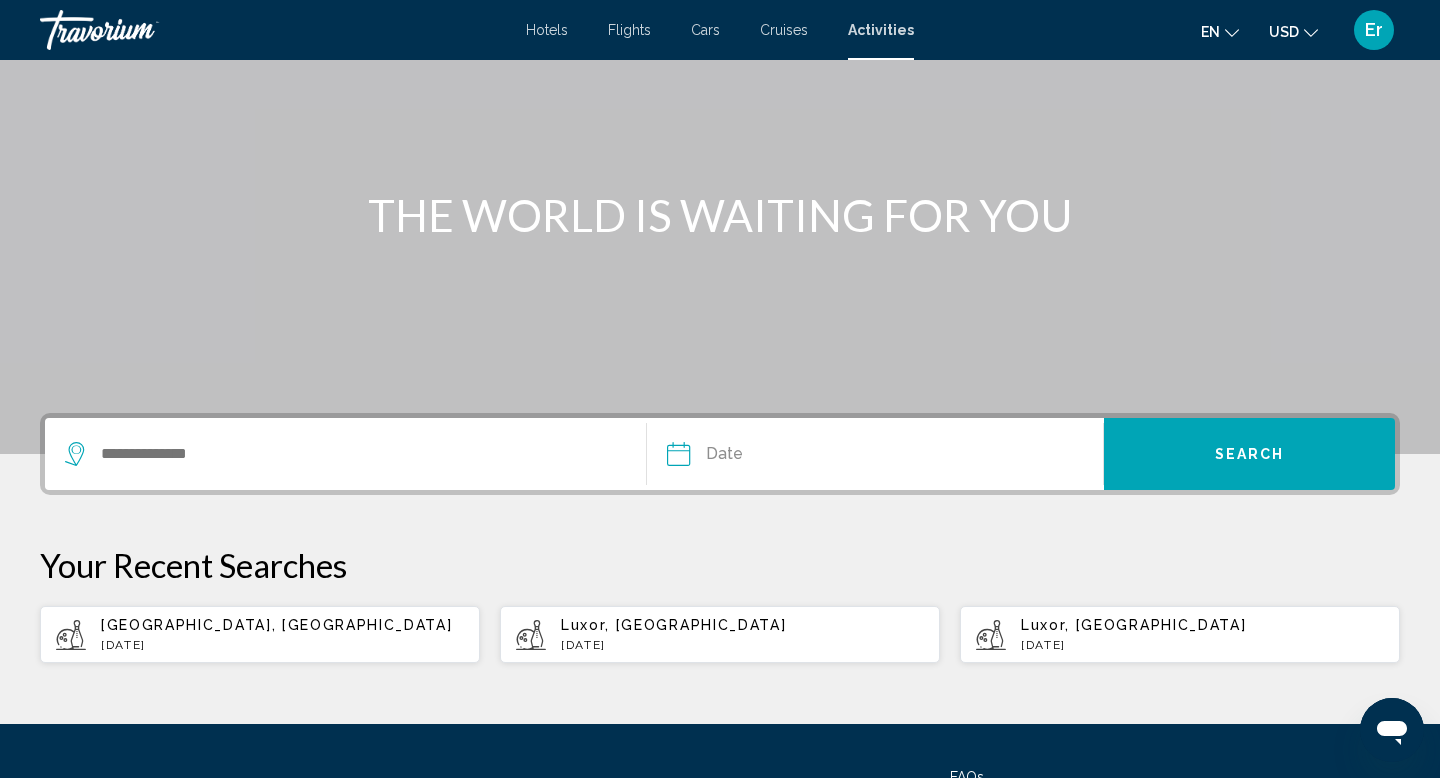 scroll, scrollTop: 337, scrollLeft: 0, axis: vertical 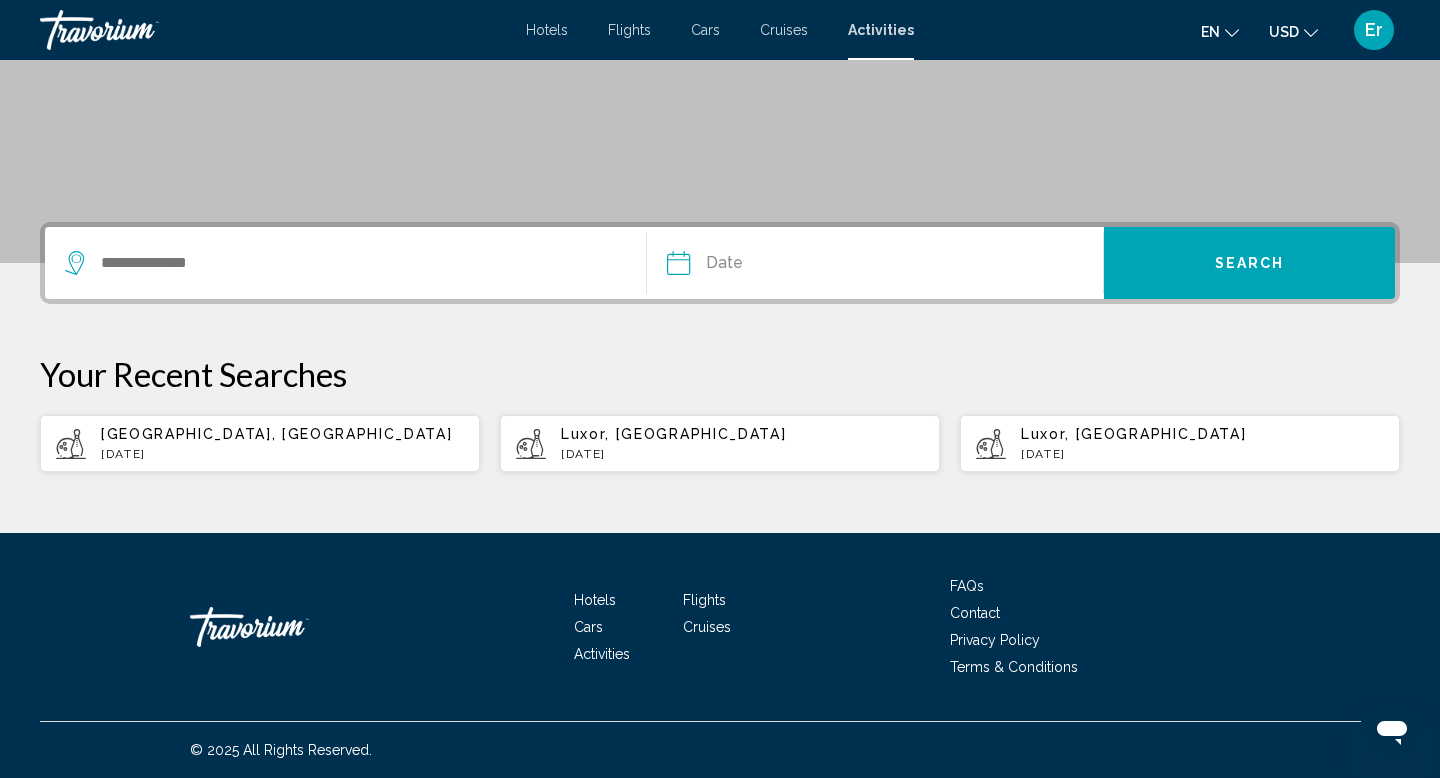 click on "Date  [DATE]  *** *** *** *** *** *** *** *** *** *** *** ***   2025  **** **** **** **** **** **** Su Mo Tu We Th Fr Sa 29 30 1 2 3 4 5 6 7 8 9 10 11 12 13 14 15 16 17 18 19 20 21 22 23 24 25 26 27 28 29 30 31 1 2 3 4 5 6 7 8 9 * * * * * * * * * ** ** ** ** ** ** ** ** ** ** ** ** ** ** ** ** ** ** ** ** ** ** ** ** ** ** ** ** ** ** ** ** ** ** ** ** ** ** ** ** ** ** ** ** ** ** ** ** ** ** ** ** ** ** ** ** ** ** ** ** ** ** ** ** ** Search" at bounding box center [720, 263] 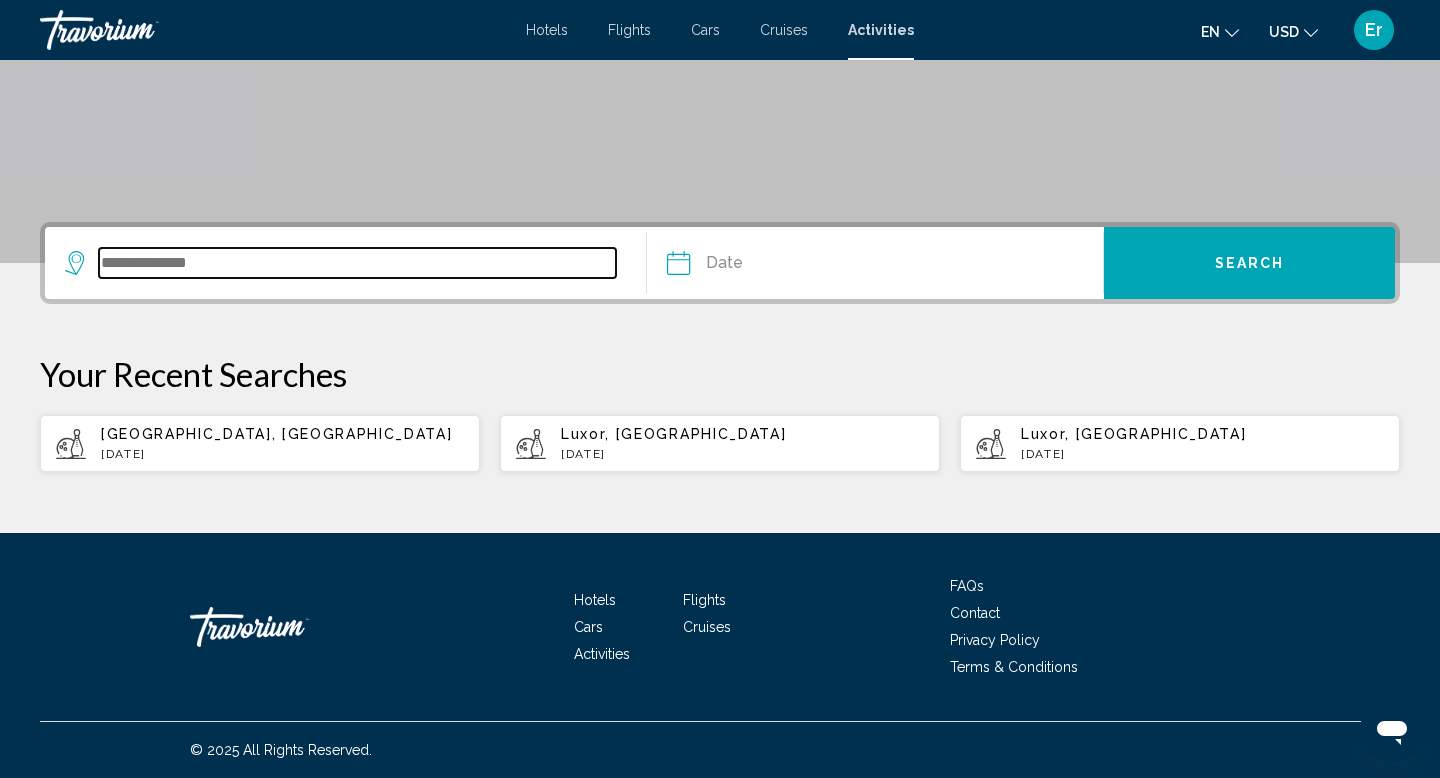 click at bounding box center [357, 263] 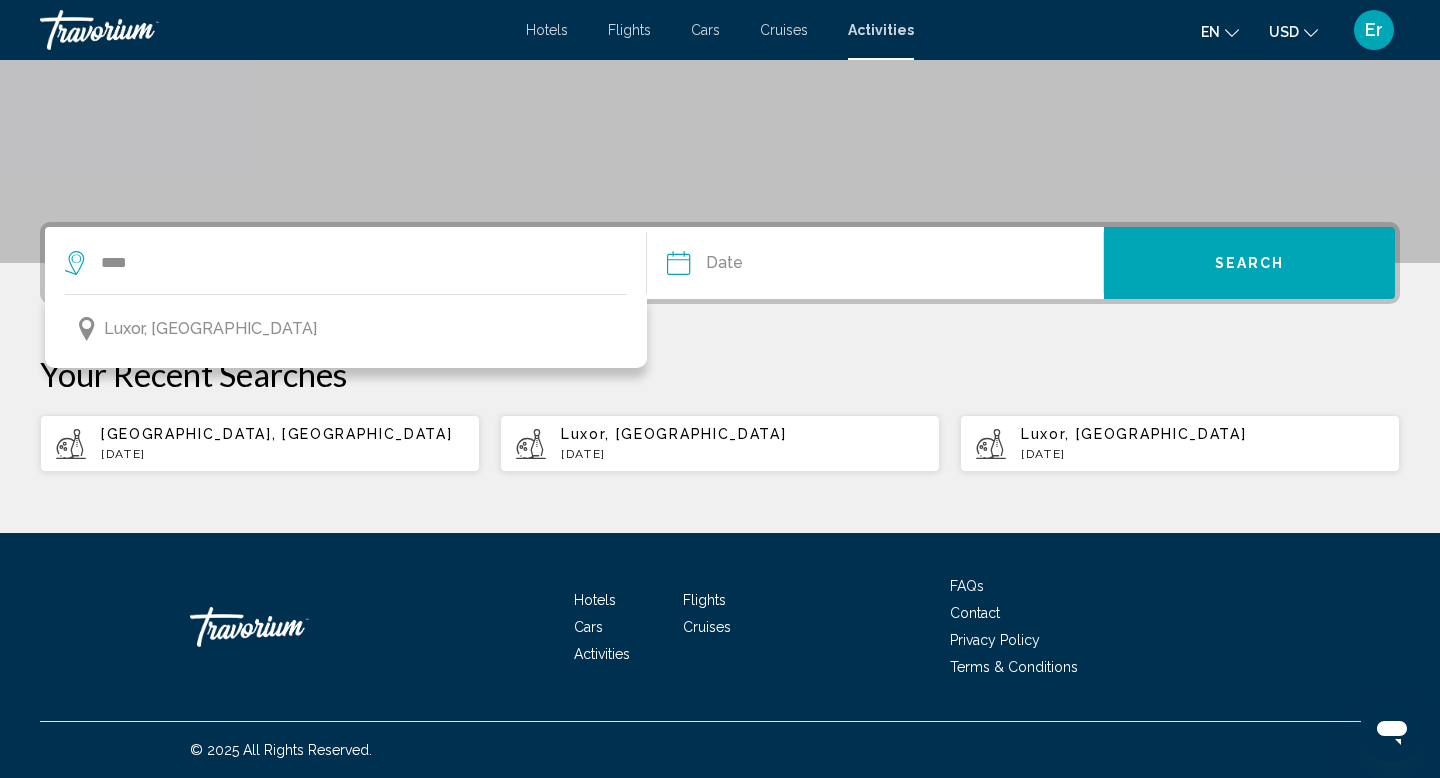 click 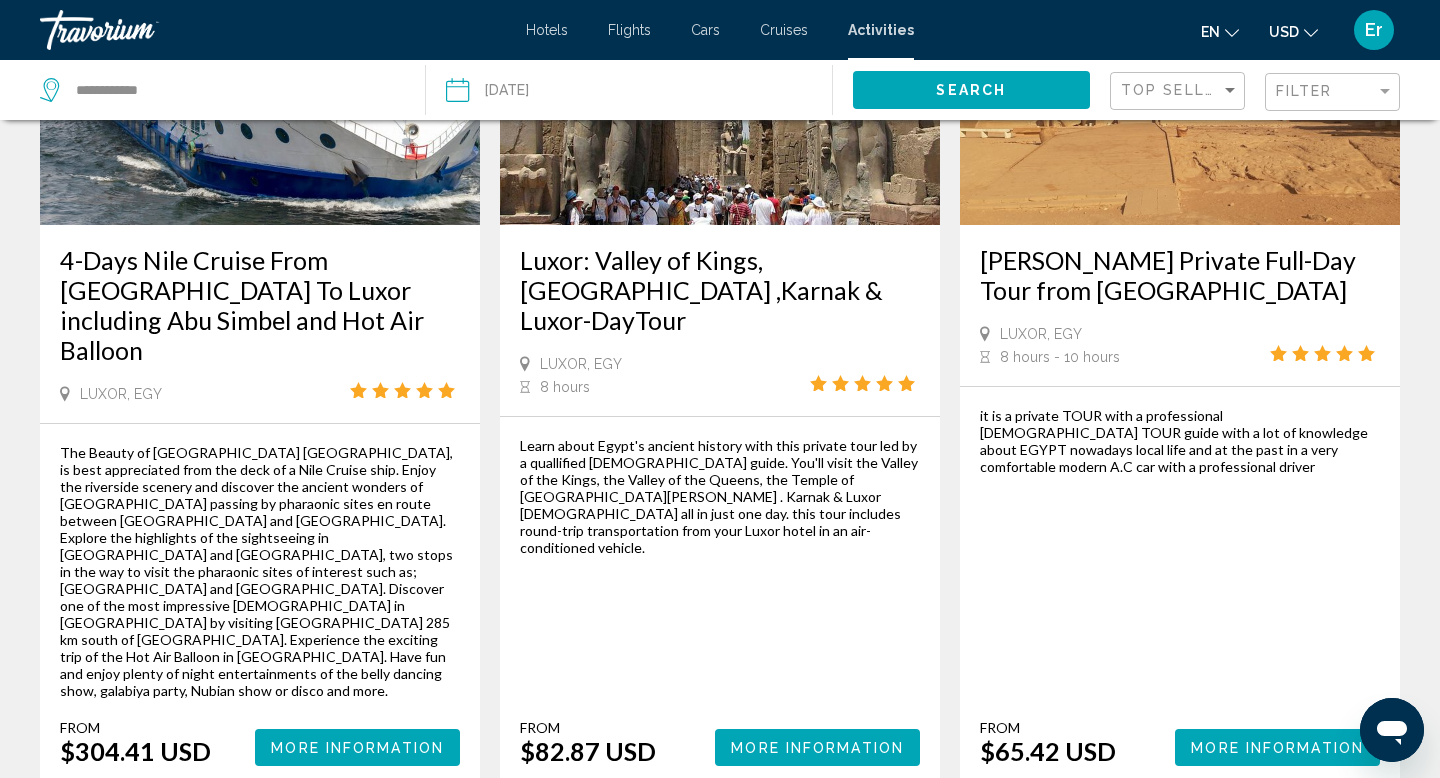 scroll, scrollTop: 0, scrollLeft: 0, axis: both 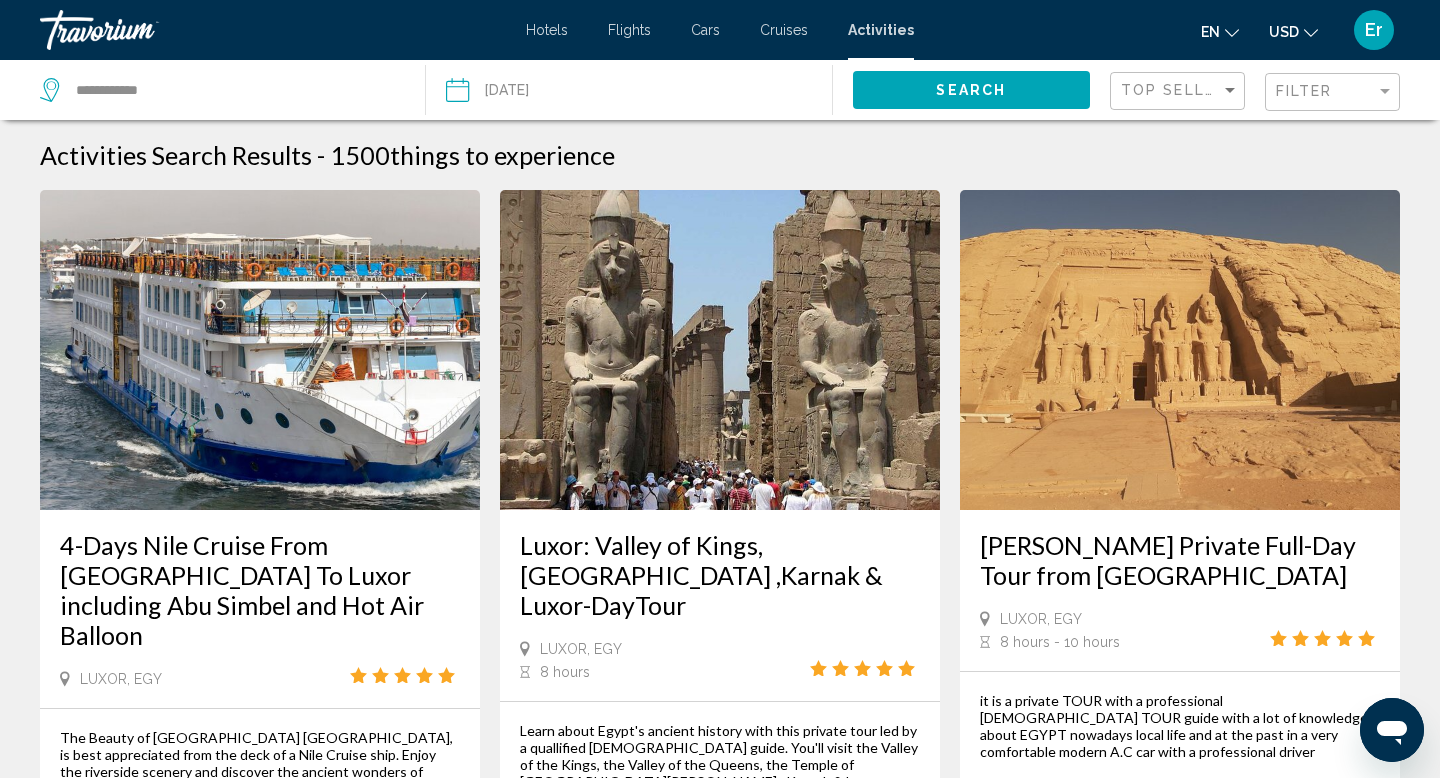click at bounding box center (541, 93) 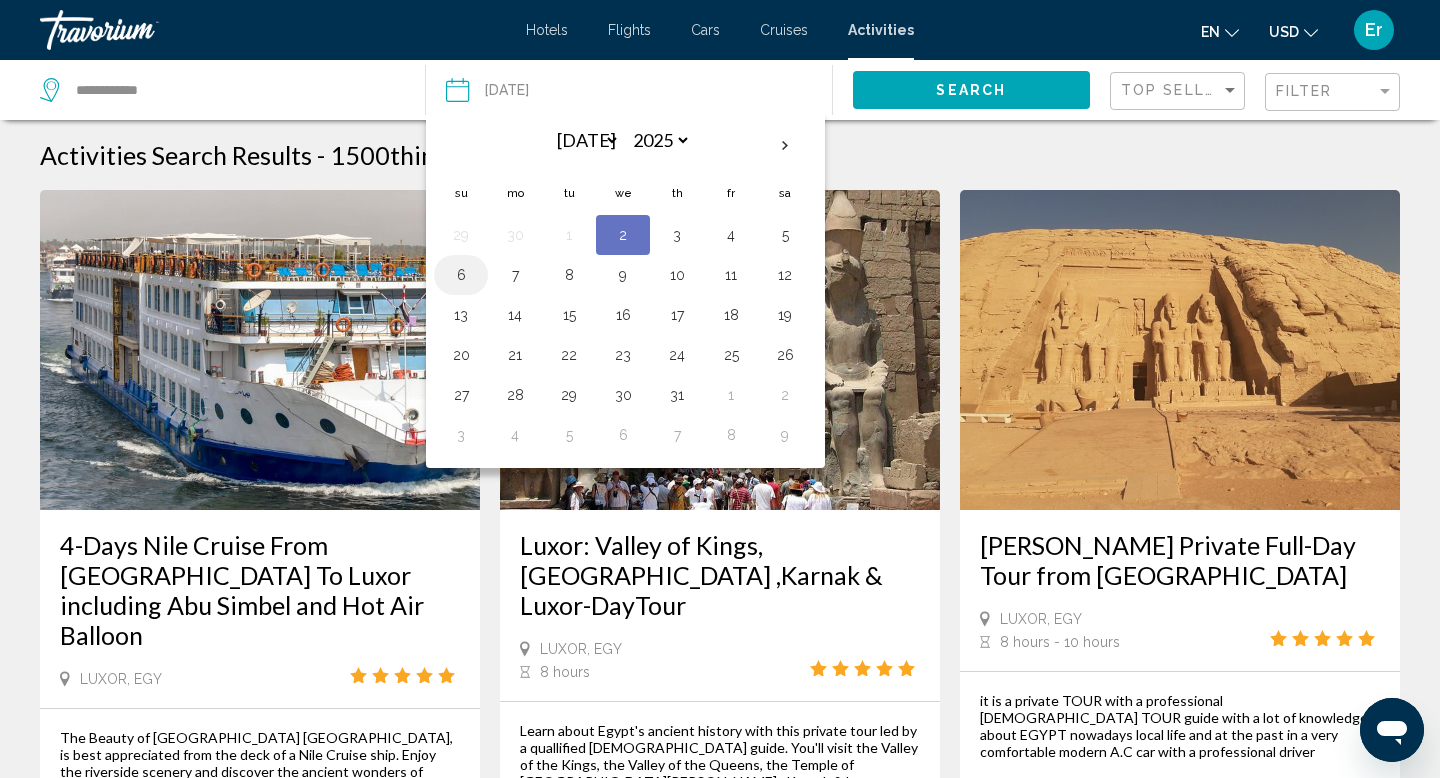 click on "6" at bounding box center (461, 275) 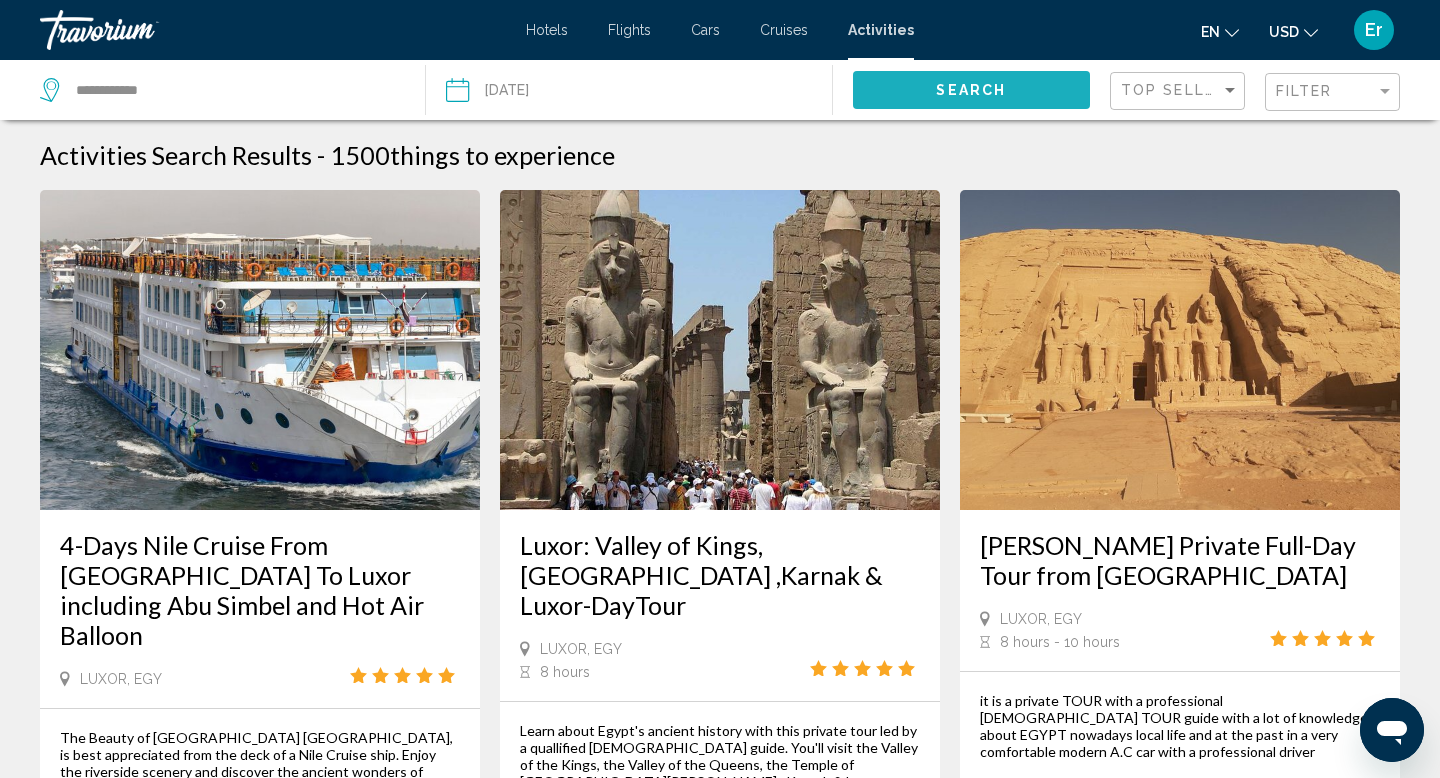 click on "Search" 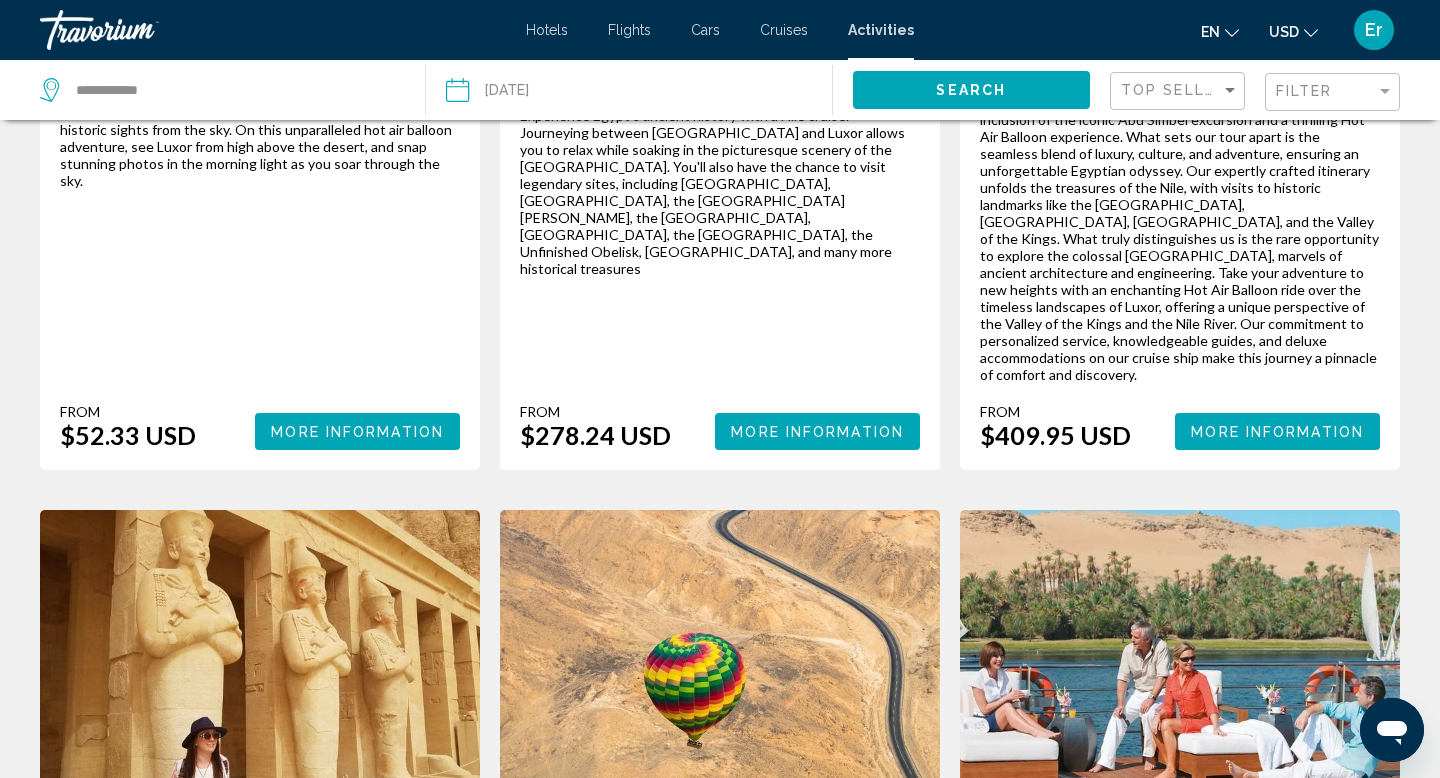 scroll, scrollTop: 2408, scrollLeft: 0, axis: vertical 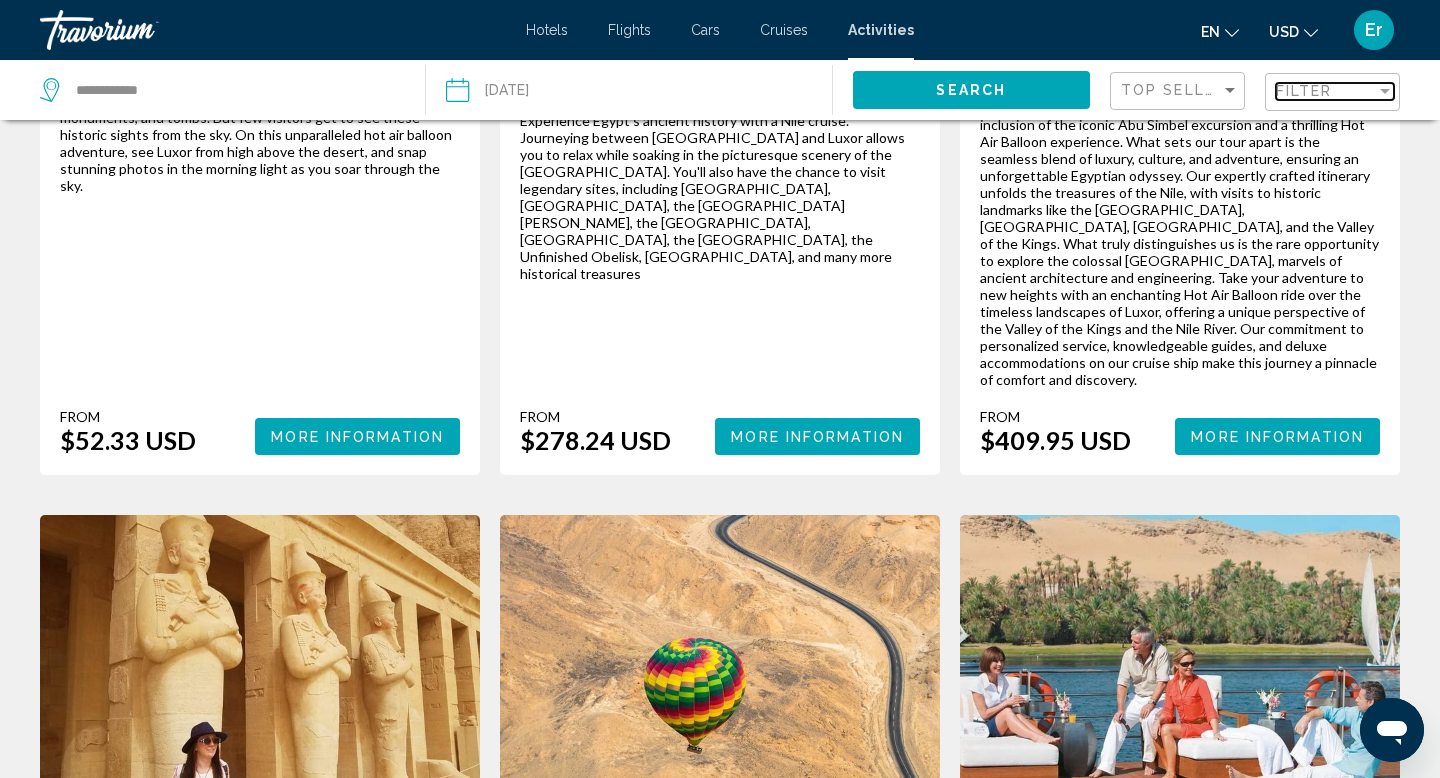 click on "Filter" at bounding box center (1304, 91) 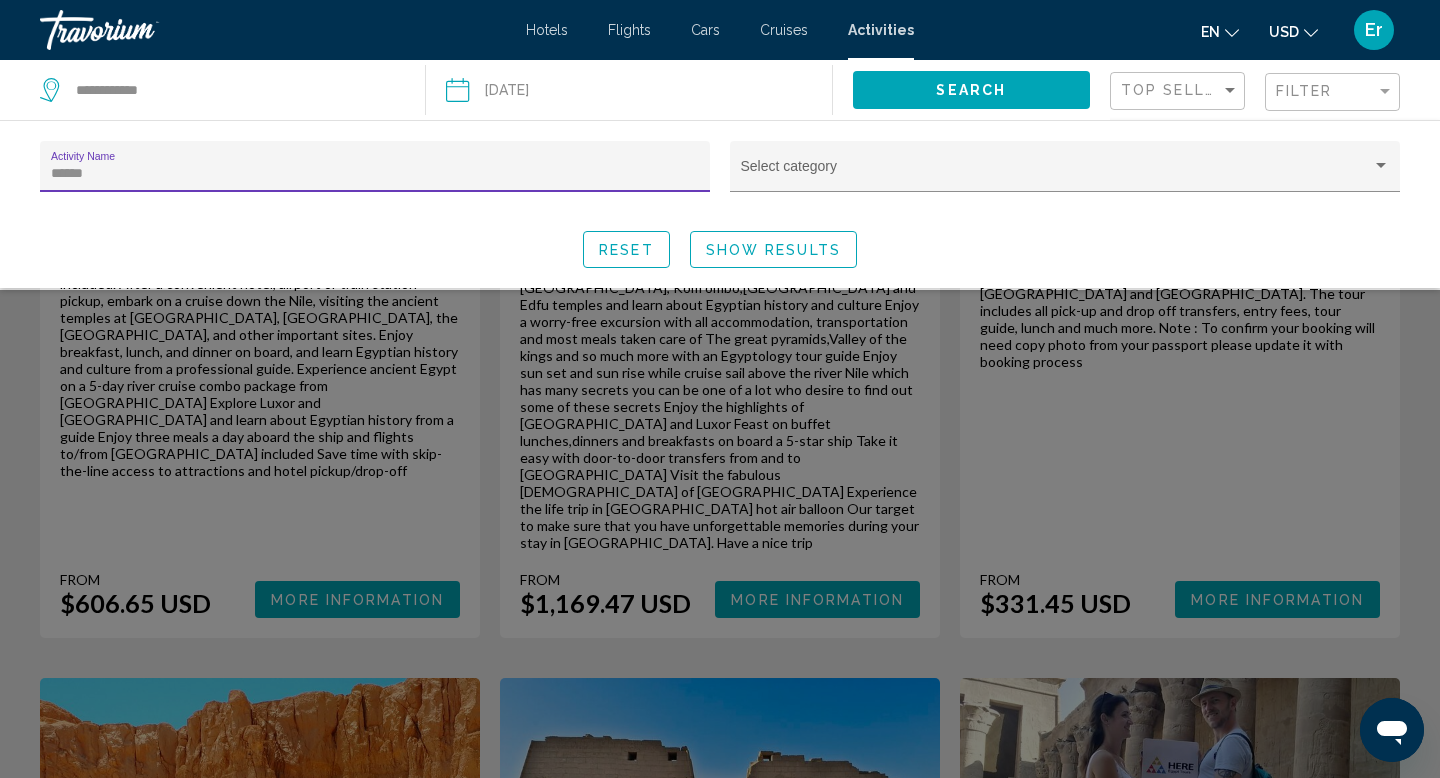 type on "******" 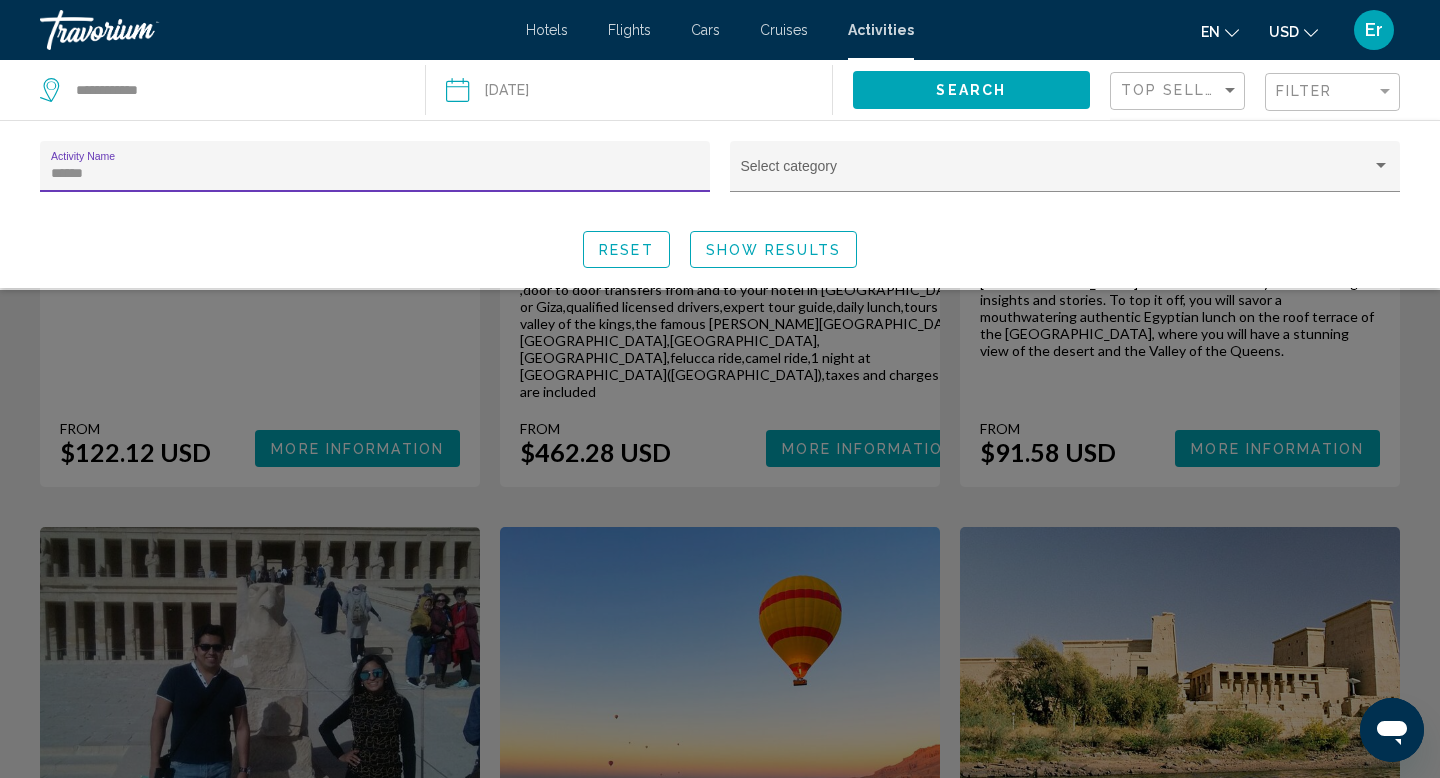 click on "Show Results" 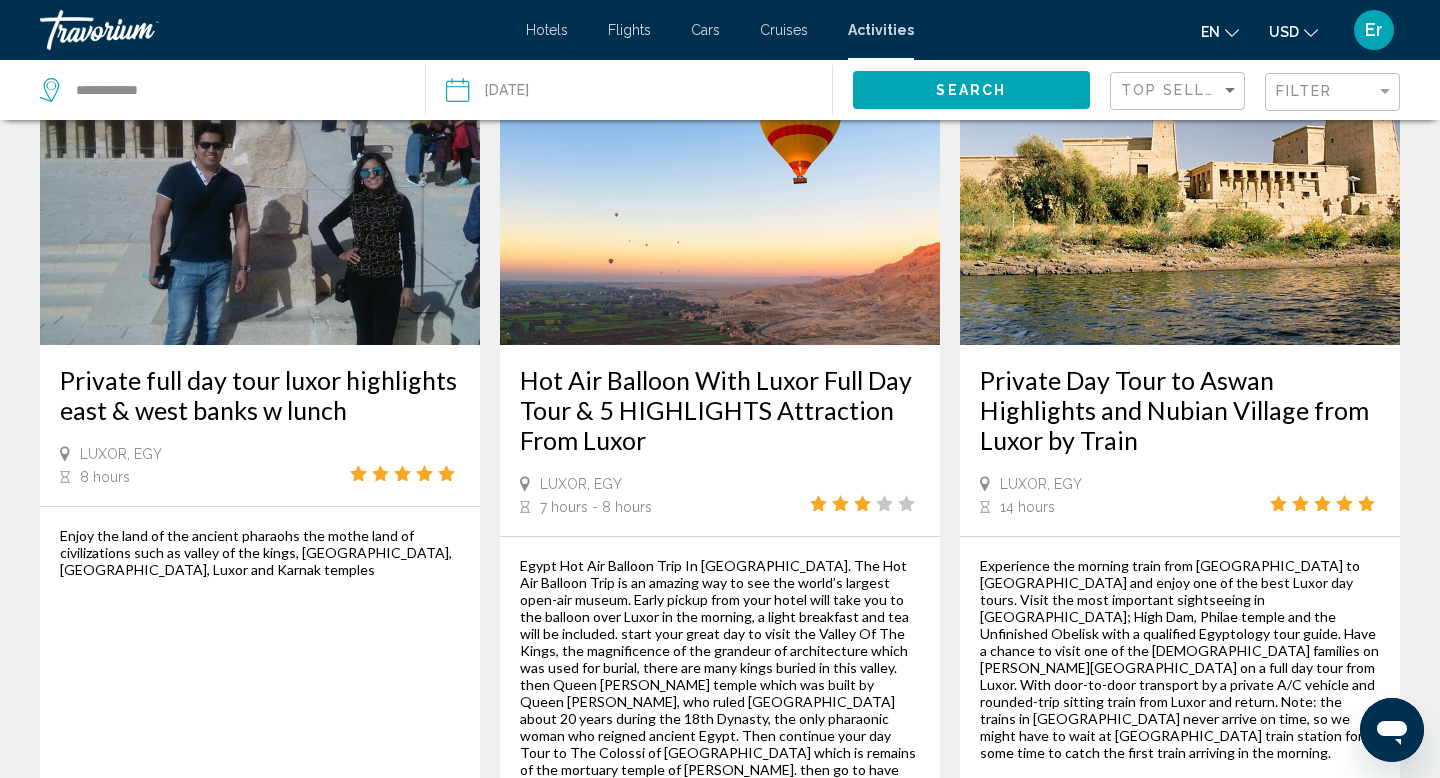 scroll, scrollTop: 3247, scrollLeft: 0, axis: vertical 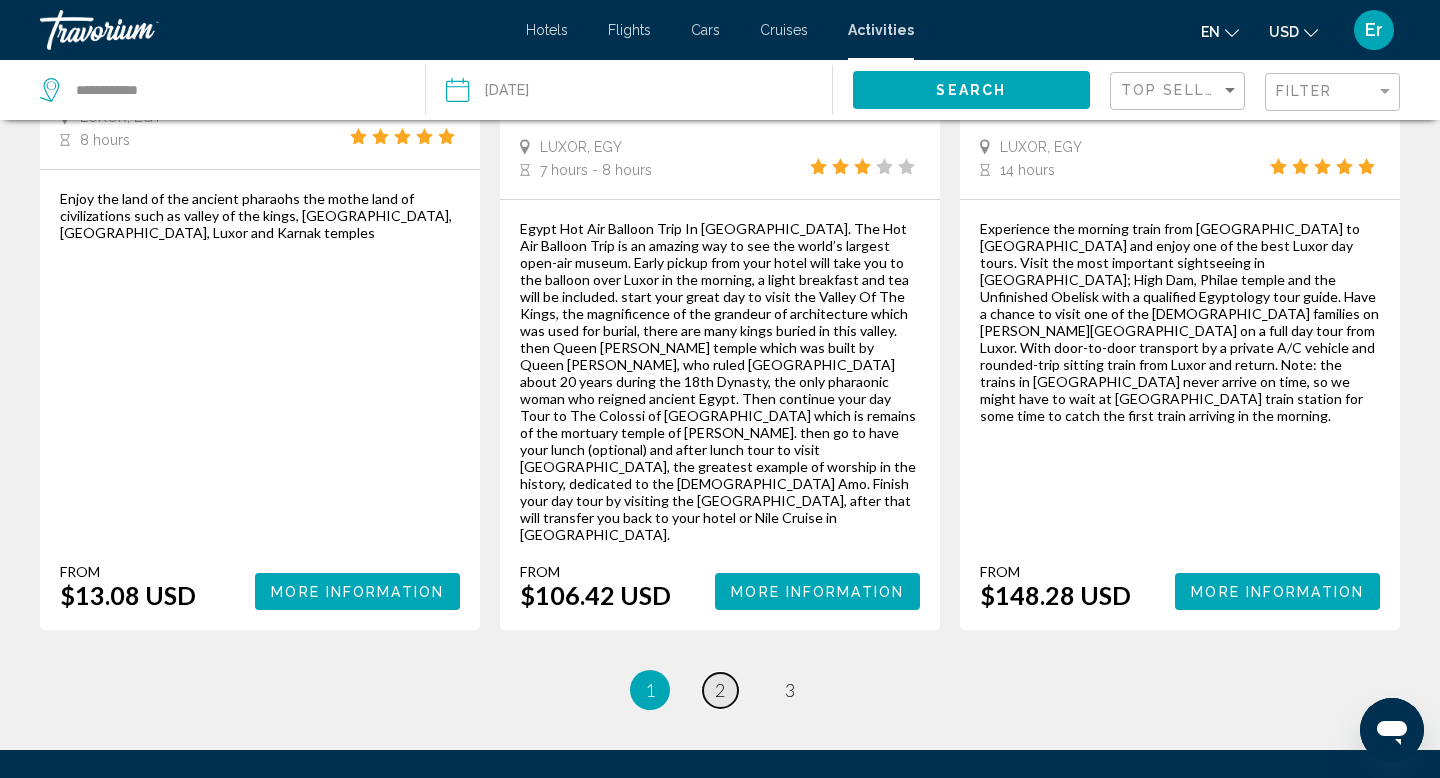 click on "page  2" at bounding box center [720, 690] 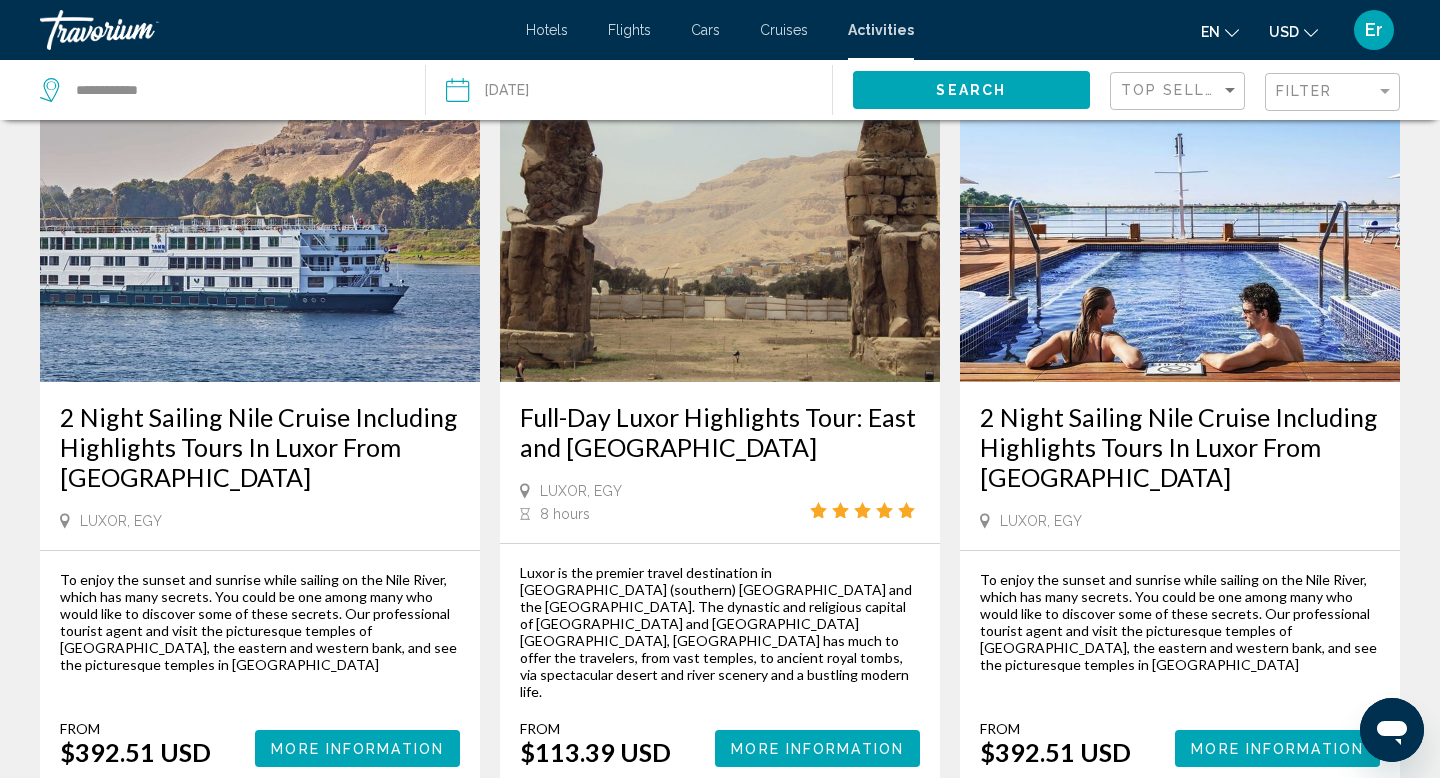 scroll, scrollTop: 3066, scrollLeft: 0, axis: vertical 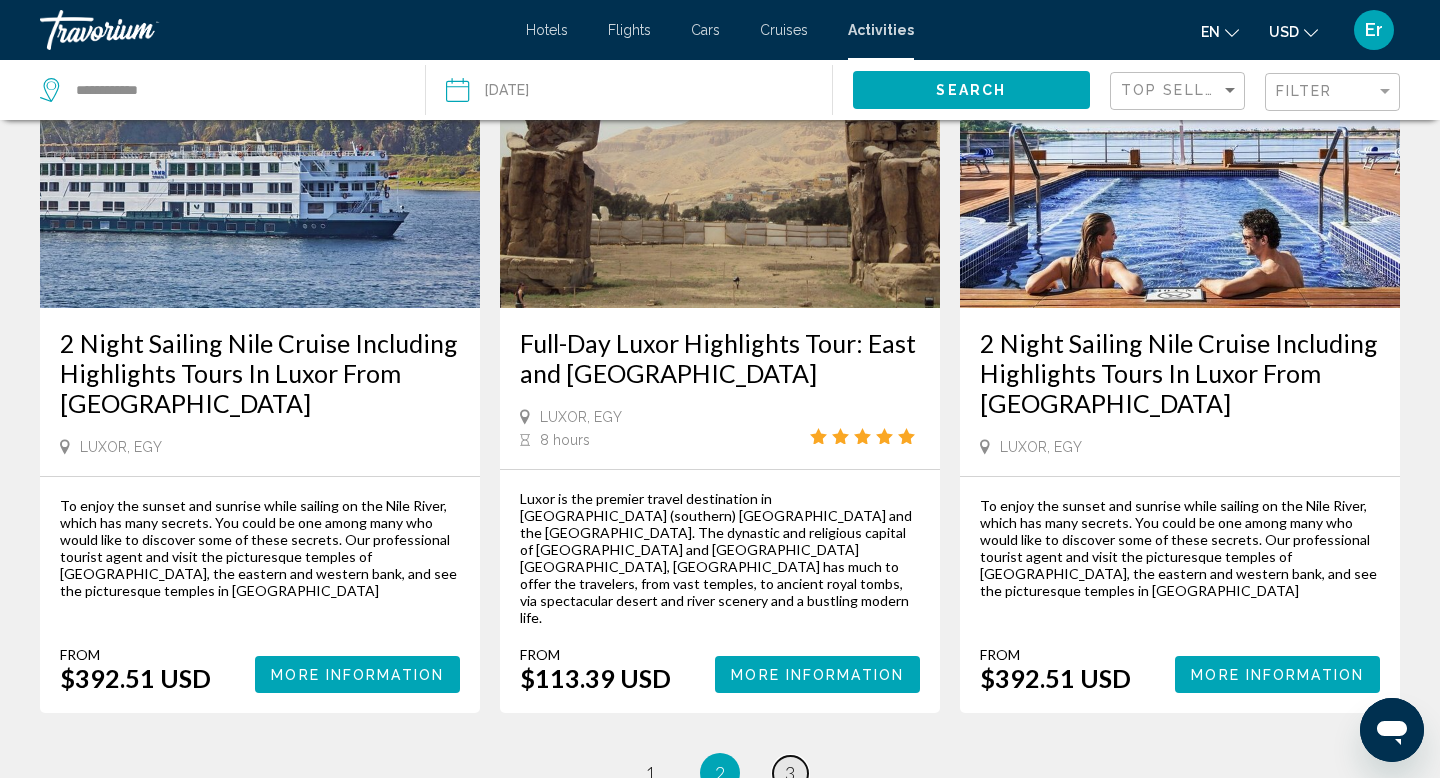 click on "page  3" at bounding box center (790, 773) 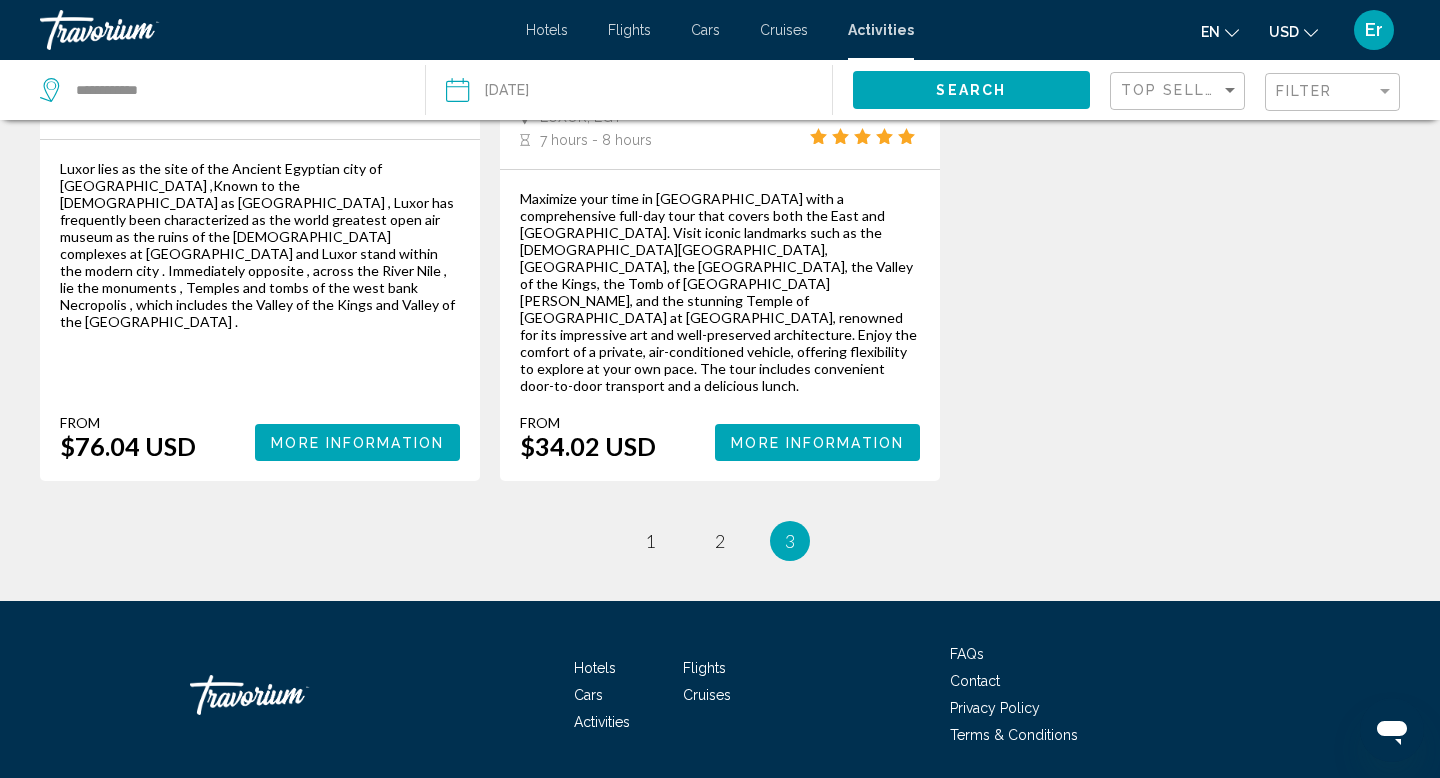scroll, scrollTop: 1292, scrollLeft: 0, axis: vertical 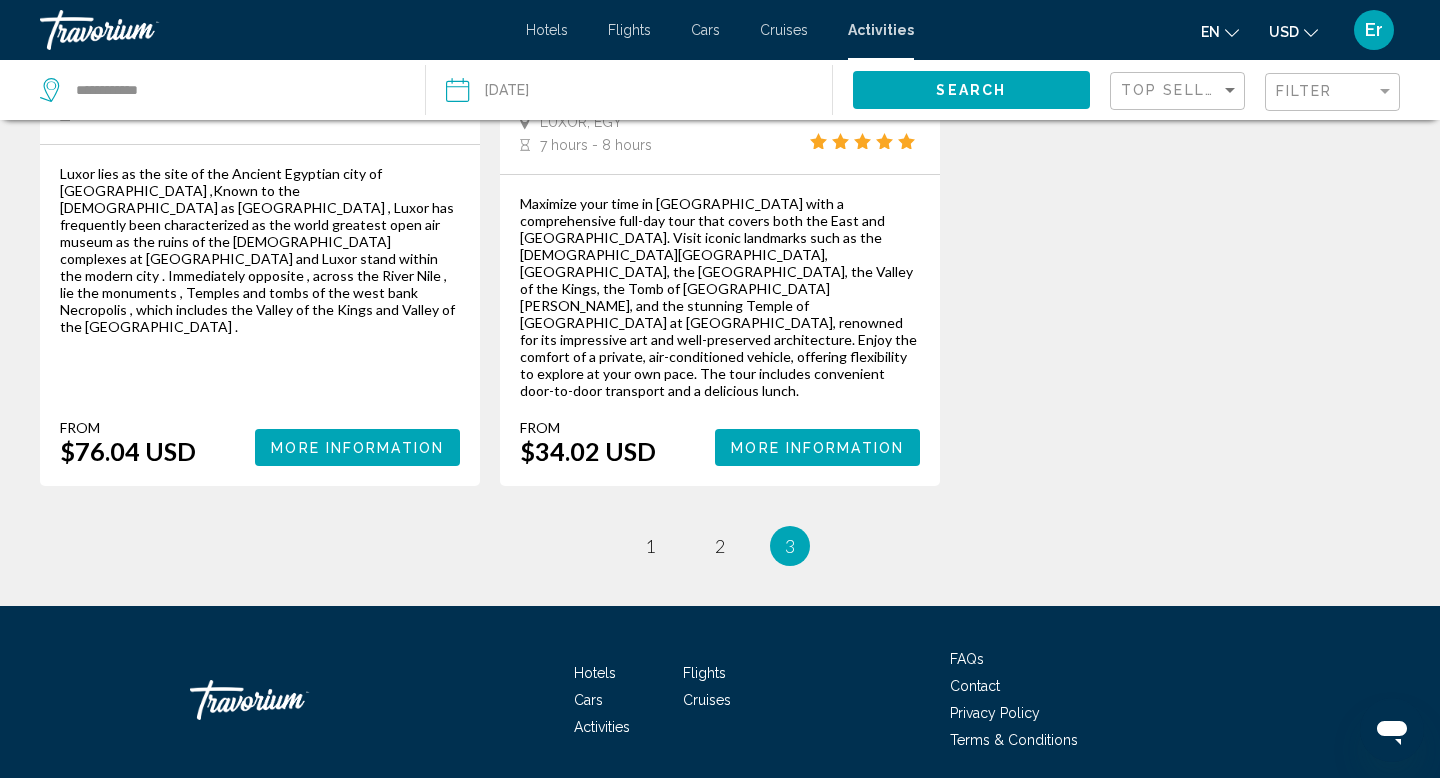 click on "Filter" 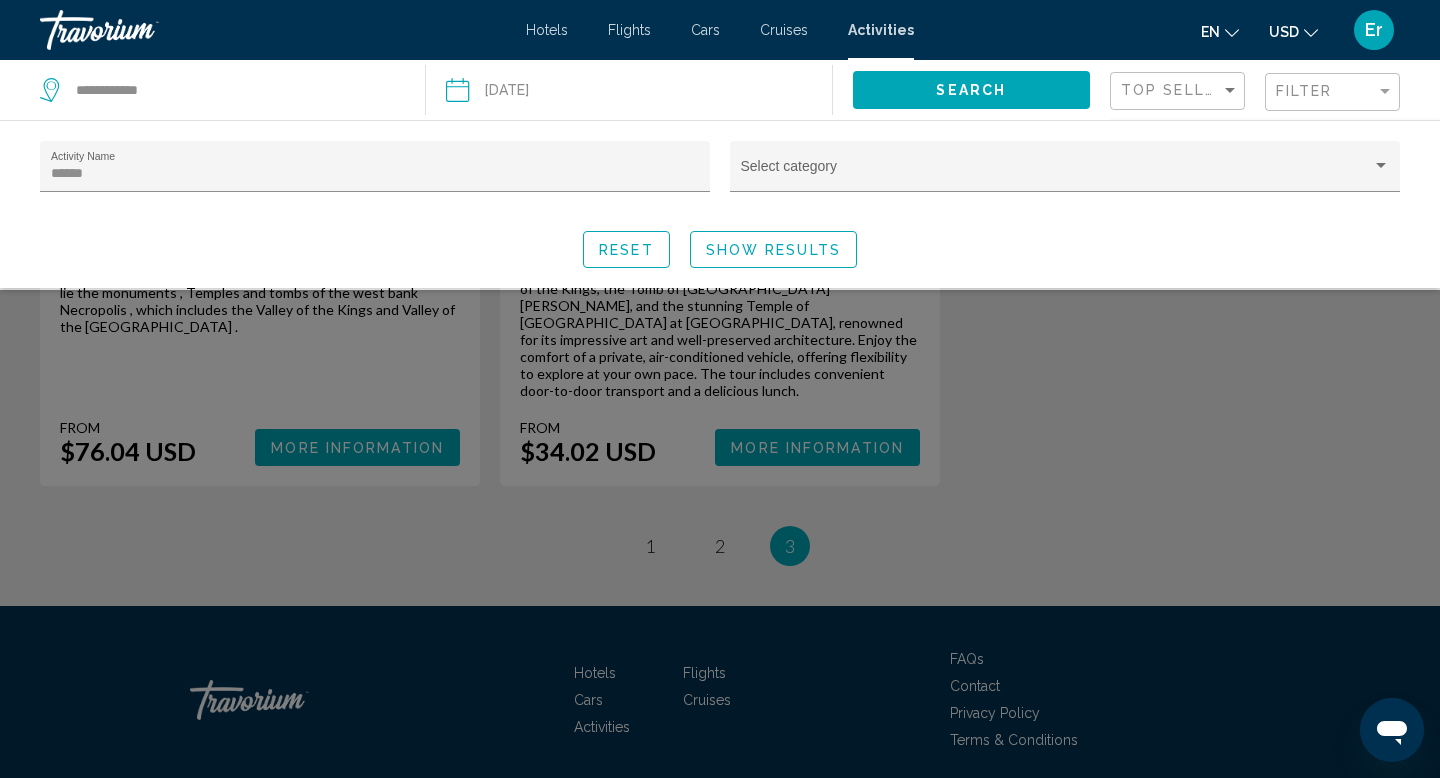 click on "****** Activity Name" 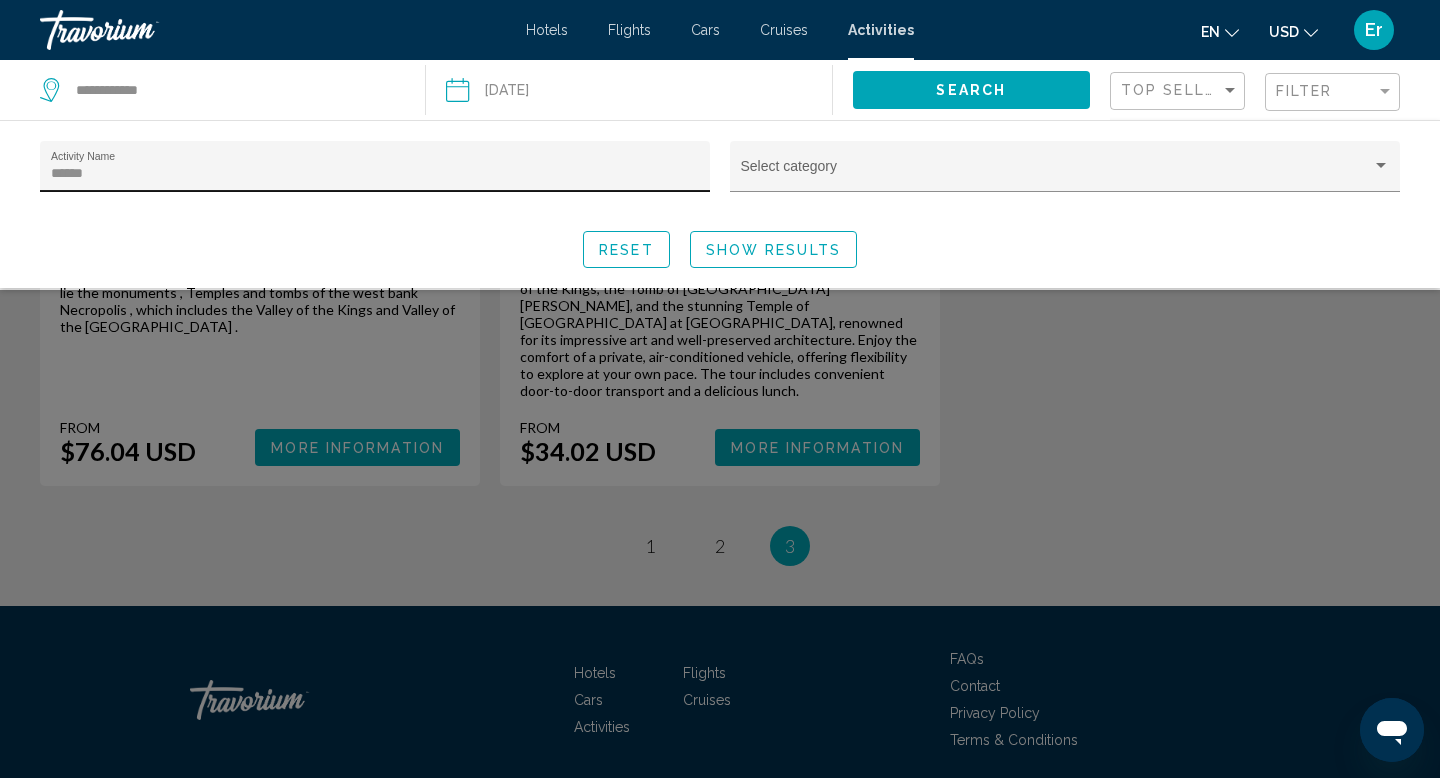 click on "******" at bounding box center (375, 174) 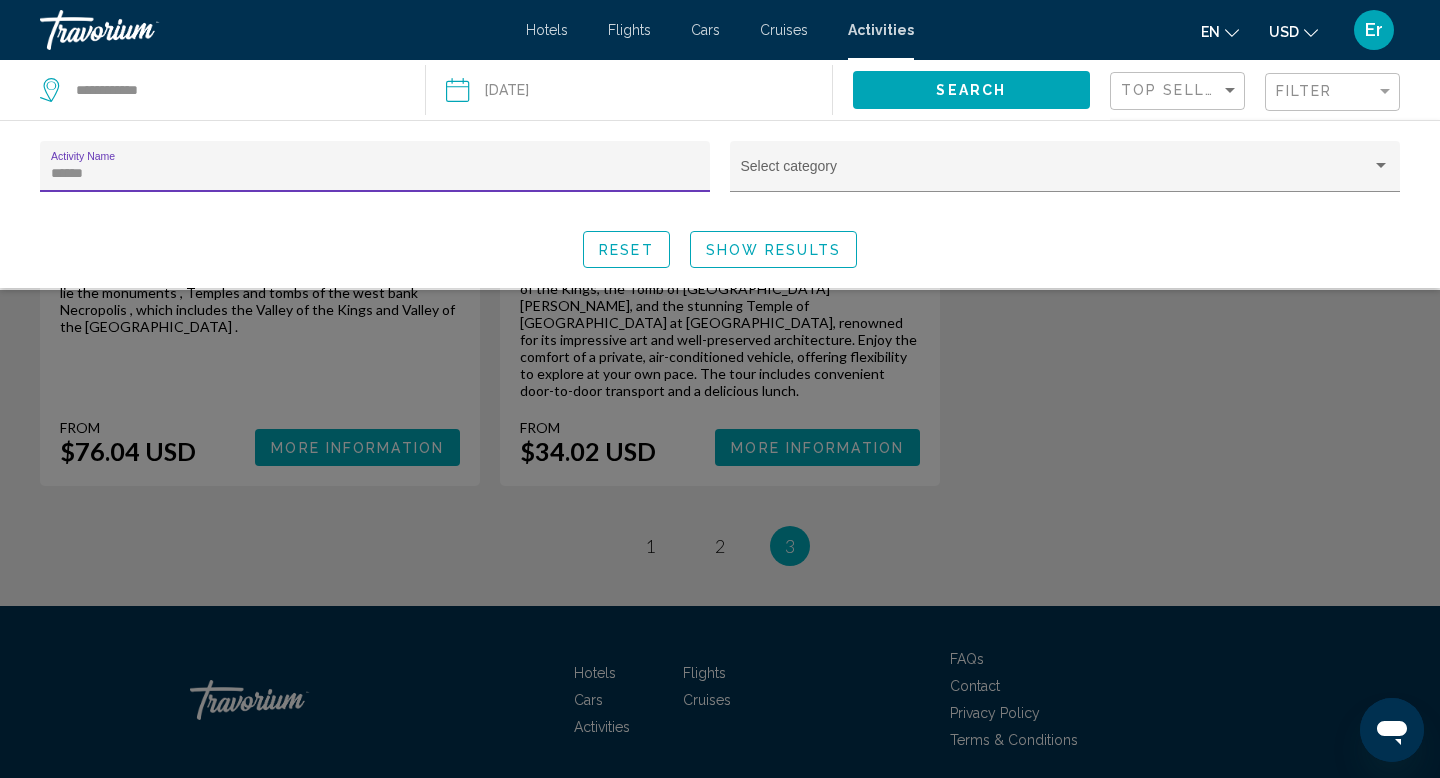 drag, startPoint x: 91, startPoint y: 176, endPoint x: 18, endPoint y: 176, distance: 73 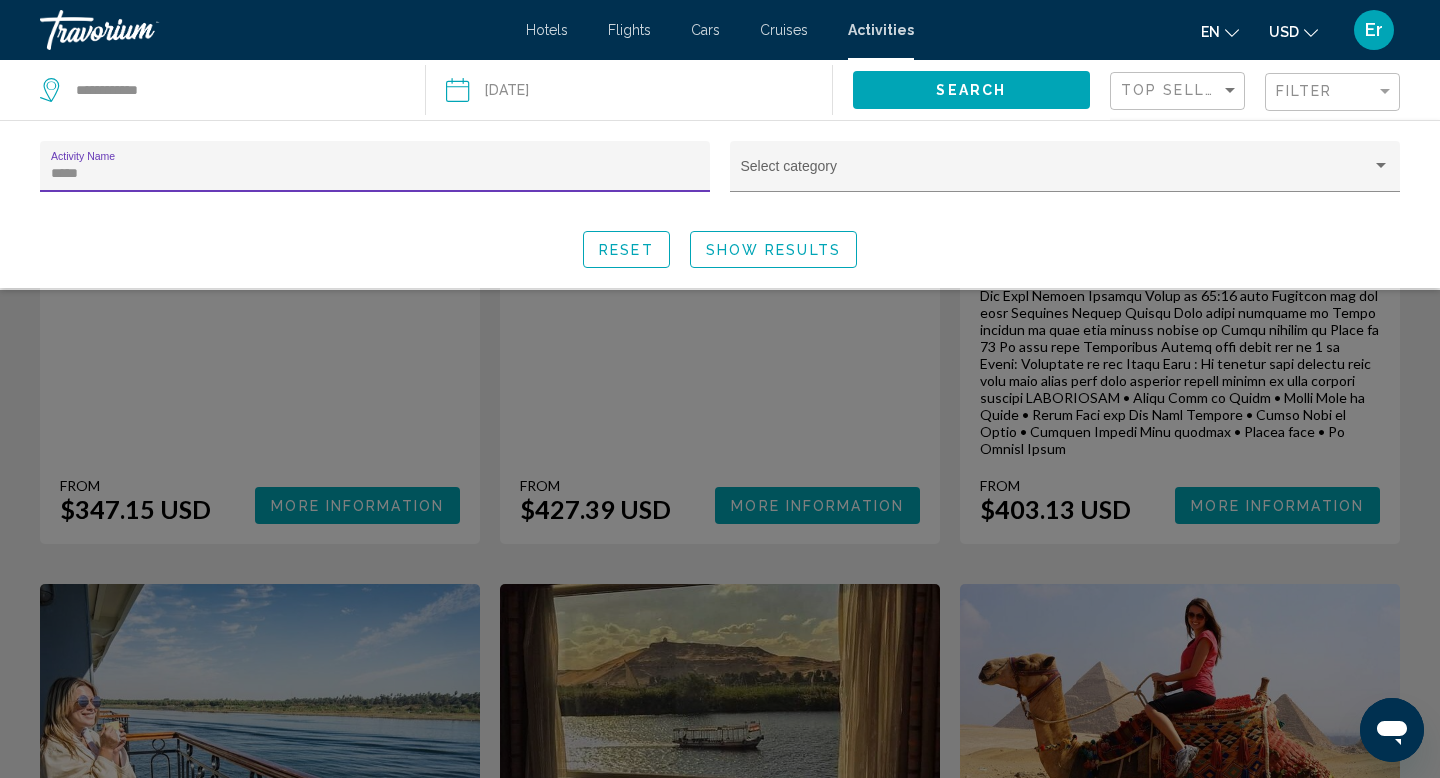 type on "*****" 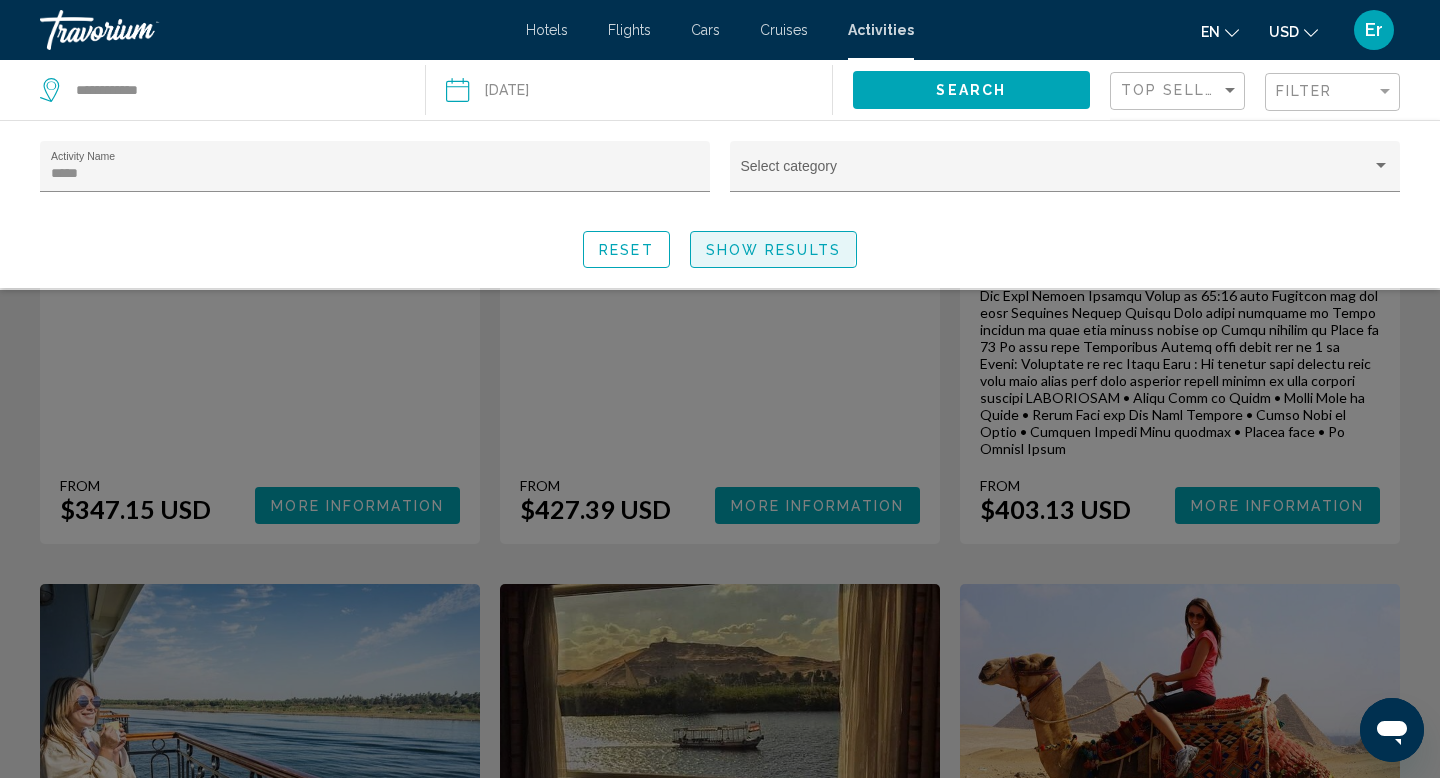 click on "Show Results" 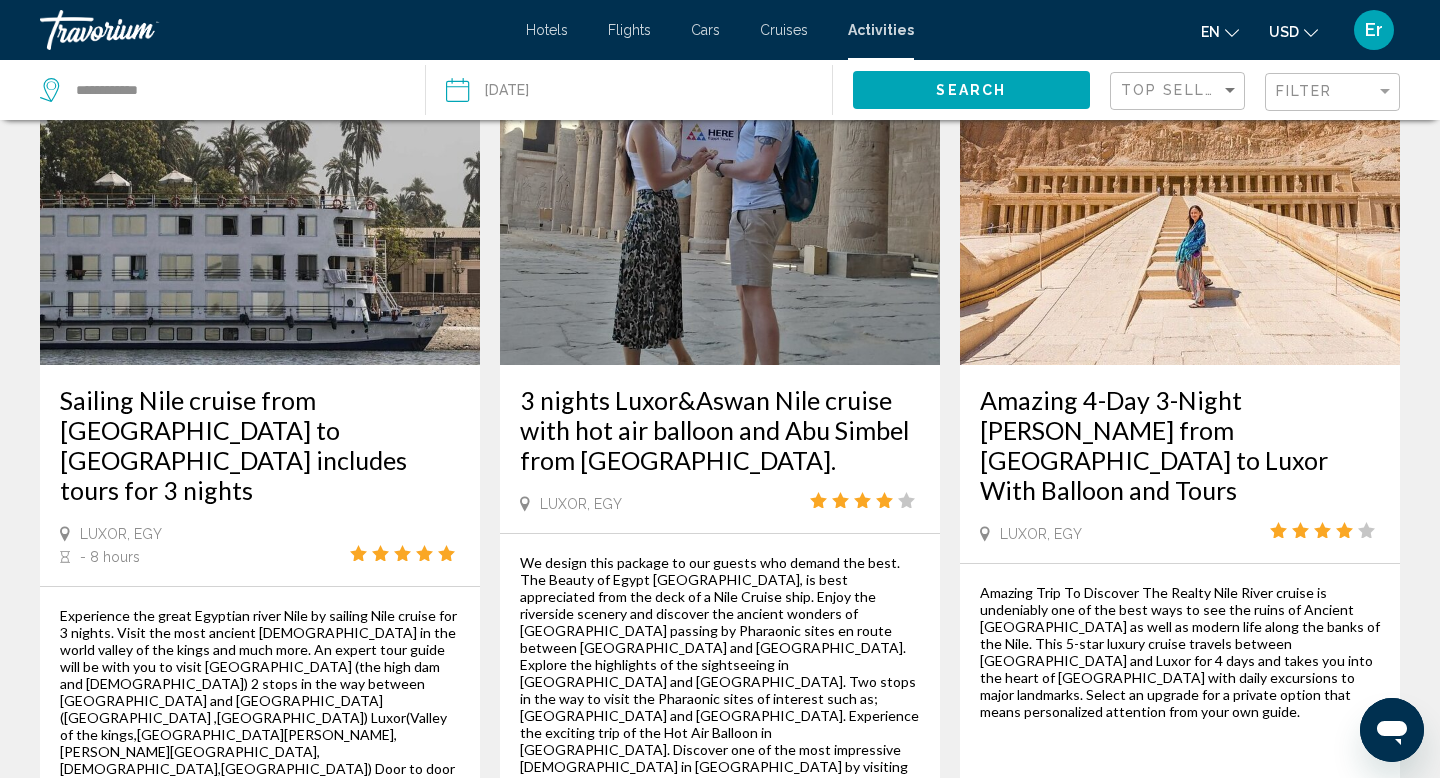 scroll, scrollTop: 3934, scrollLeft: 0, axis: vertical 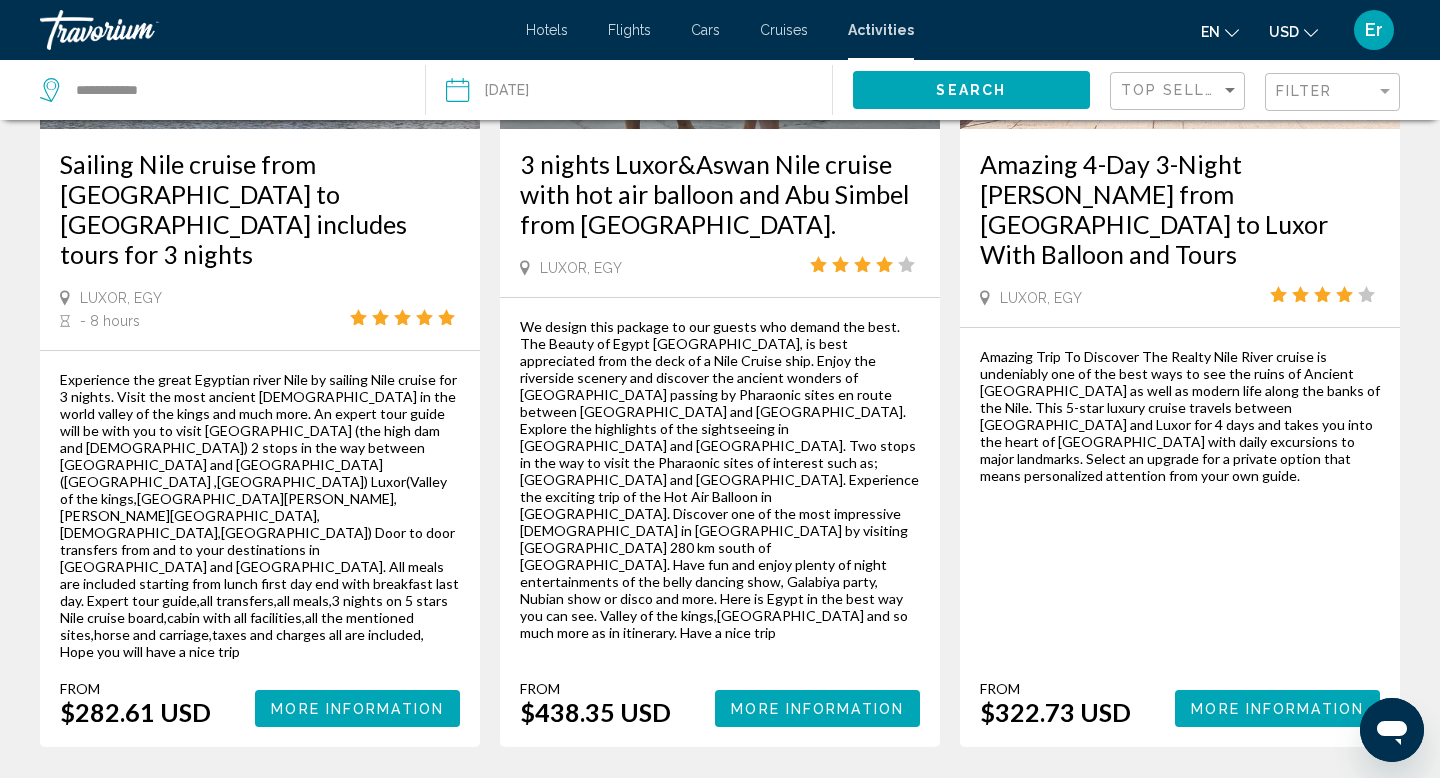 click on "page  1" at bounding box center [510, 807] 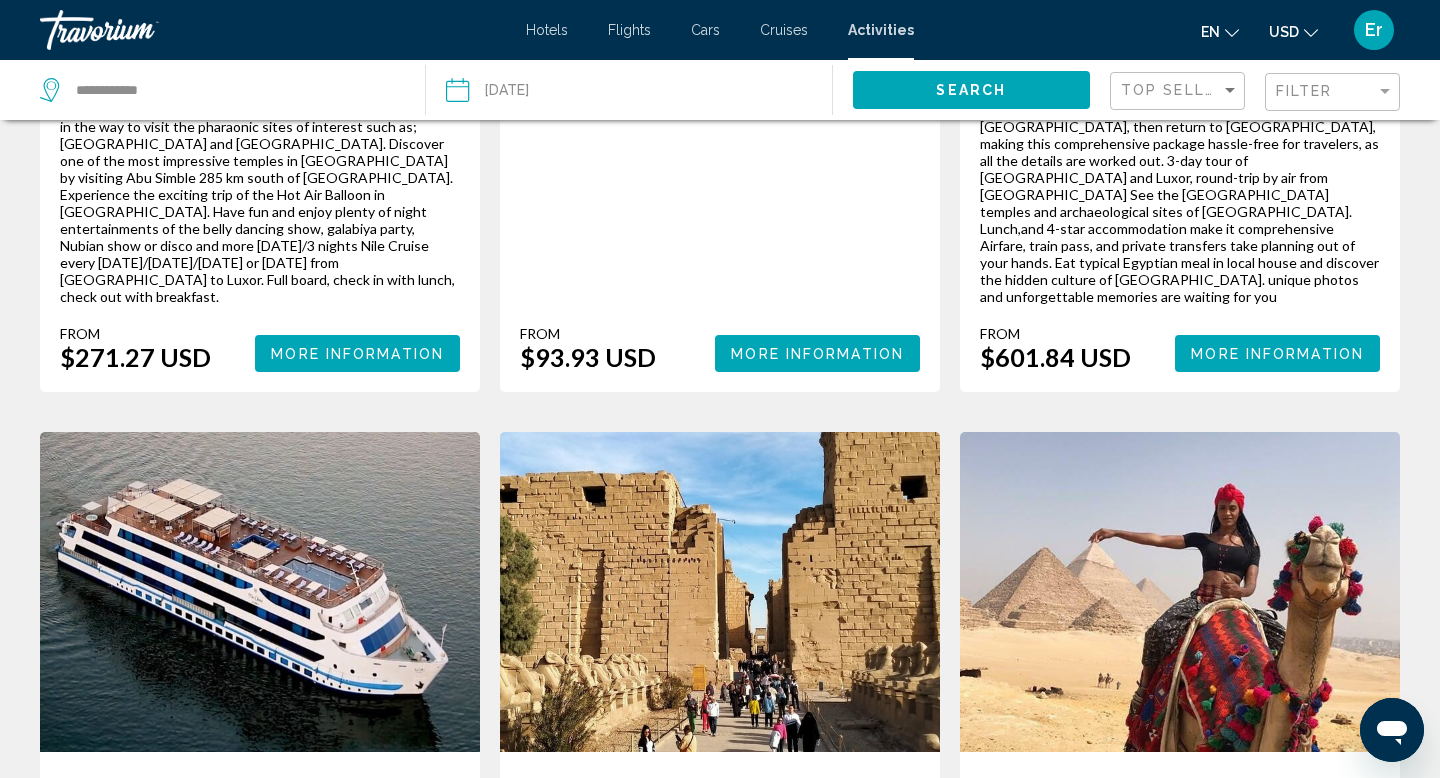 scroll, scrollTop: 2151, scrollLeft: 0, axis: vertical 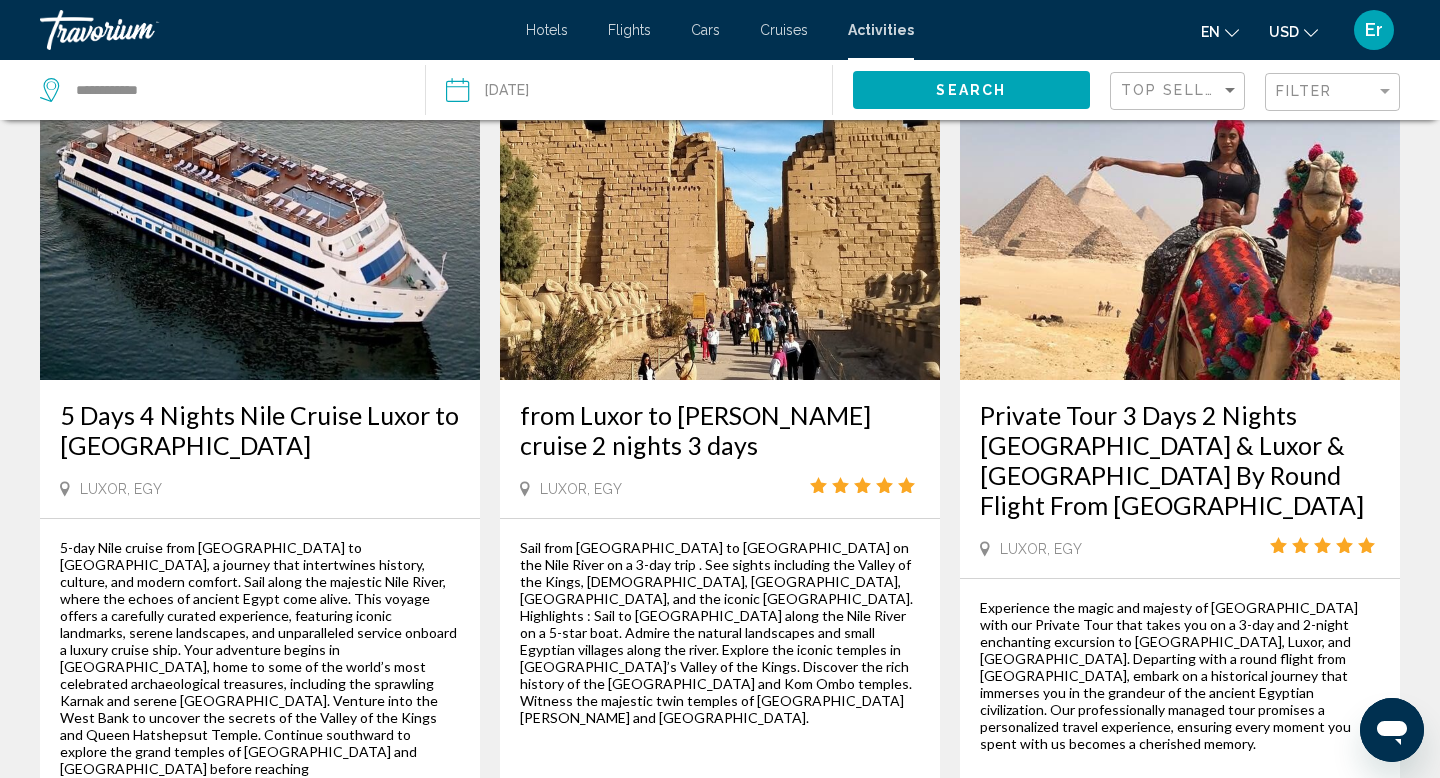 click on "Filter" 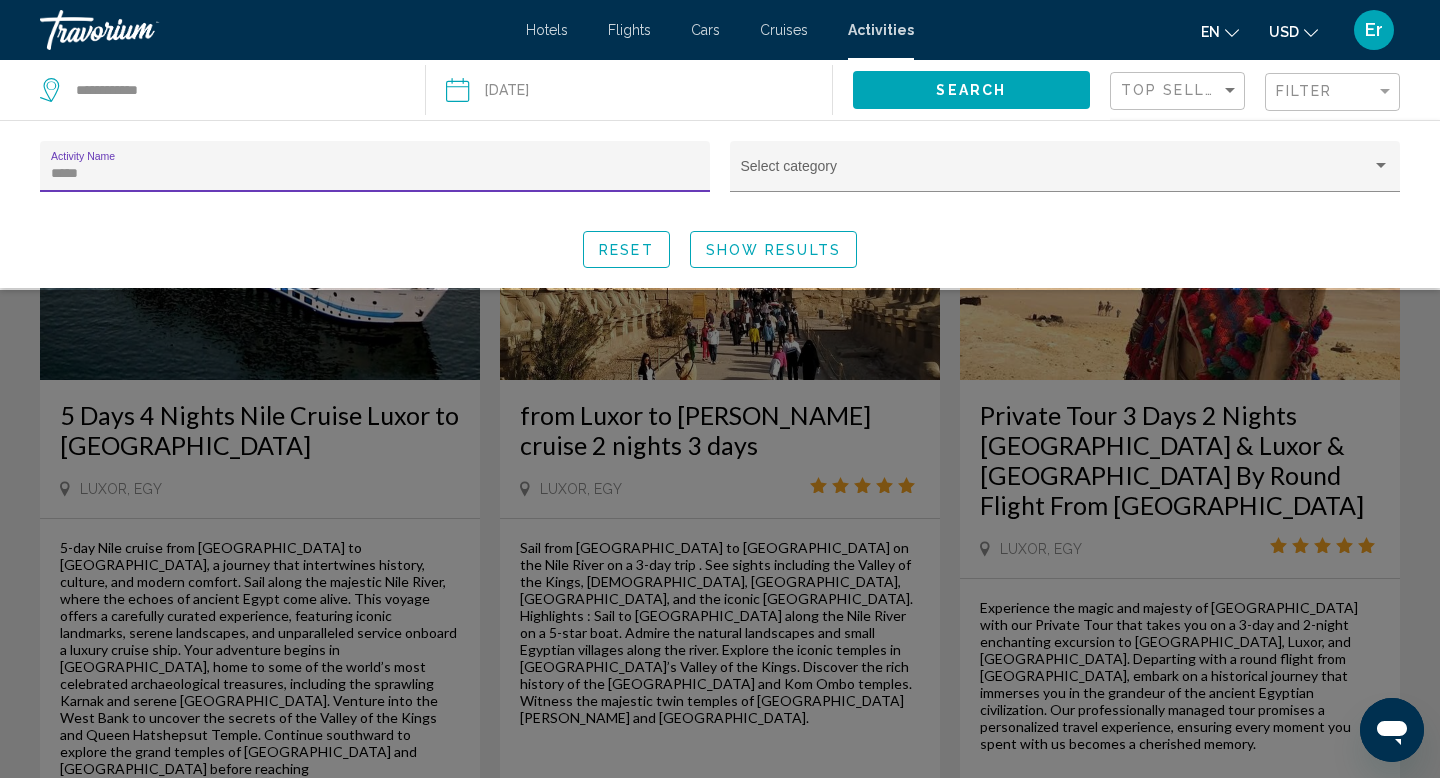 drag, startPoint x: 198, startPoint y: 180, endPoint x: 52, endPoint y: 180, distance: 146 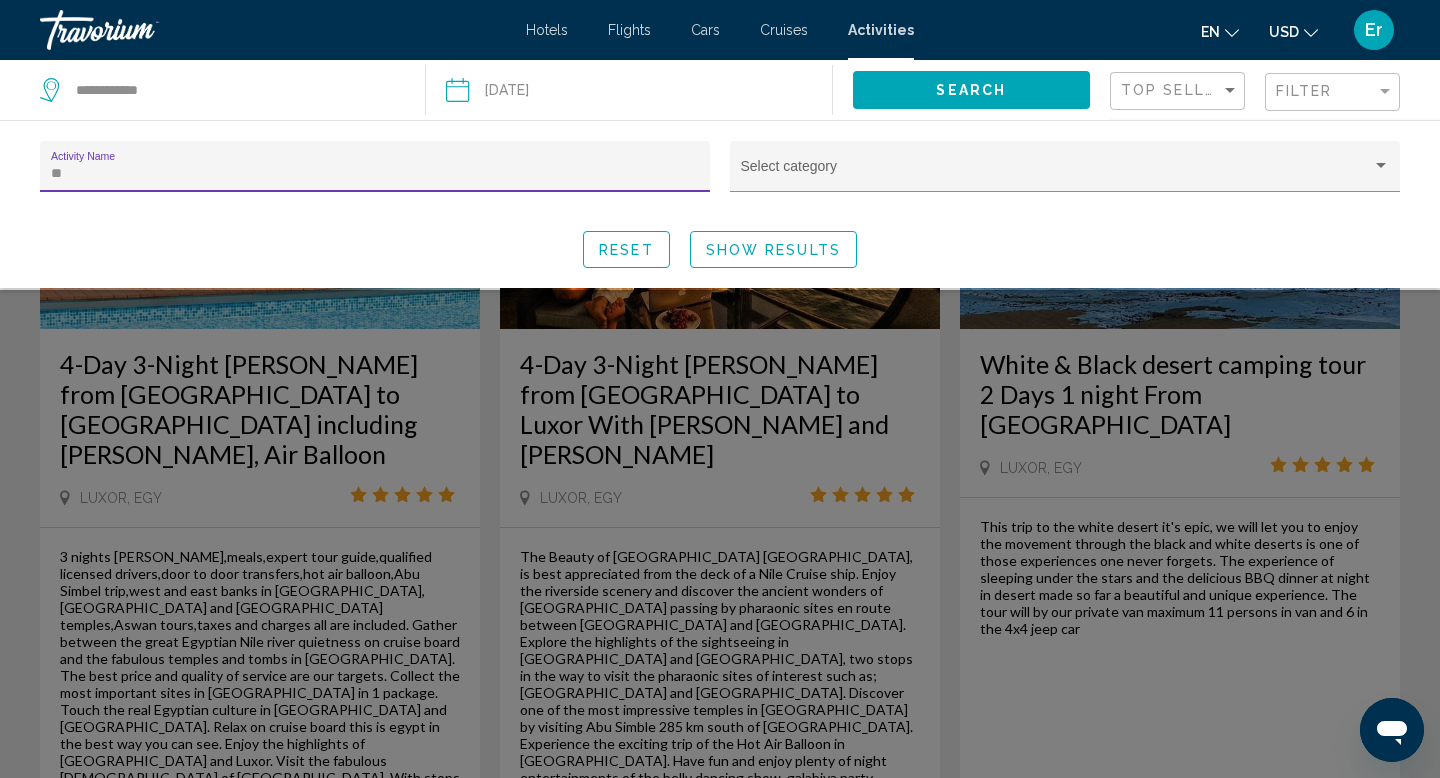 type on "*" 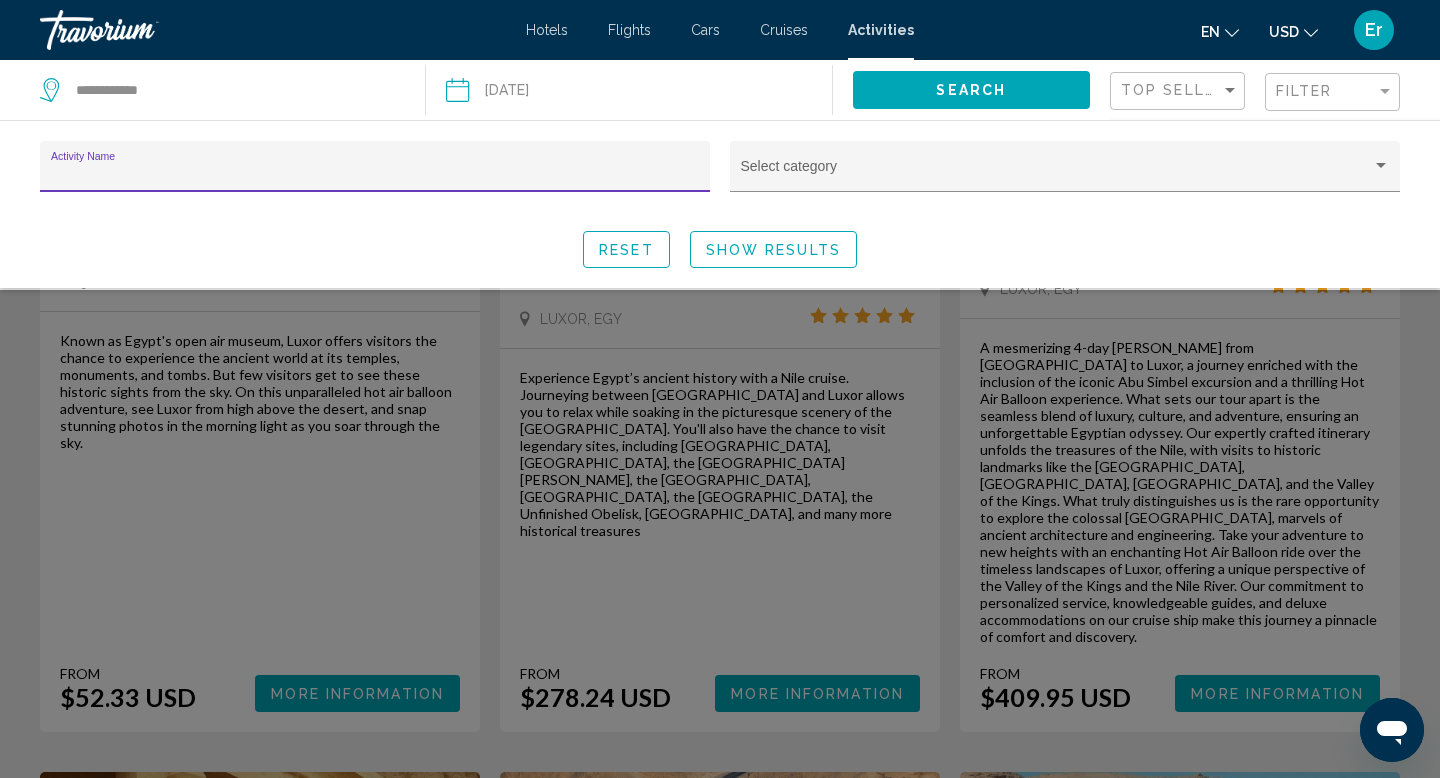 type on "*" 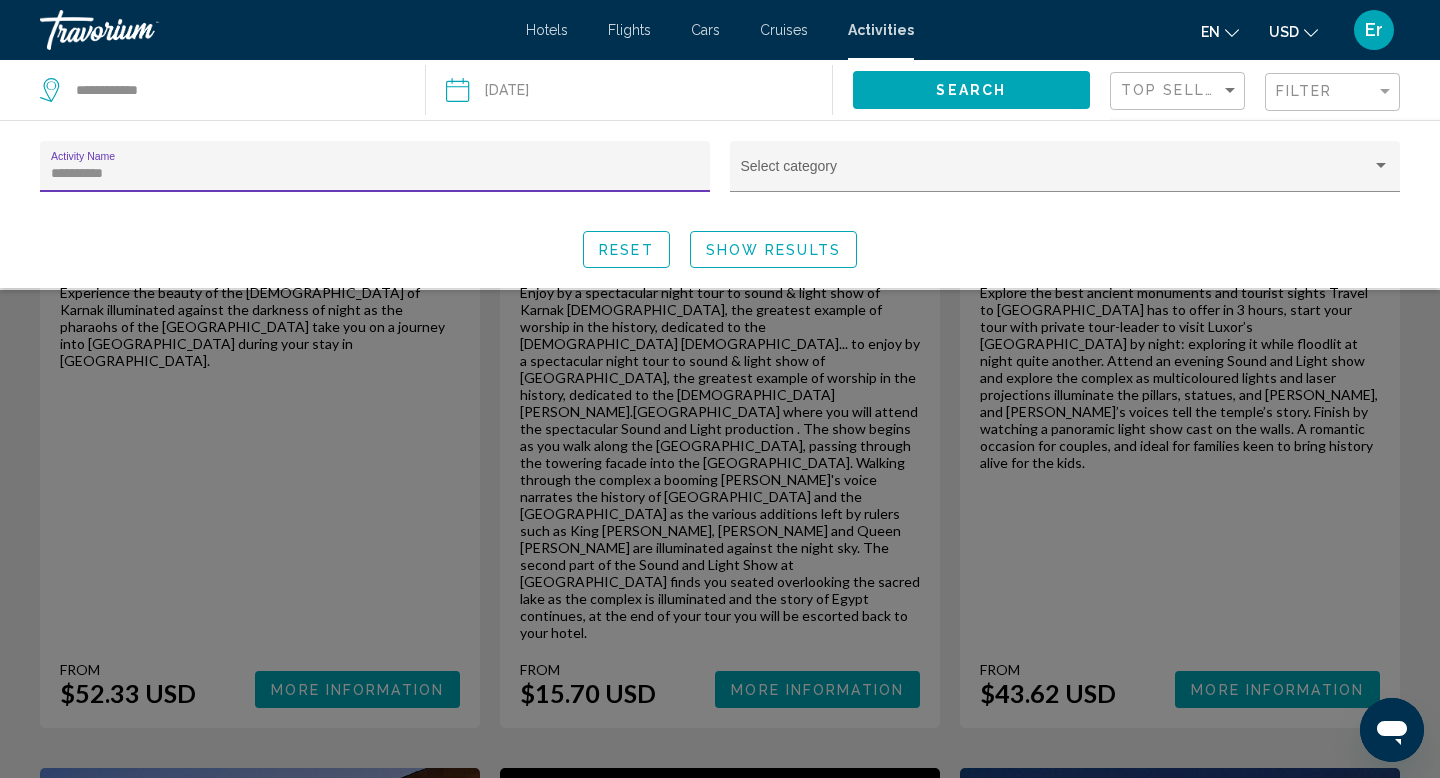 type on "**********" 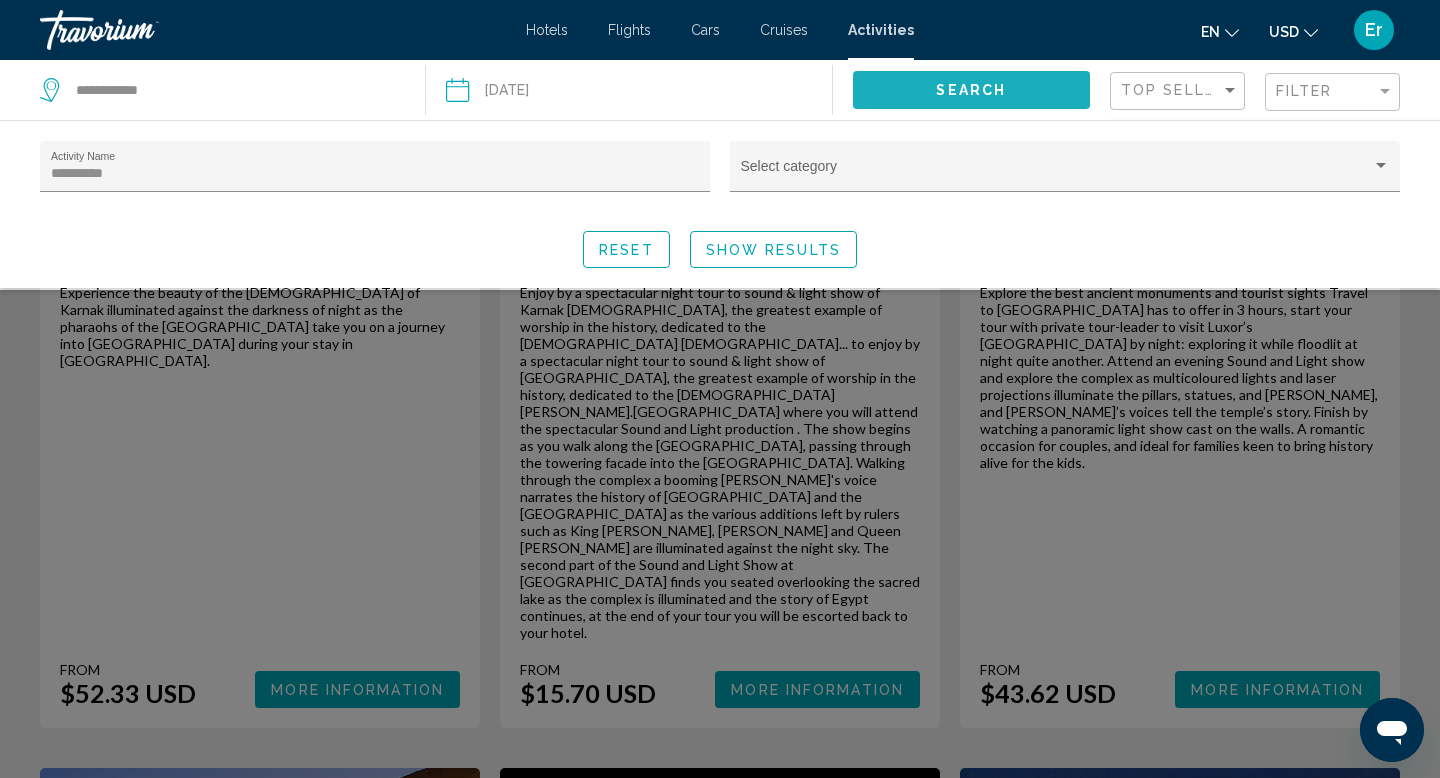click on "Search" 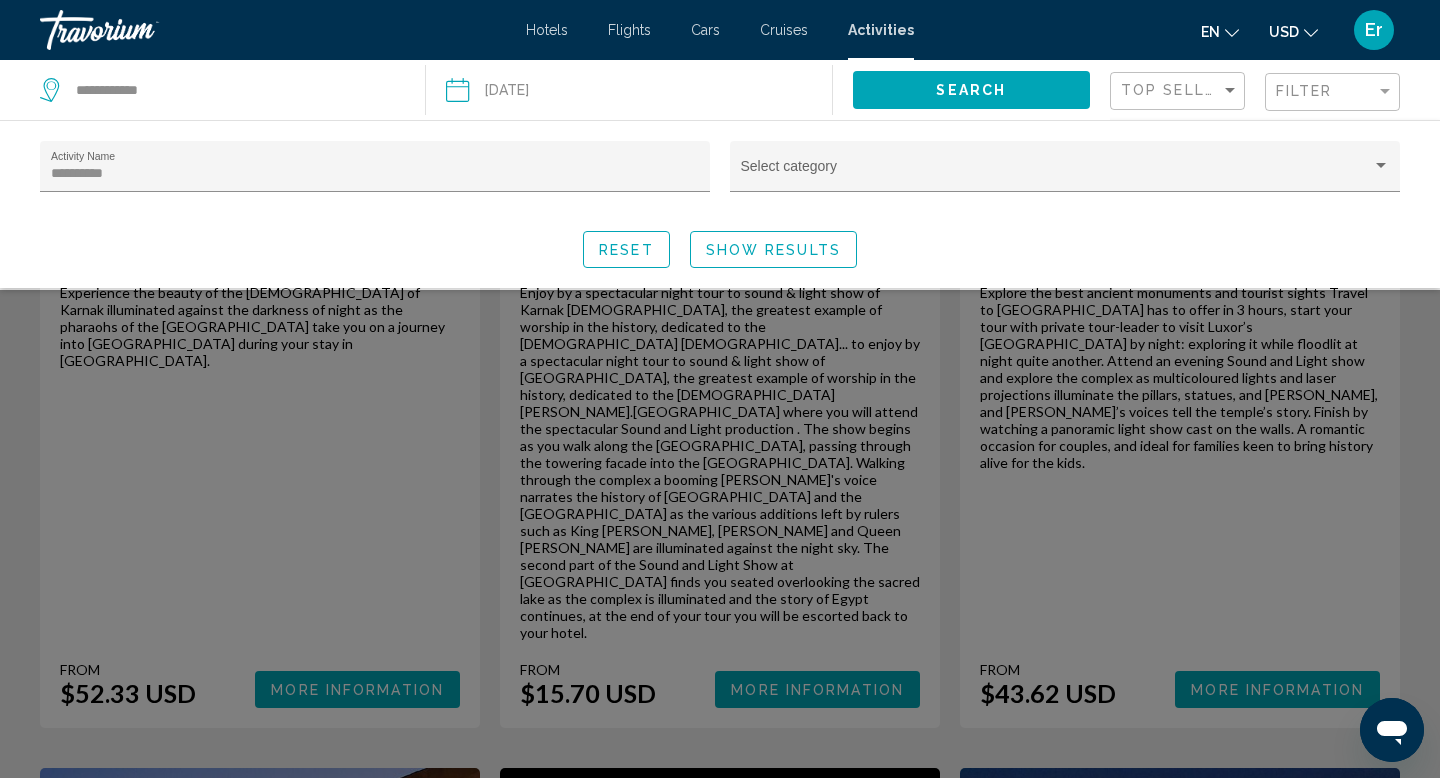 click on "Show Results" 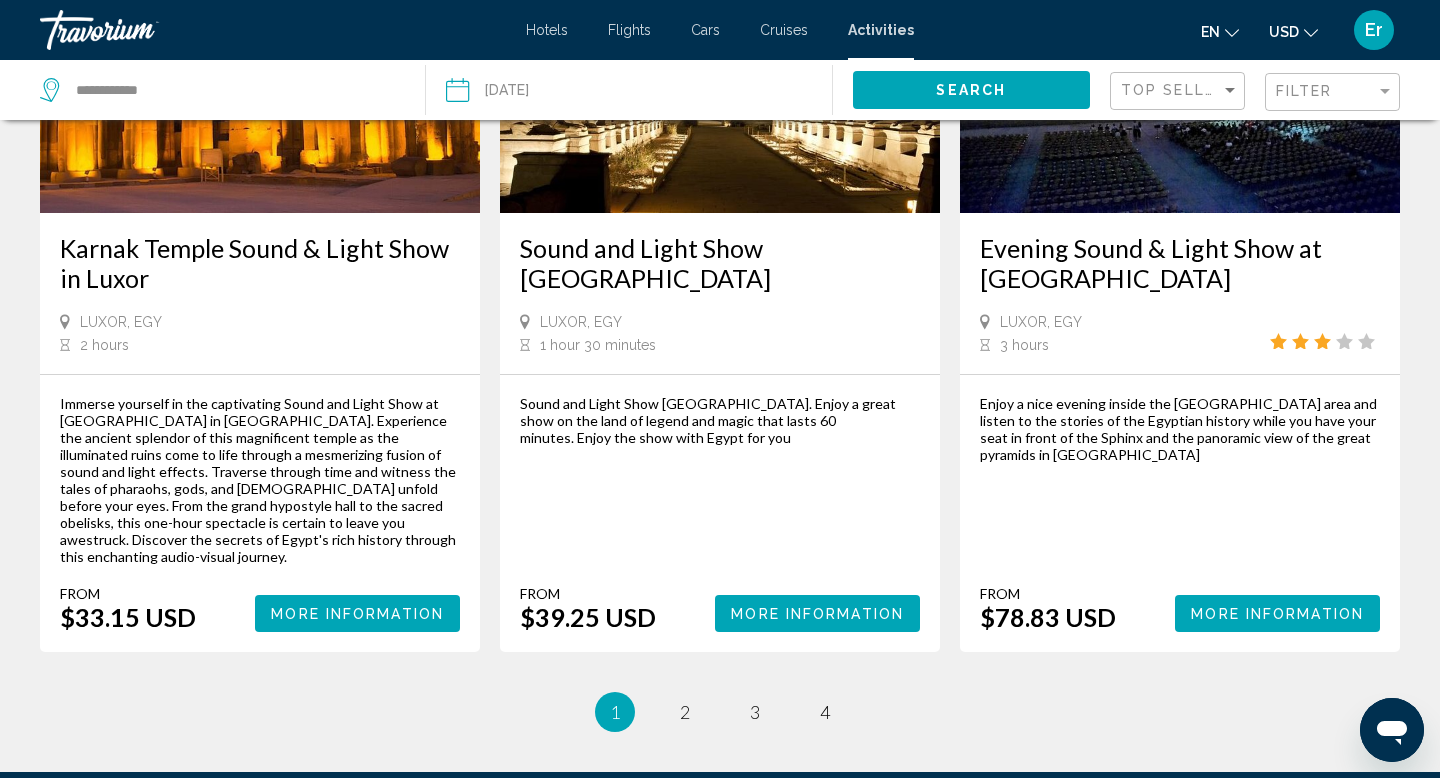 scroll, scrollTop: 3034, scrollLeft: 0, axis: vertical 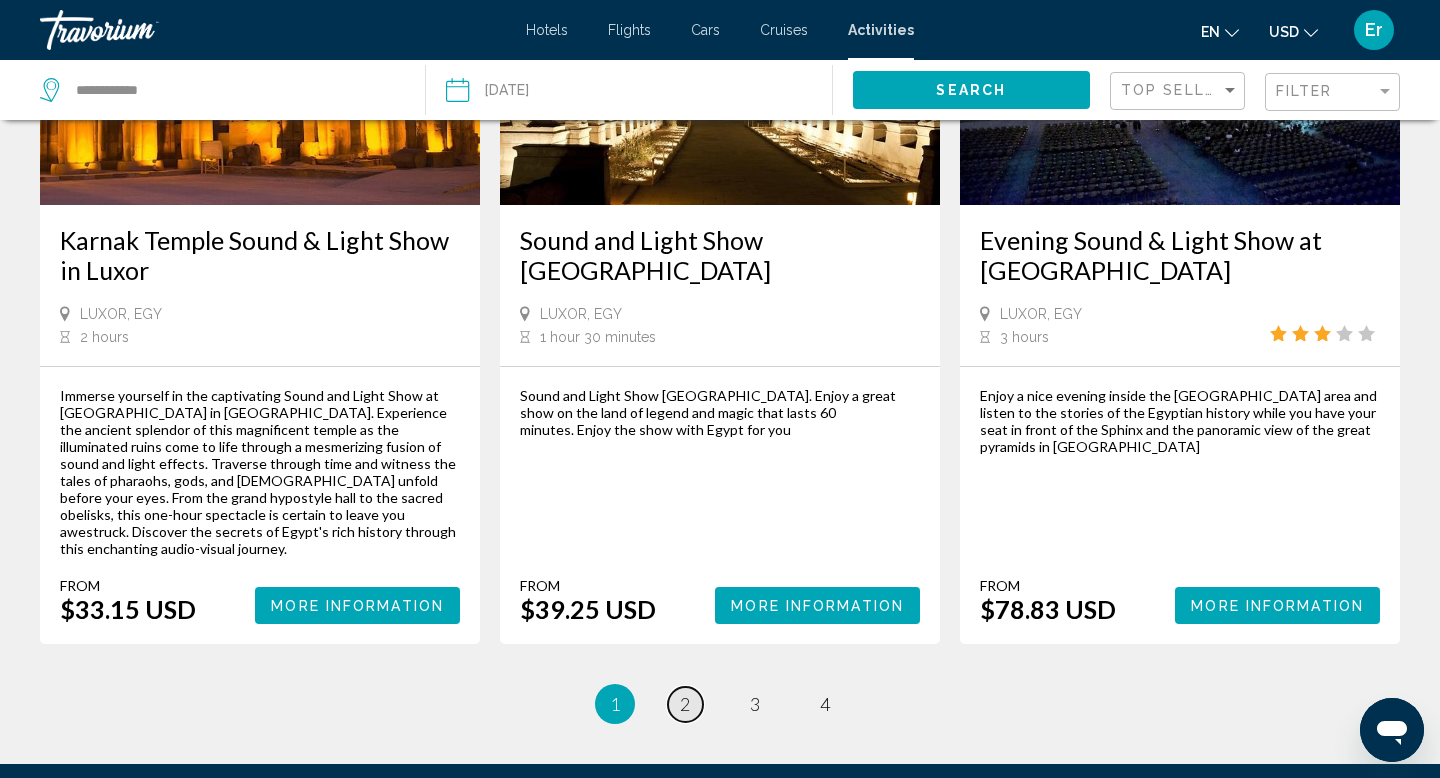 click on "2" at bounding box center (685, 704) 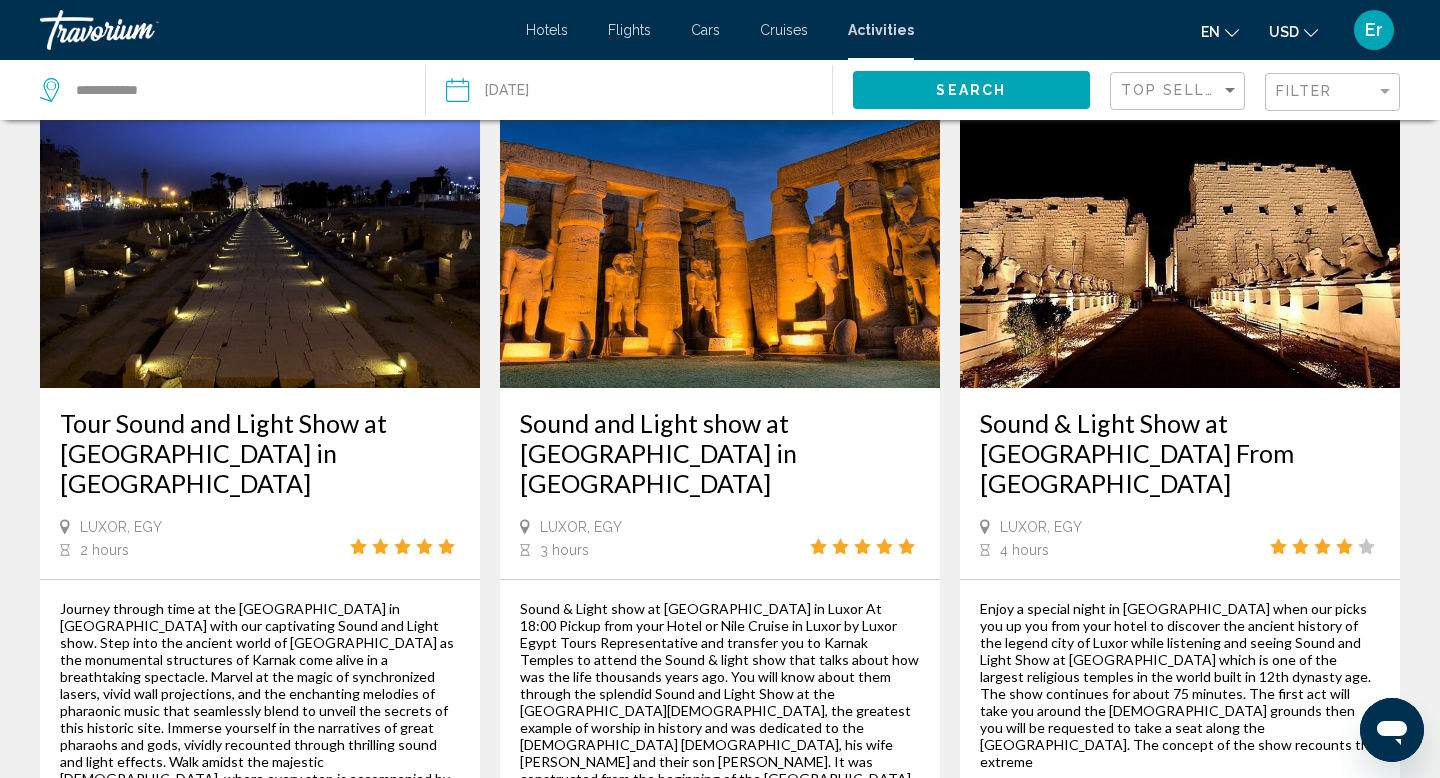 scroll, scrollTop: 119, scrollLeft: 0, axis: vertical 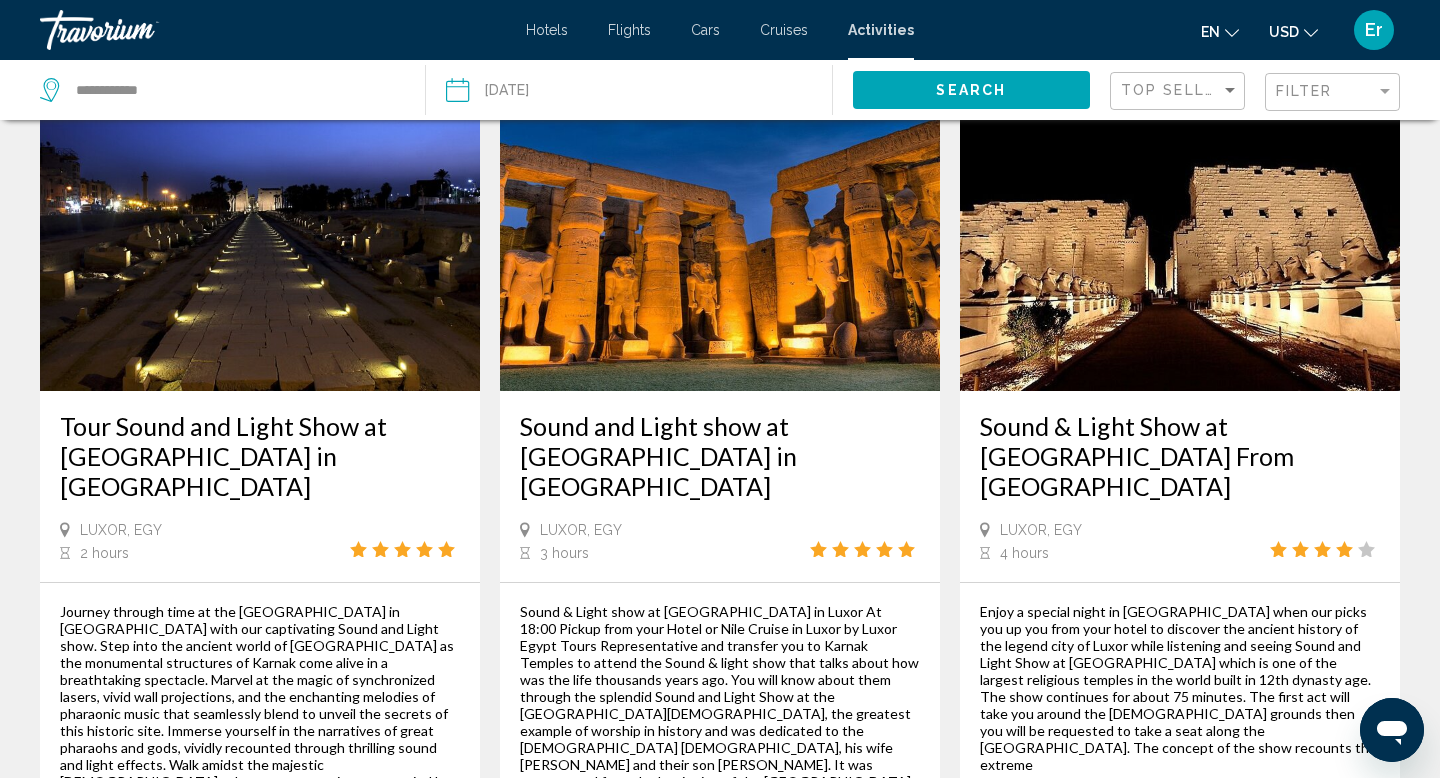 click at bounding box center (720, 231) 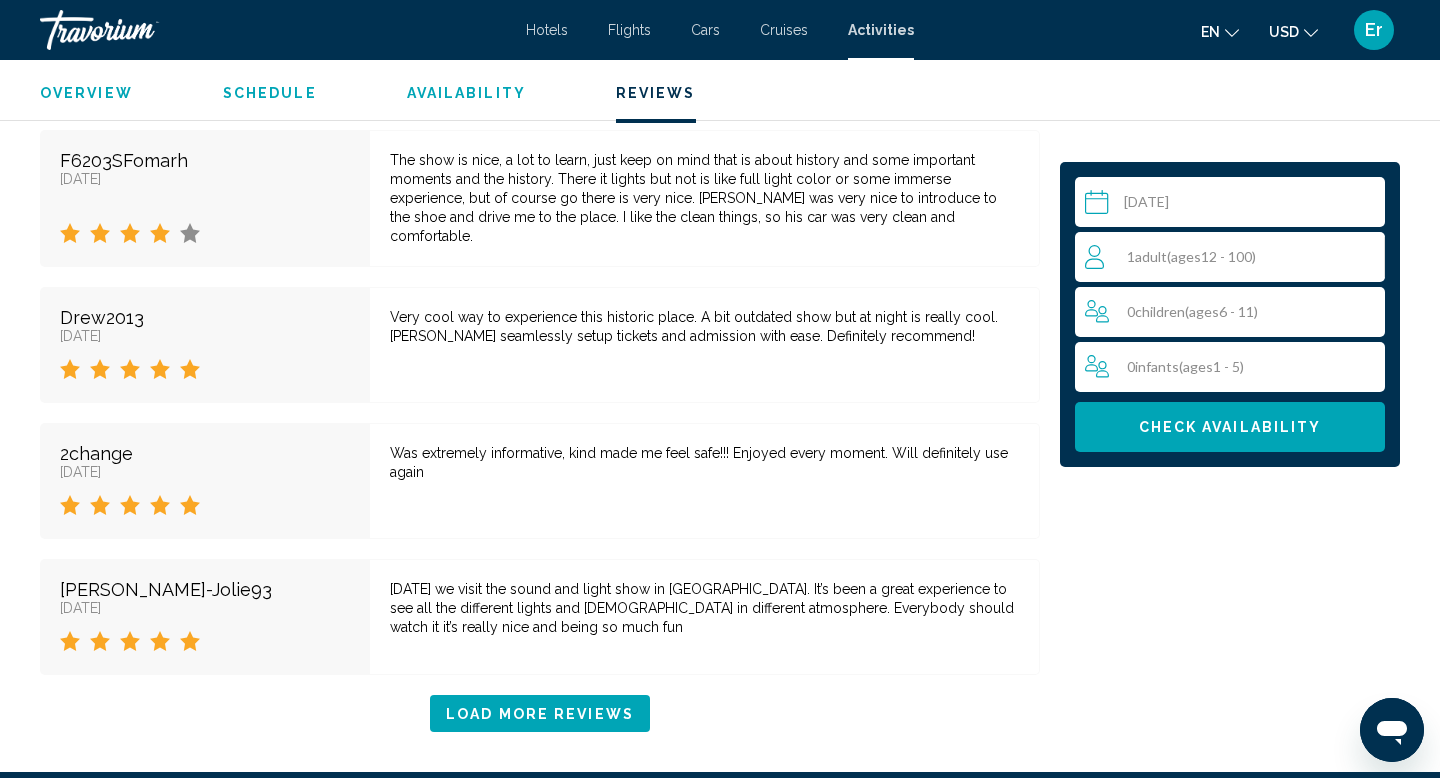 scroll, scrollTop: 2945, scrollLeft: 0, axis: vertical 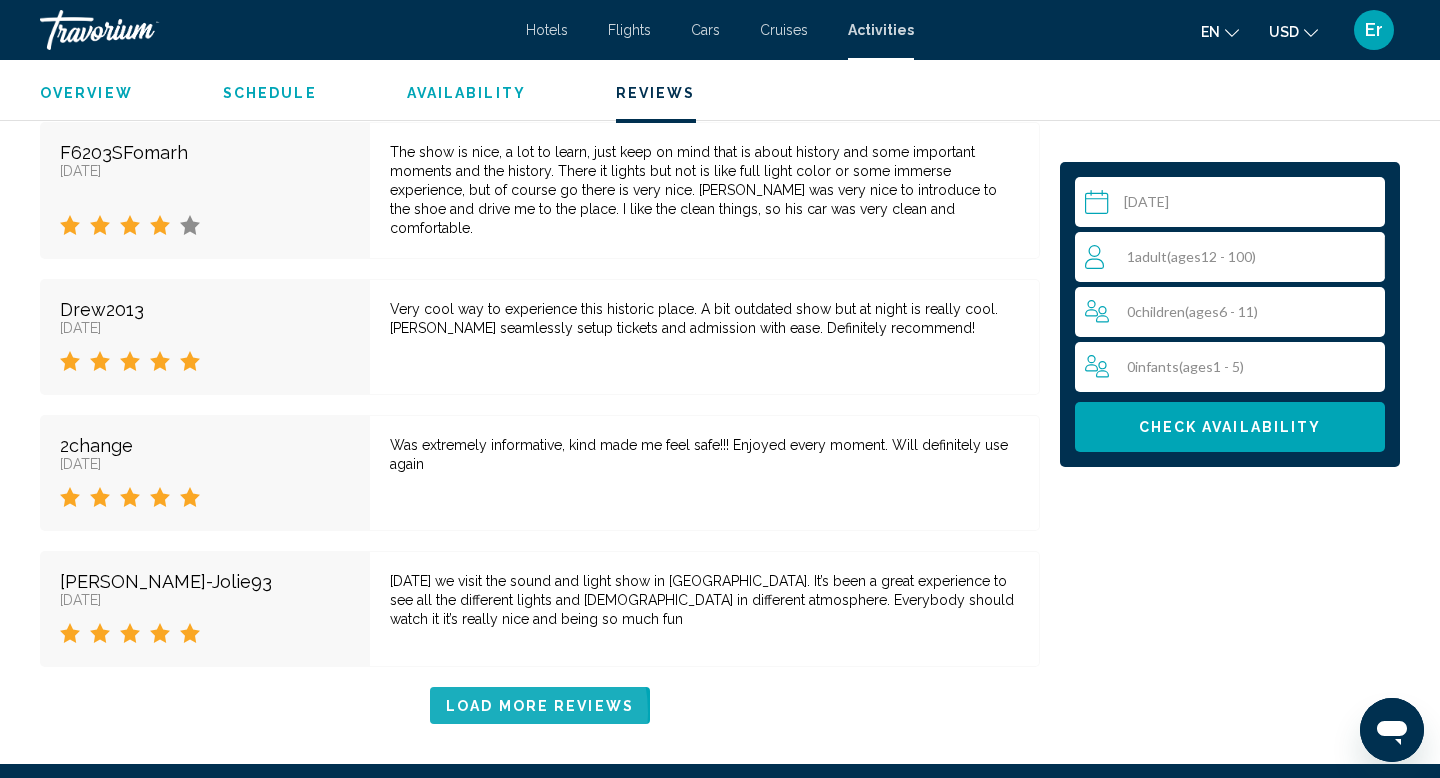 click on "Load More Reviews" at bounding box center (540, 706) 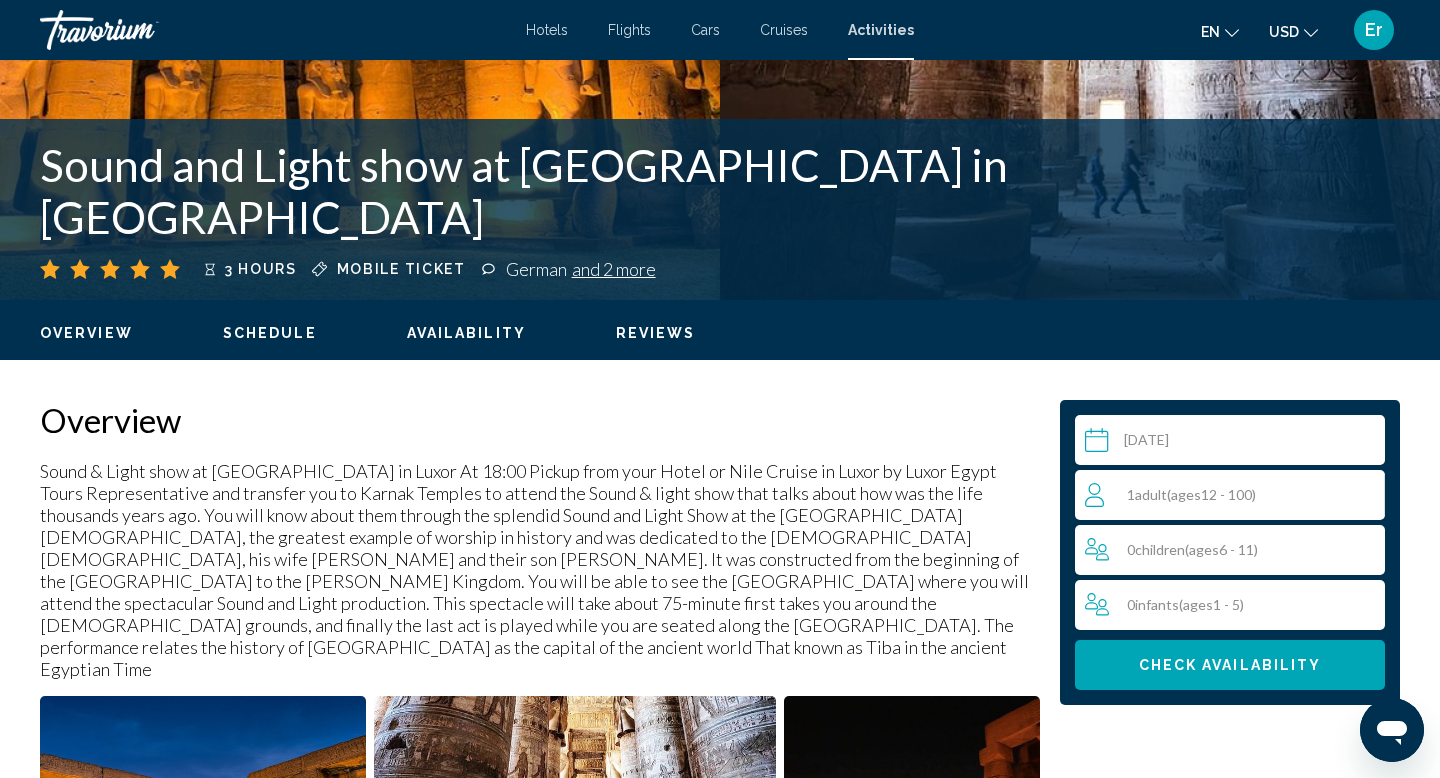 scroll, scrollTop: 370, scrollLeft: 0, axis: vertical 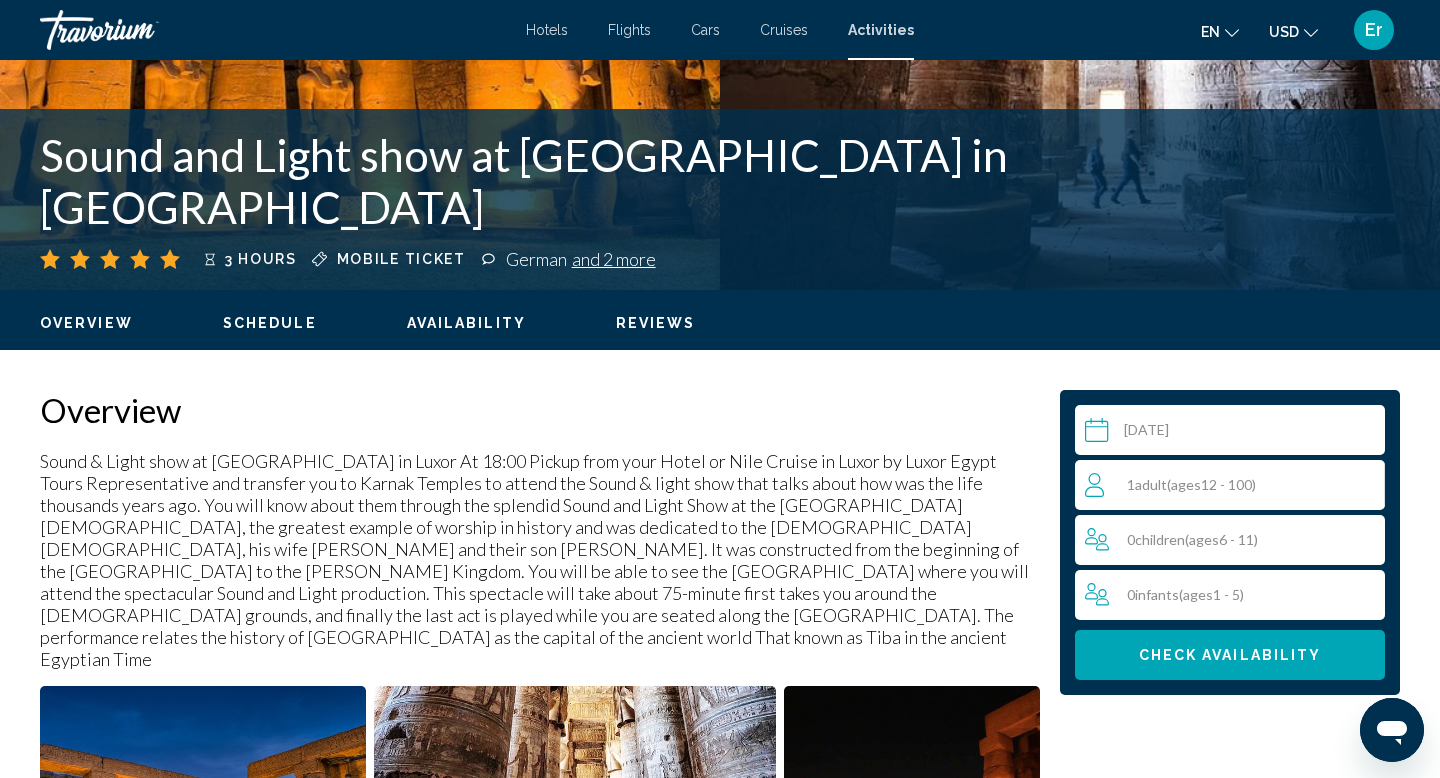 click on "ages" at bounding box center (1186, 484) 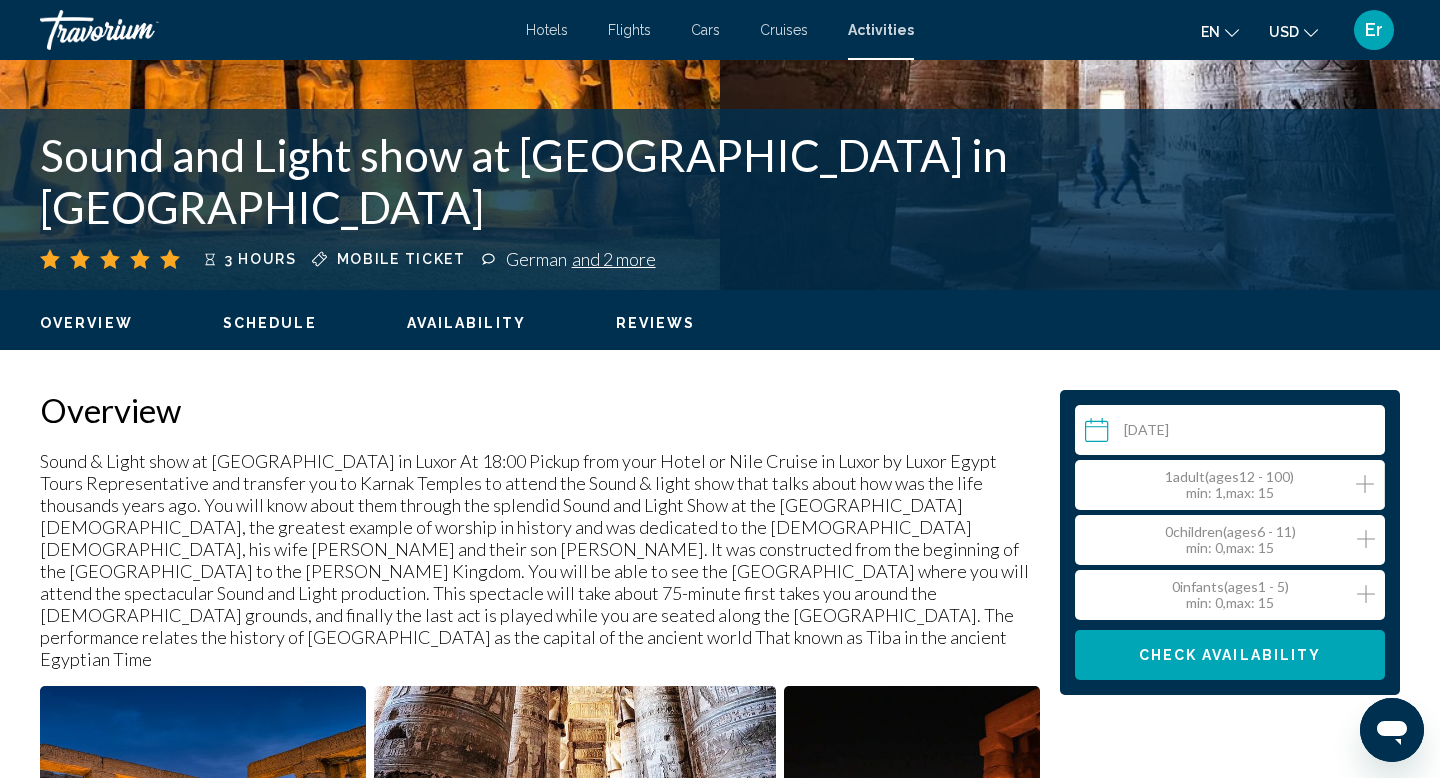 click 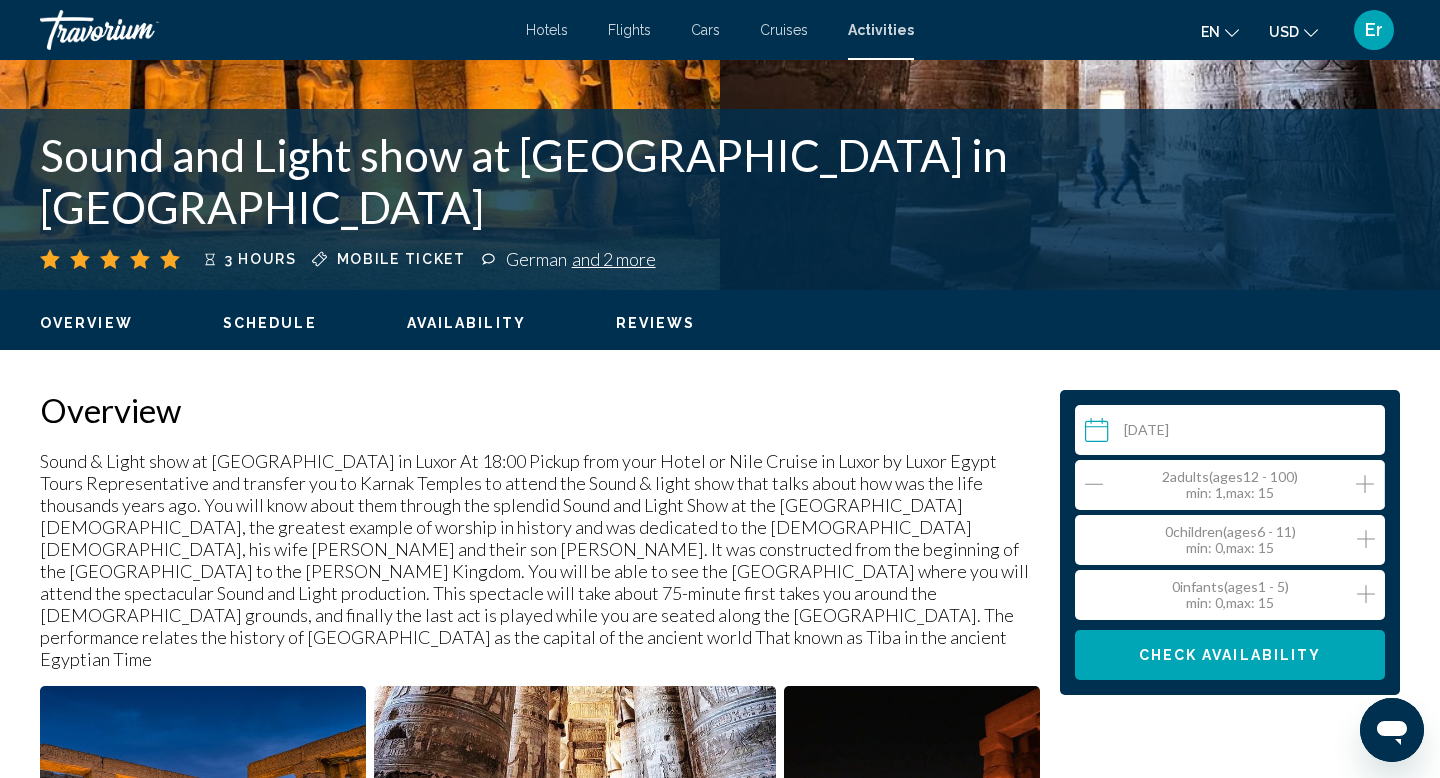 click 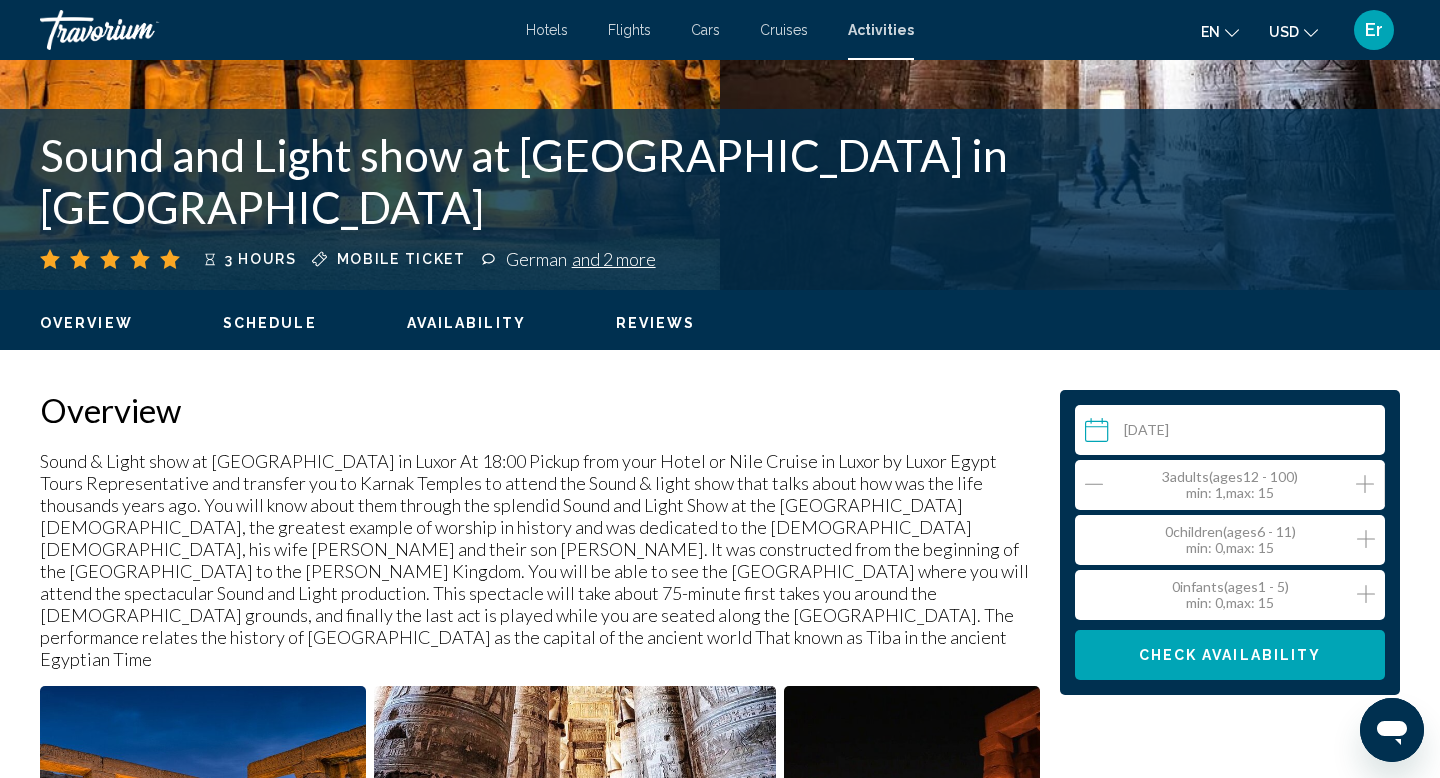 click on "Check Availability" at bounding box center (1230, 656) 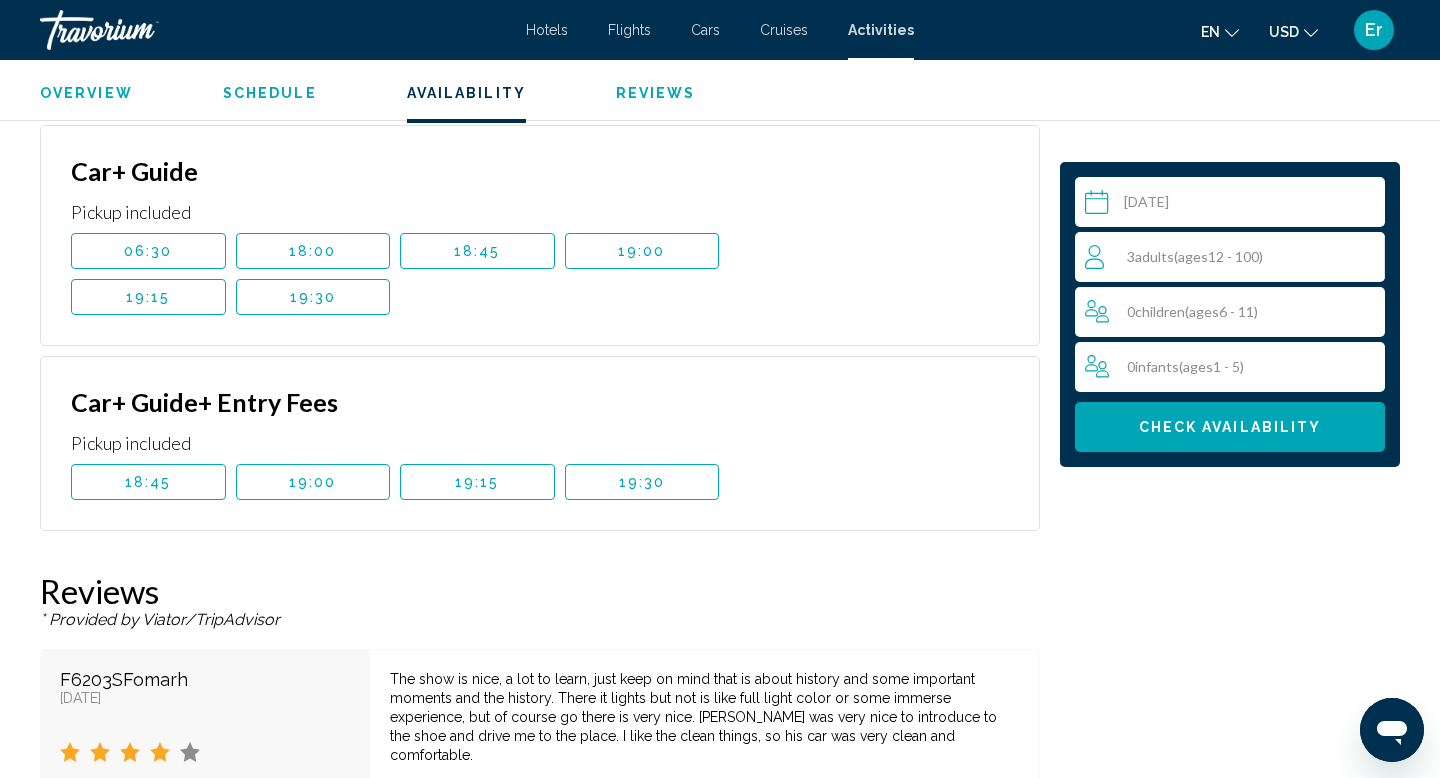 scroll, scrollTop: 2806, scrollLeft: 0, axis: vertical 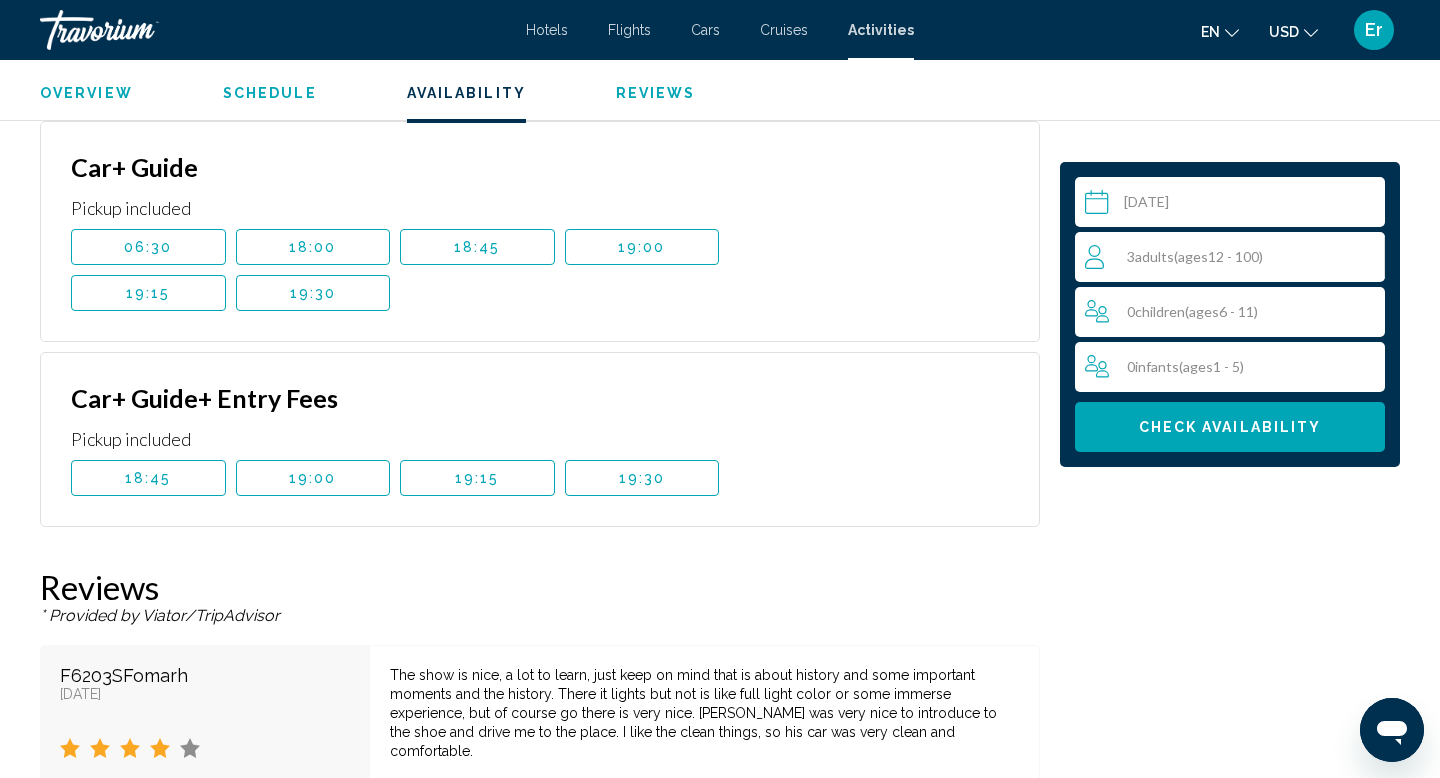 click on "18:45" at bounding box center [148, 478] 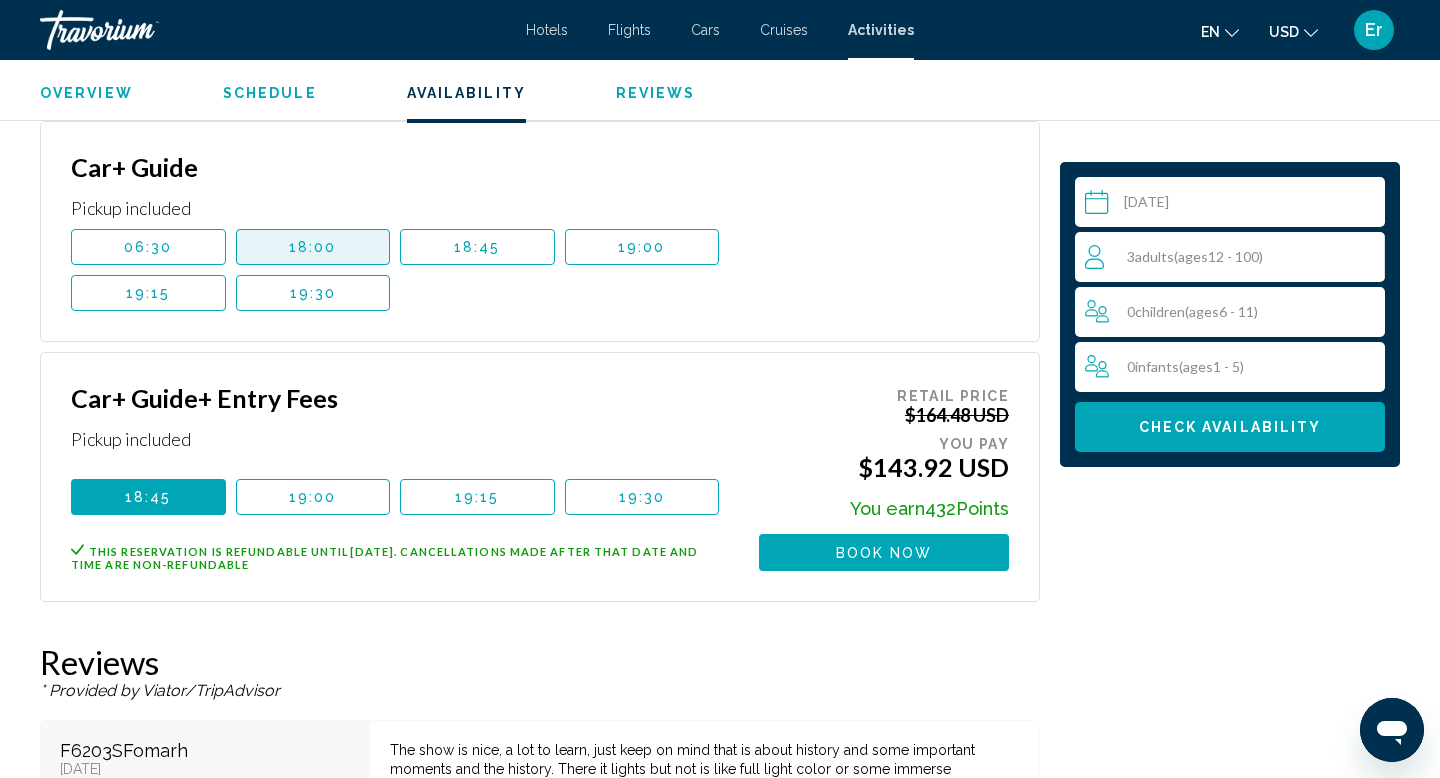 click on "18:00" at bounding box center (313, 247) 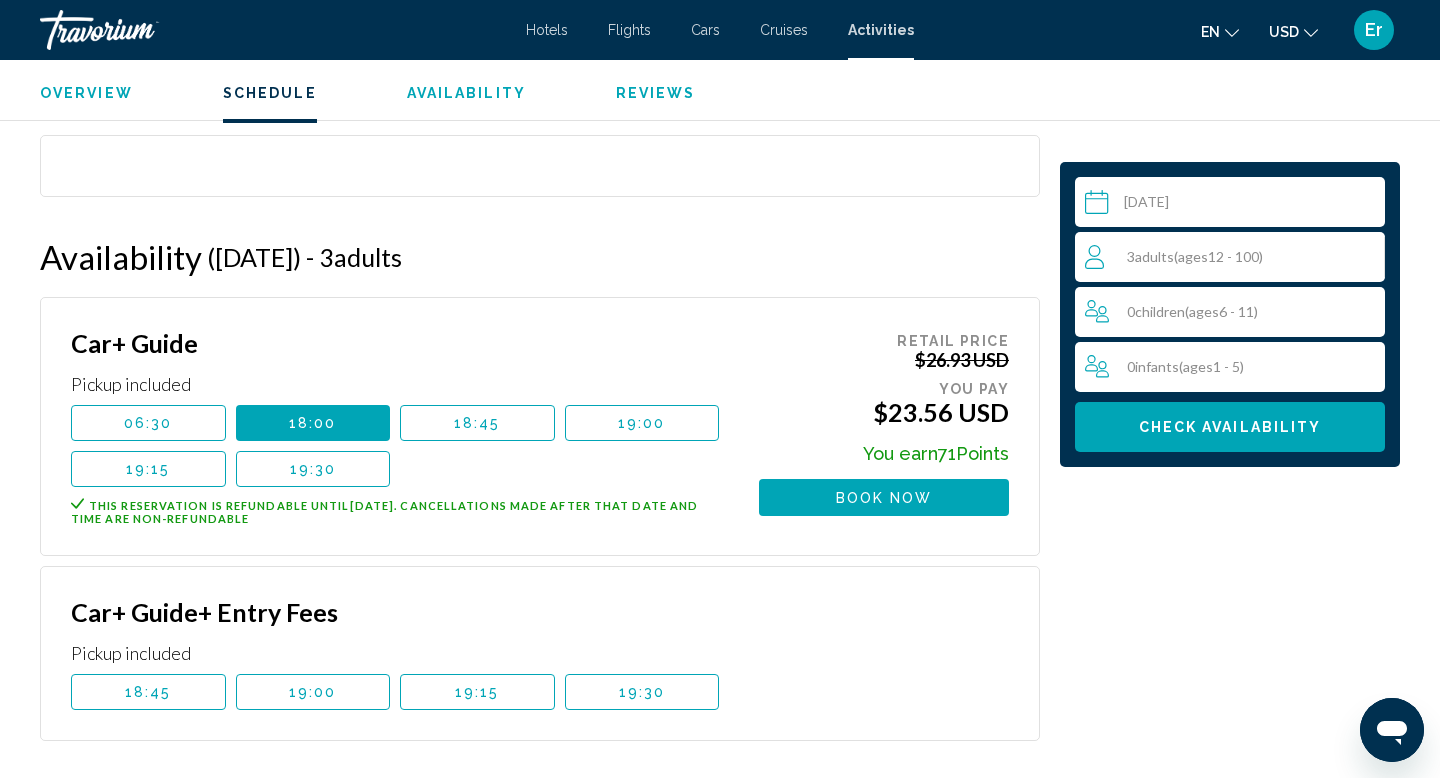 scroll, scrollTop: 2626, scrollLeft: 0, axis: vertical 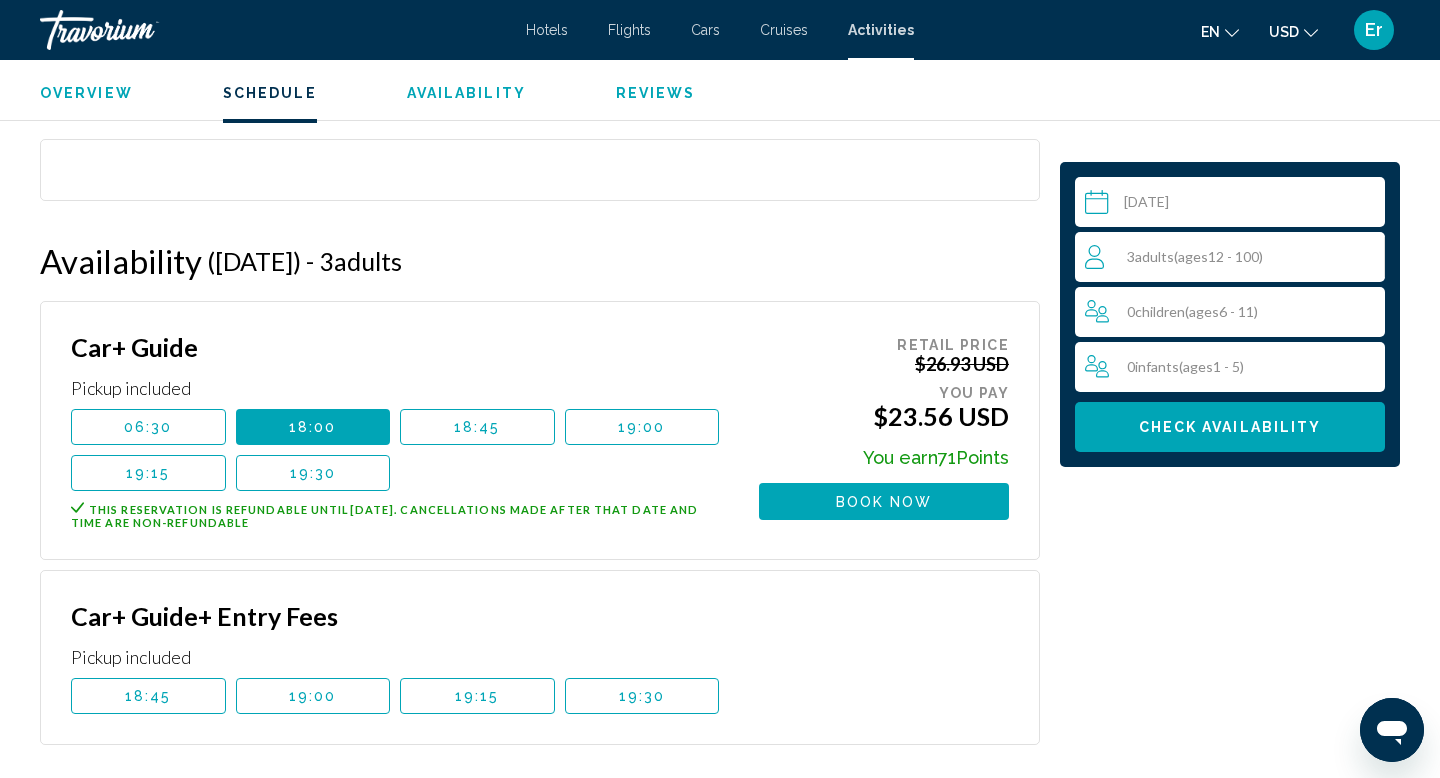 click on "19:00" at bounding box center (313, 696) 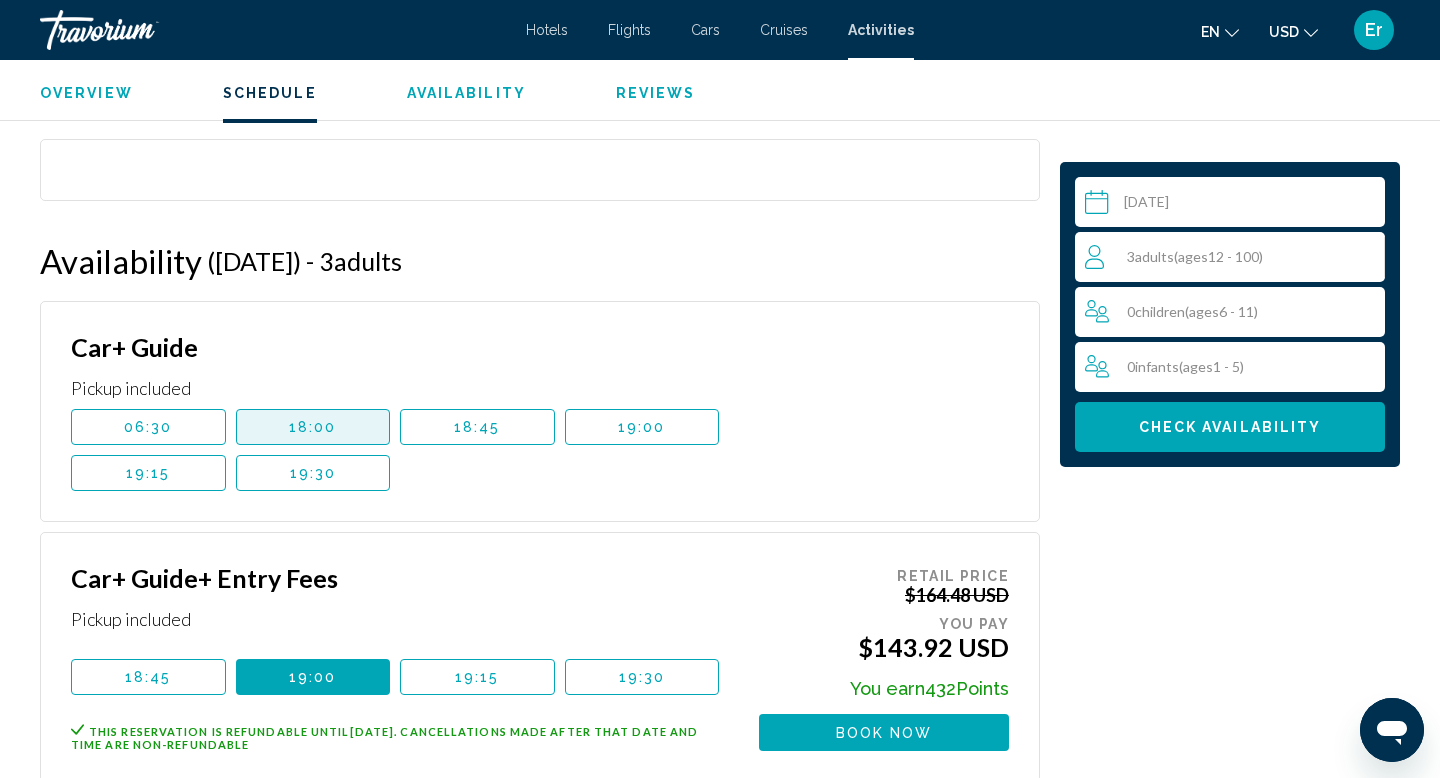 click on "18:00" at bounding box center [313, 427] 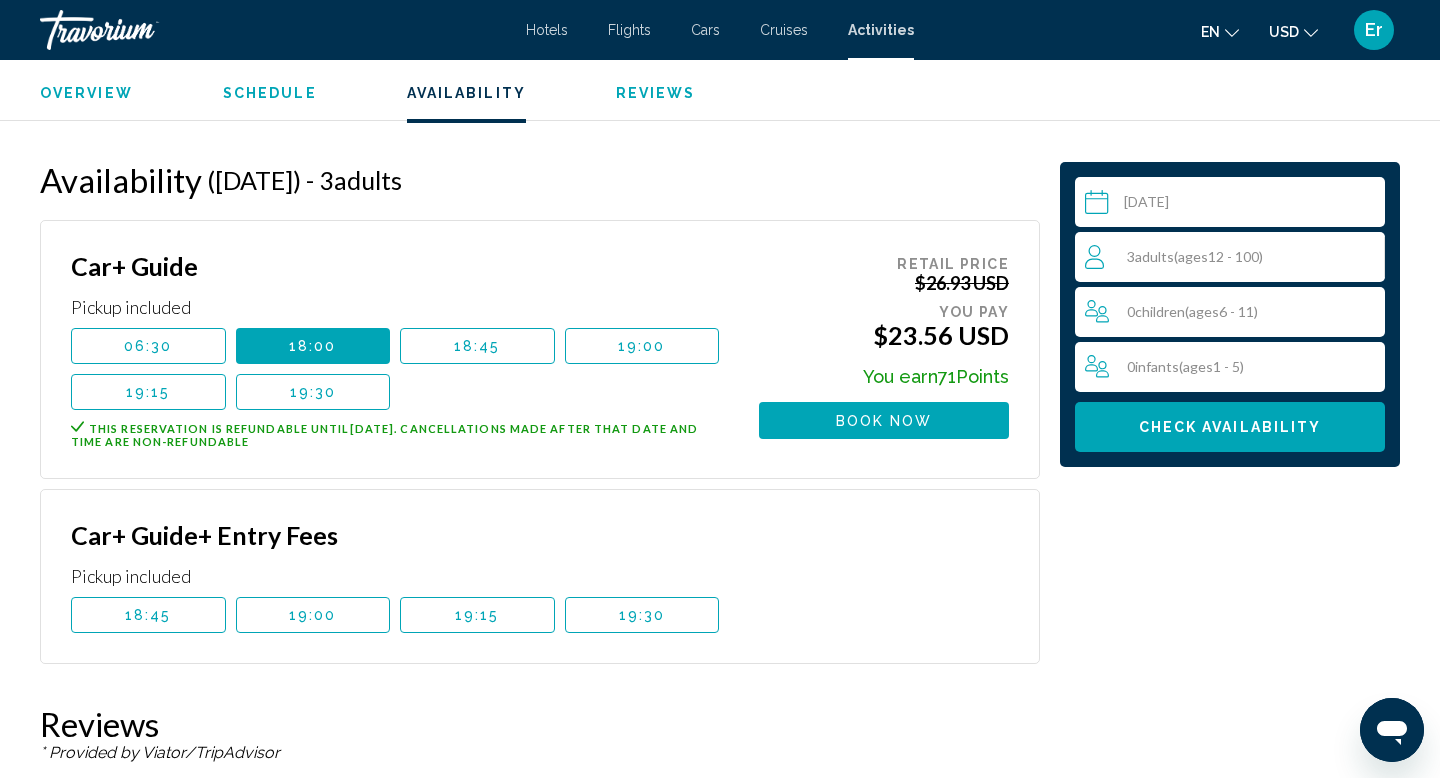 scroll, scrollTop: 2708, scrollLeft: 0, axis: vertical 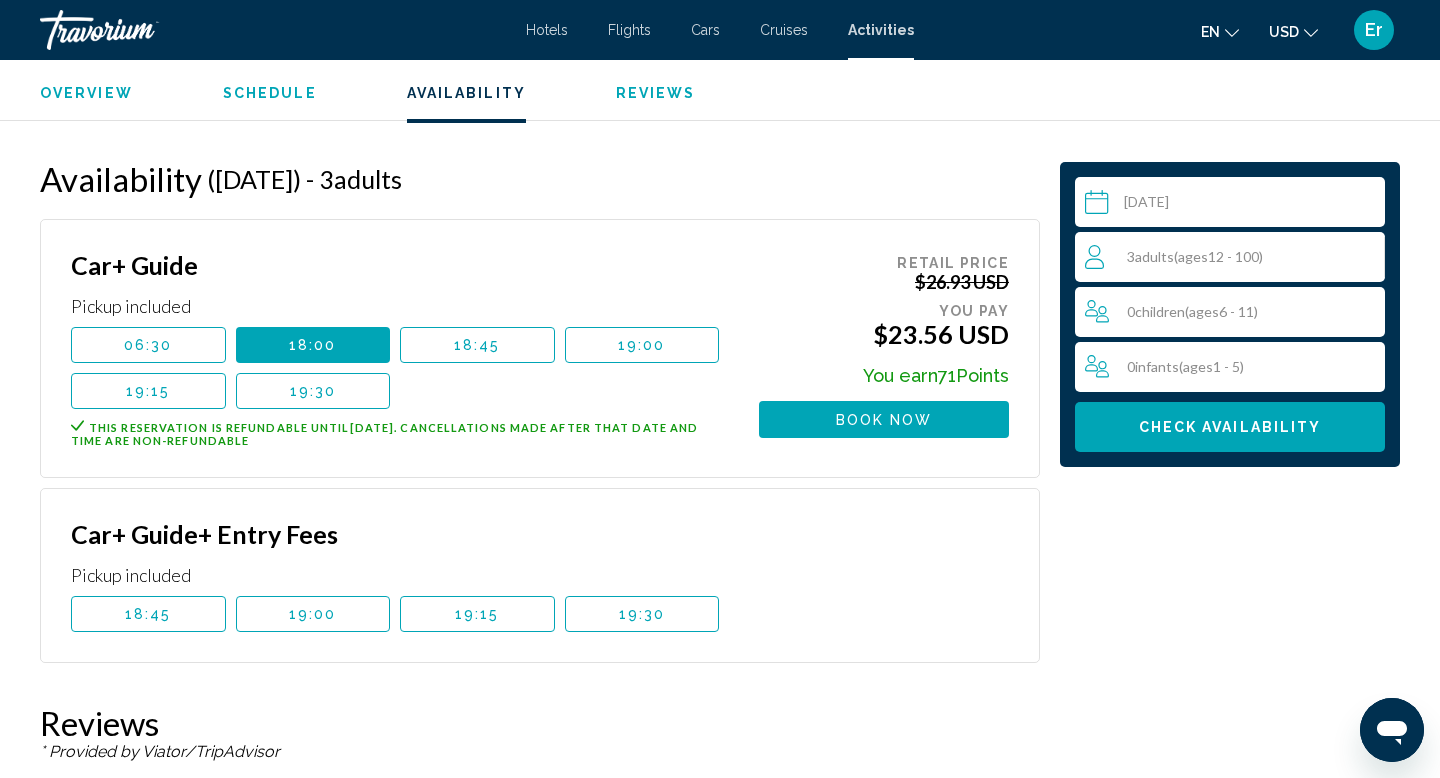 click on "18:45" at bounding box center [148, 614] 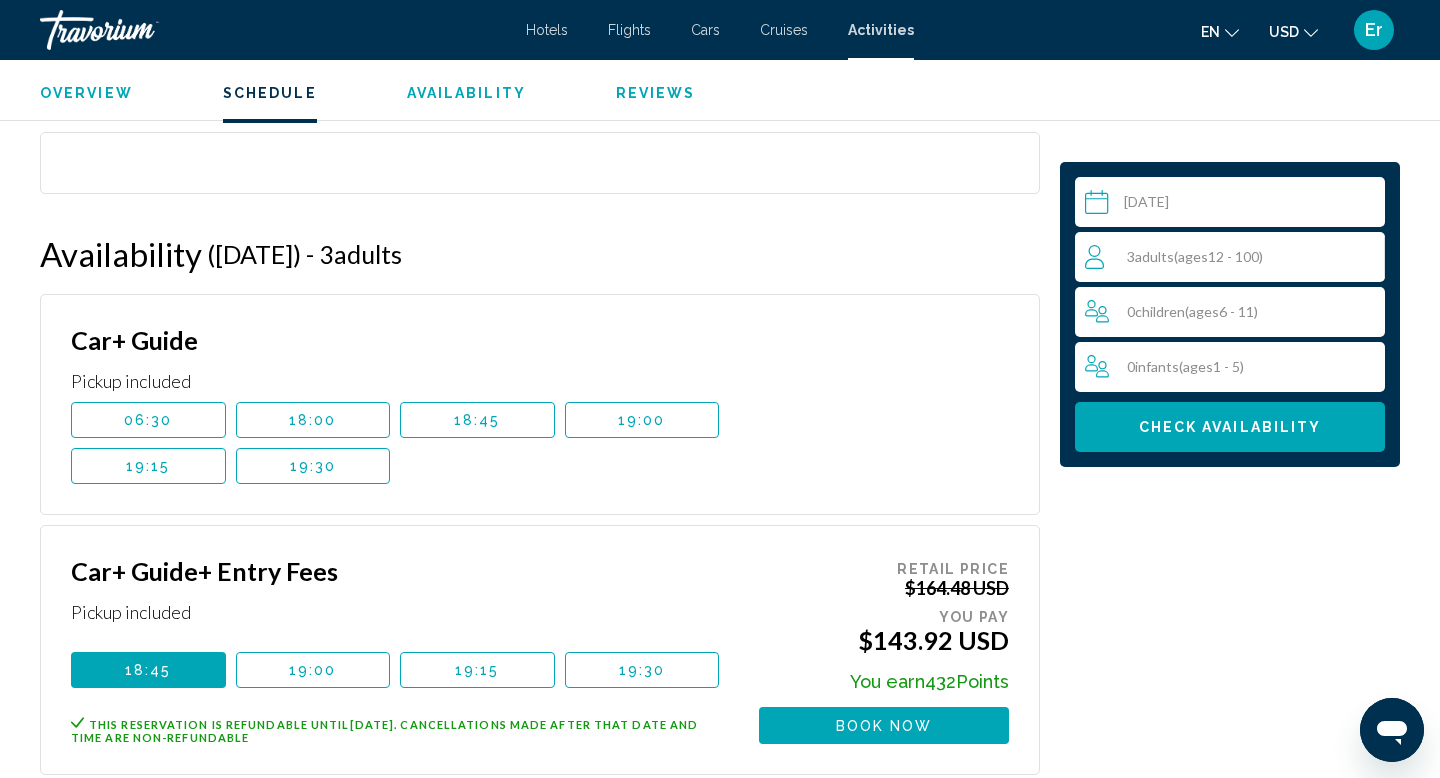 scroll, scrollTop: 2636, scrollLeft: 0, axis: vertical 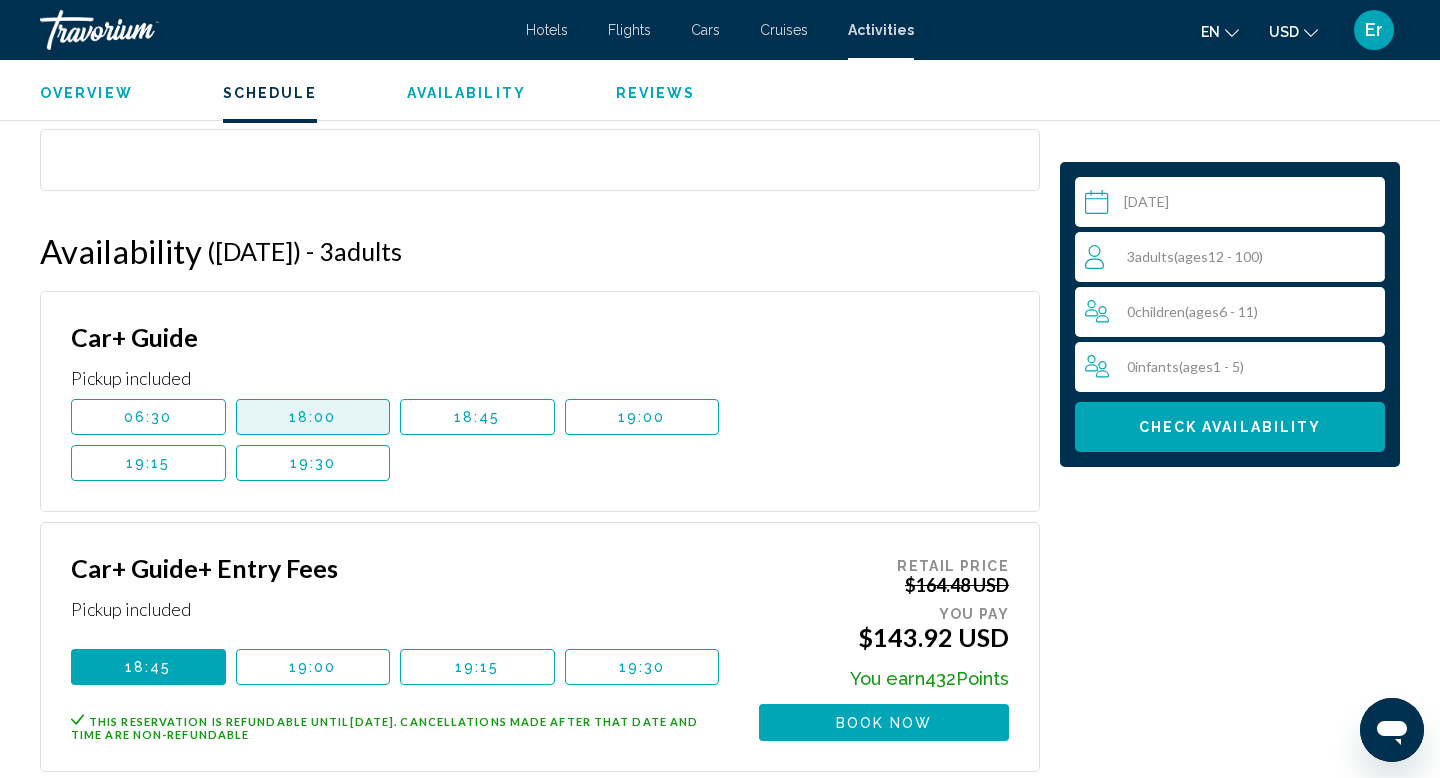 click on "18:00" at bounding box center [313, 417] 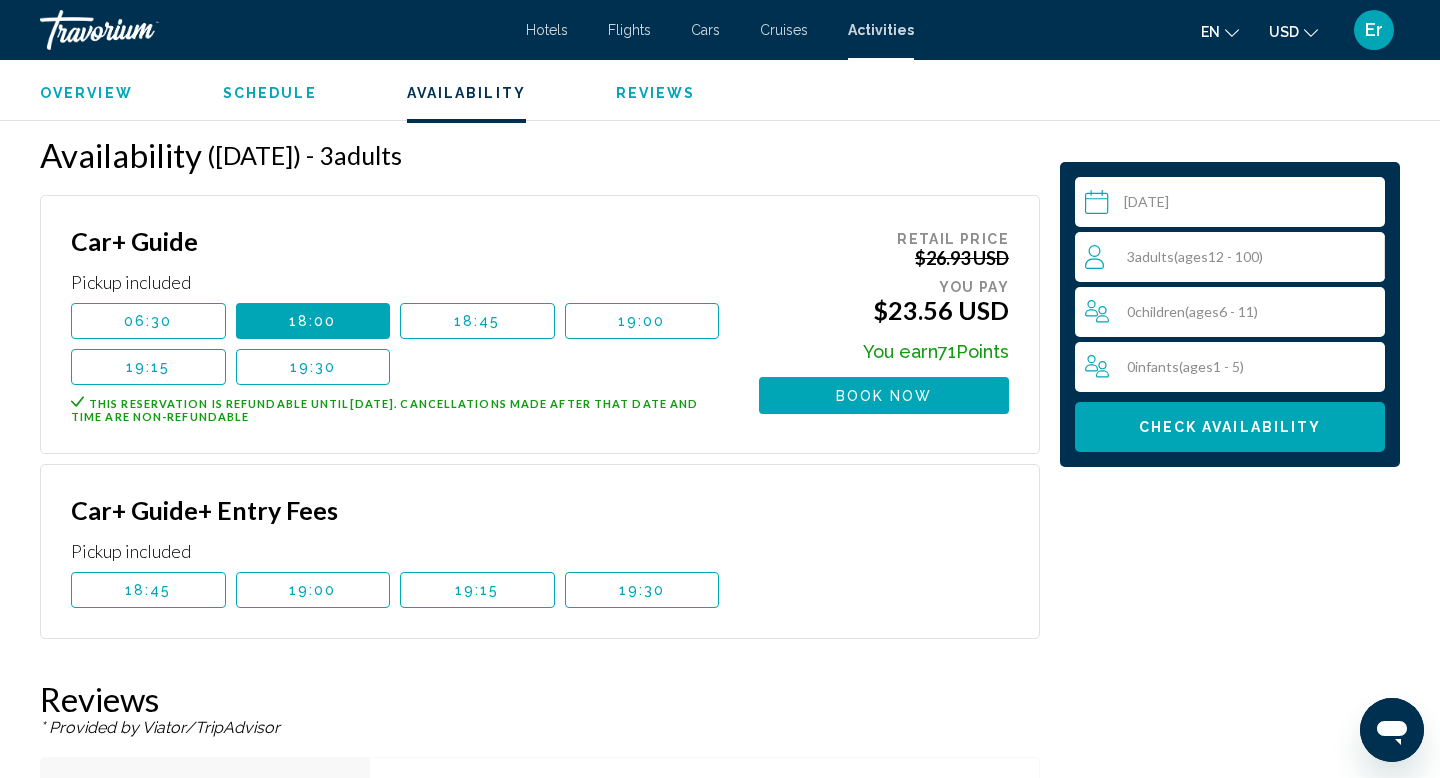 scroll, scrollTop: 2734, scrollLeft: 0, axis: vertical 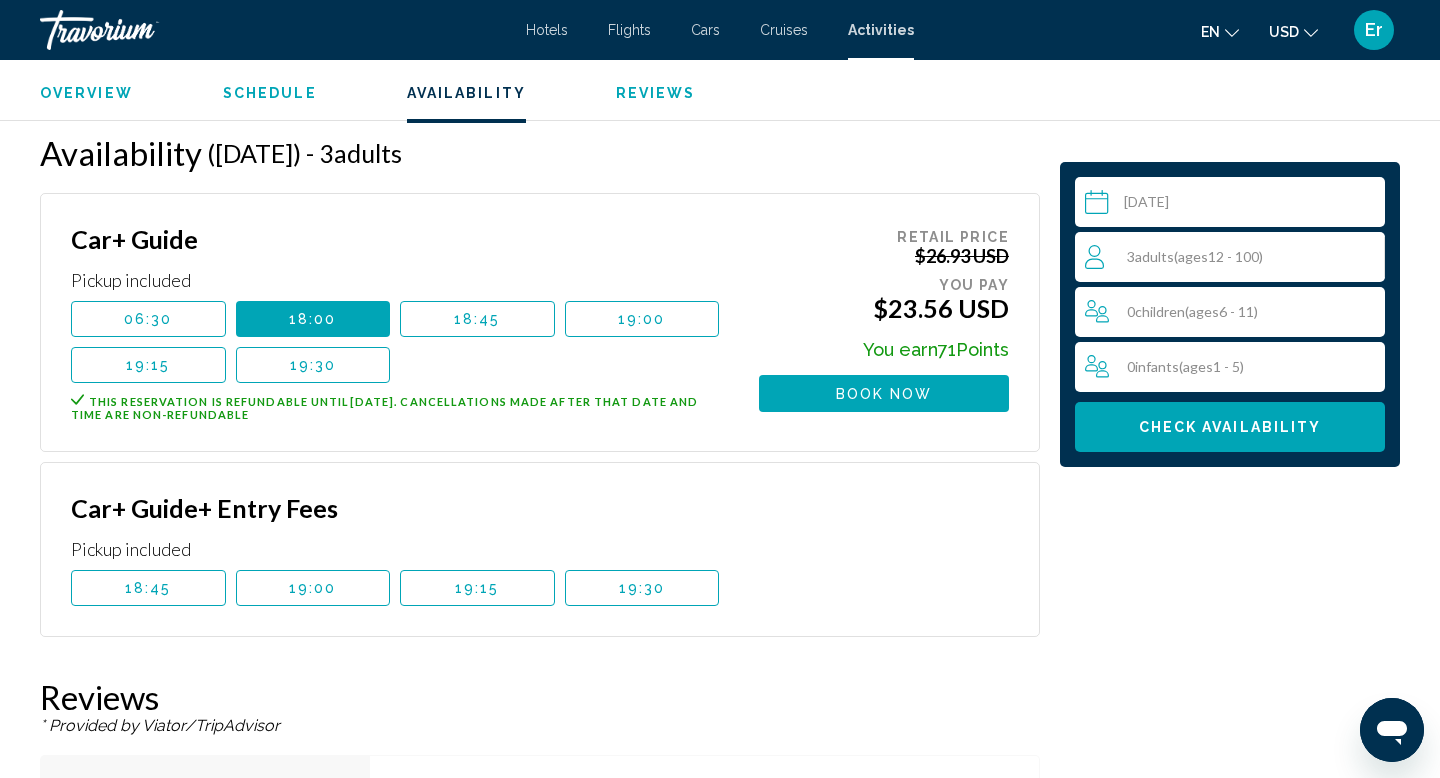 click on "18:45" at bounding box center (148, 588) 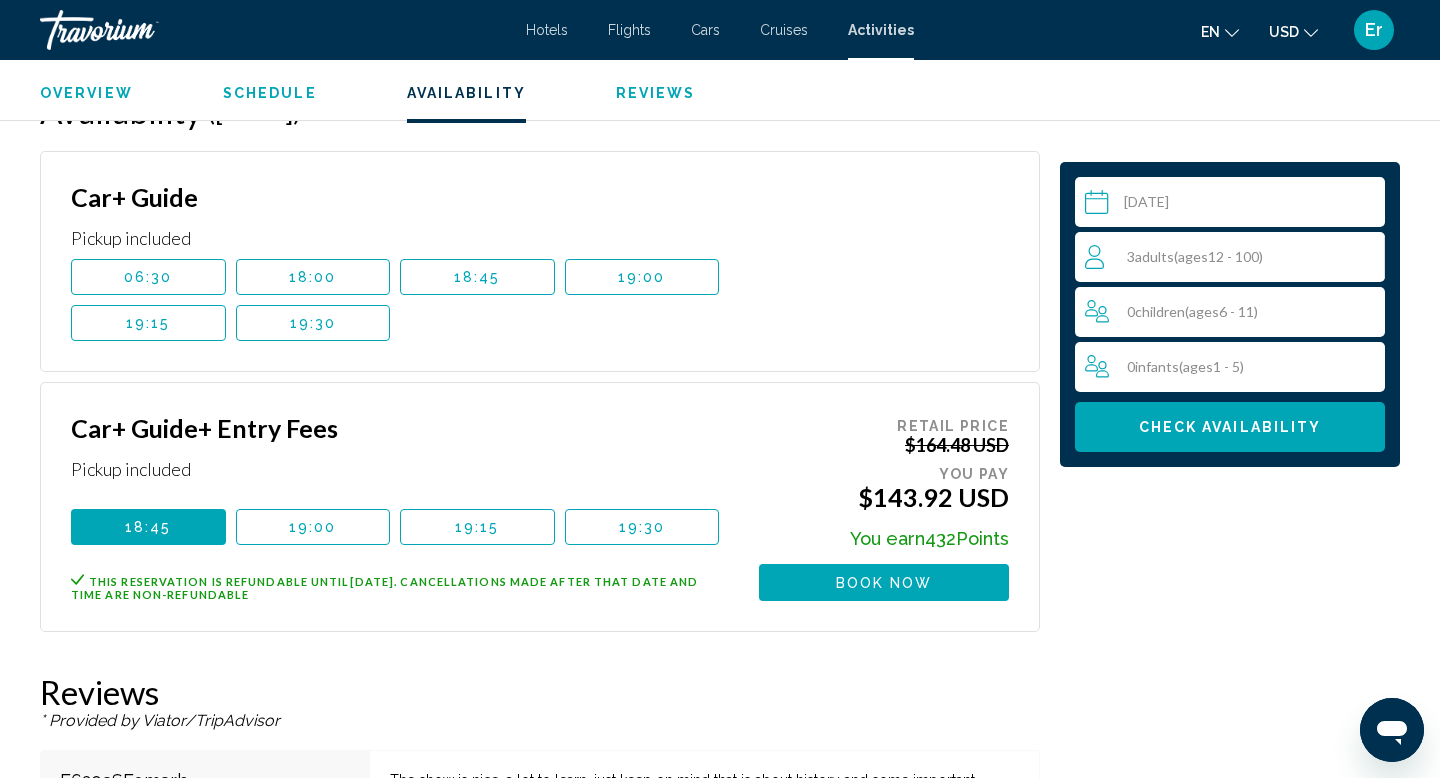 scroll, scrollTop: 2778, scrollLeft: 0, axis: vertical 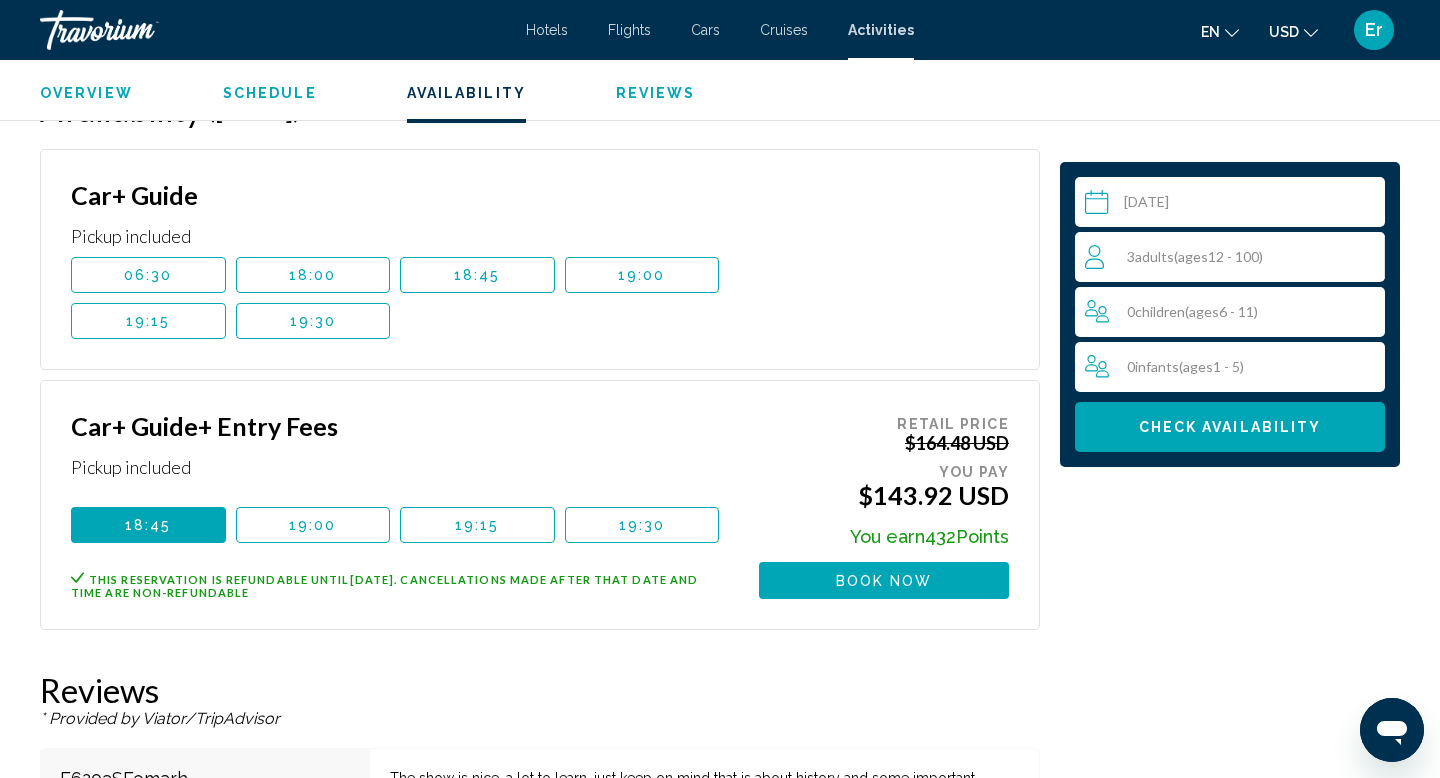 click on "Book now" at bounding box center (884, 581) 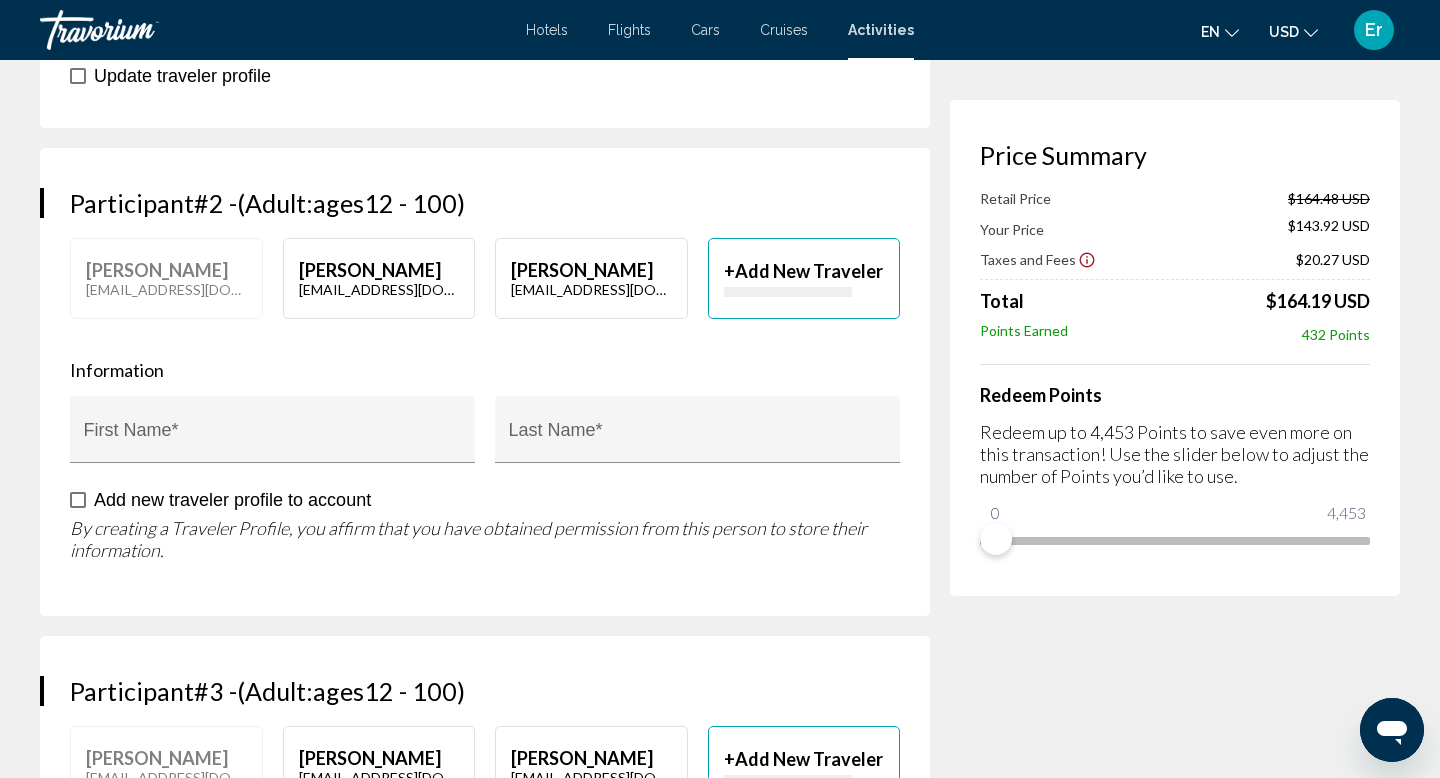 scroll, scrollTop: 850, scrollLeft: 0, axis: vertical 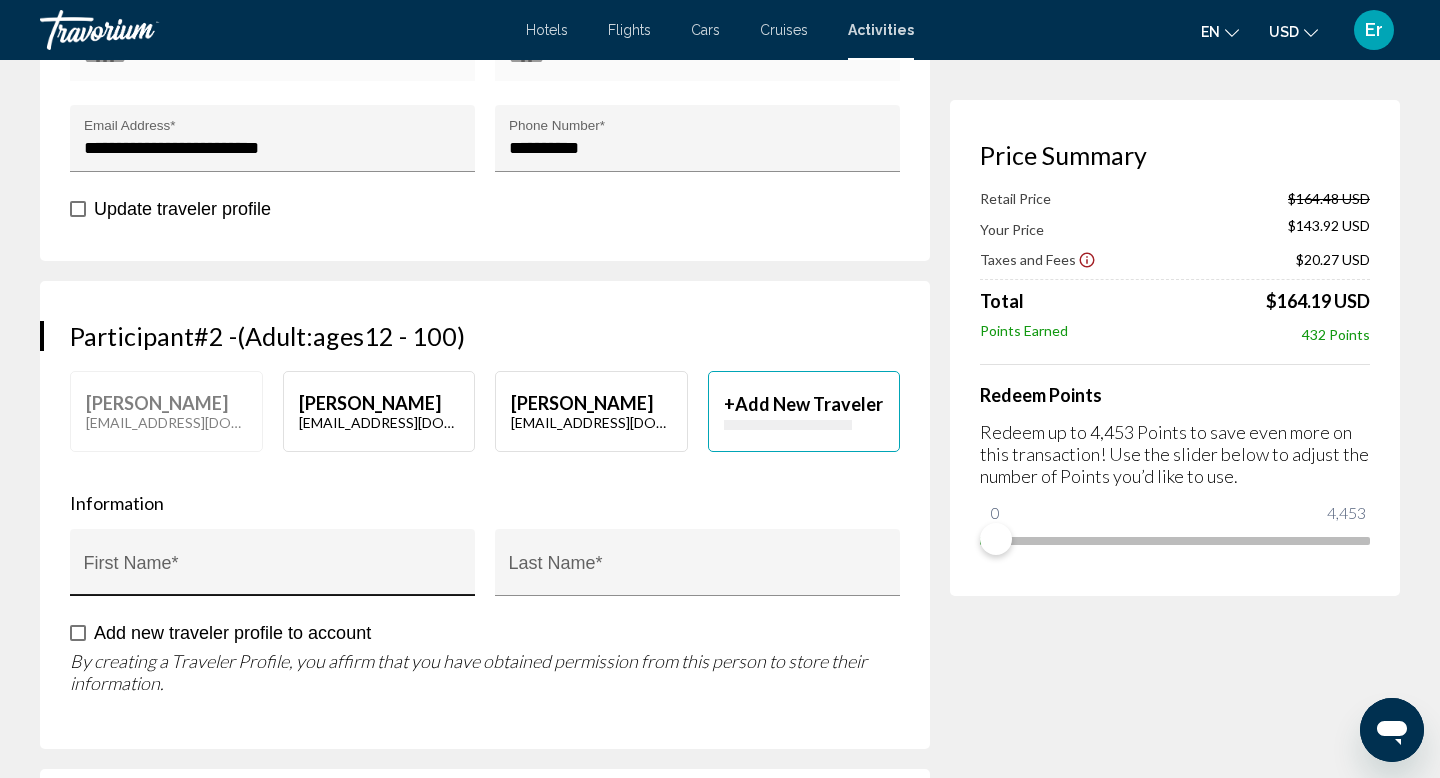 click on "First Name  *" at bounding box center [273, 572] 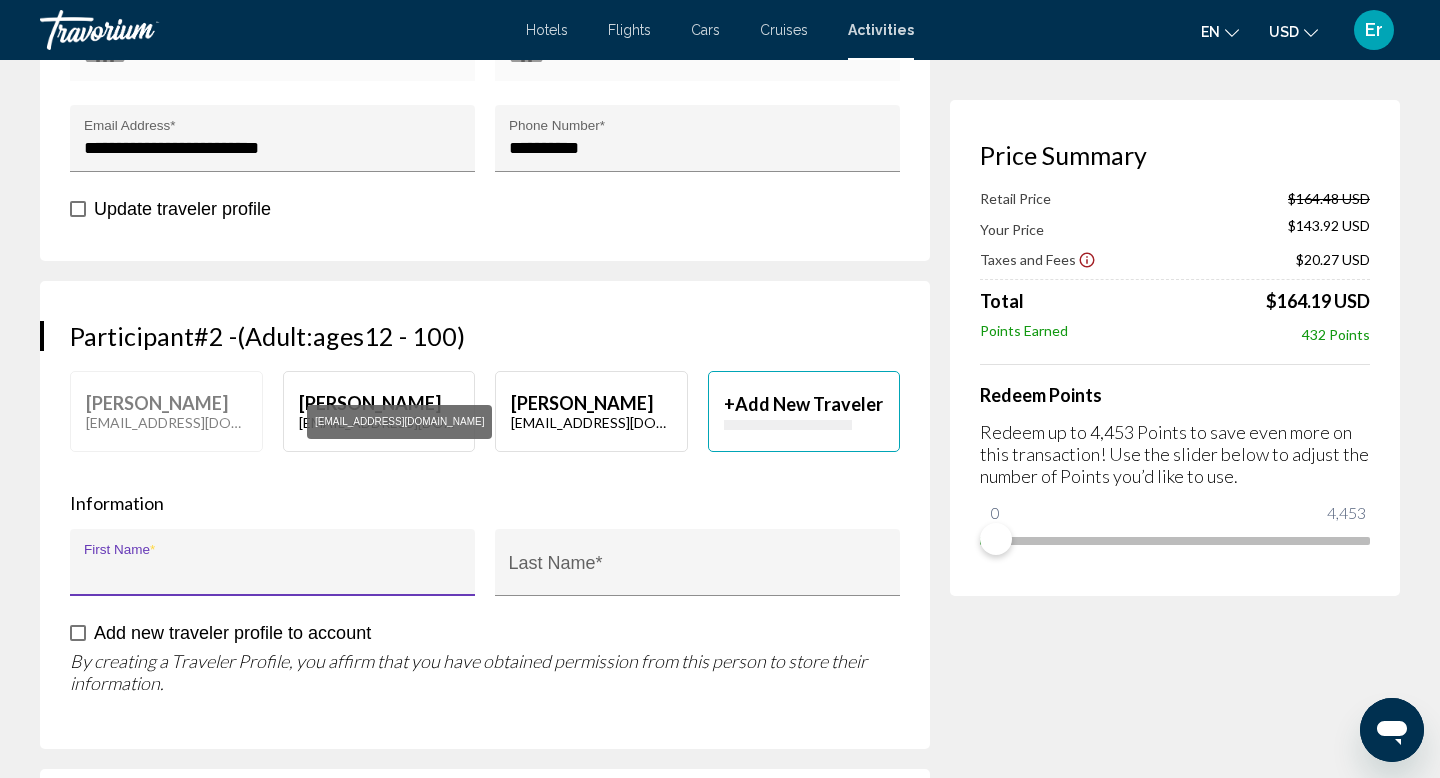 click on "[PERSON_NAME]  [EMAIL_ADDRESS][DOMAIN_NAME]" at bounding box center [379, -158] 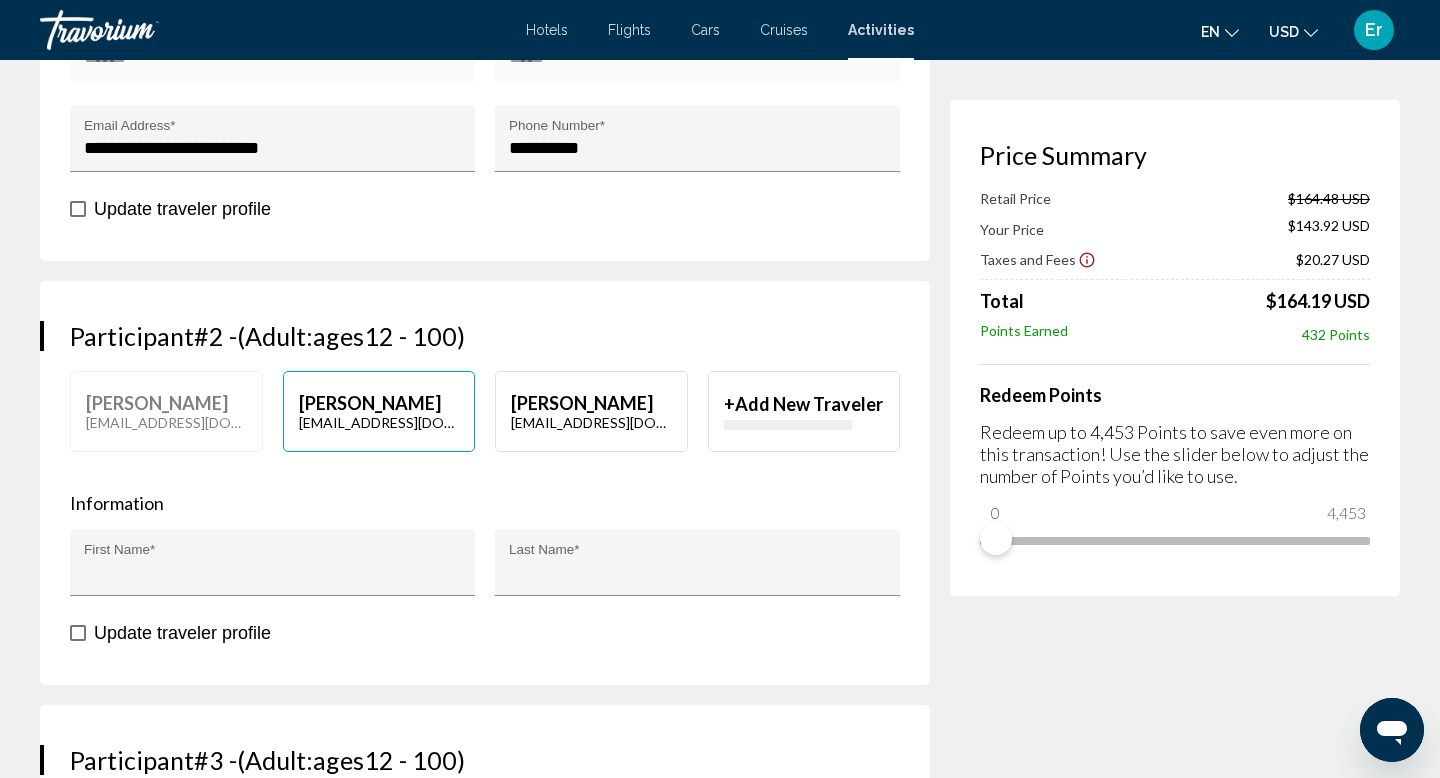 type on "******" 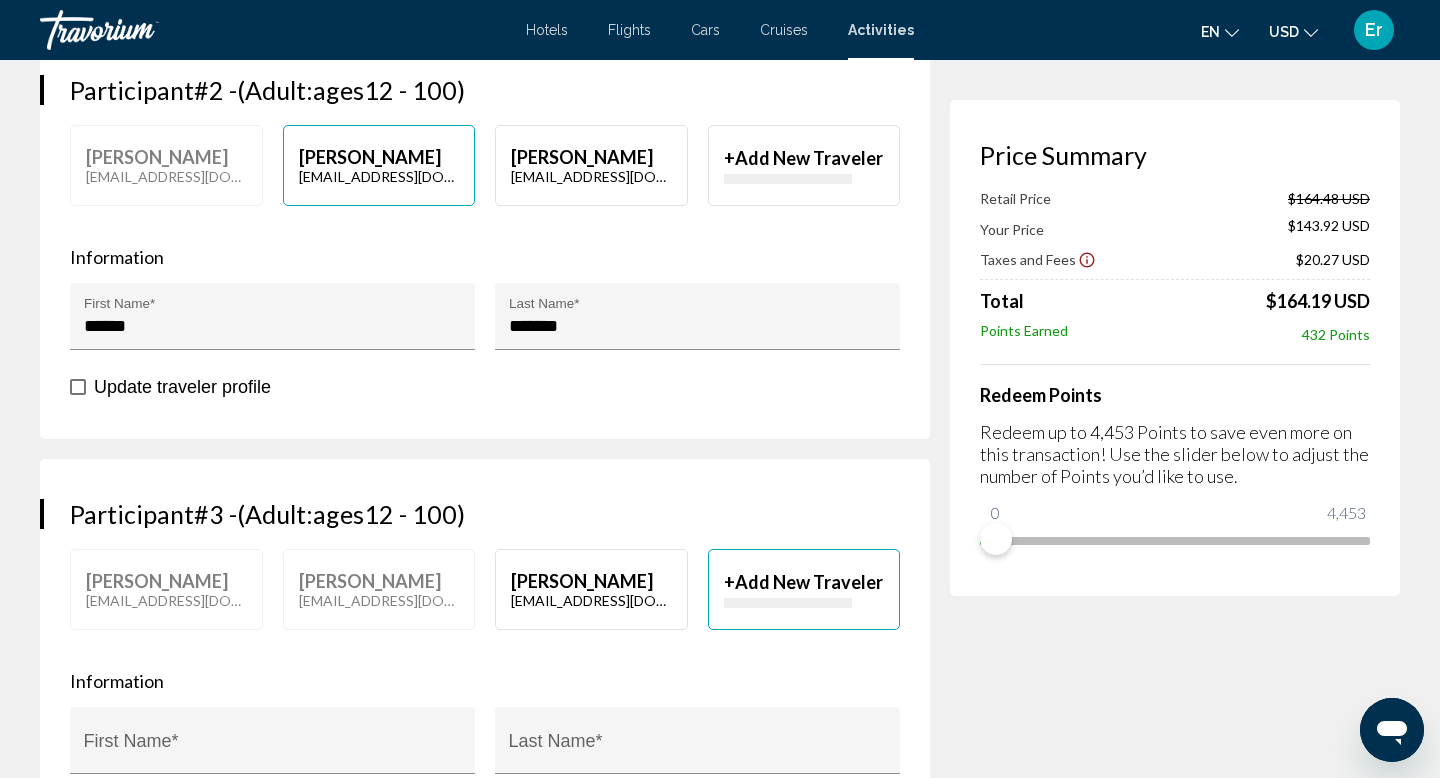 scroll, scrollTop: 1251, scrollLeft: 0, axis: vertical 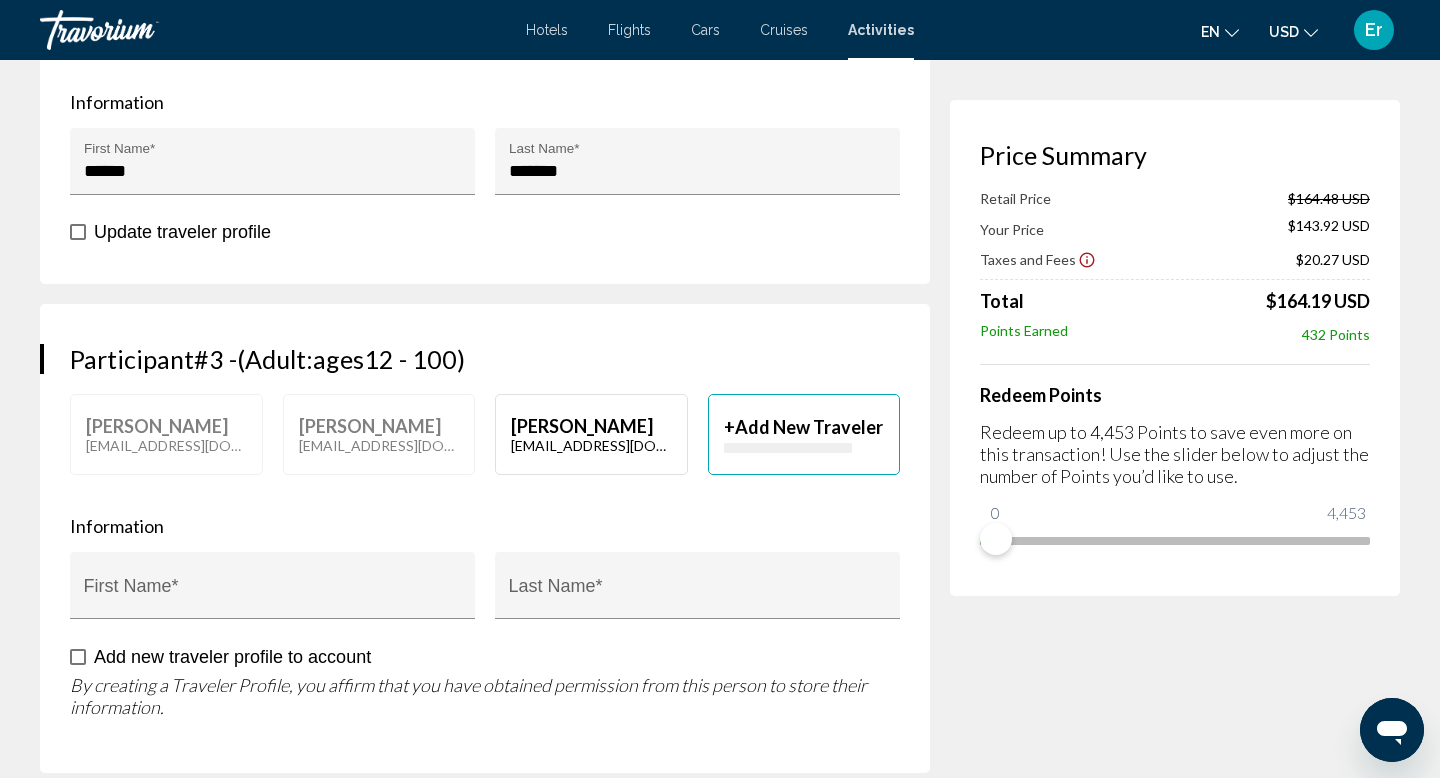 click on "[PERSON_NAME]" at bounding box center (591, -567) 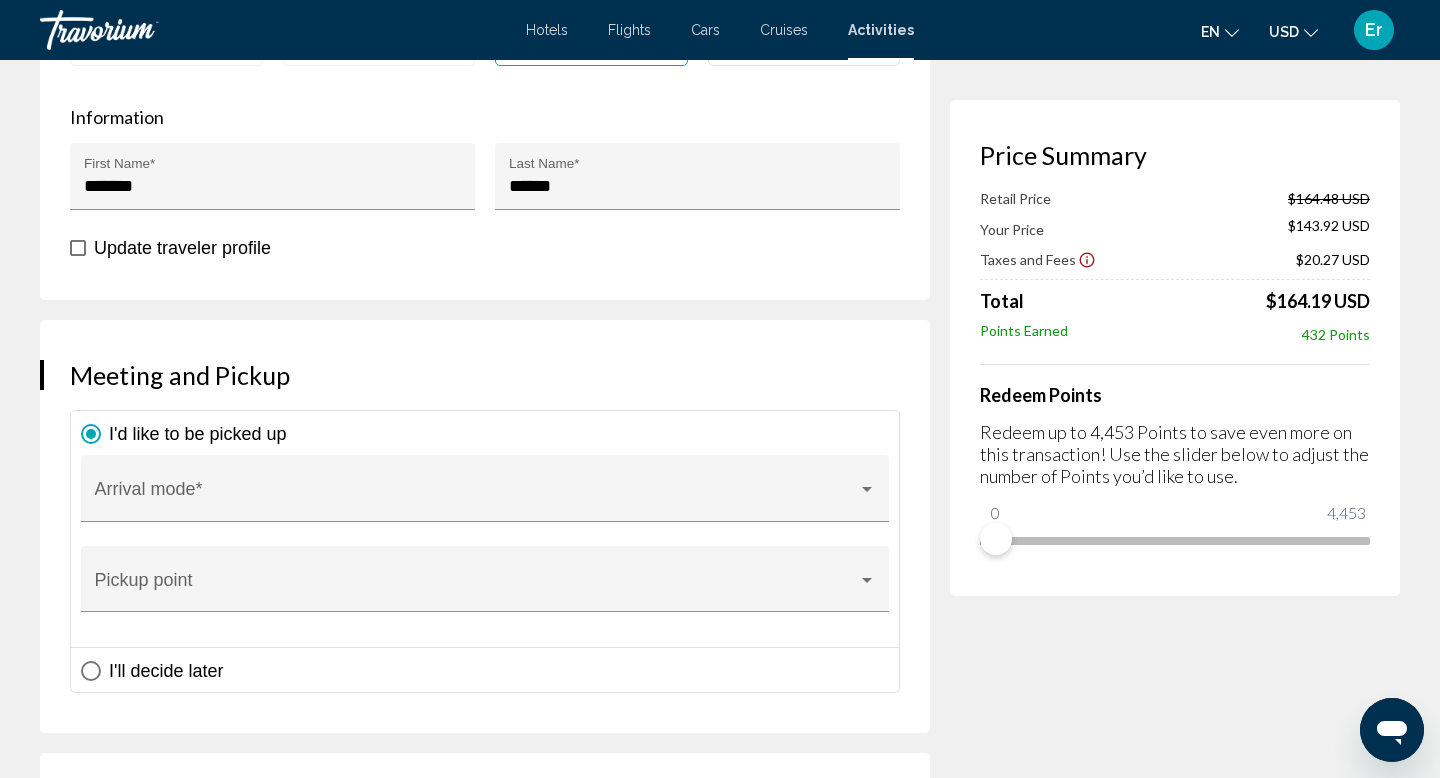 scroll, scrollTop: 1666, scrollLeft: 0, axis: vertical 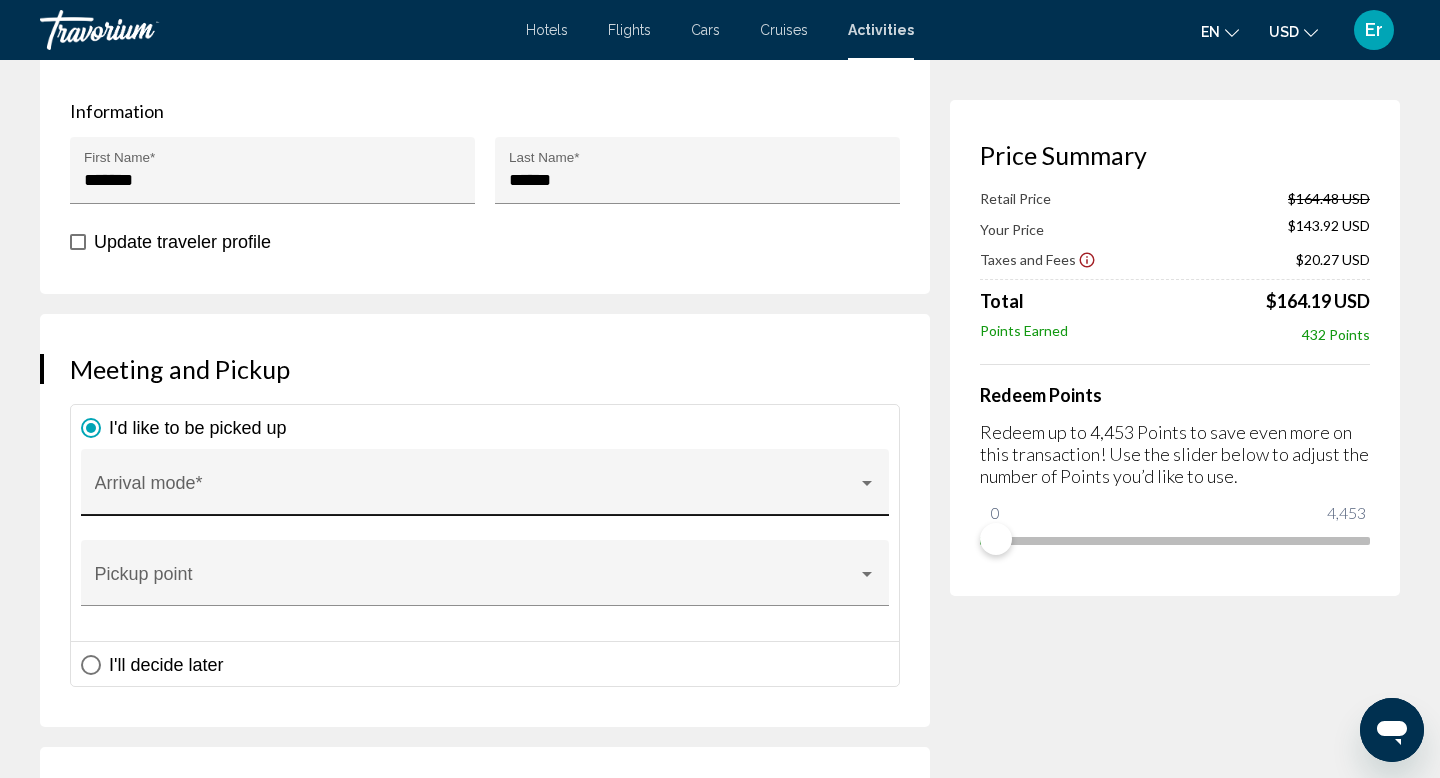 click at bounding box center (476, 492) 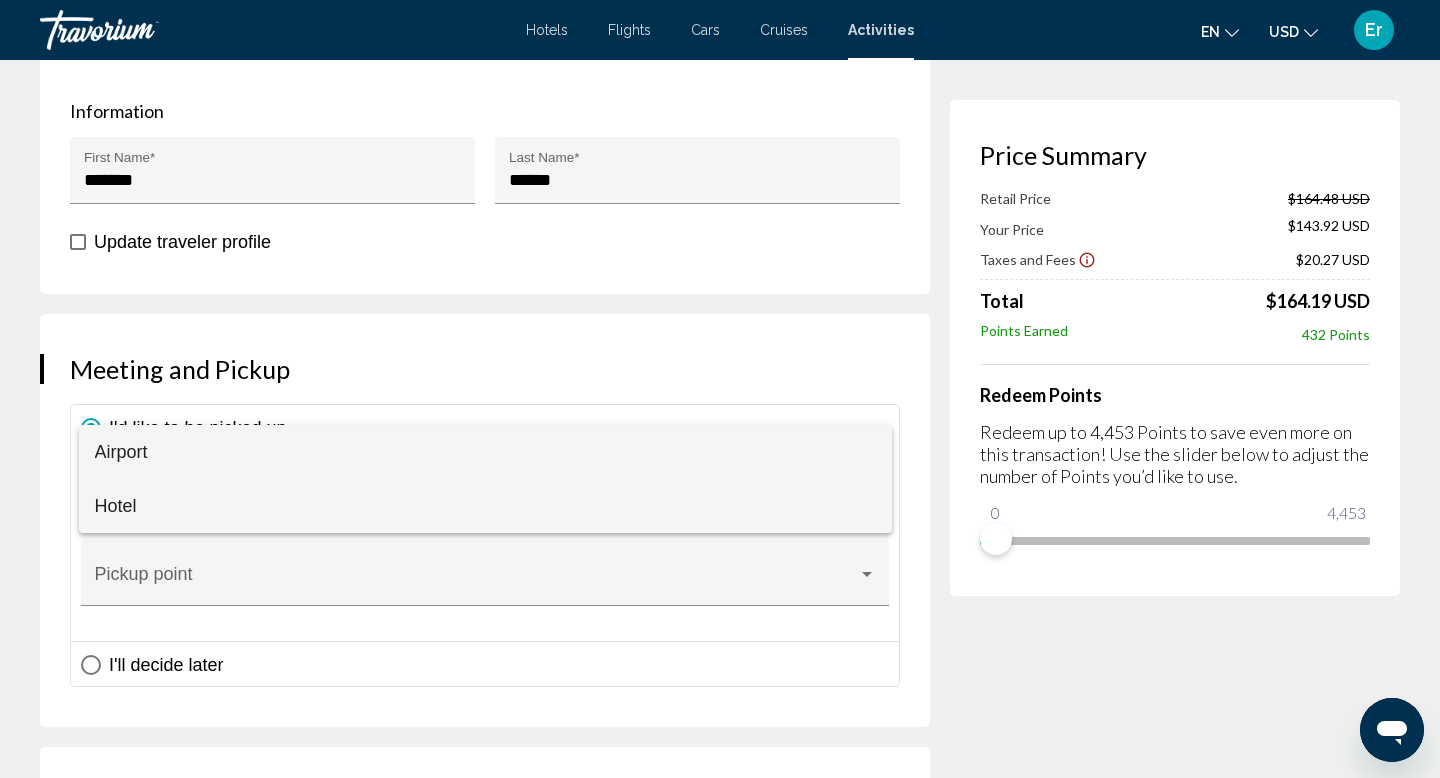 click on "Hotel" at bounding box center [485, 506] 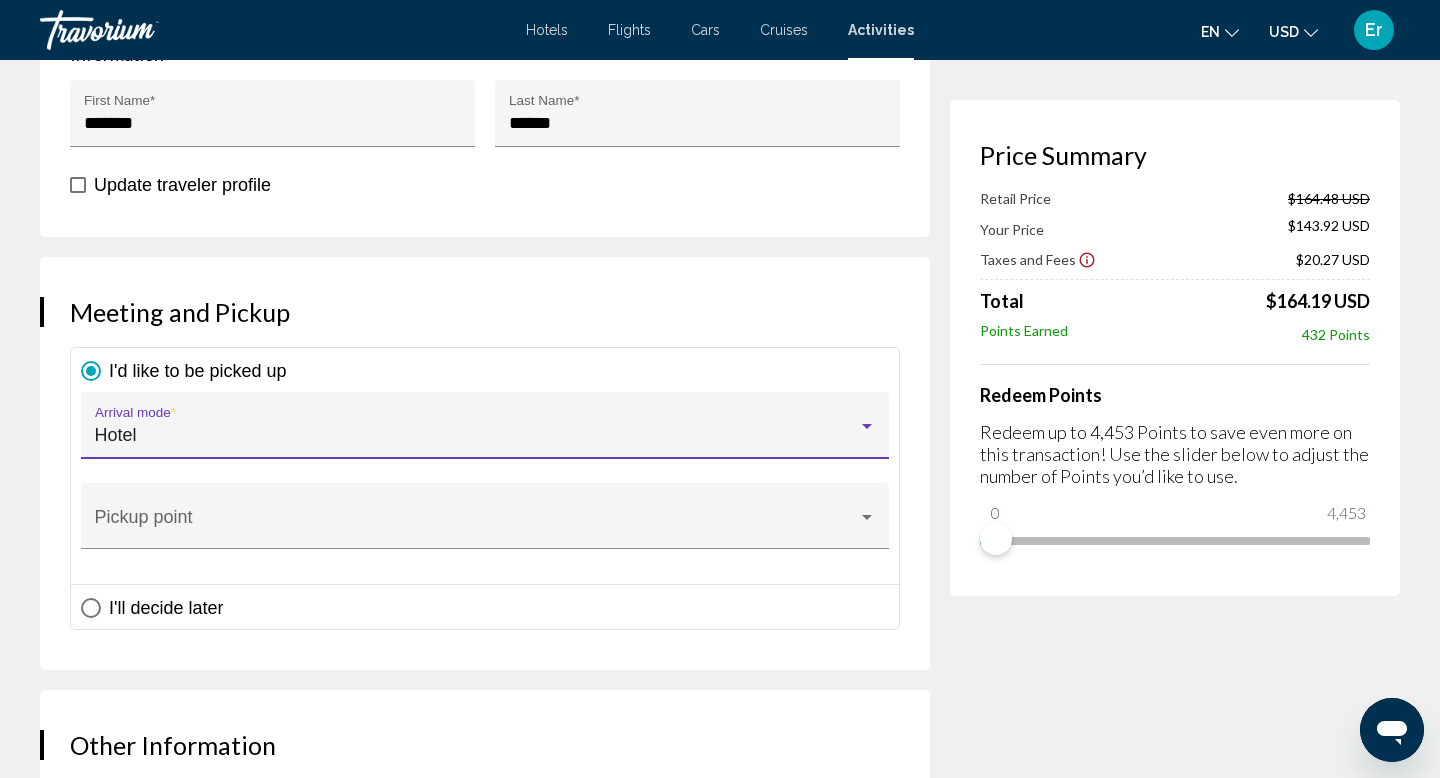 scroll, scrollTop: 1728, scrollLeft: 0, axis: vertical 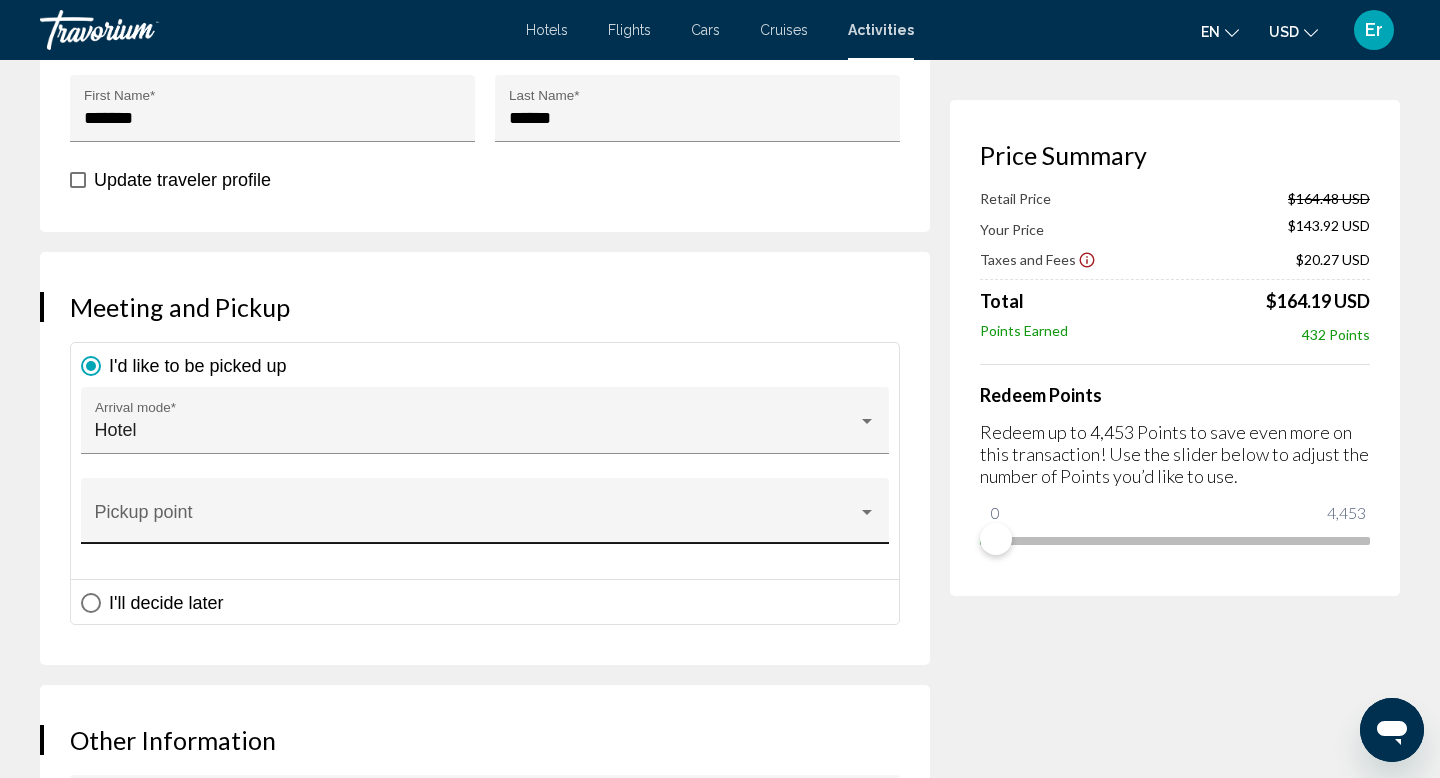 click on "Pickup point" at bounding box center [485, 517] 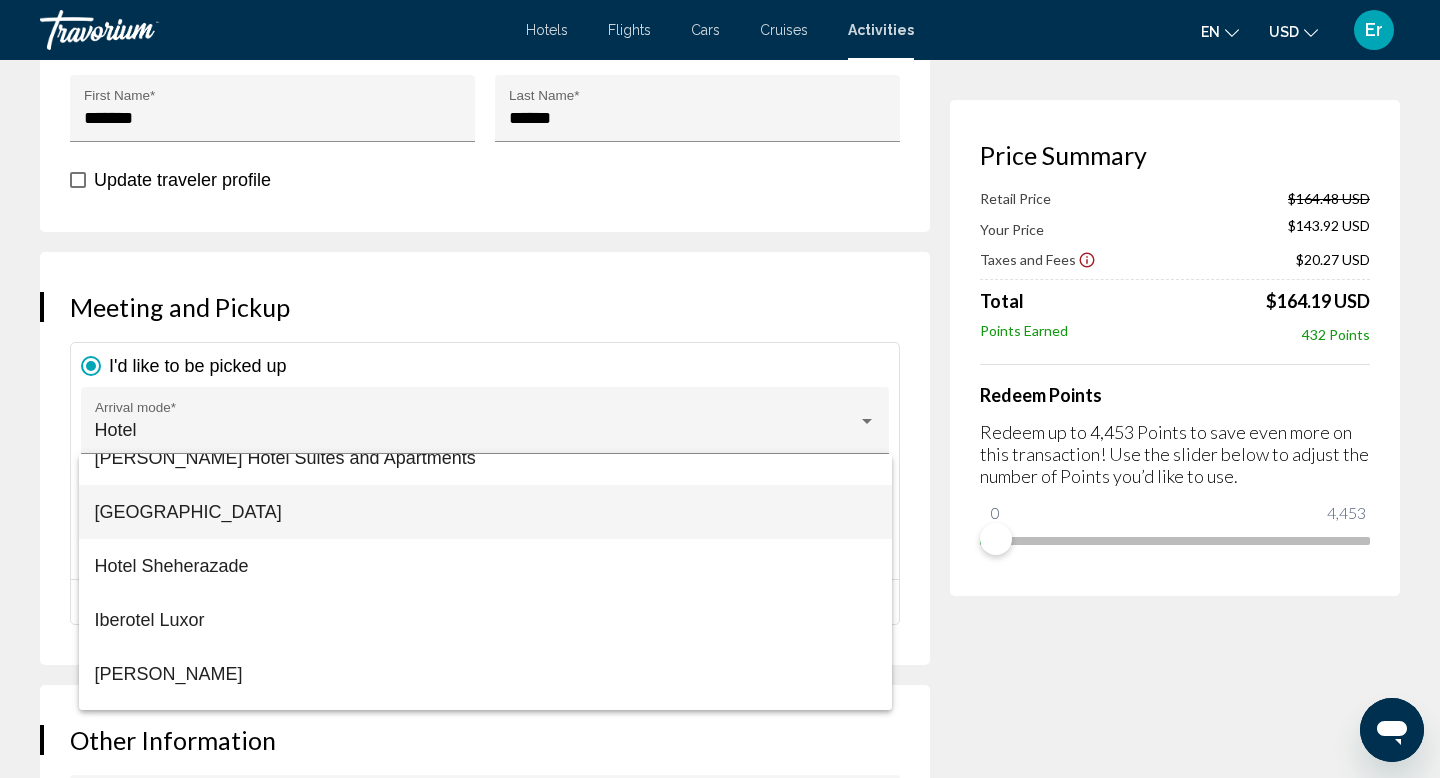 scroll, scrollTop: 782, scrollLeft: 0, axis: vertical 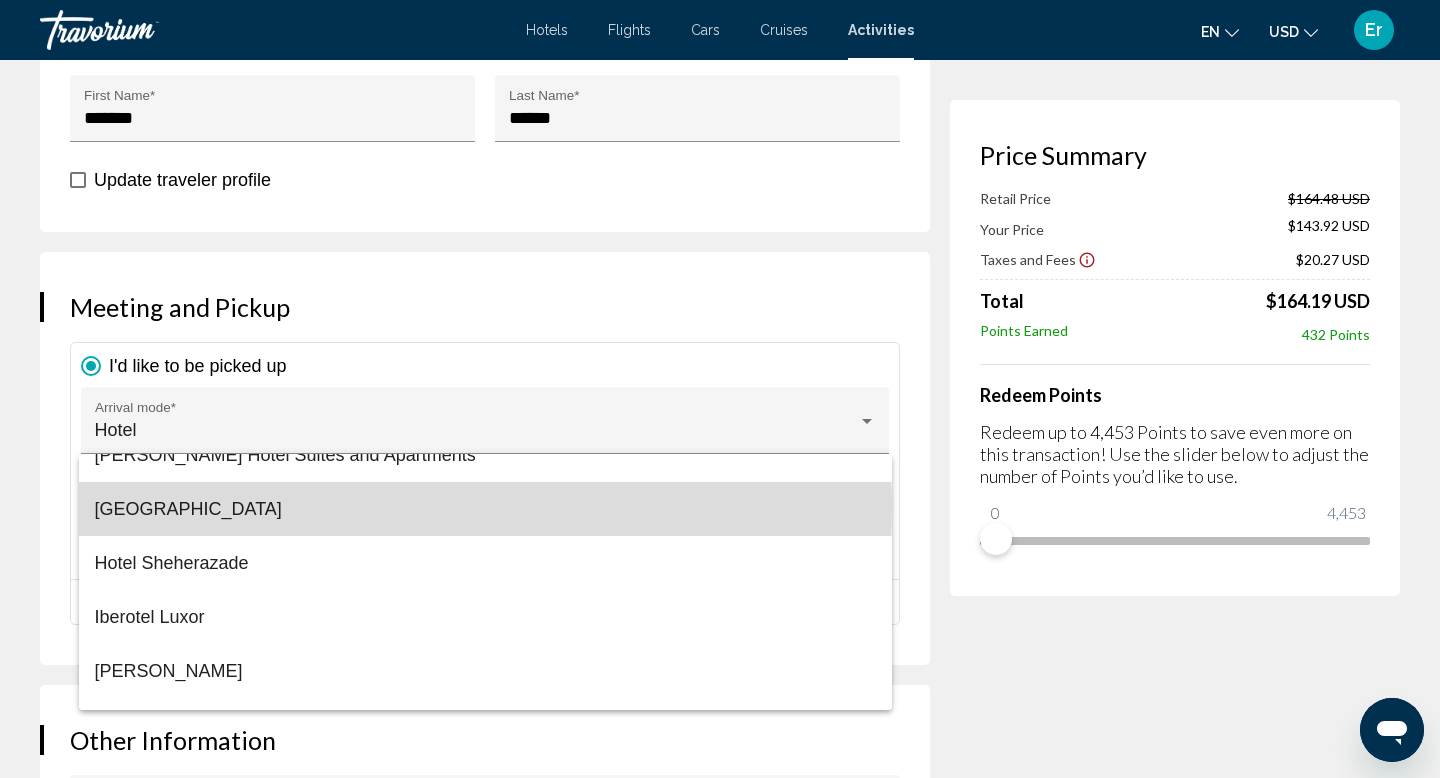 click on "[GEOGRAPHIC_DATA]" at bounding box center [485, 509] 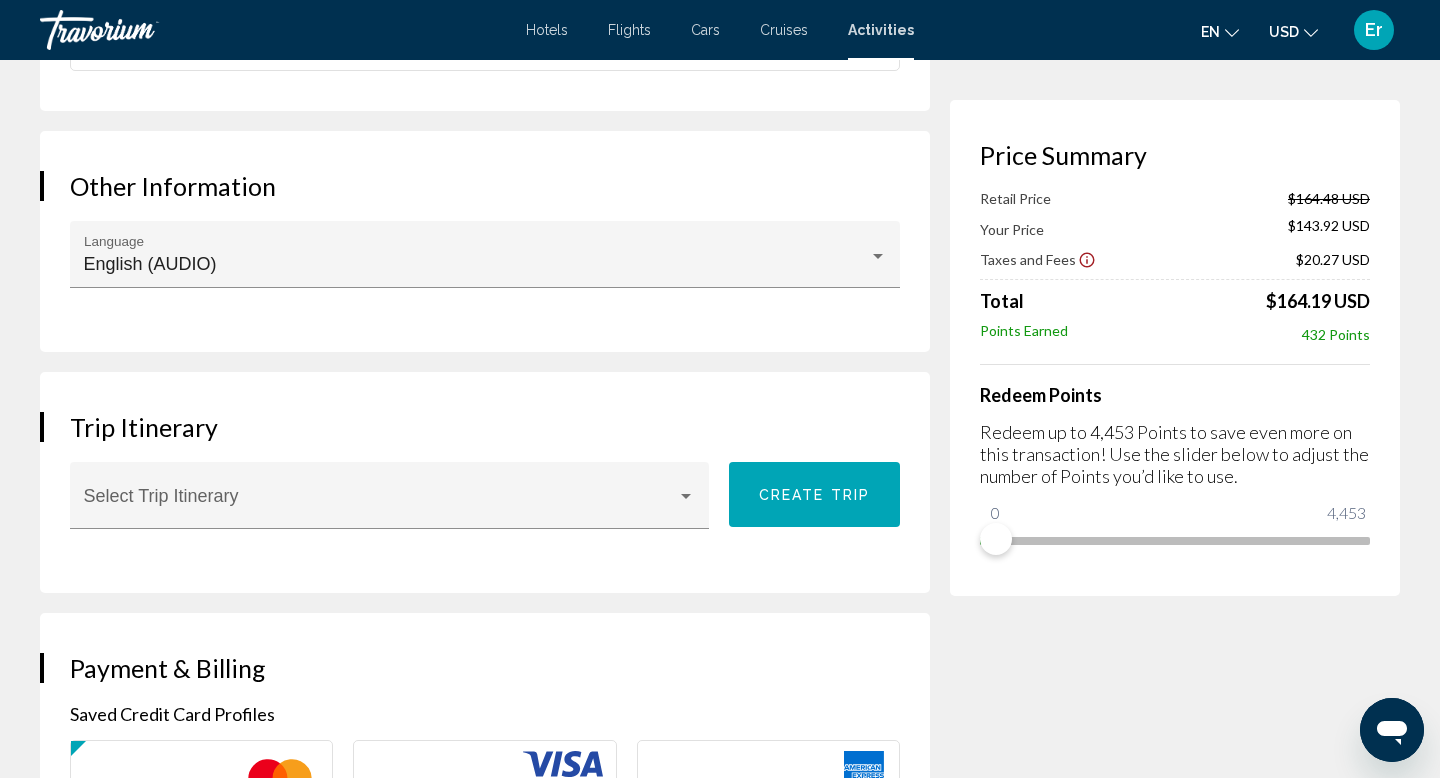 scroll, scrollTop: 2302, scrollLeft: 0, axis: vertical 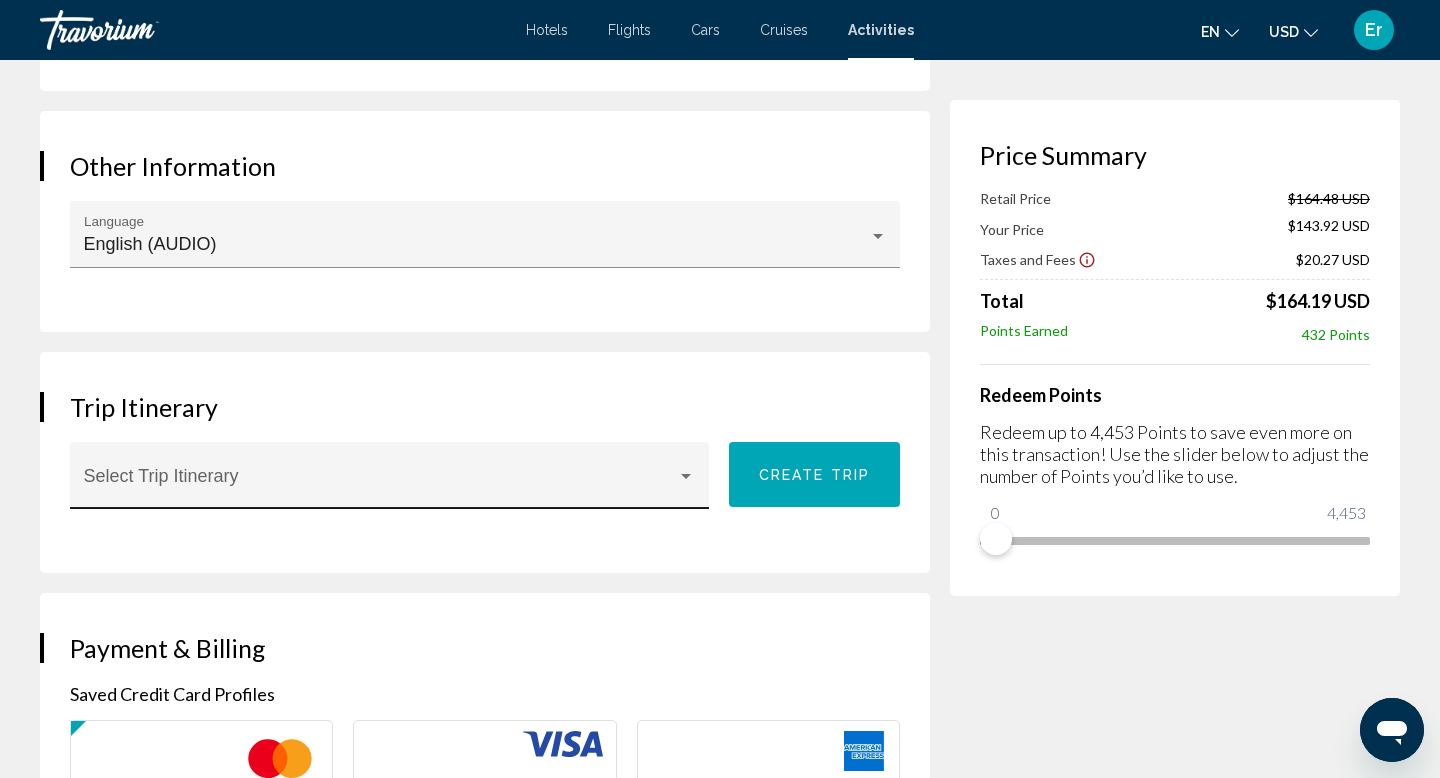 click on "Select Trip Itinerary" at bounding box center [390, 481] 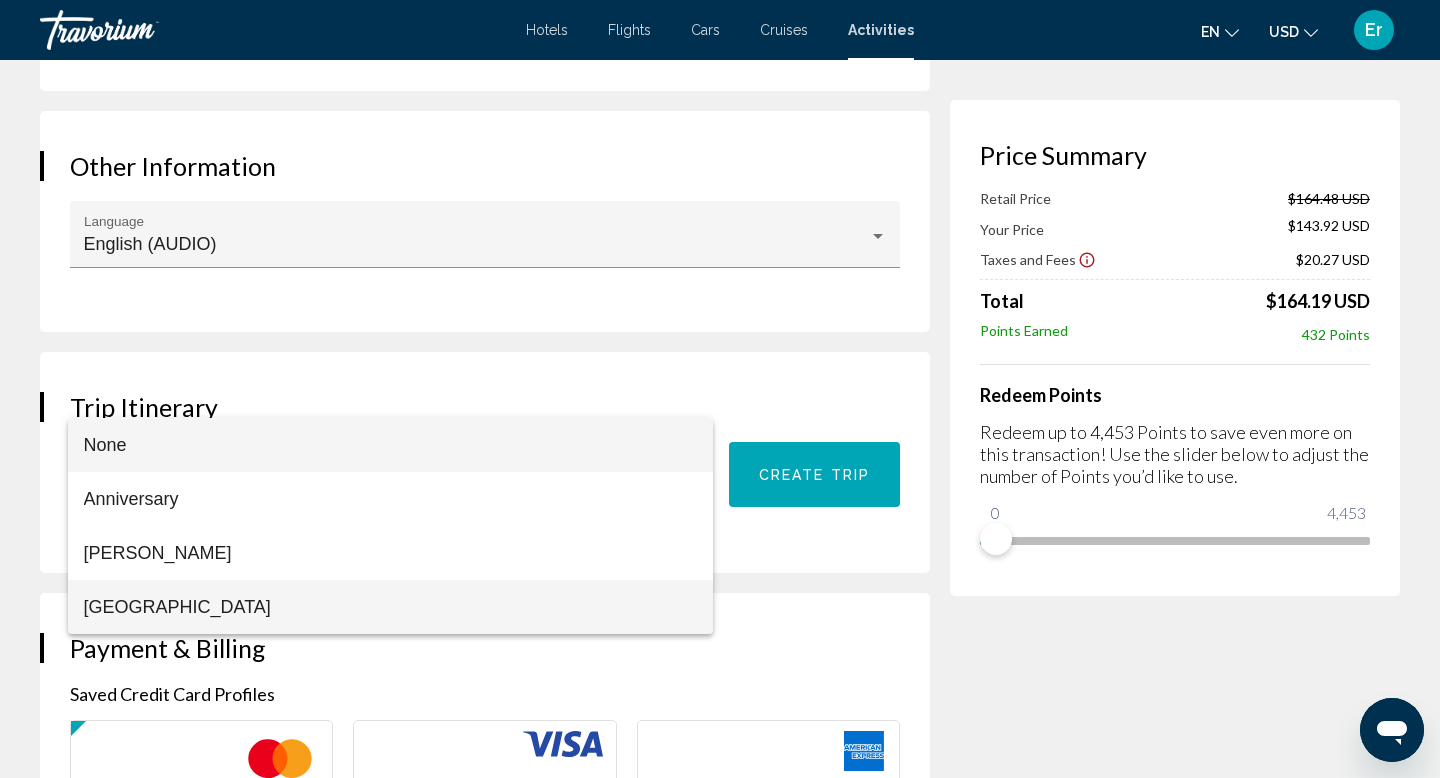 click on "[GEOGRAPHIC_DATA]" at bounding box center (391, 607) 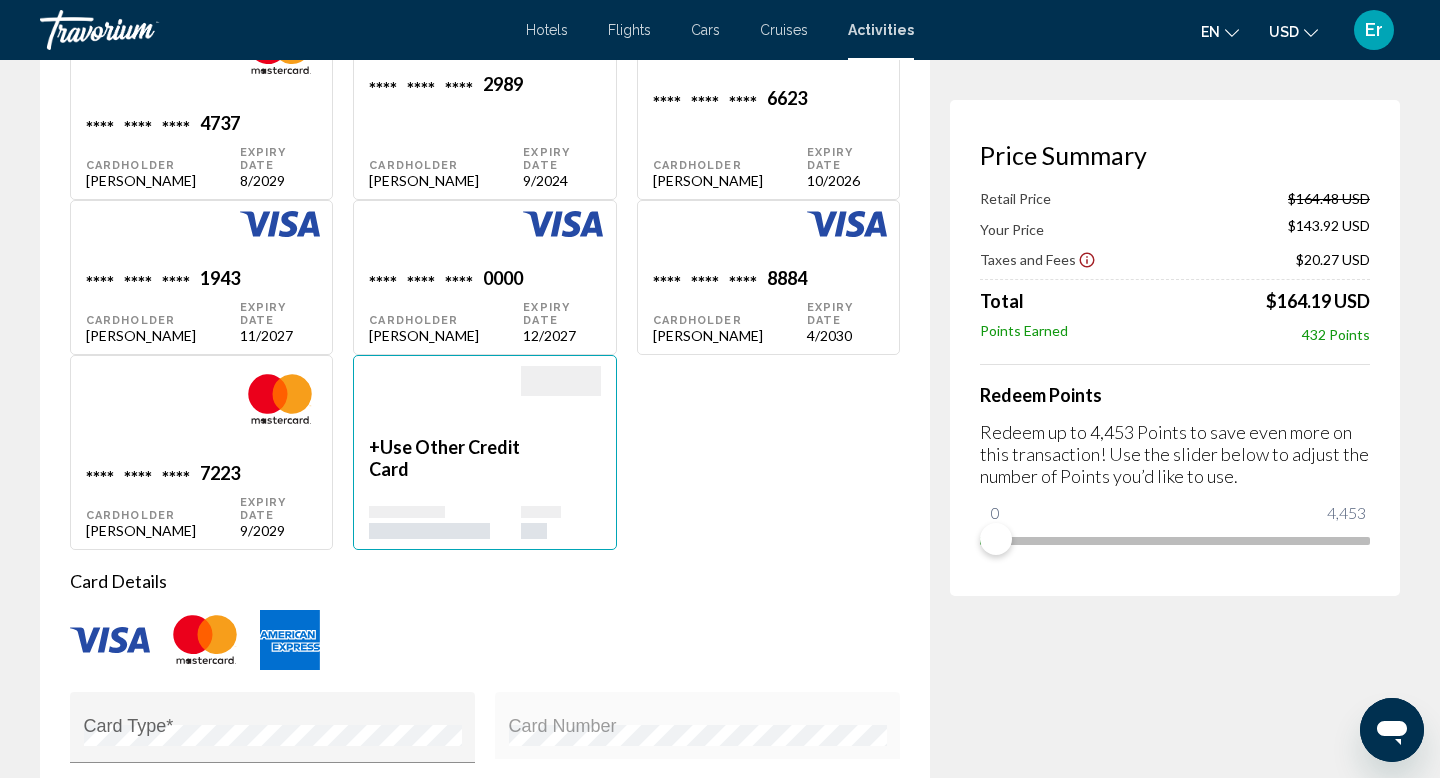 scroll, scrollTop: 3043, scrollLeft: 0, axis: vertical 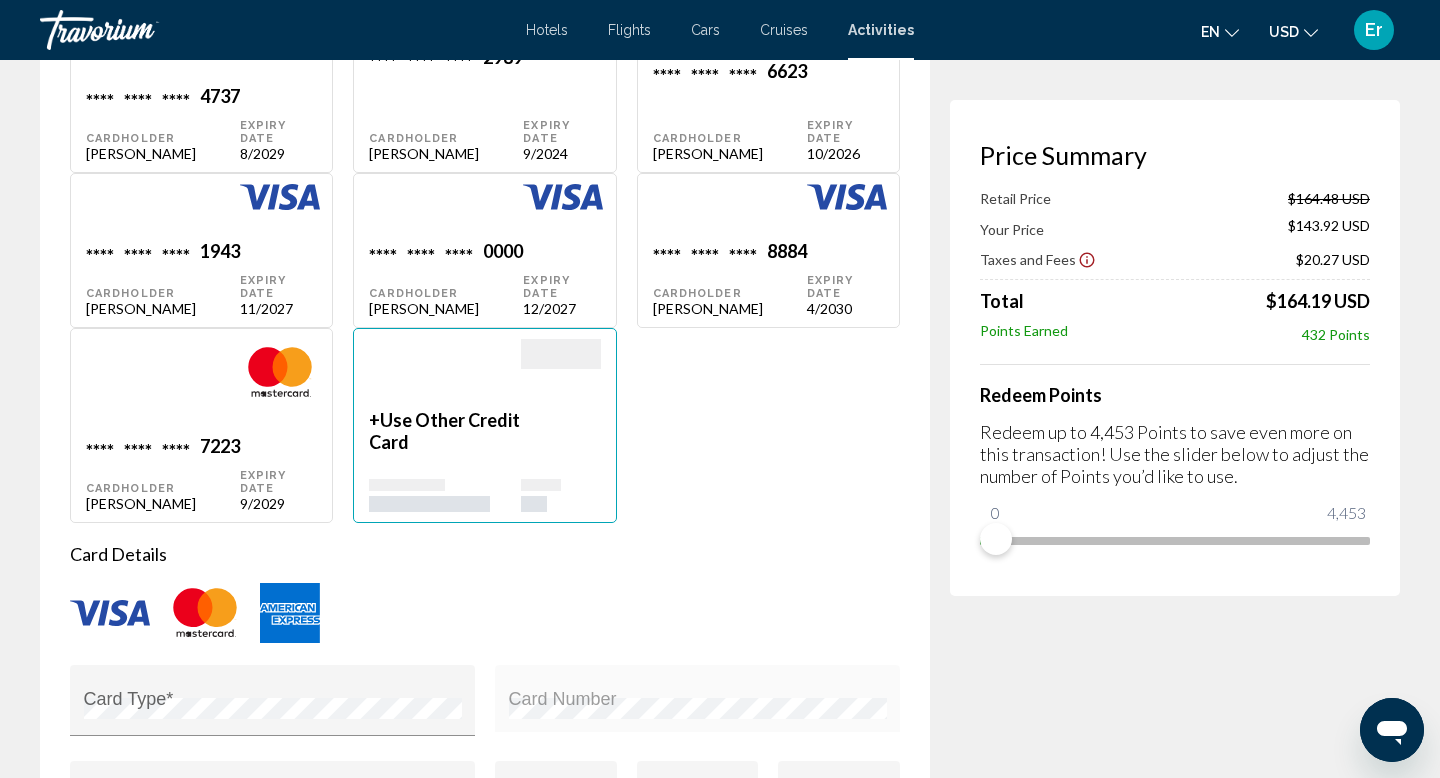 click on "7223" at bounding box center (220, 98) 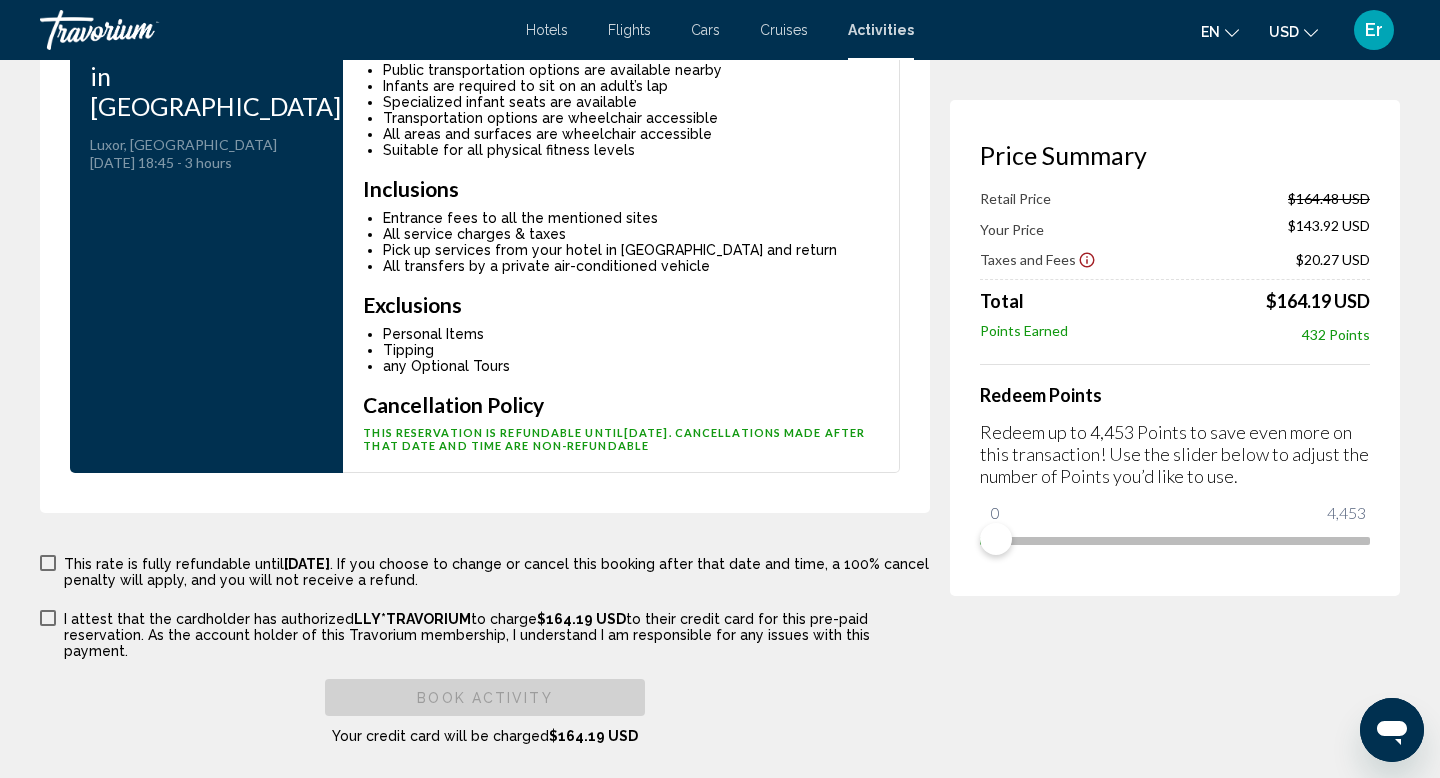 scroll, scrollTop: 4434, scrollLeft: 0, axis: vertical 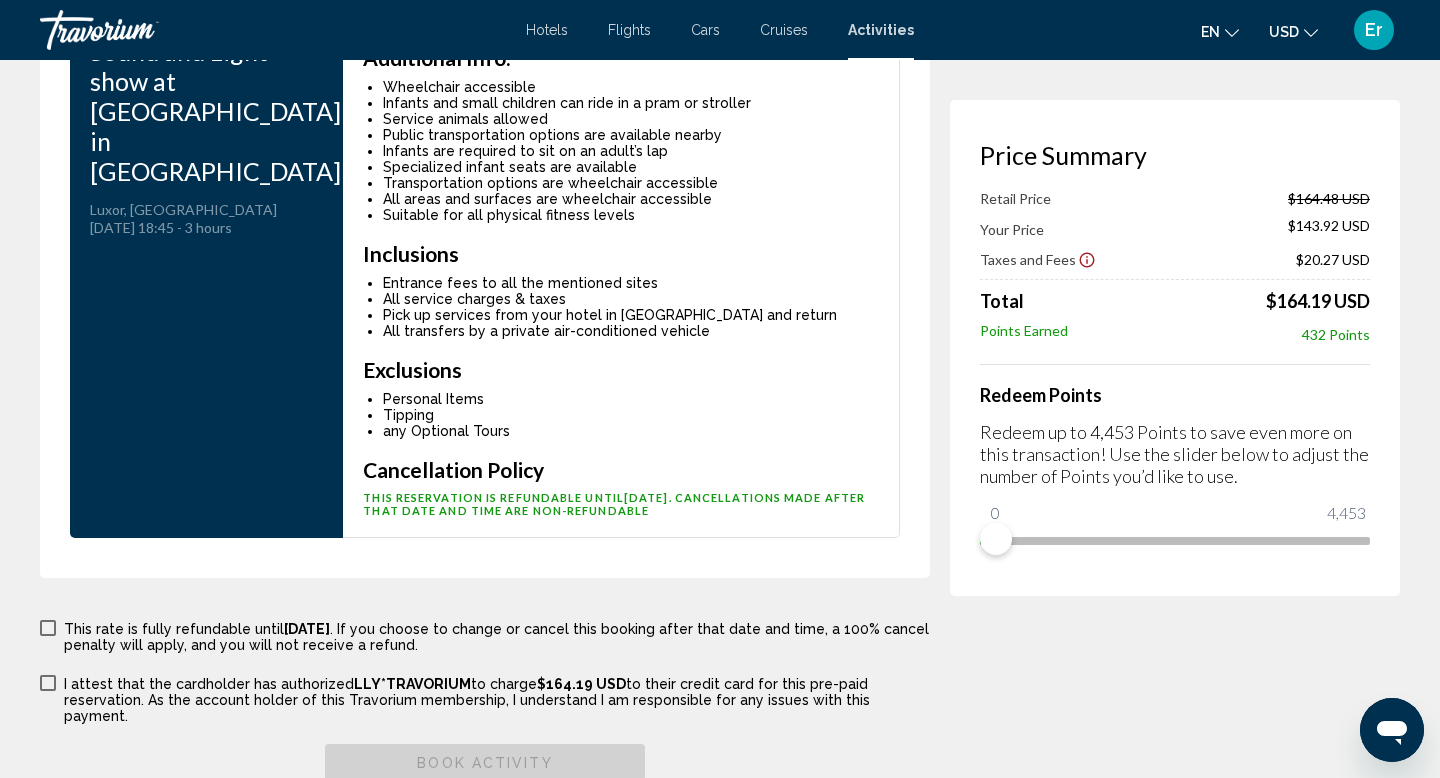 click at bounding box center [48, 628] 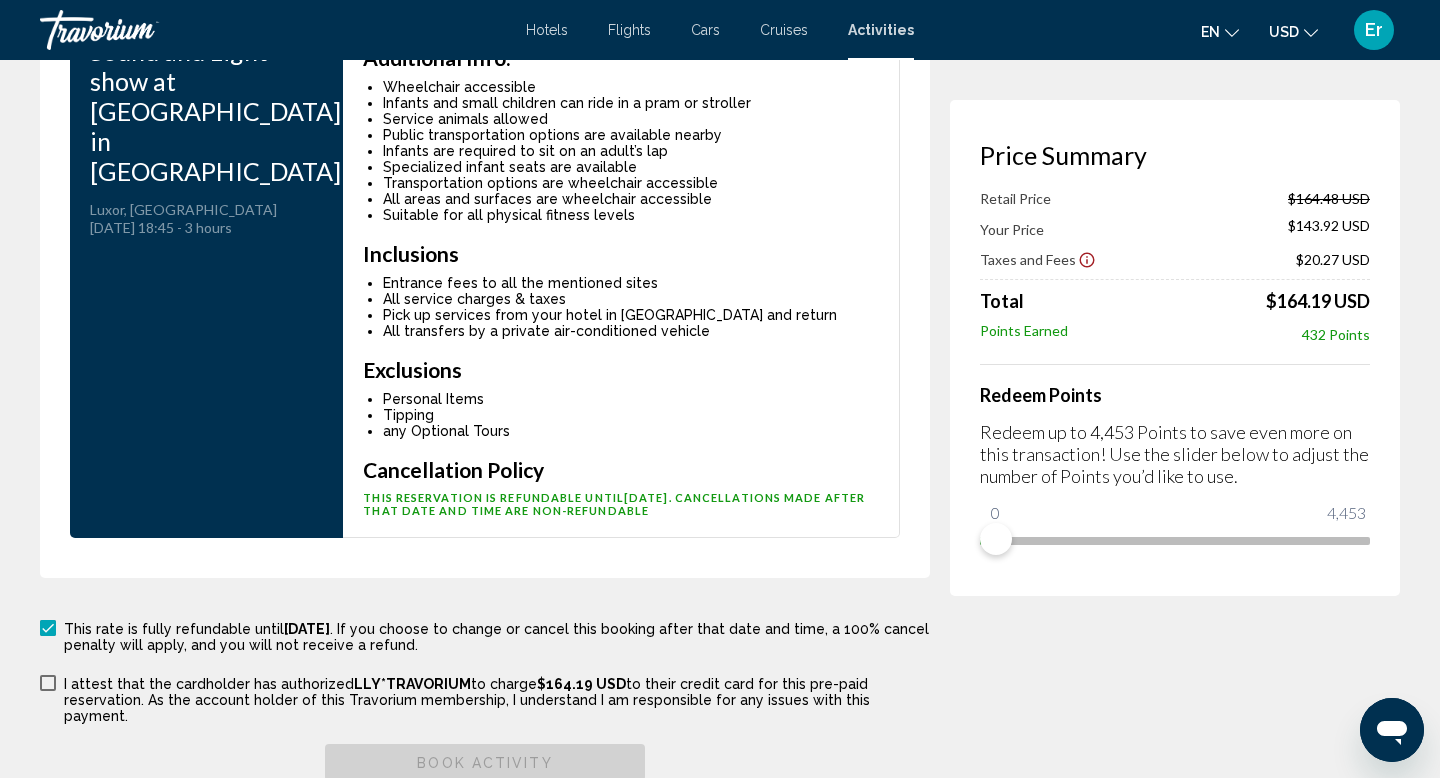 click at bounding box center (48, 683) 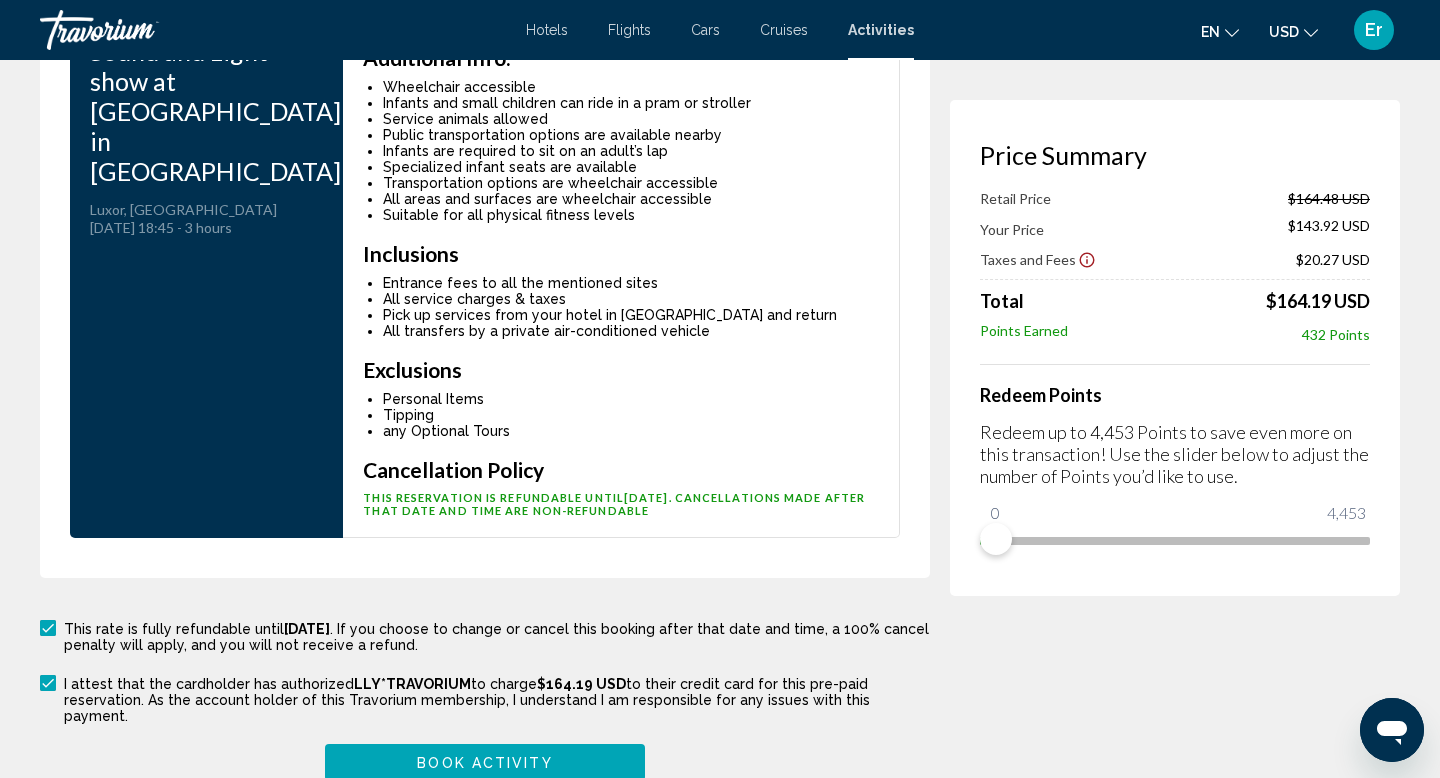 click on "Book Activity" at bounding box center [484, 763] 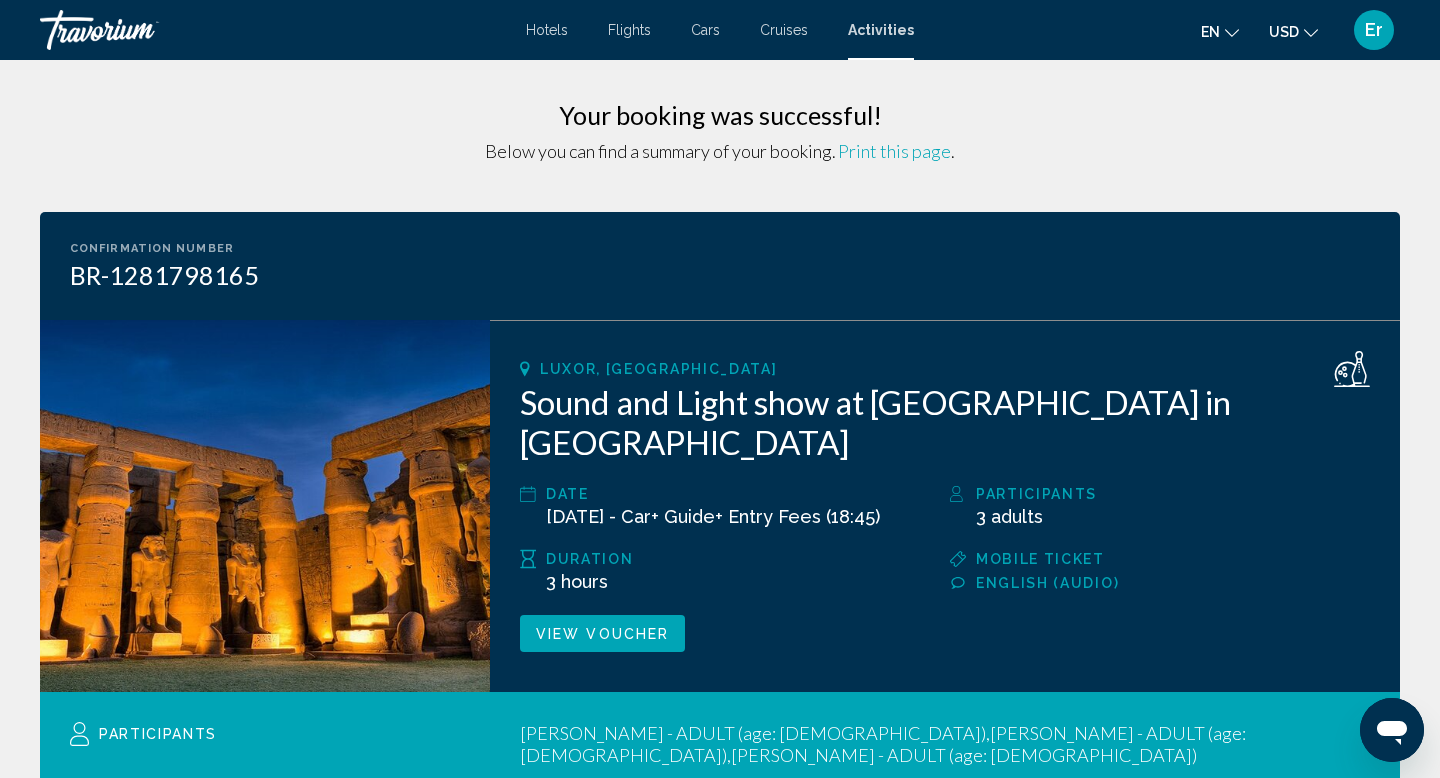 scroll, scrollTop: 6, scrollLeft: 0, axis: vertical 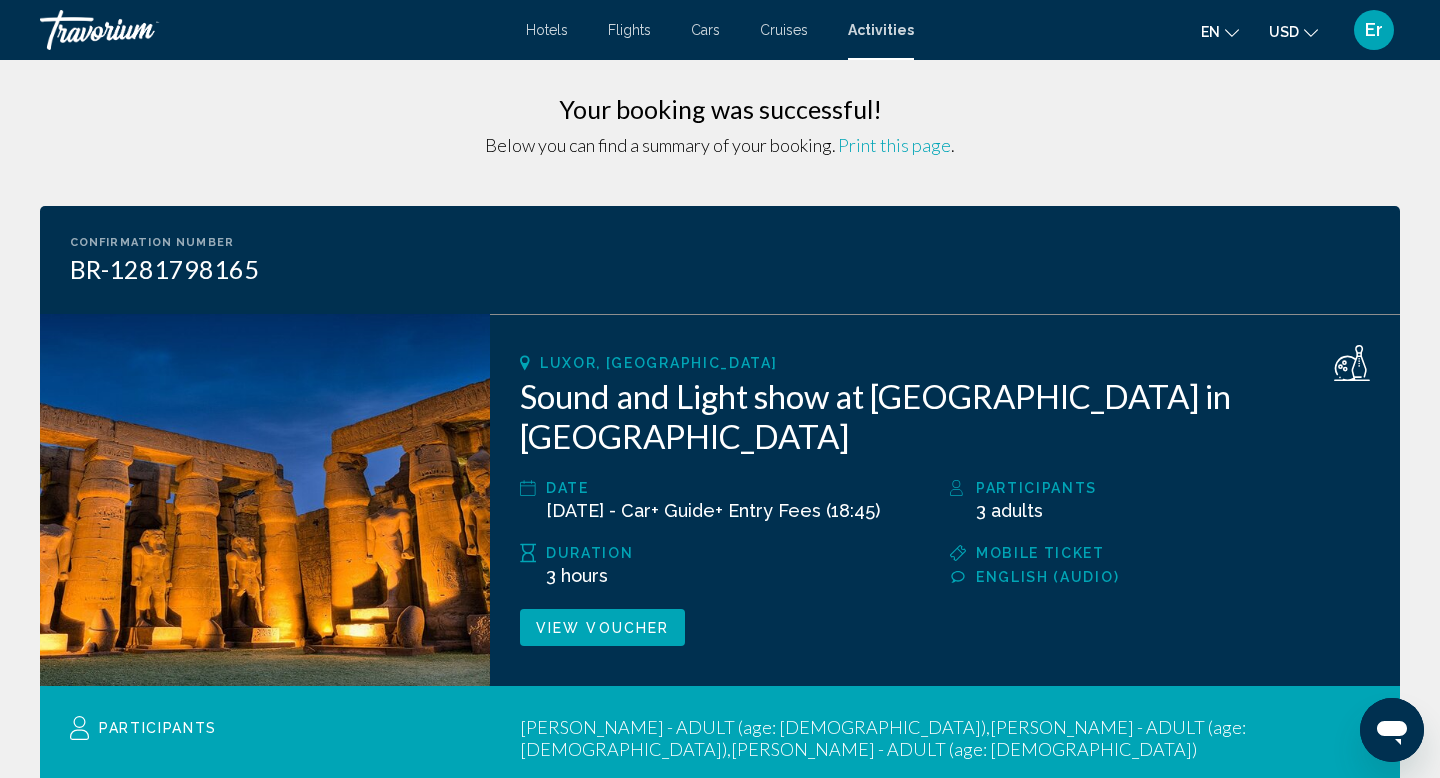 click on "Print this page" at bounding box center [894, 145] 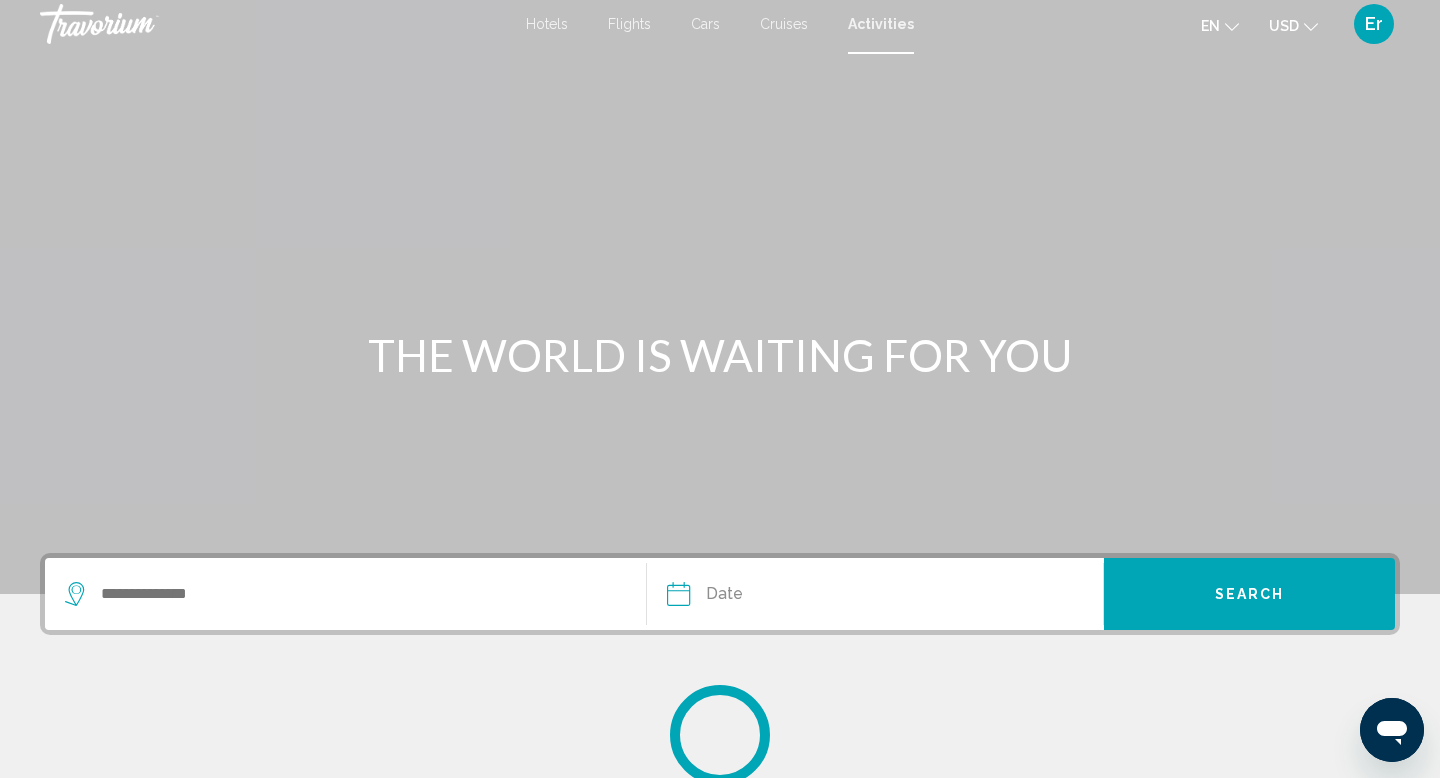 scroll, scrollTop: 0, scrollLeft: 0, axis: both 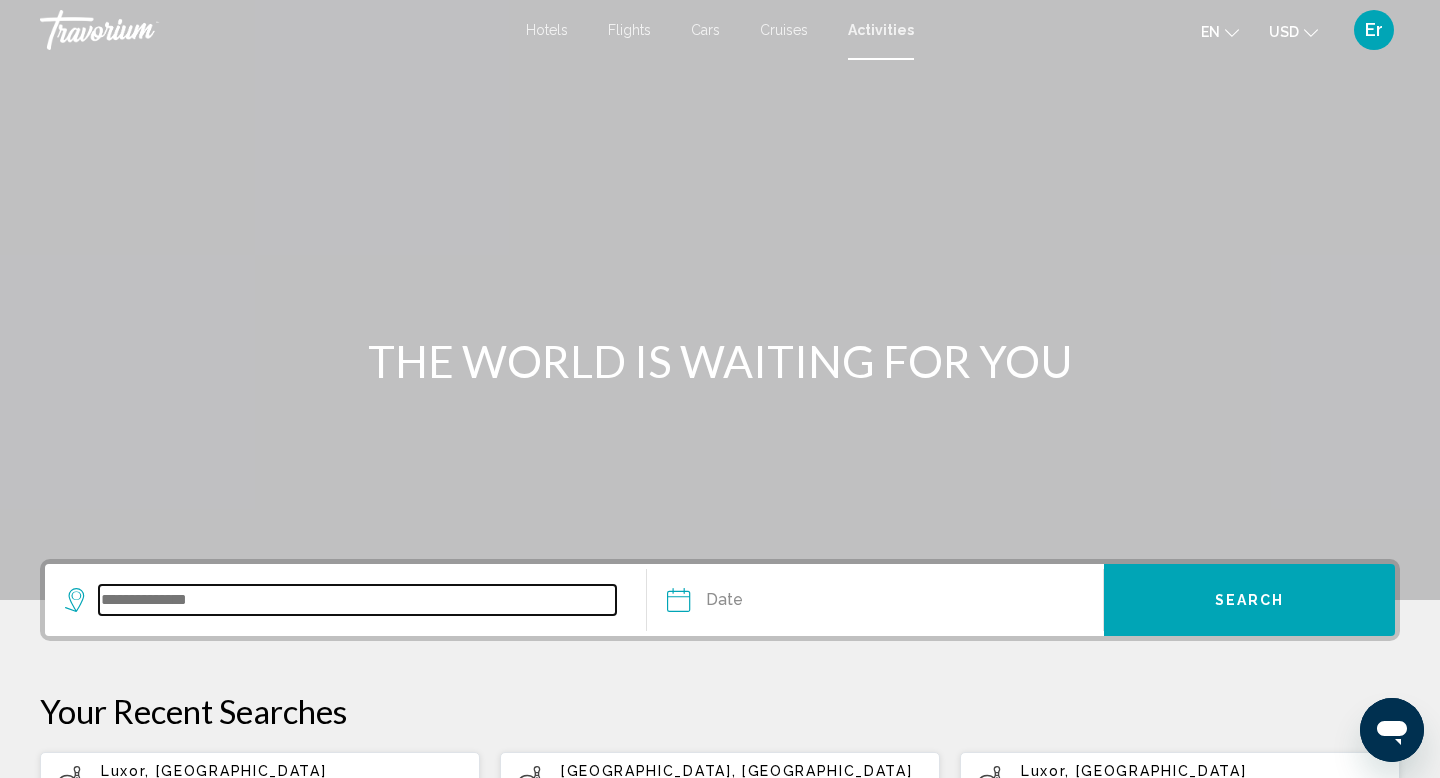 click at bounding box center (357, 600) 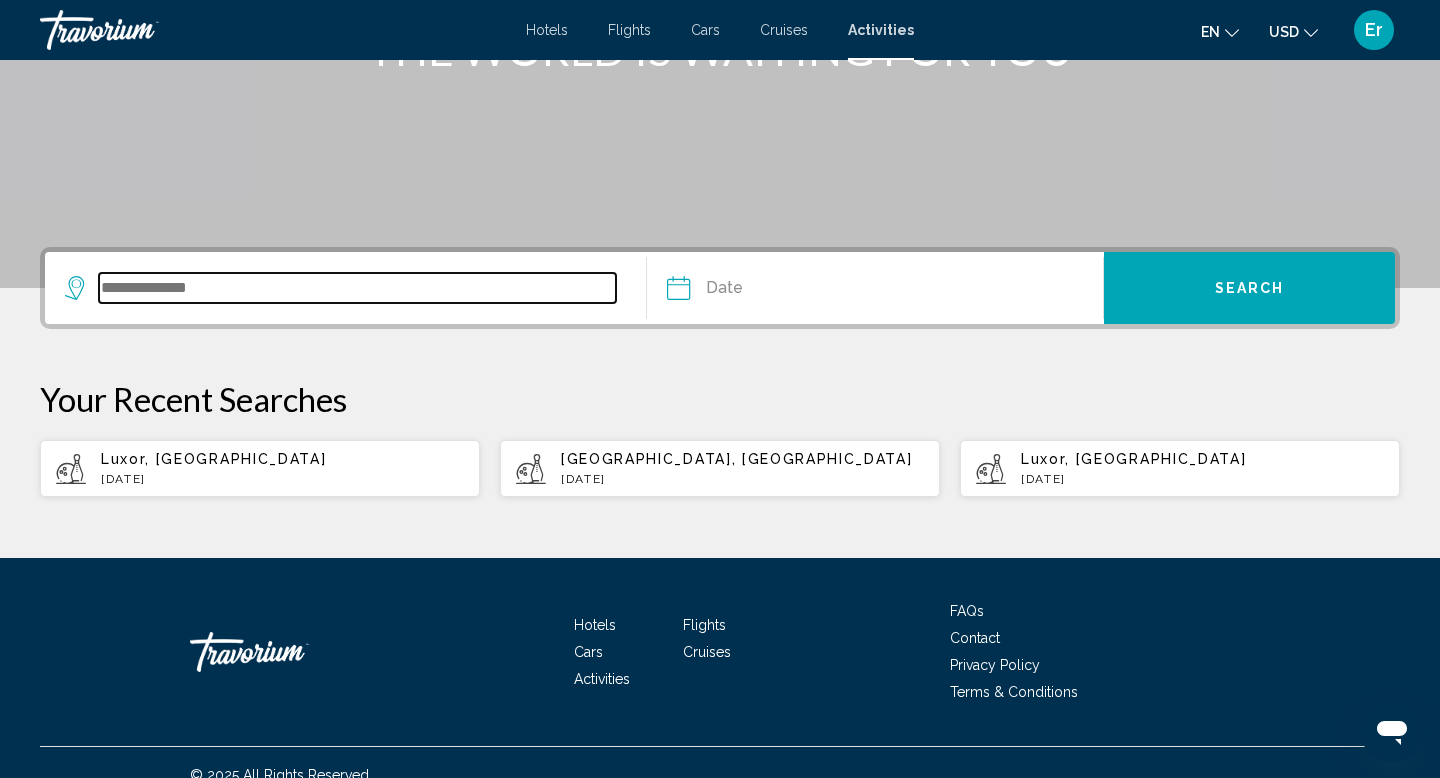 scroll, scrollTop: 337, scrollLeft: 0, axis: vertical 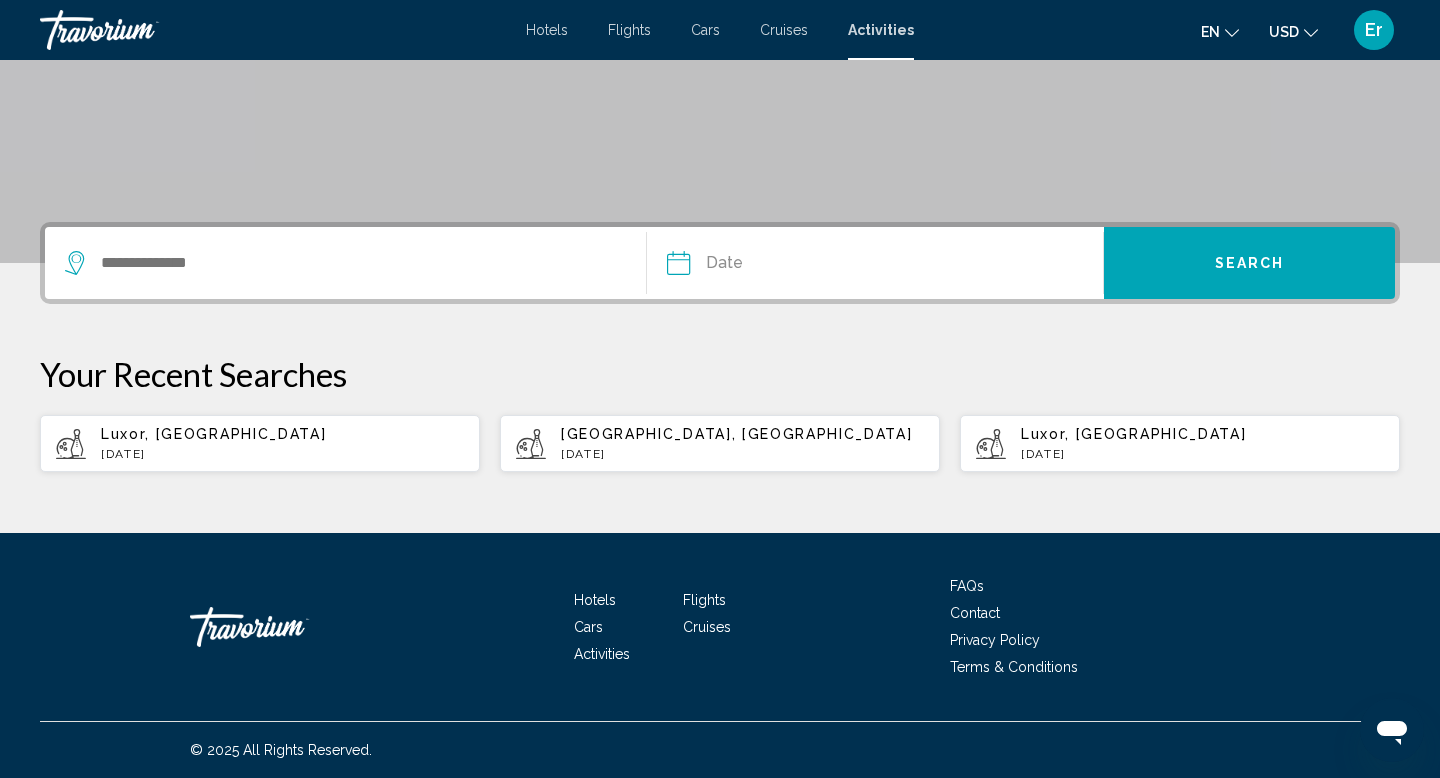 click on "[DATE]" at bounding box center [282, 454] 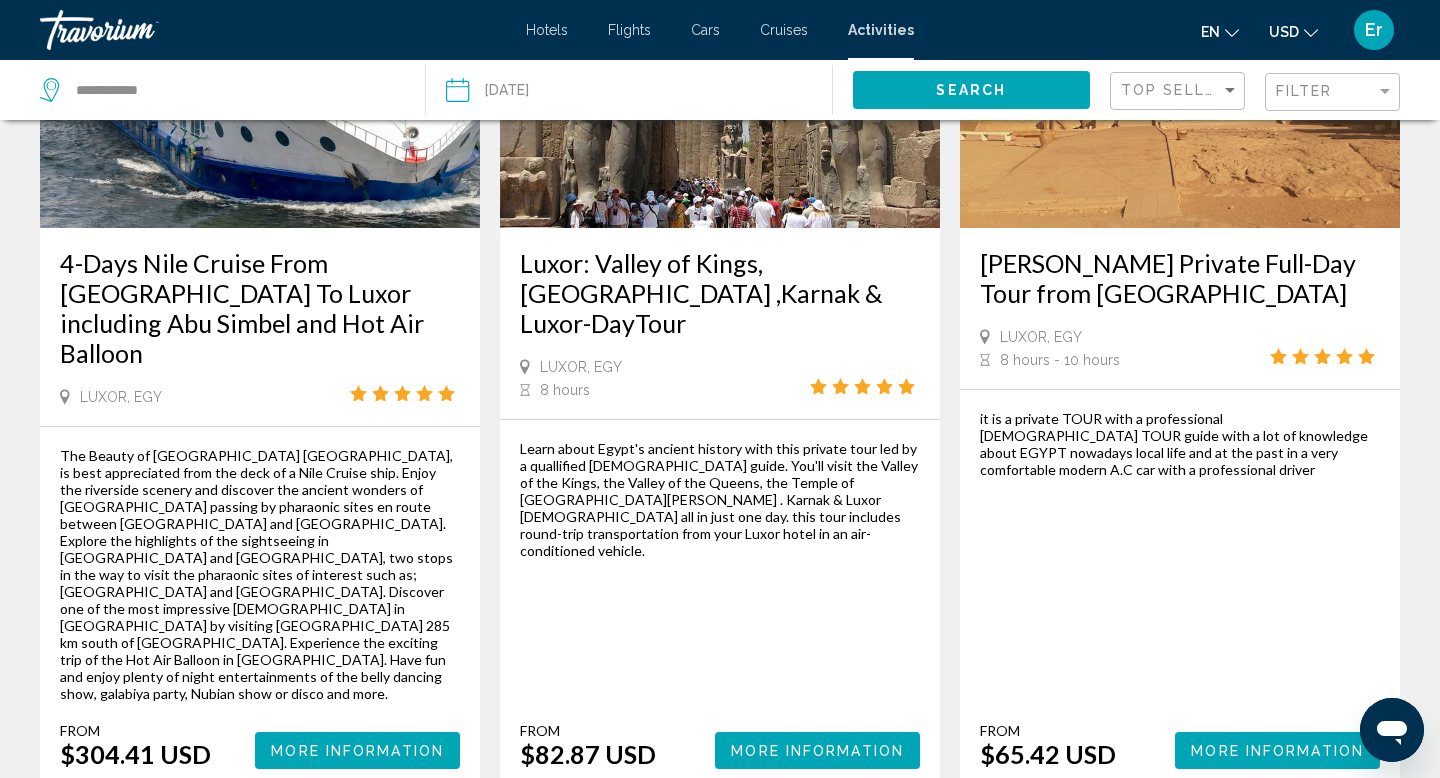 scroll, scrollTop: 0, scrollLeft: 0, axis: both 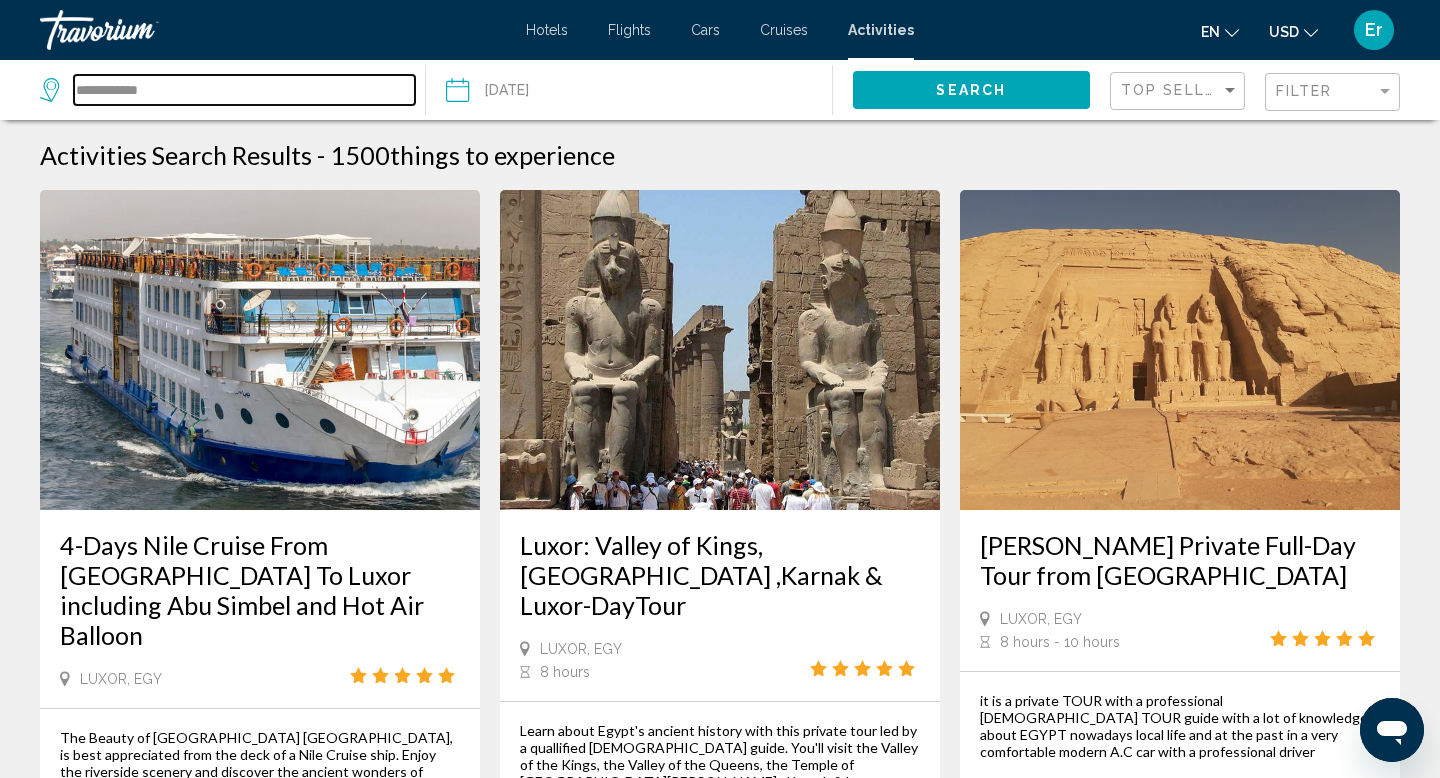 click on "**********" at bounding box center [244, 90] 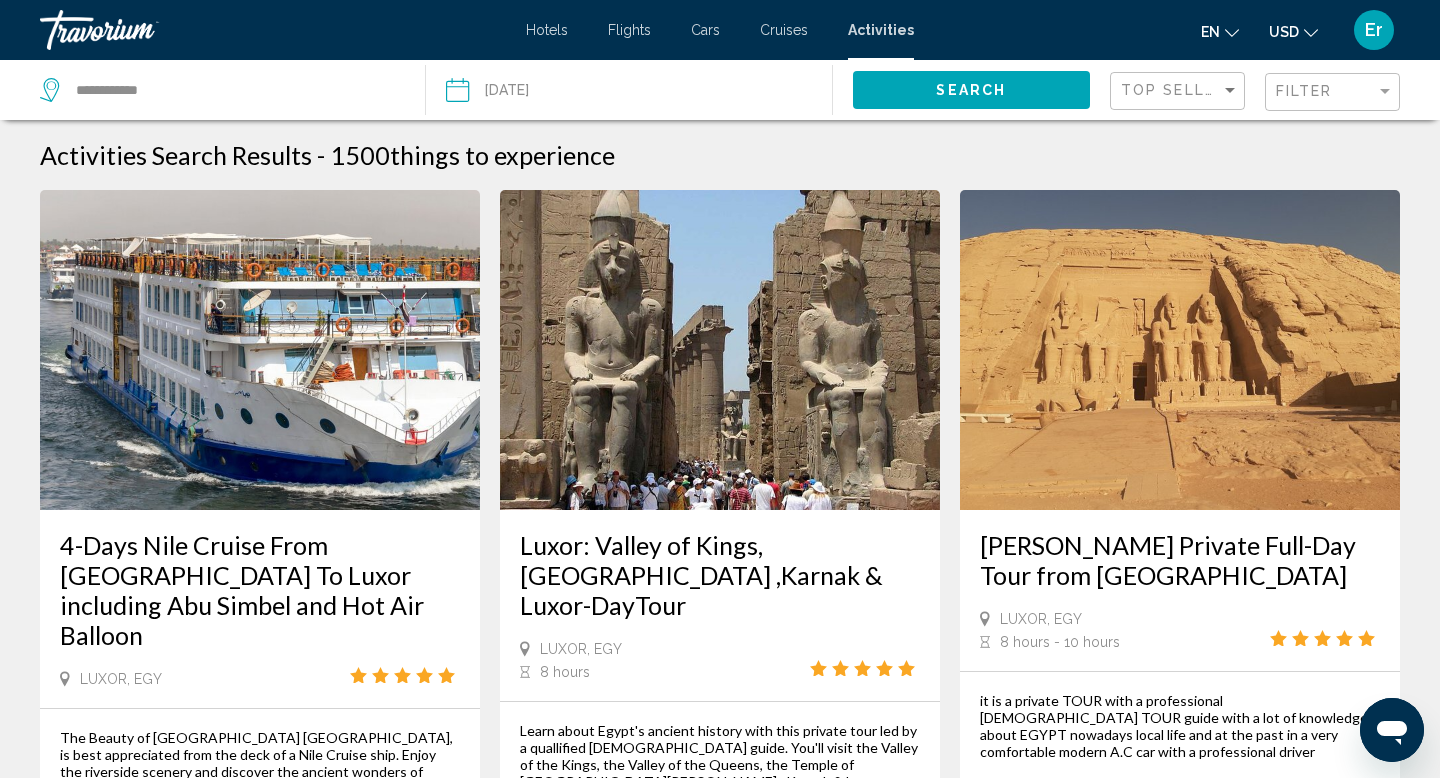 click at bounding box center (140, 30) 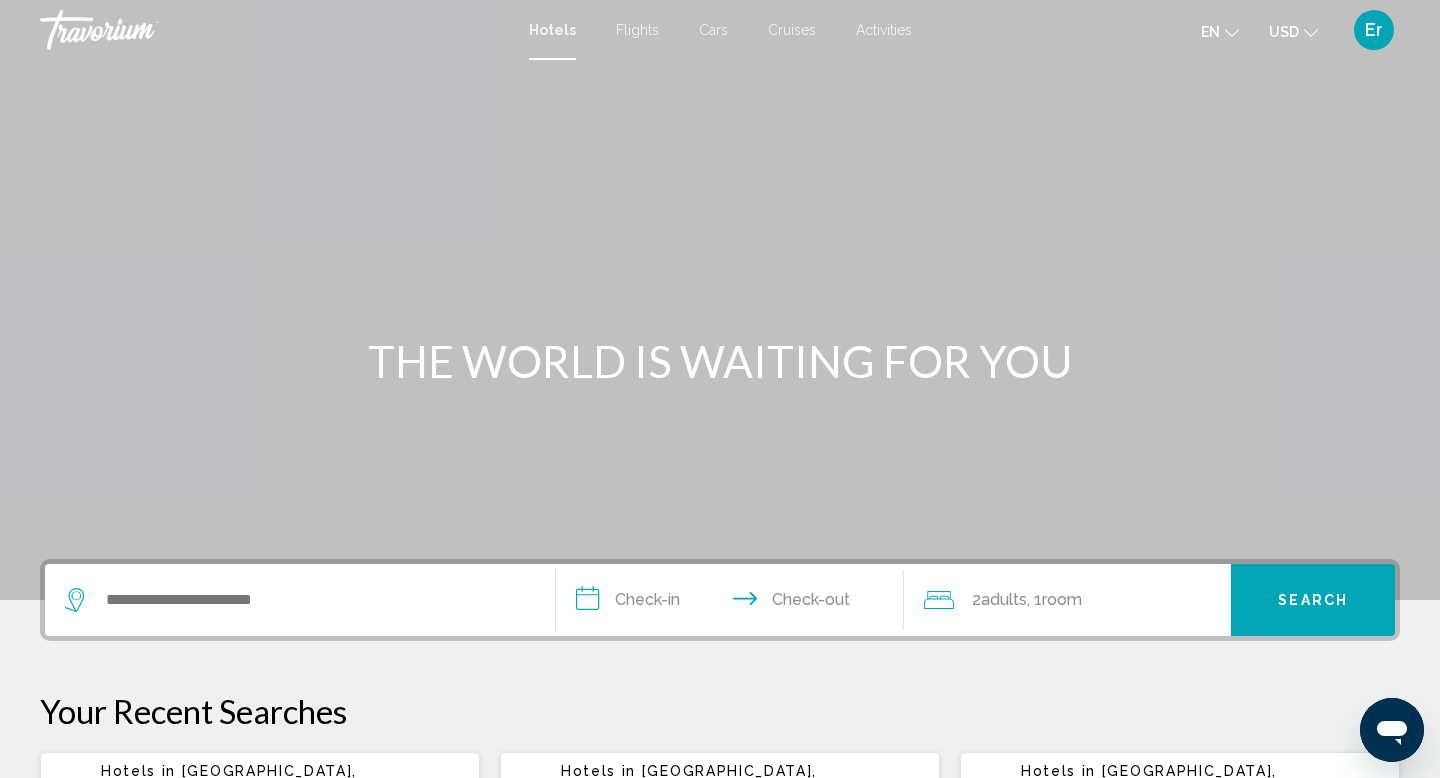 click on "Activities" at bounding box center [884, 30] 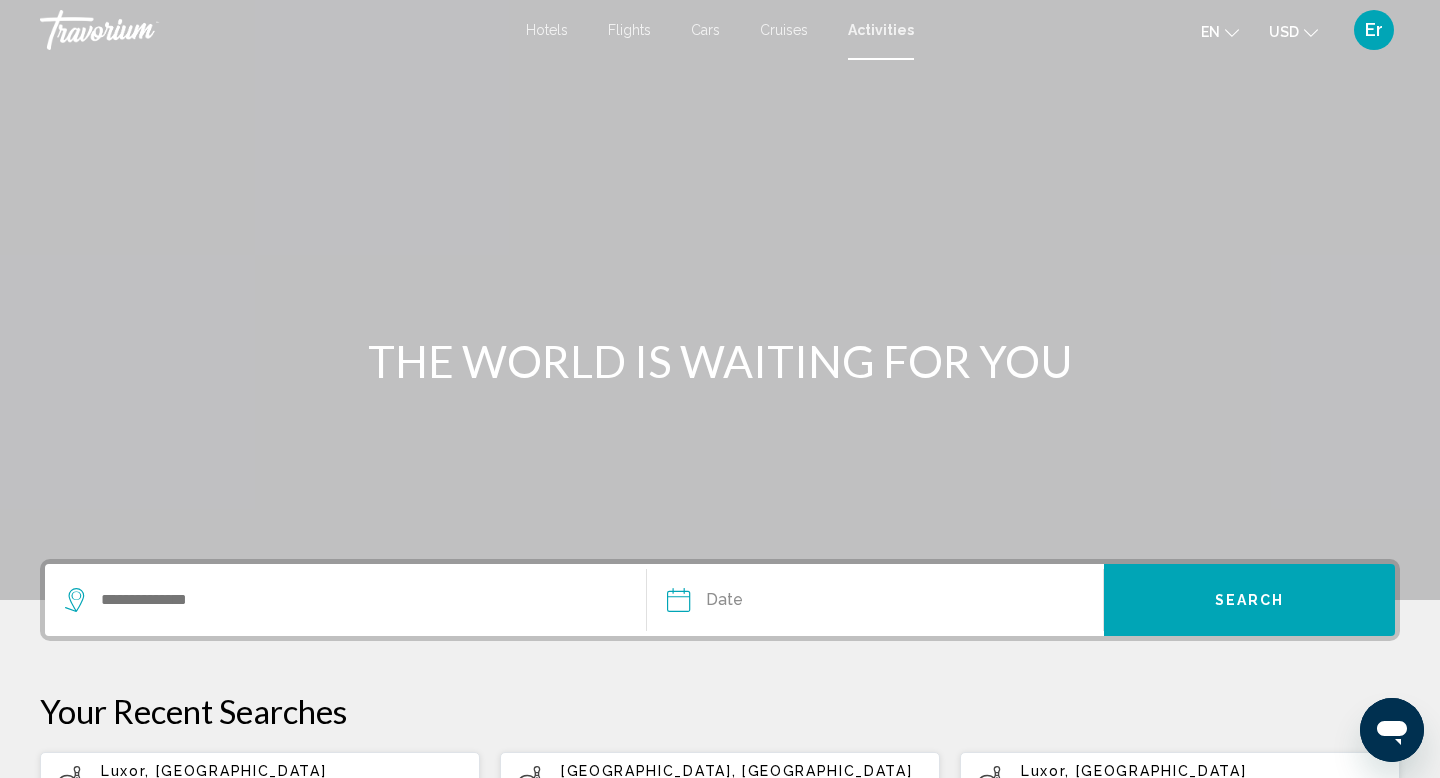 click at bounding box center [345, 600] 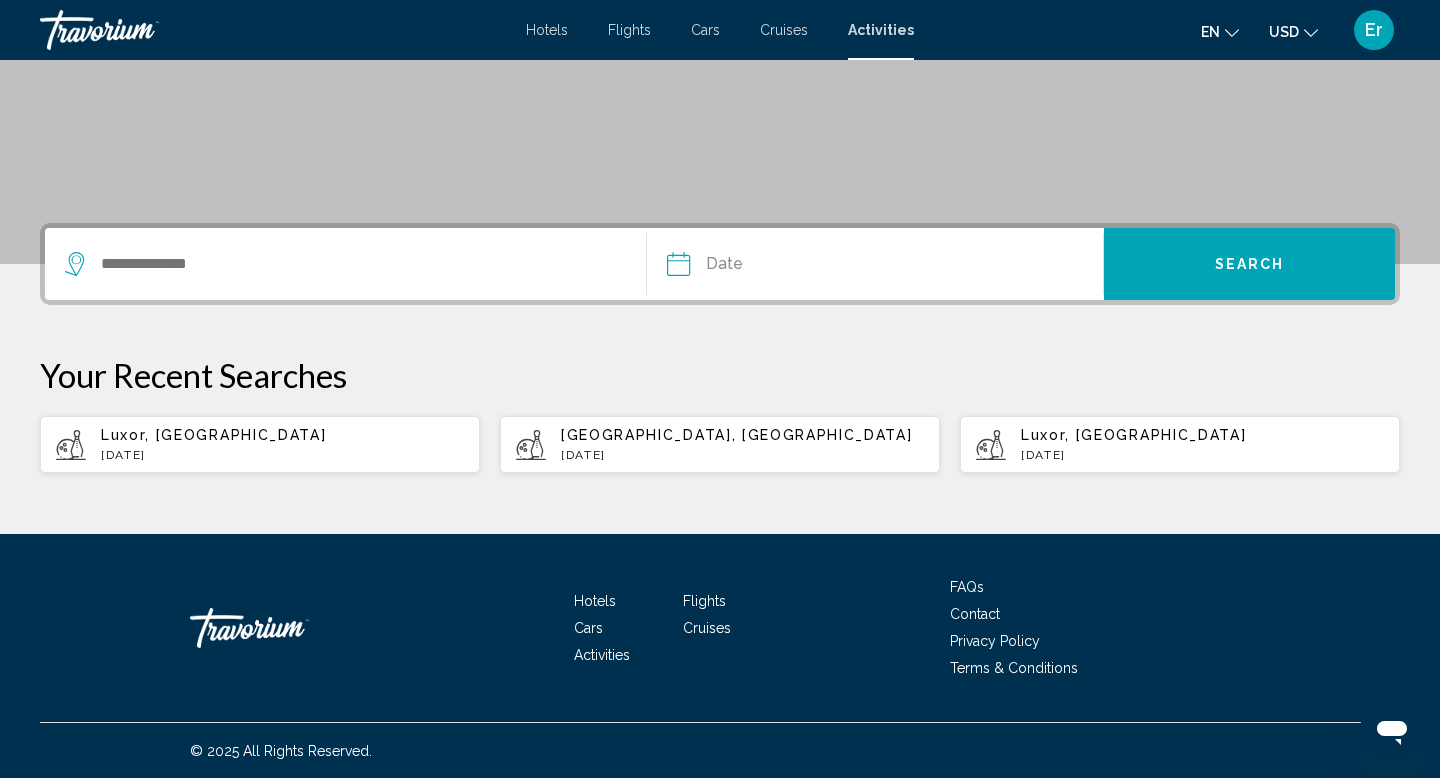 scroll, scrollTop: 337, scrollLeft: 0, axis: vertical 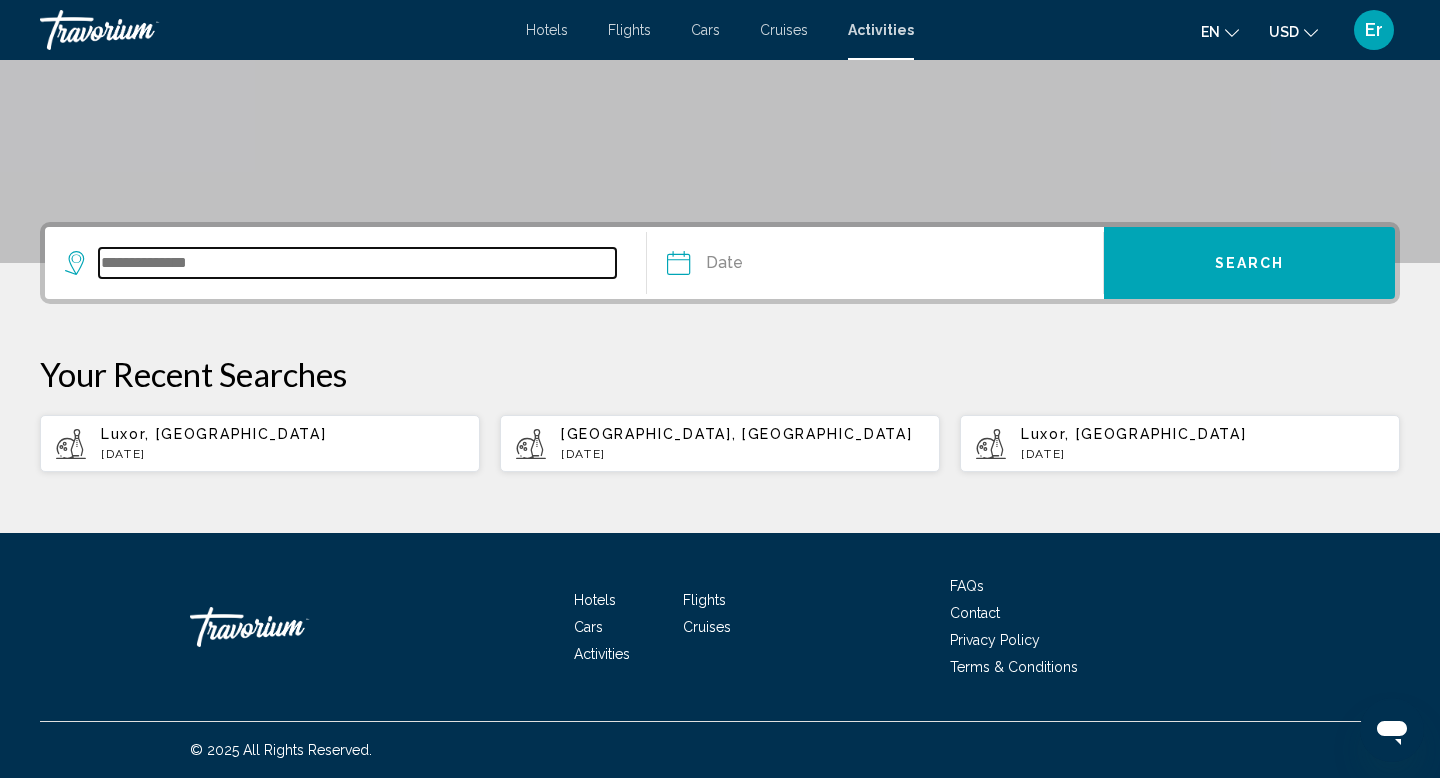 click at bounding box center [357, 263] 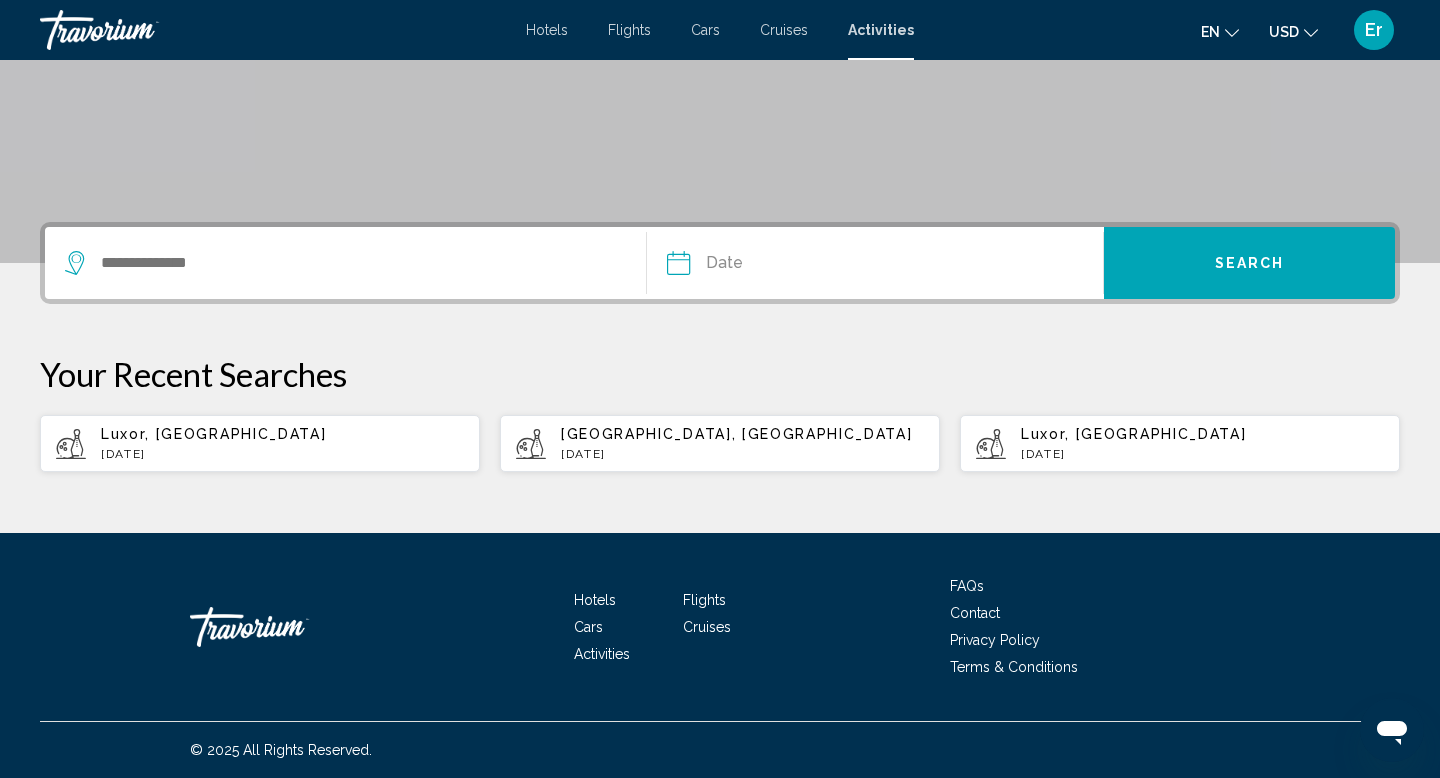 click on "[GEOGRAPHIC_DATA], [GEOGRAPHIC_DATA]  [DATE]" at bounding box center (742, 443) 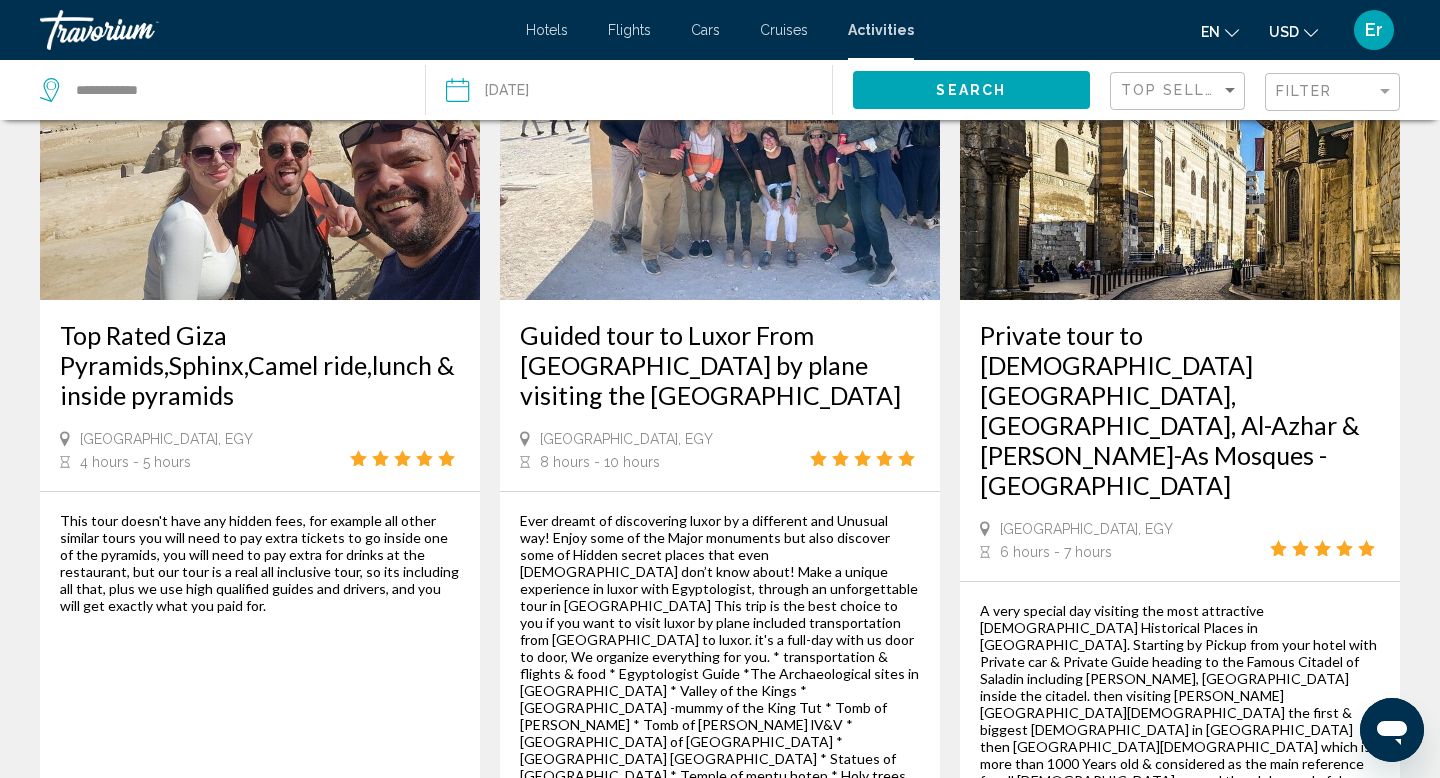 scroll, scrollTop: 204, scrollLeft: 0, axis: vertical 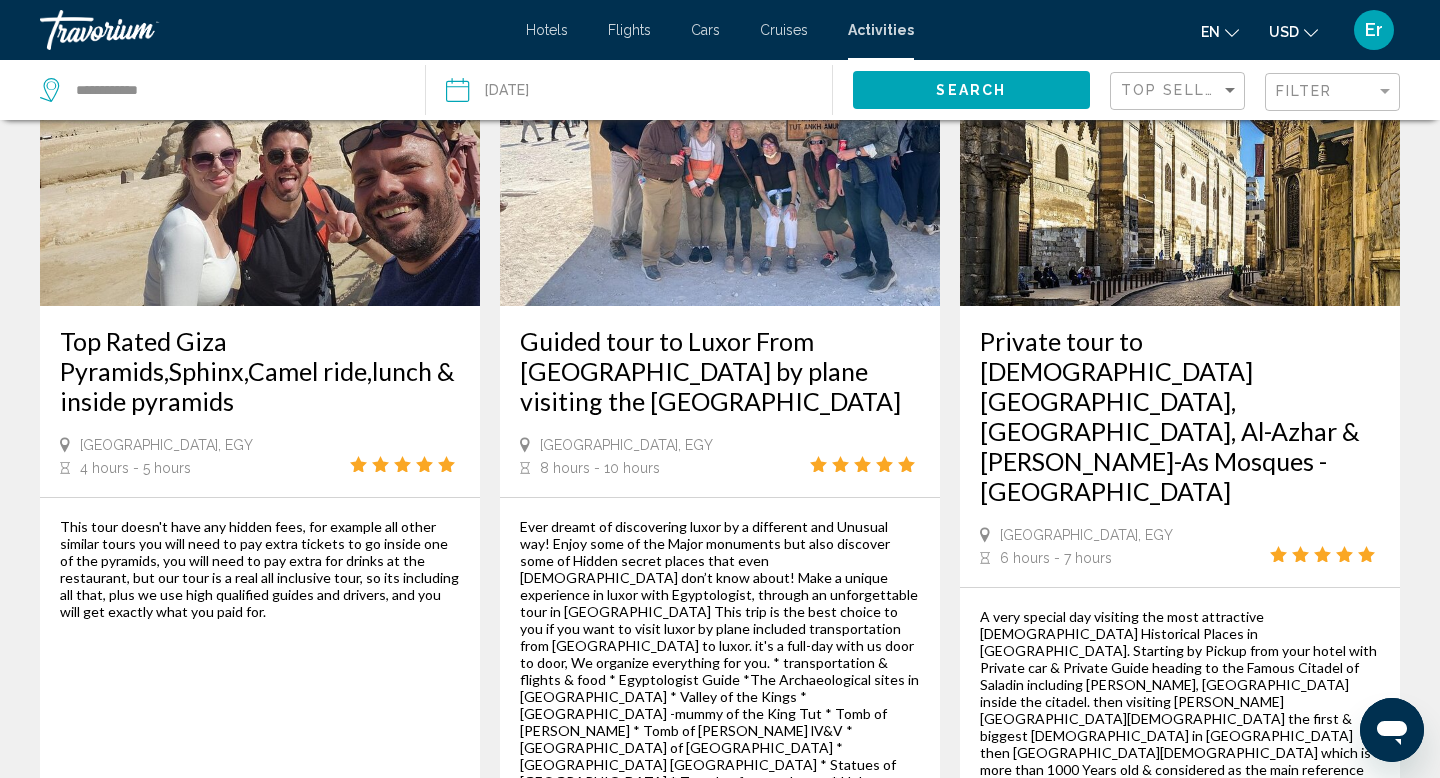 click at bounding box center (260, 146) 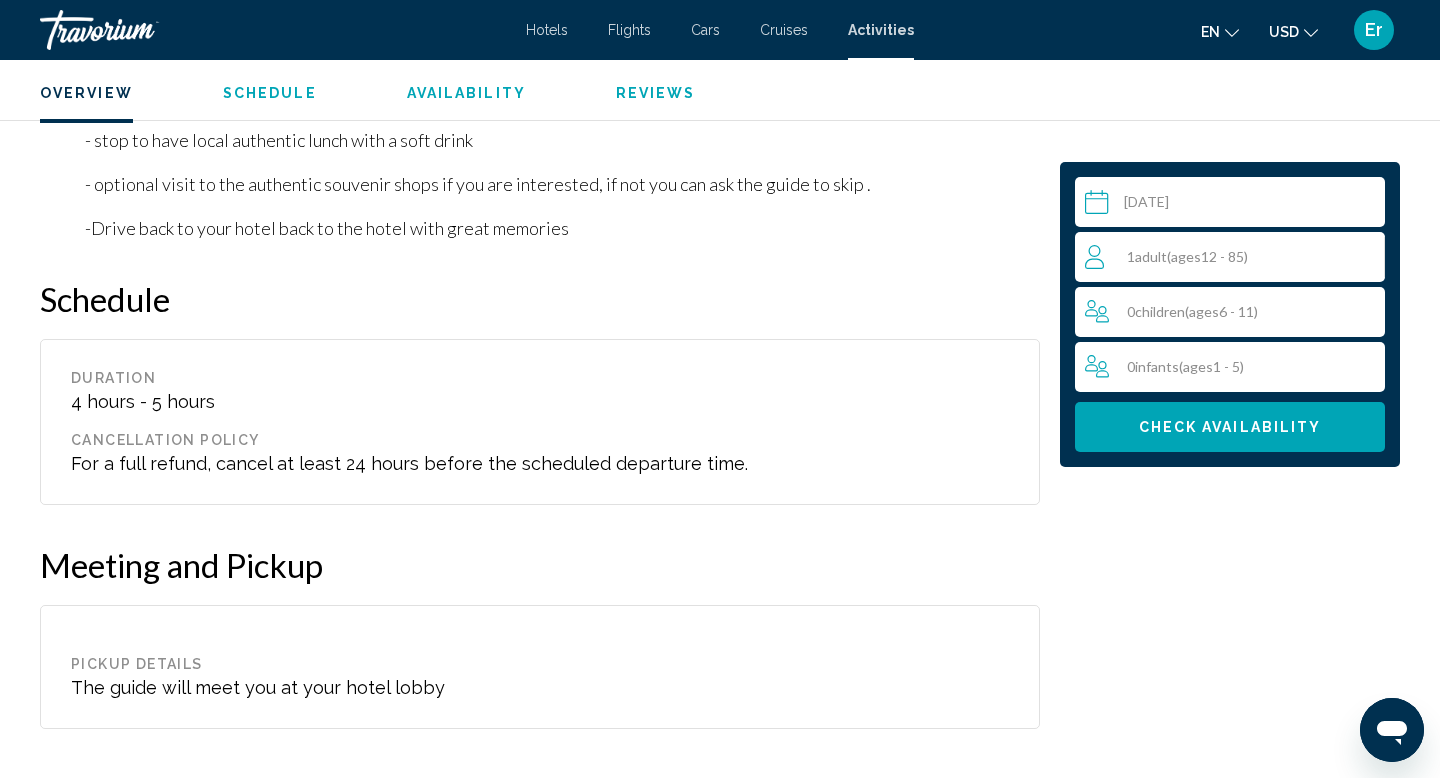 scroll, scrollTop: 2603, scrollLeft: 0, axis: vertical 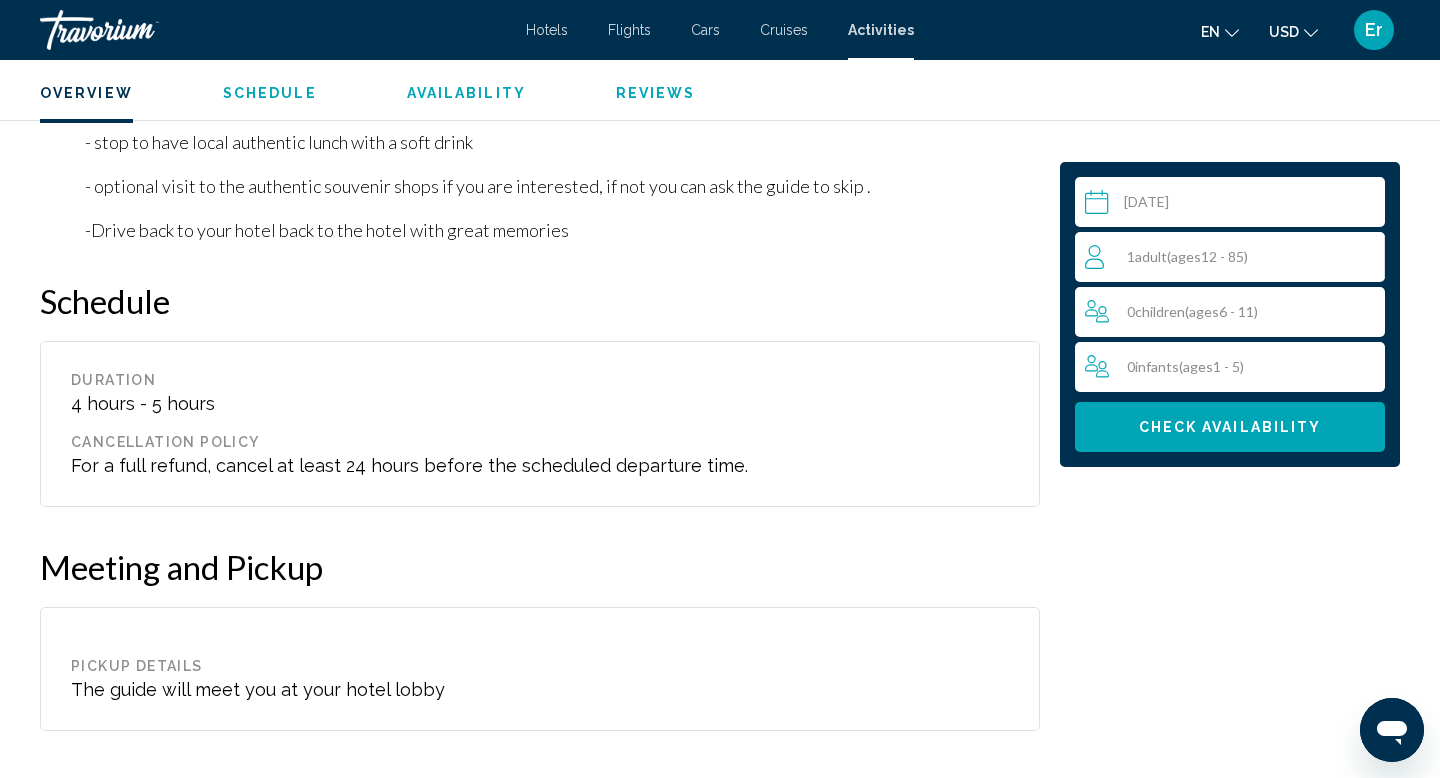 click at bounding box center [1234, 205] 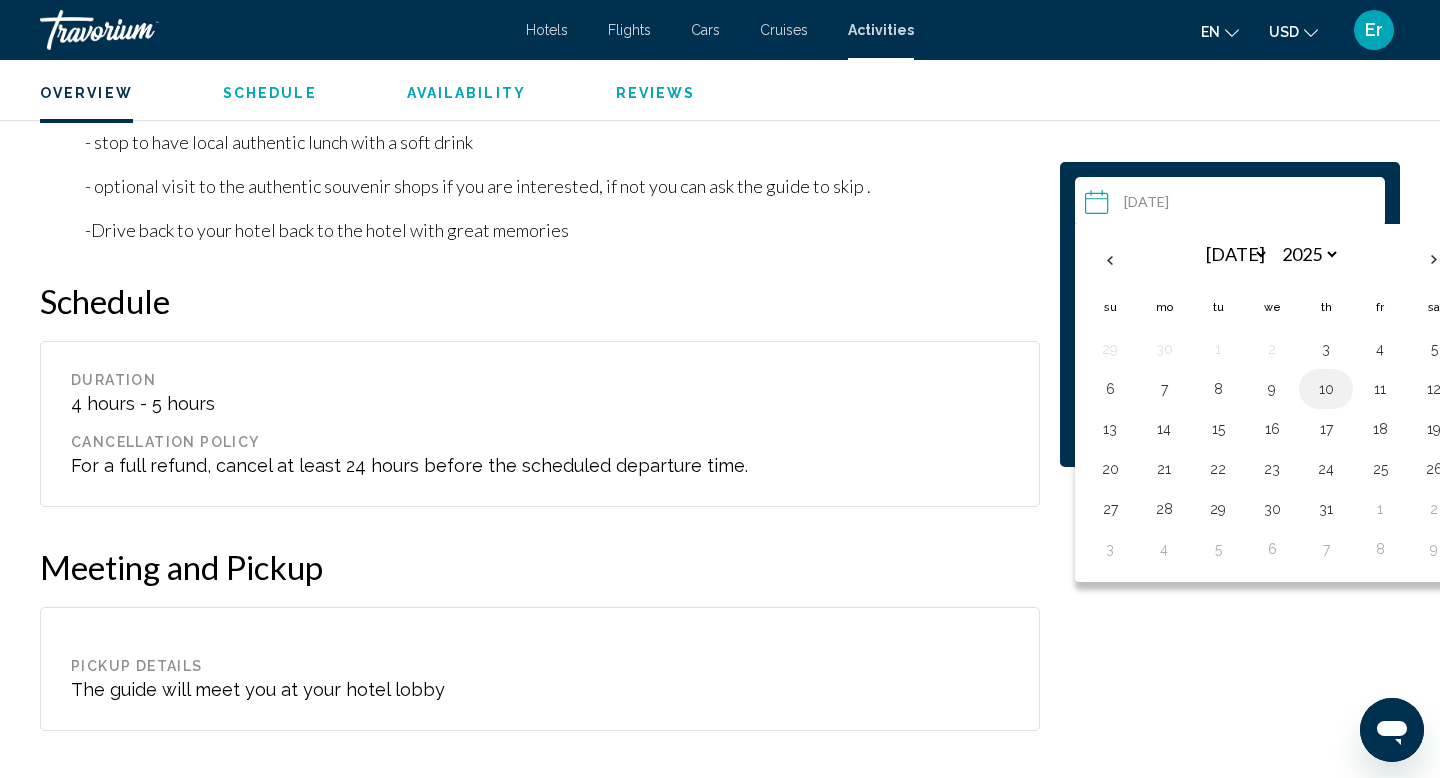 click on "10" at bounding box center [1326, 389] 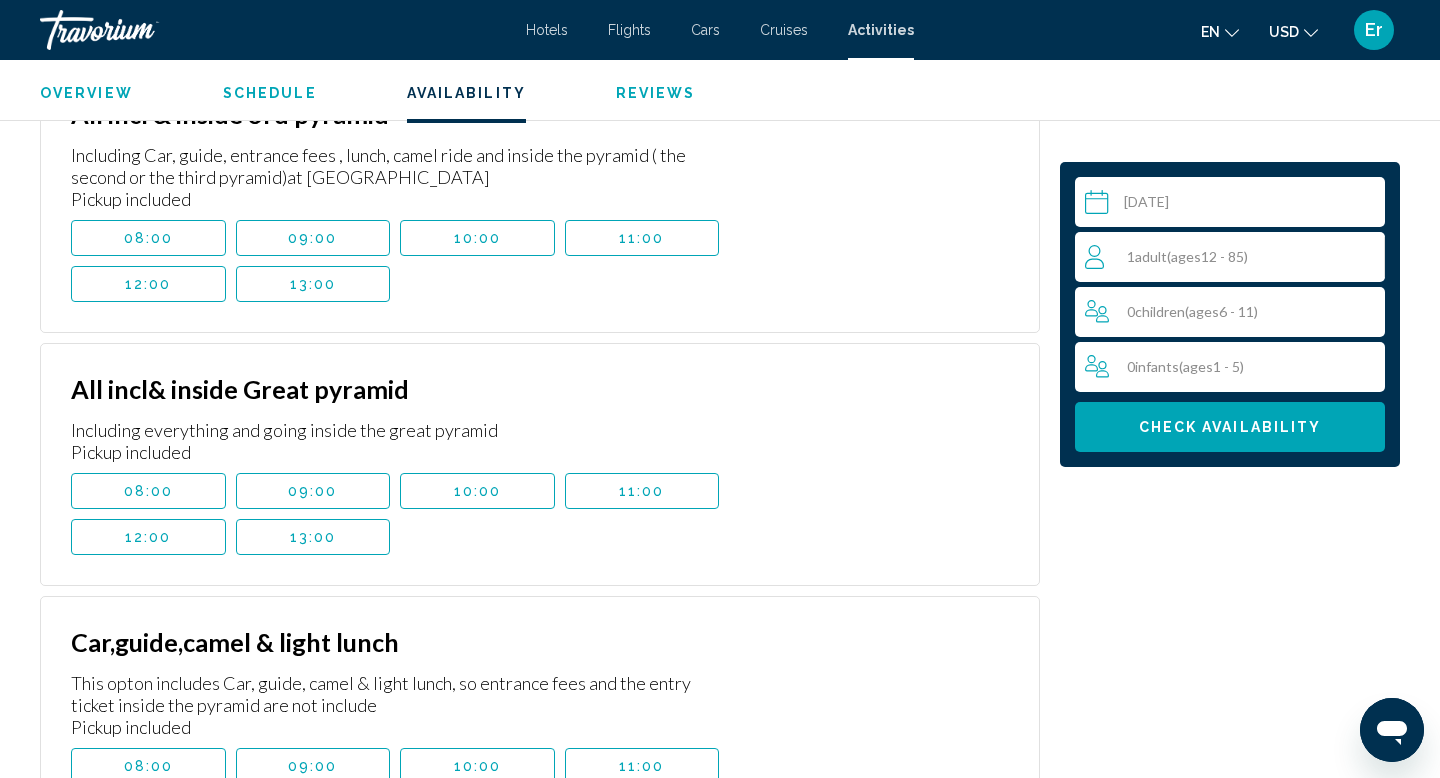 scroll, scrollTop: 3390, scrollLeft: 0, axis: vertical 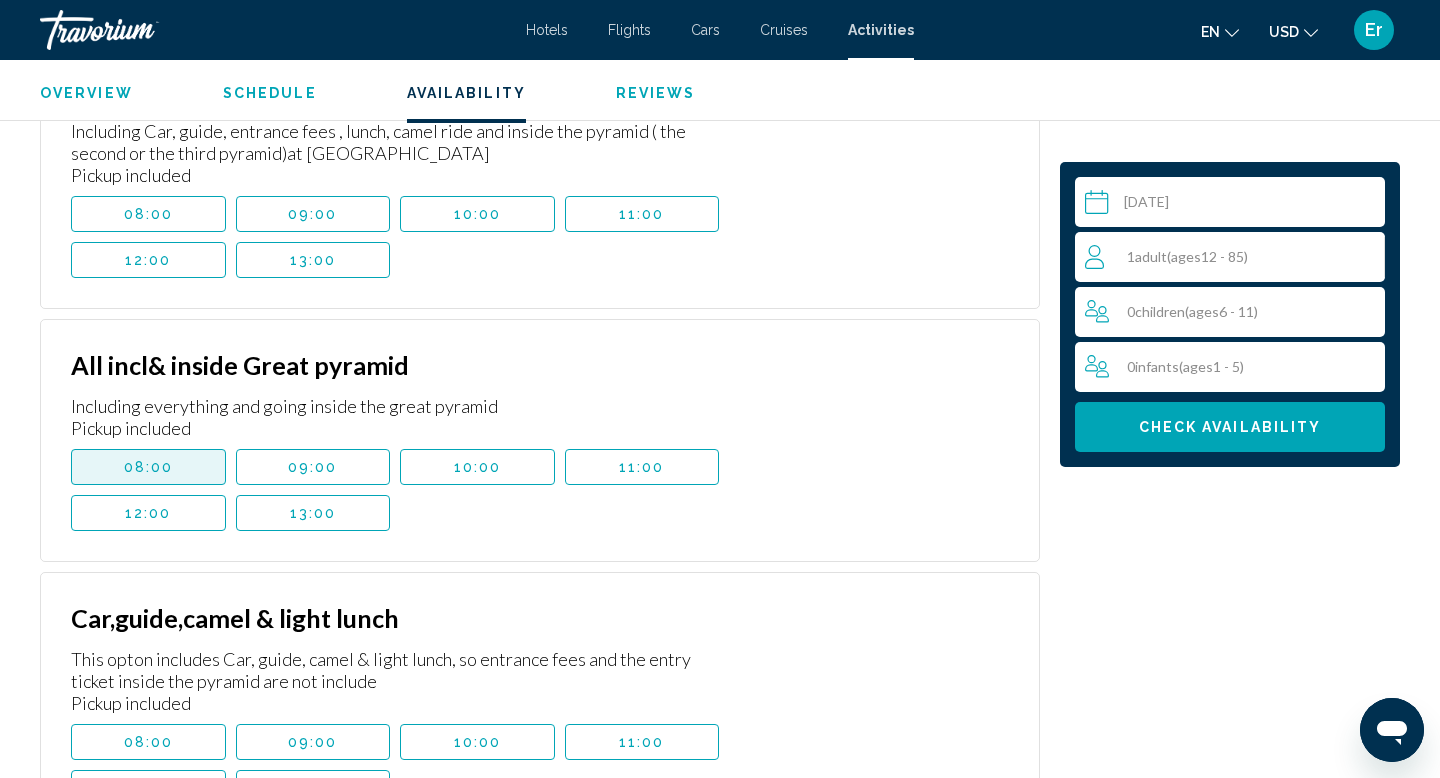 click on "08:00" at bounding box center [149, 467] 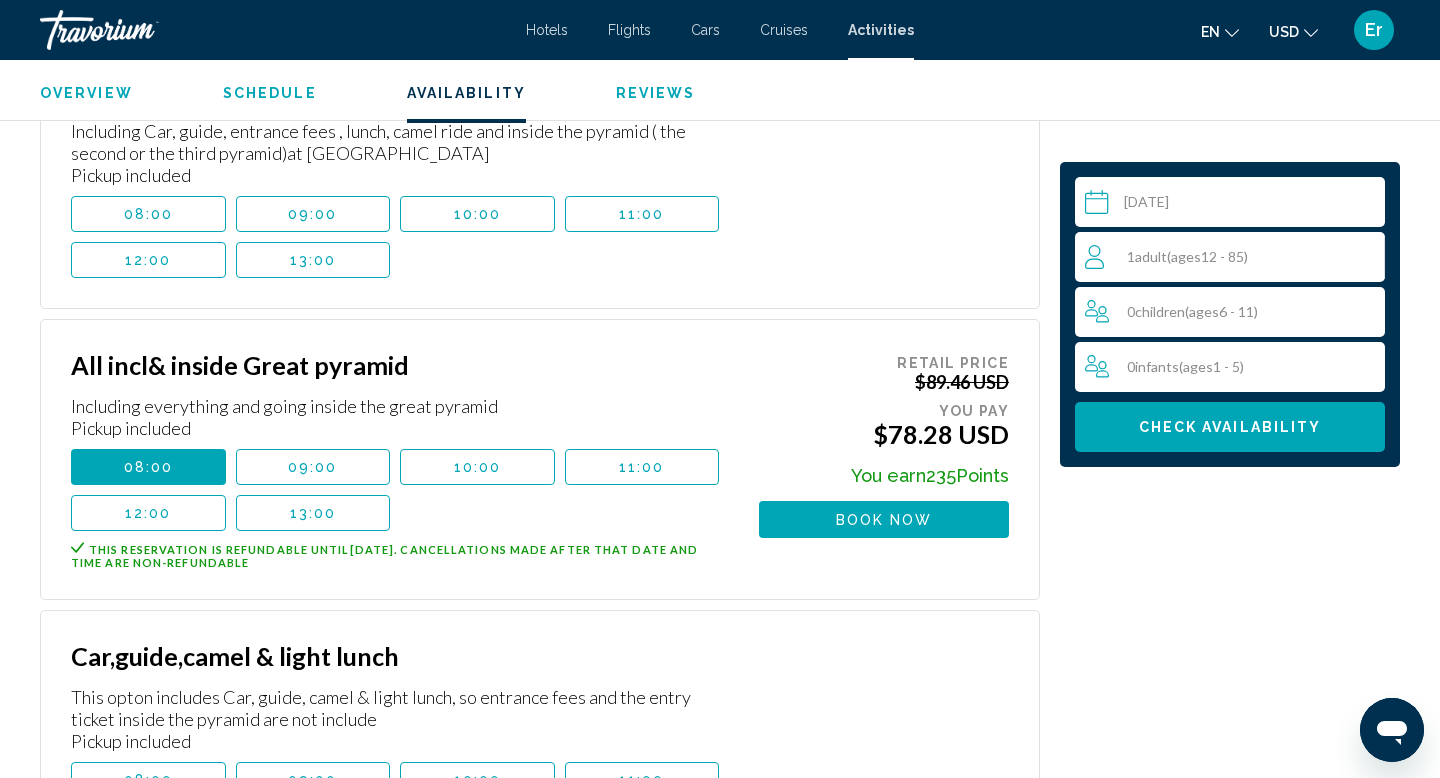 scroll, scrollTop: 3396, scrollLeft: 0, axis: vertical 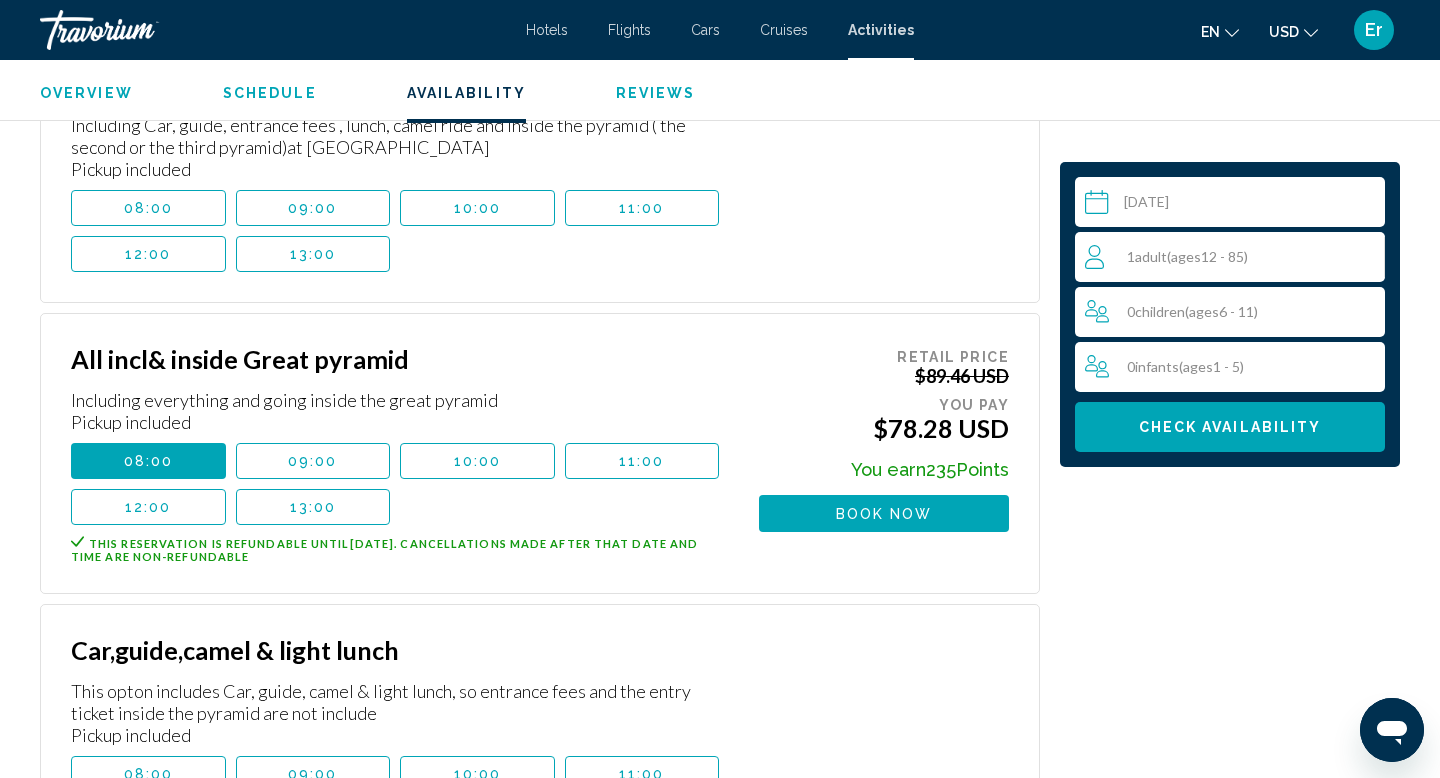click on "08:00" at bounding box center (149, 208) 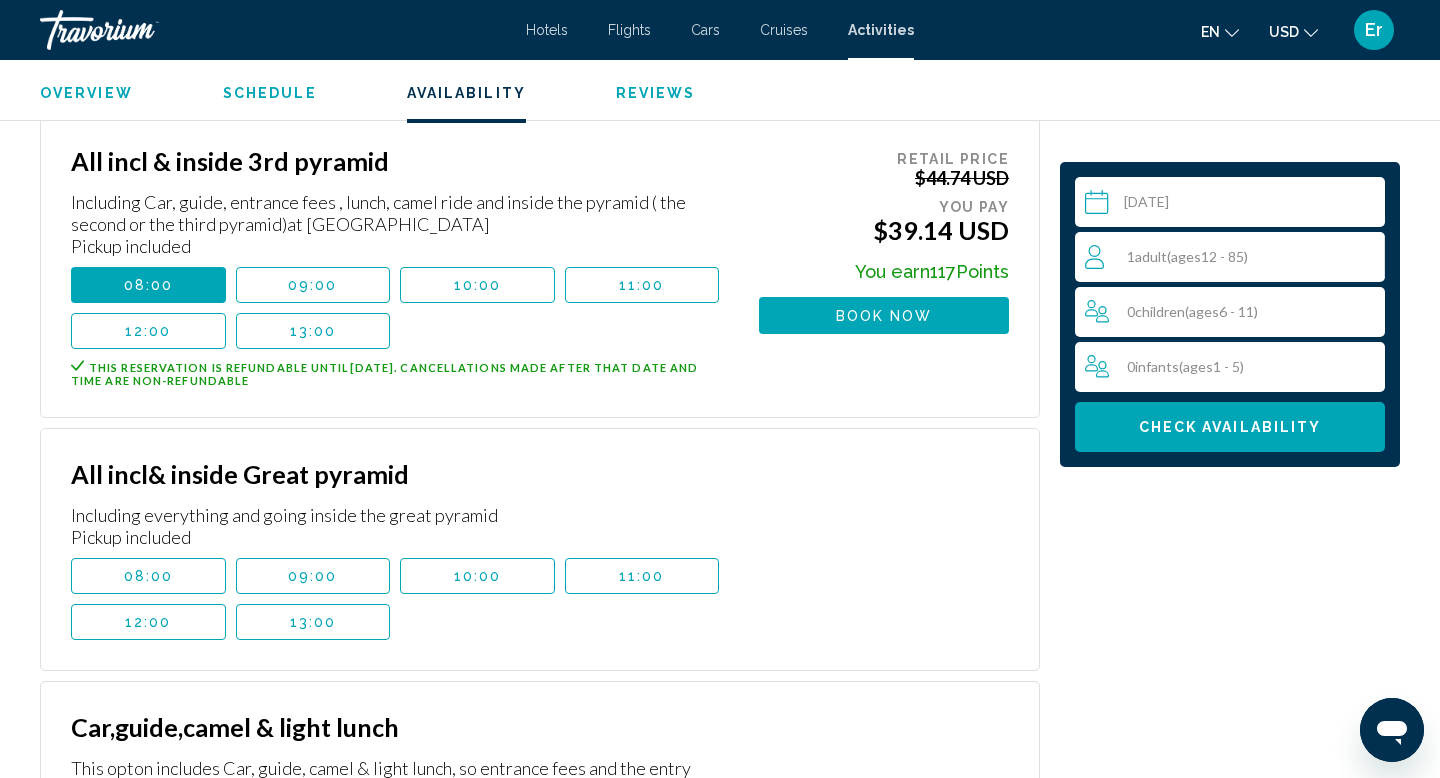 scroll, scrollTop: 3286, scrollLeft: 0, axis: vertical 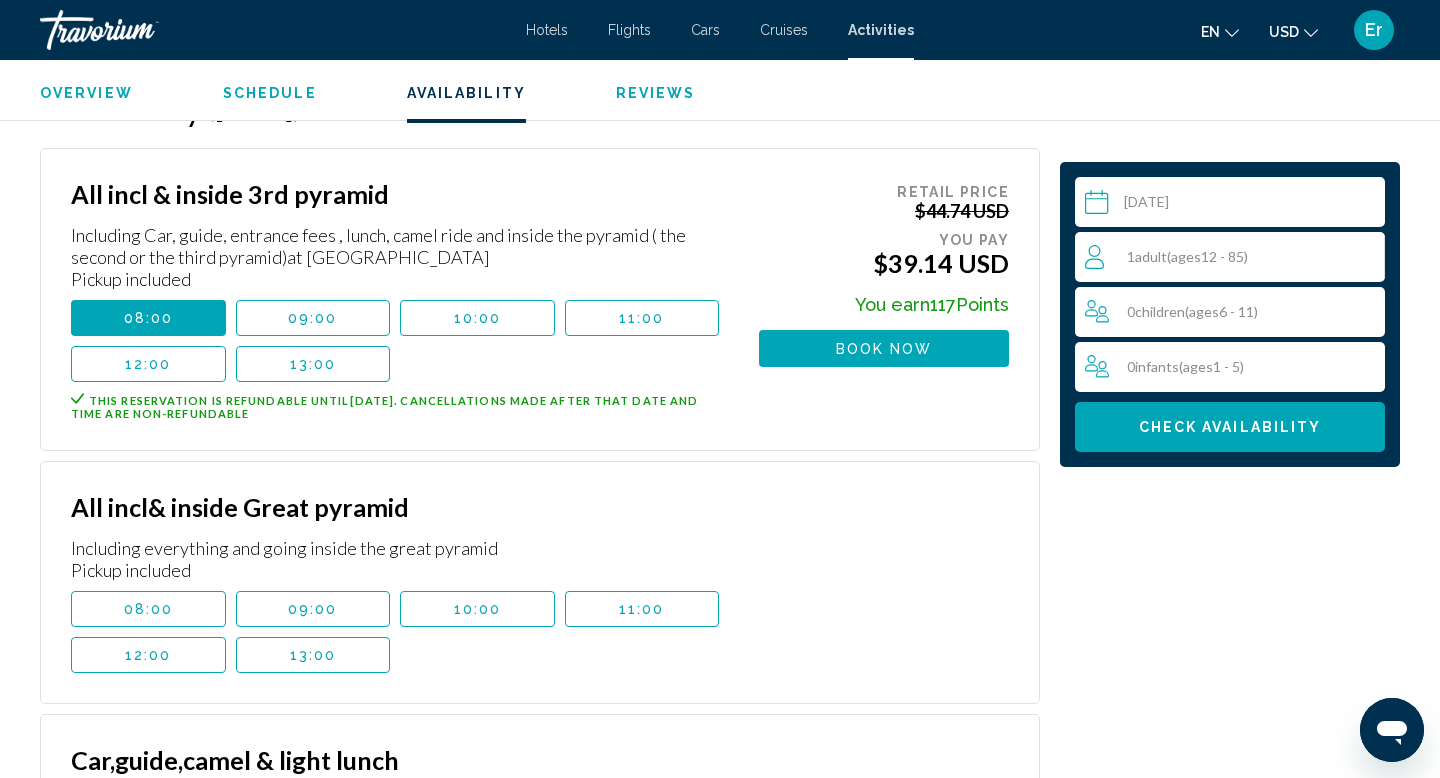 click on "08:00" at bounding box center [148, 609] 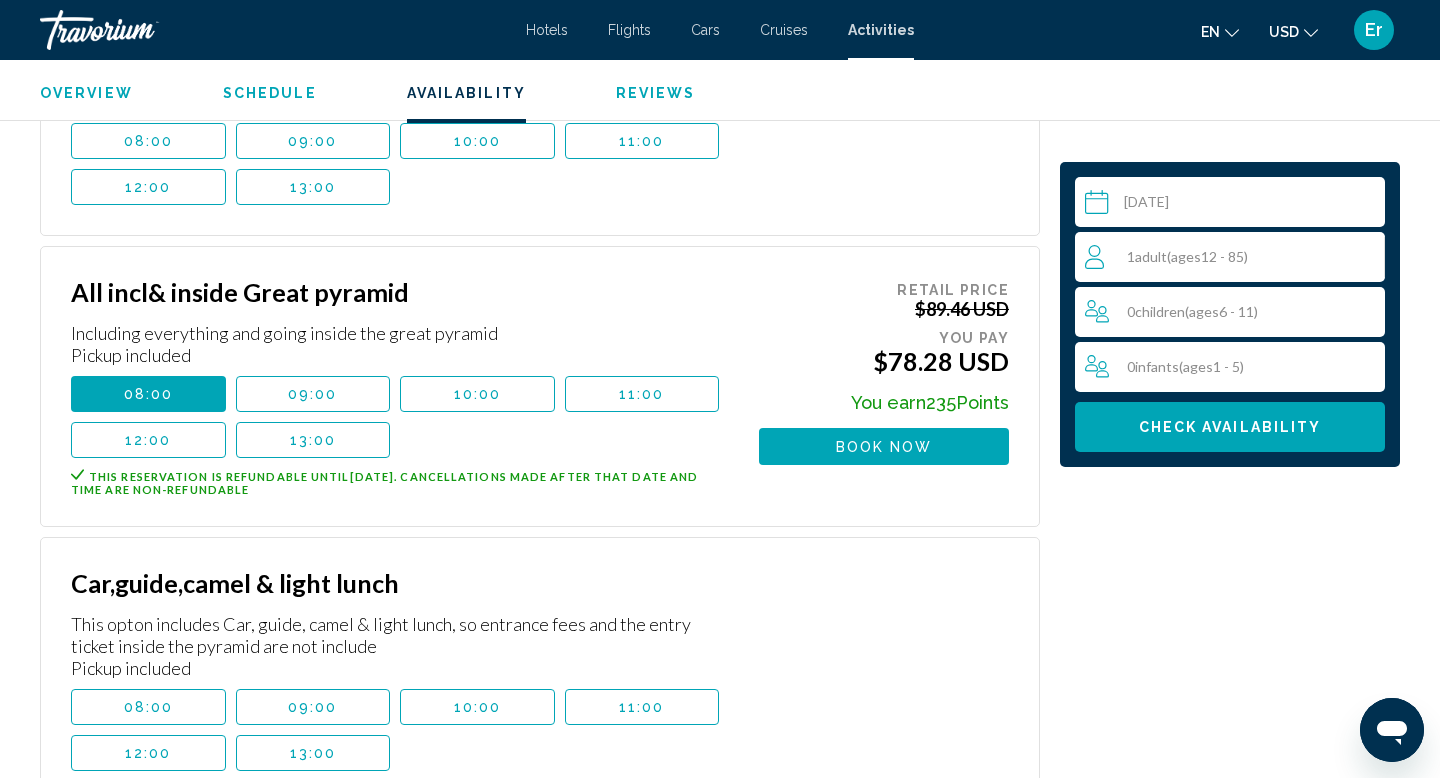 scroll, scrollTop: 3469, scrollLeft: 0, axis: vertical 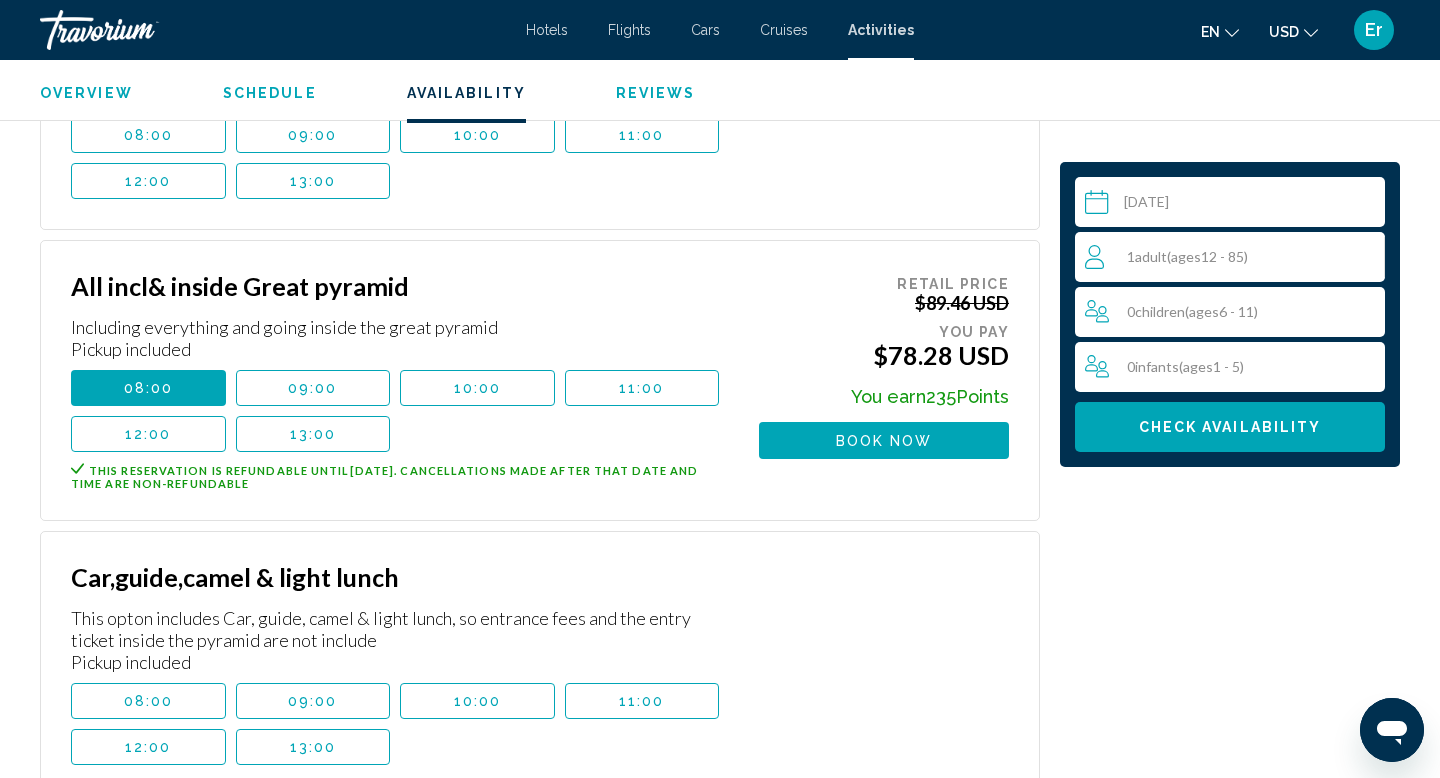 click on "08:00" at bounding box center (148, 701) 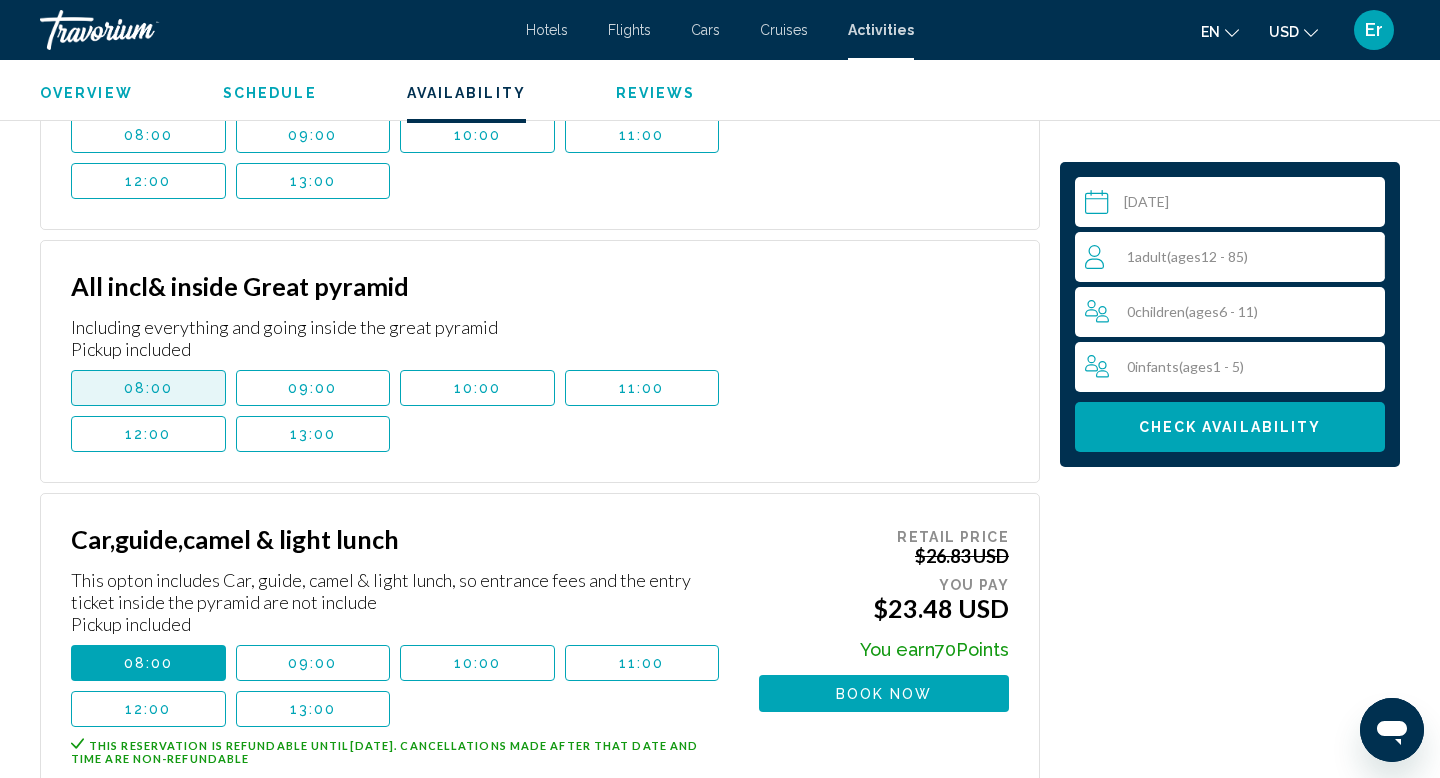 click on "08:00" at bounding box center (149, 388) 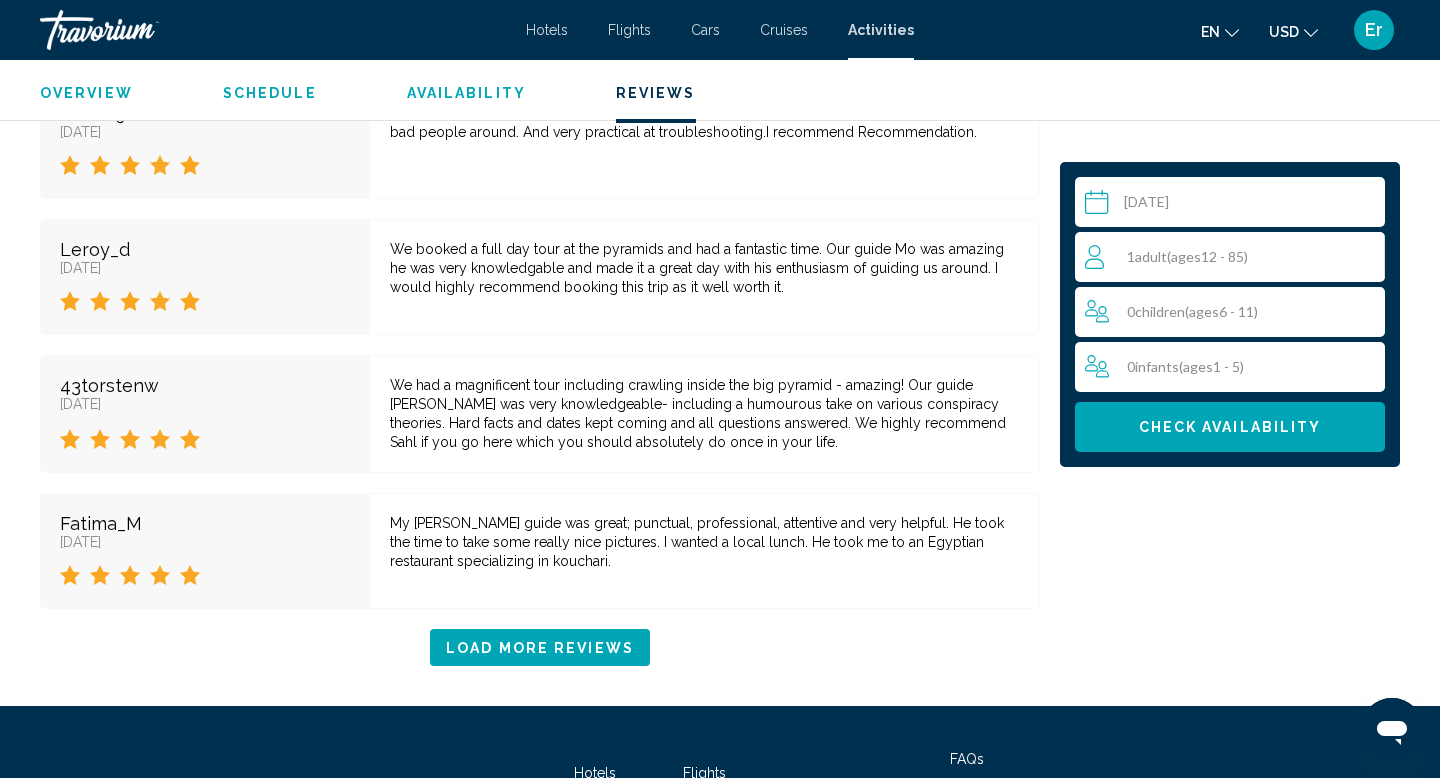 scroll, scrollTop: 5529, scrollLeft: 0, axis: vertical 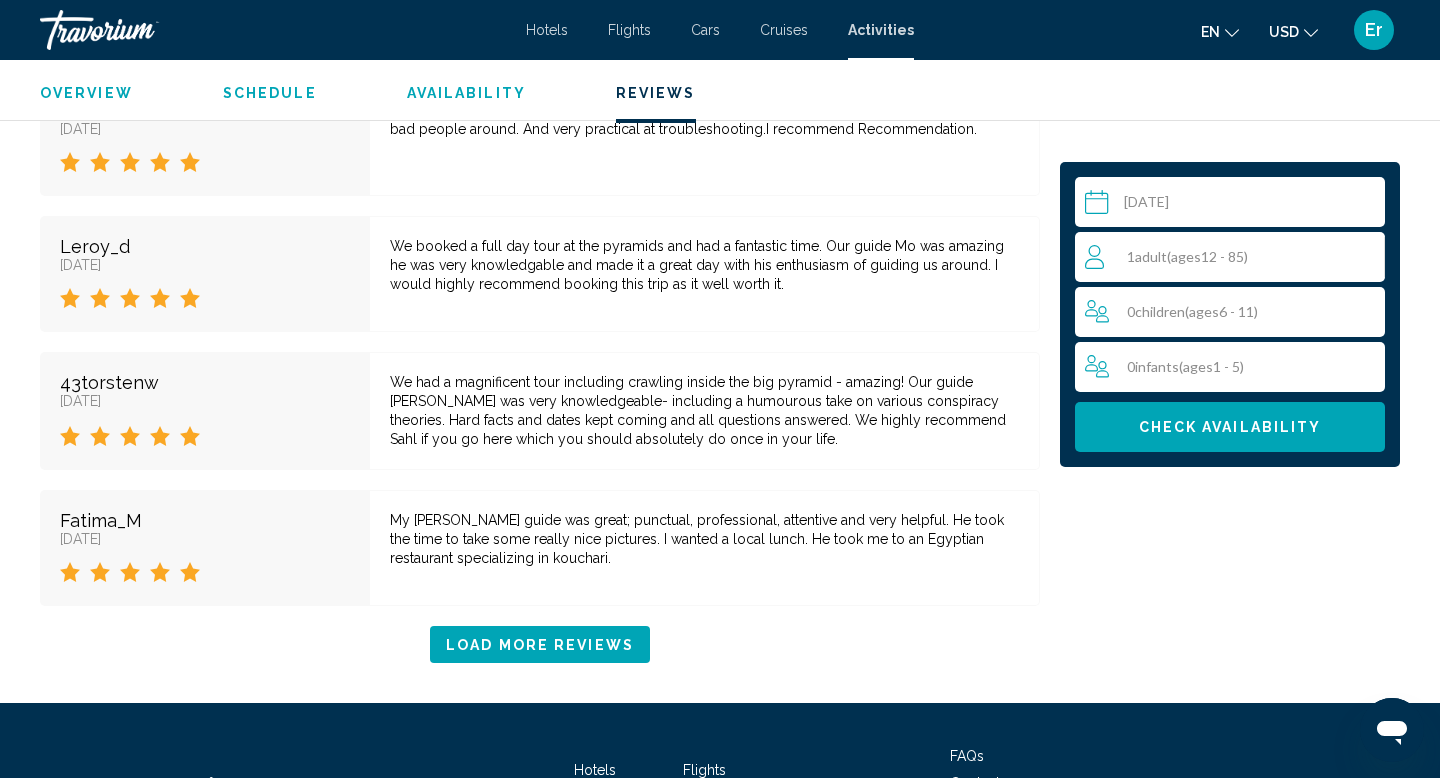 click on "Load More Reviews" at bounding box center [540, 645] 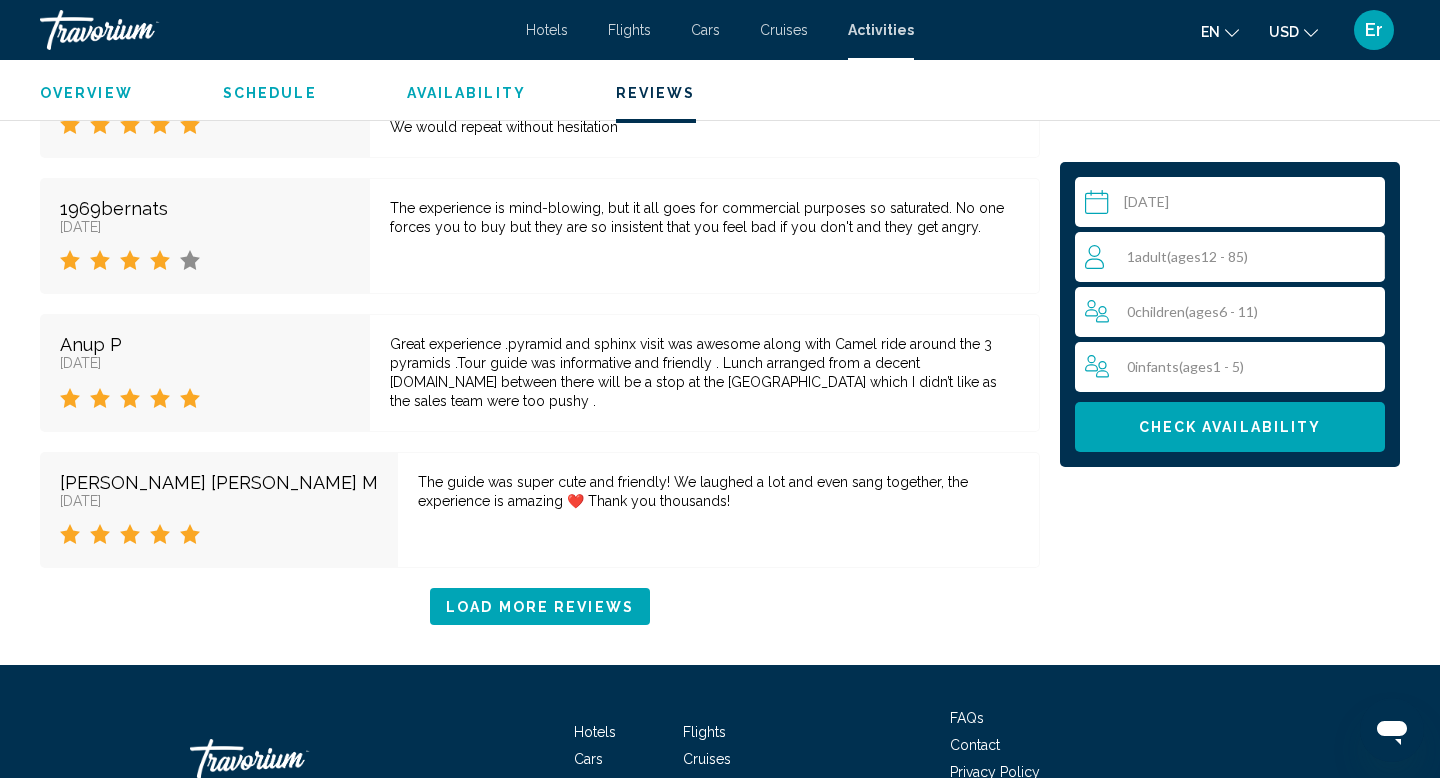 scroll, scrollTop: 7108, scrollLeft: 0, axis: vertical 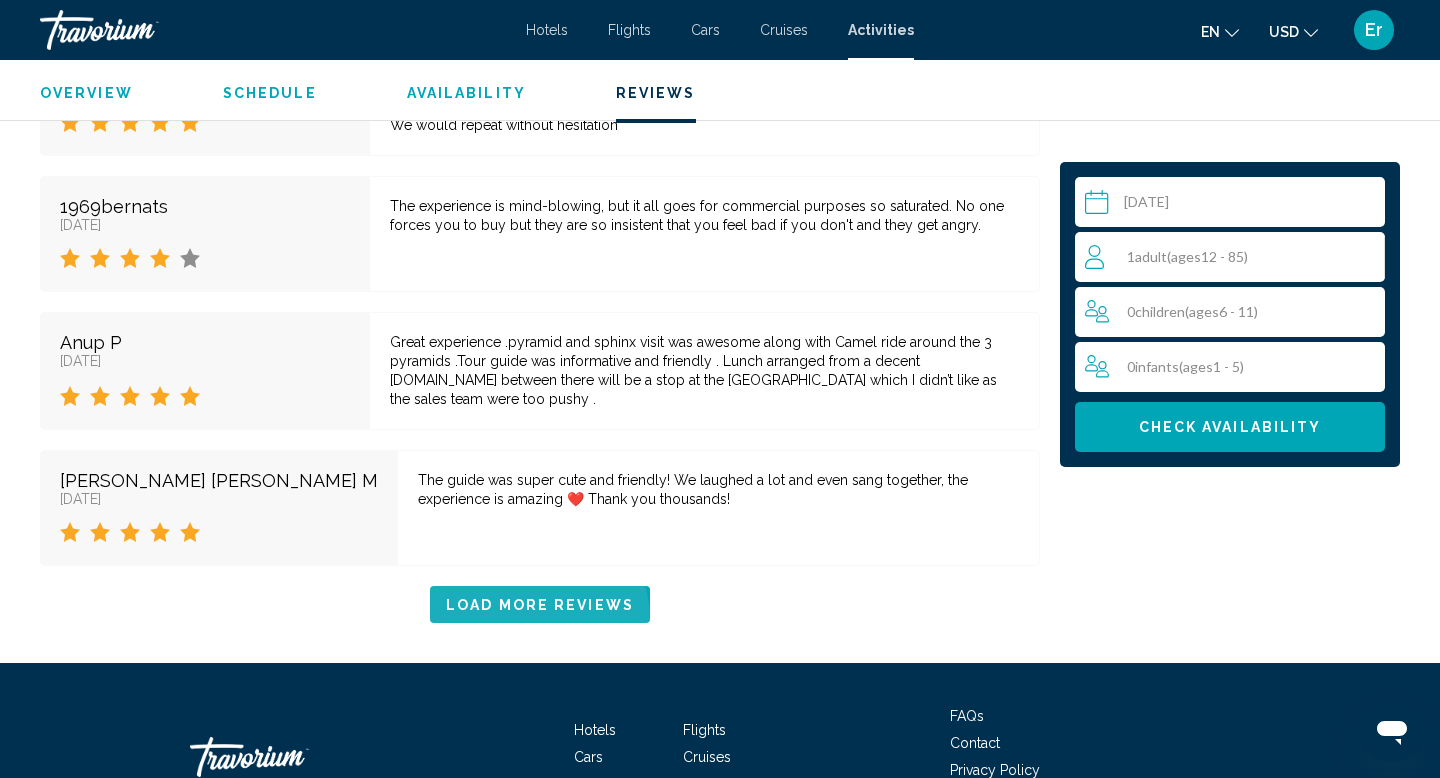 click on "Load More Reviews" at bounding box center (540, 604) 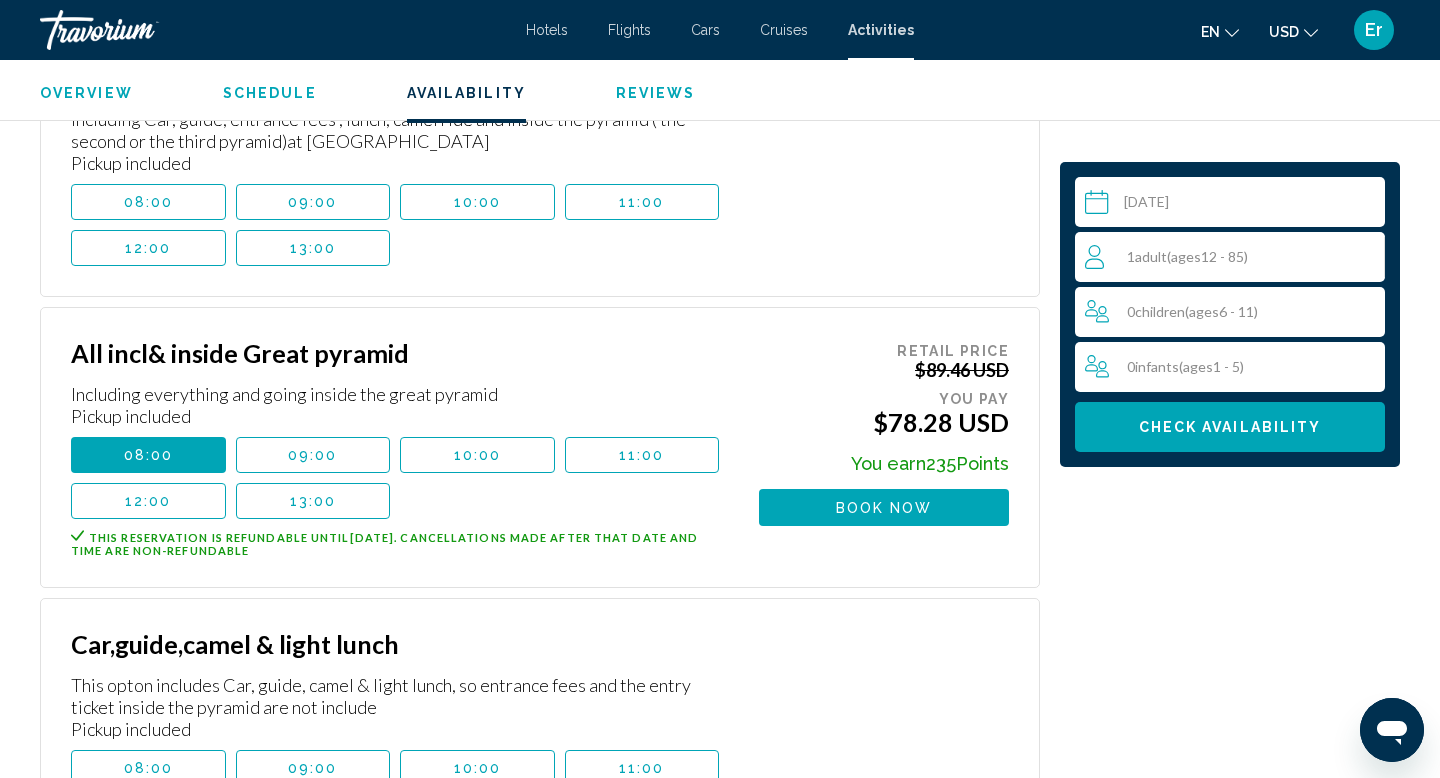 scroll, scrollTop: 3405, scrollLeft: 0, axis: vertical 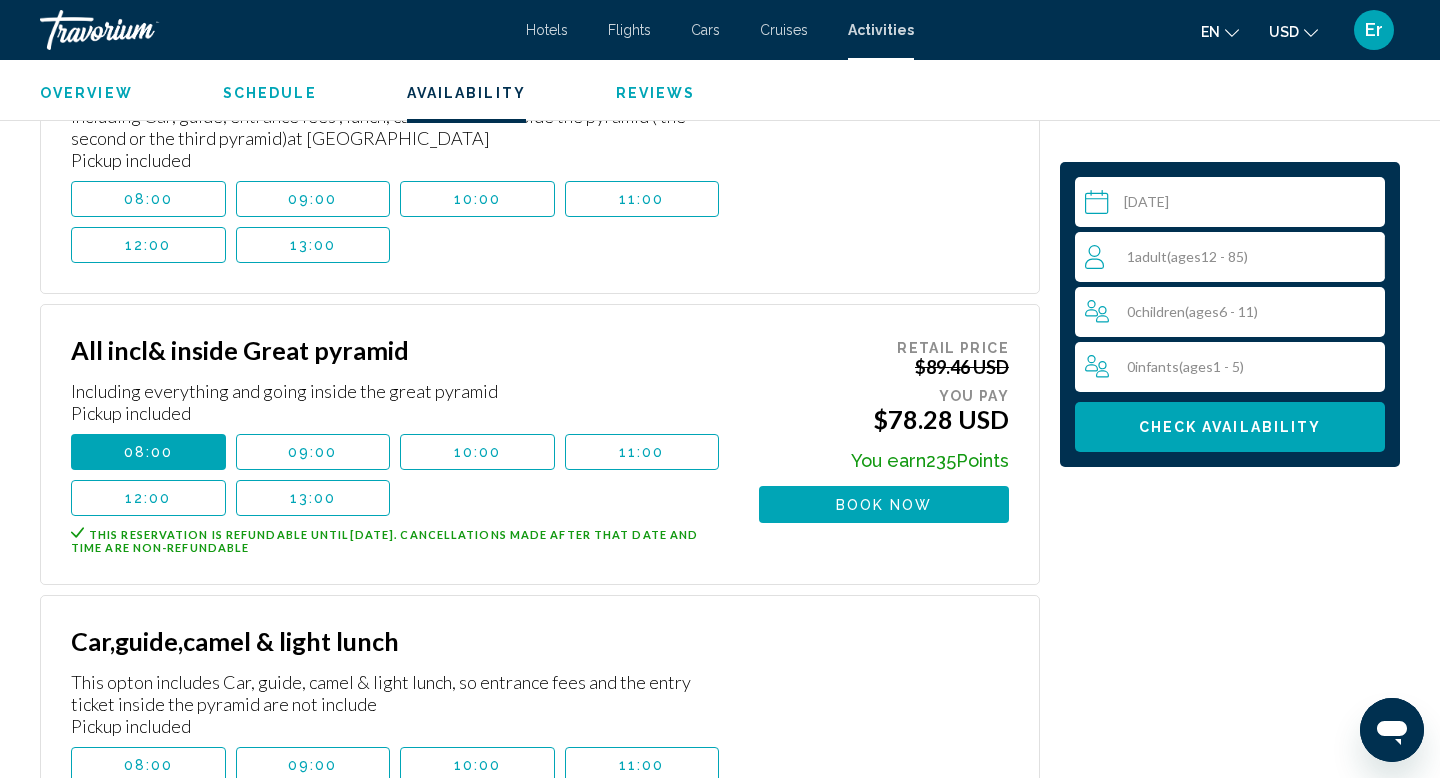 click on "1  Adult Adults  ( ages  [DEMOGRAPHIC_DATA])" at bounding box center [1235, 257] 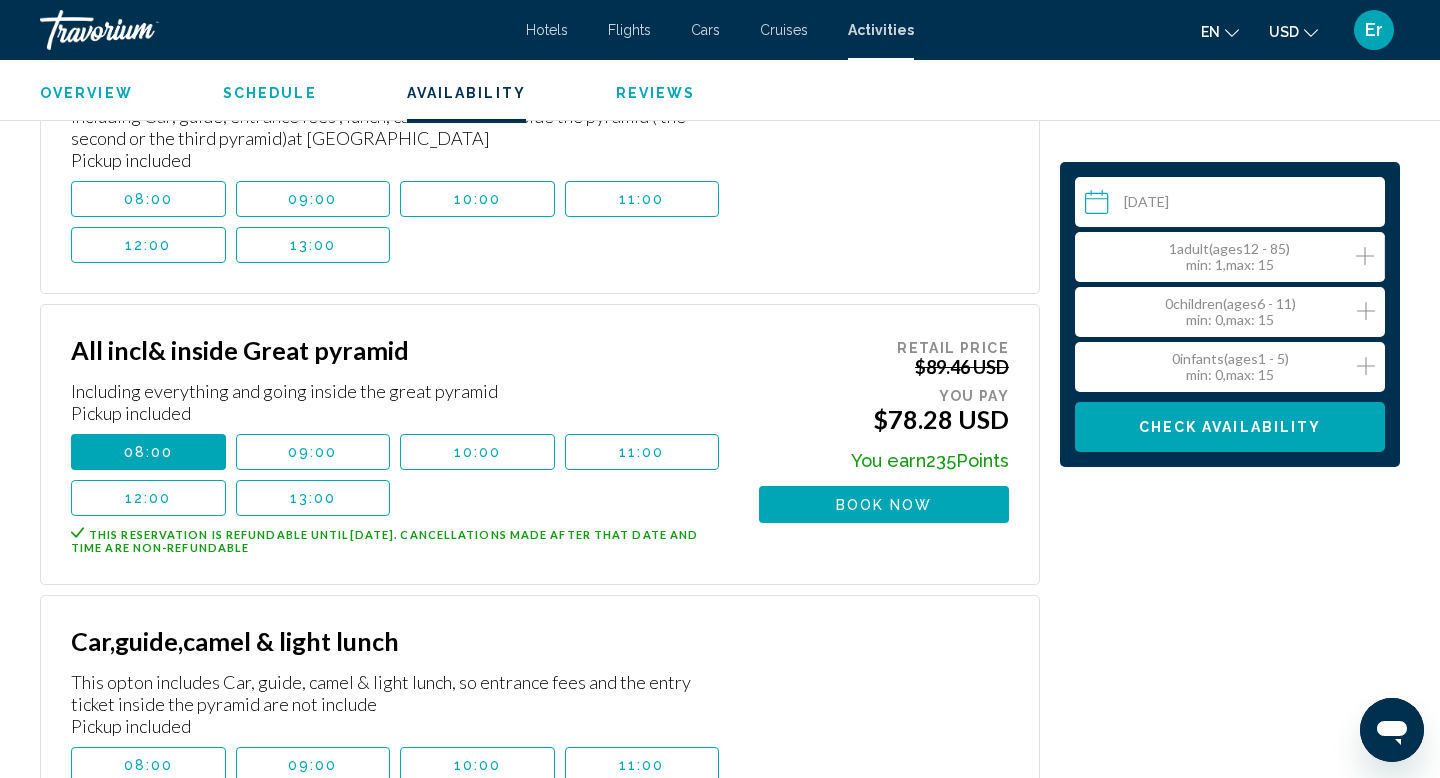 click 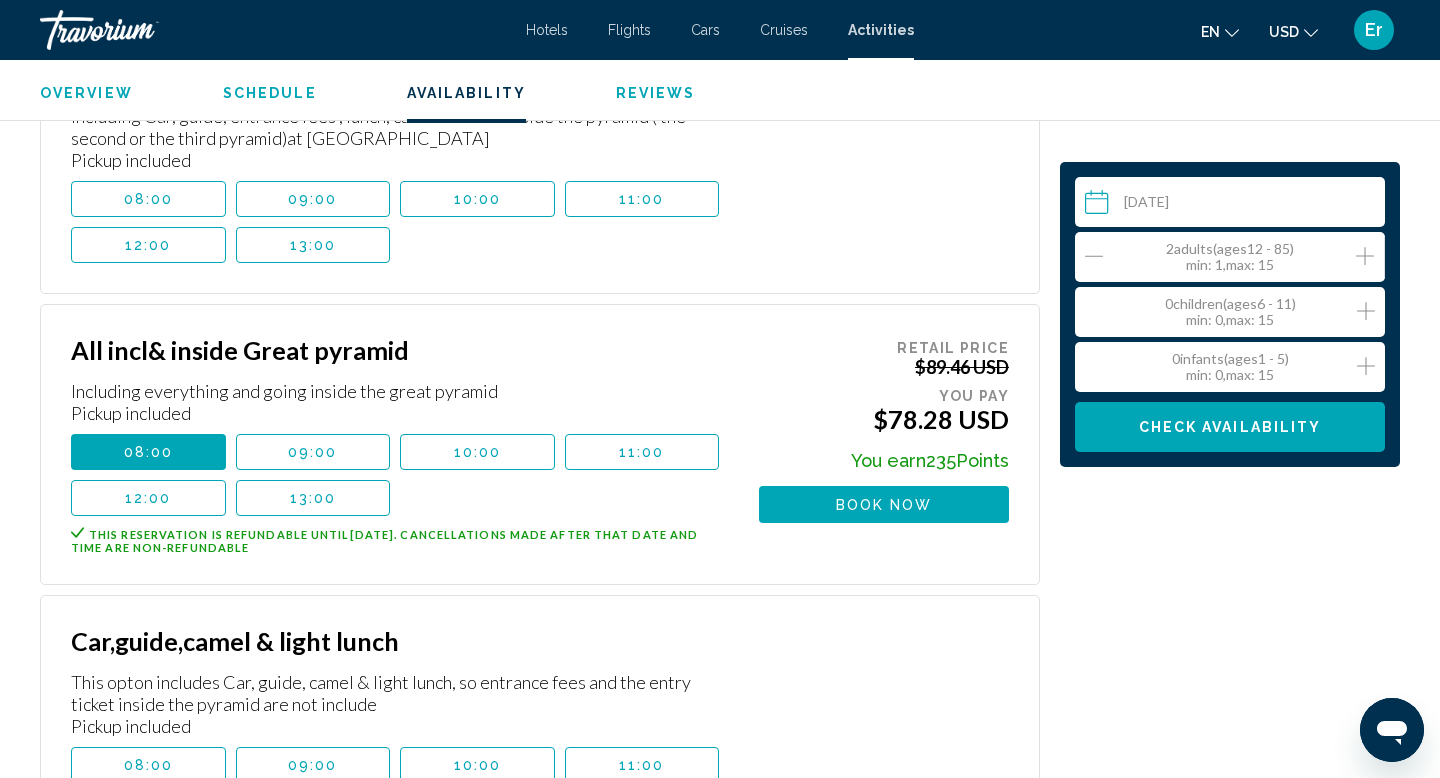 click 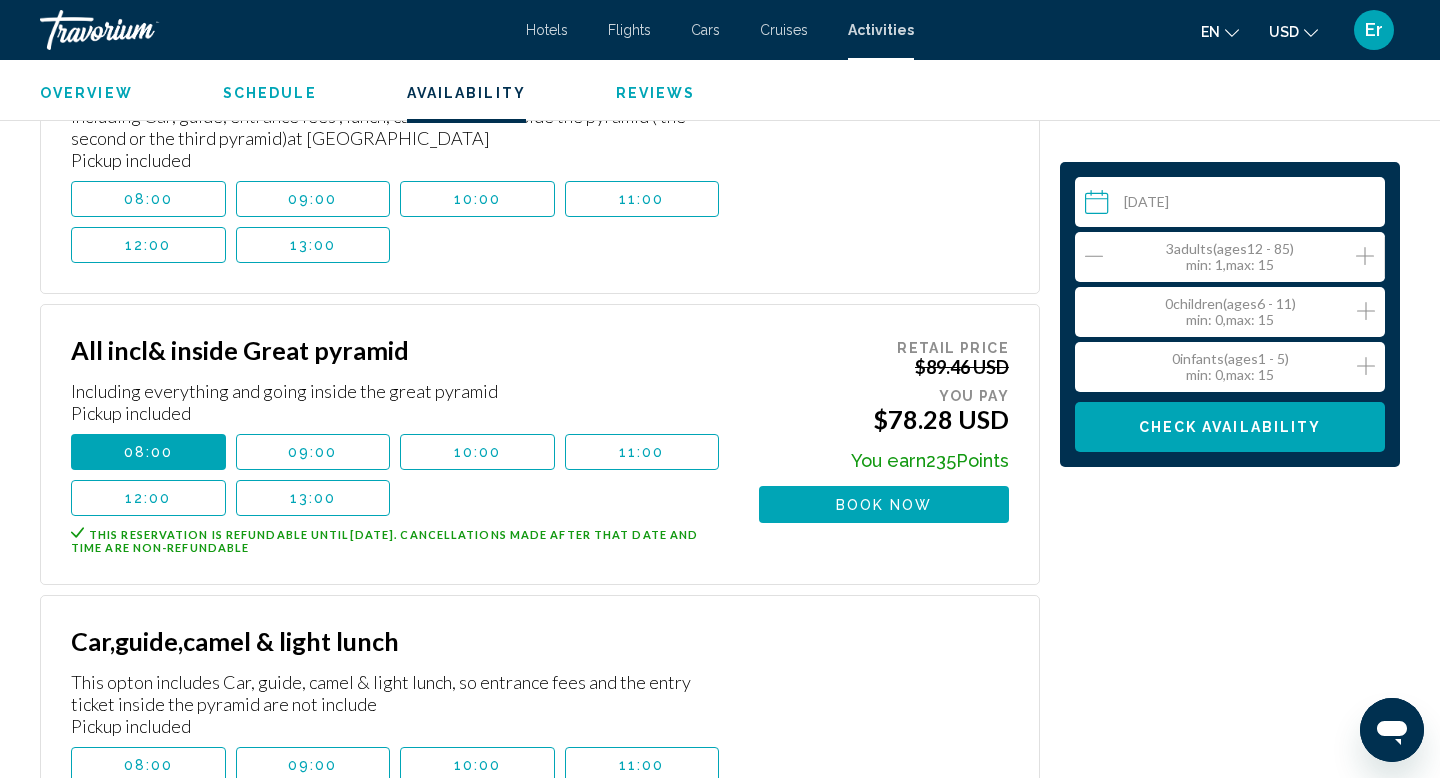 click on "Check Availability" at bounding box center (1230, 428) 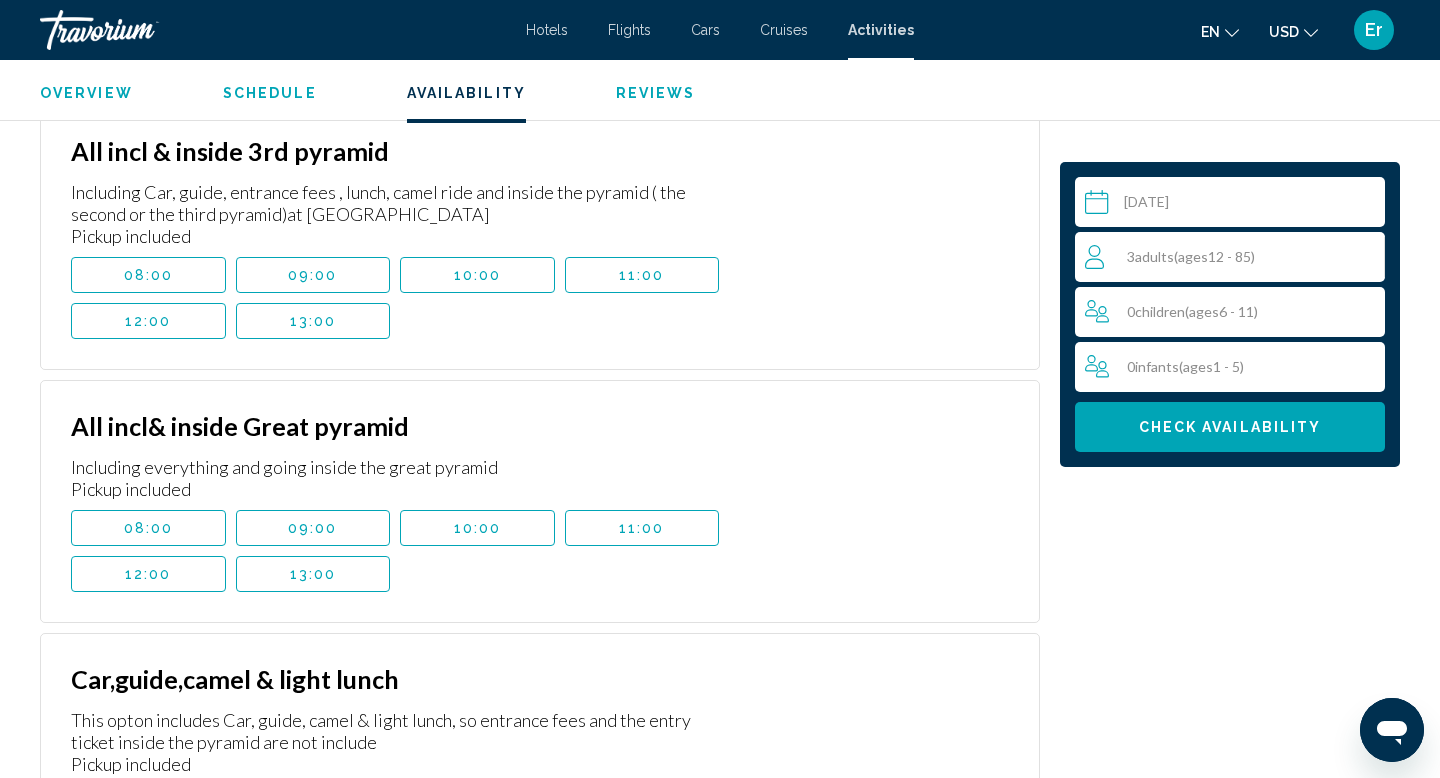 scroll, scrollTop: 3332, scrollLeft: 0, axis: vertical 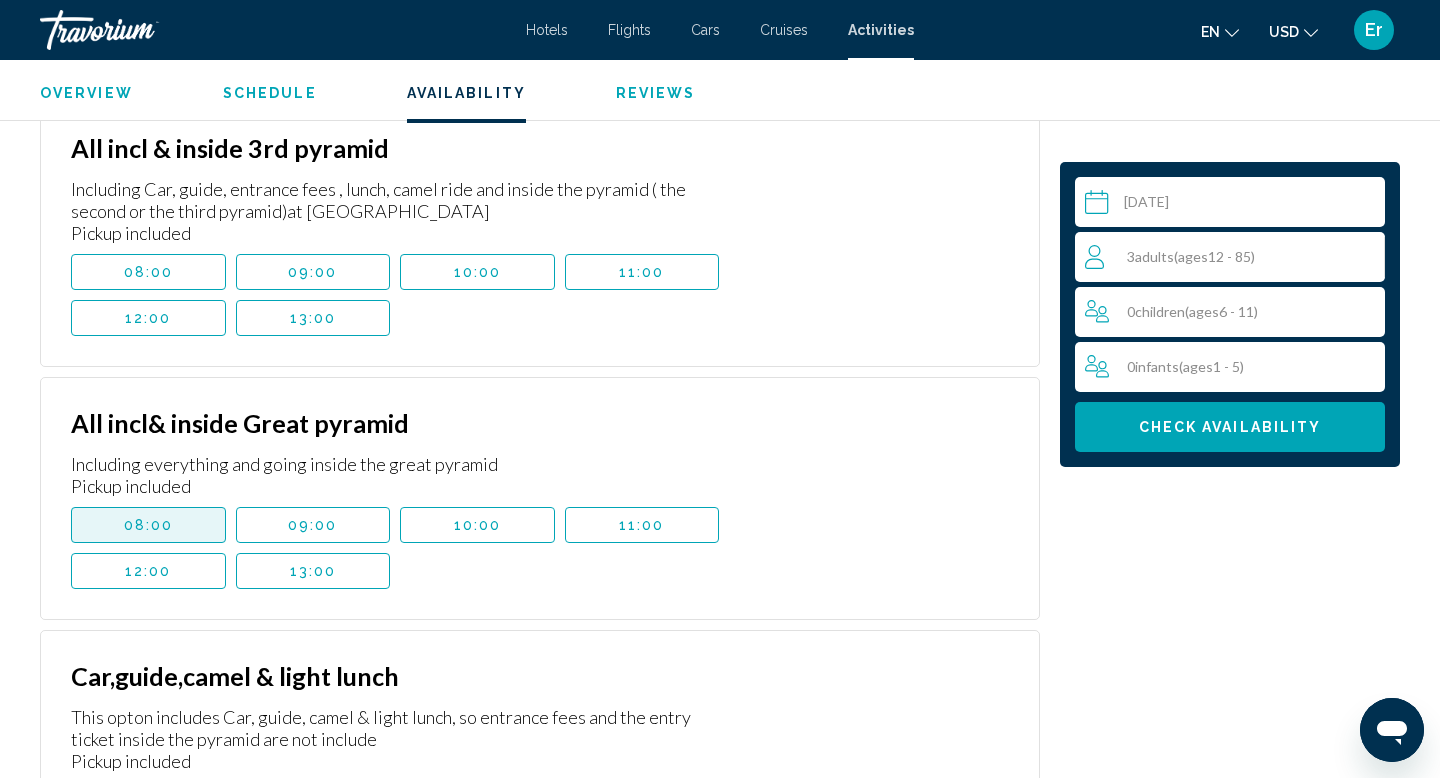 click on "08:00" at bounding box center [148, 525] 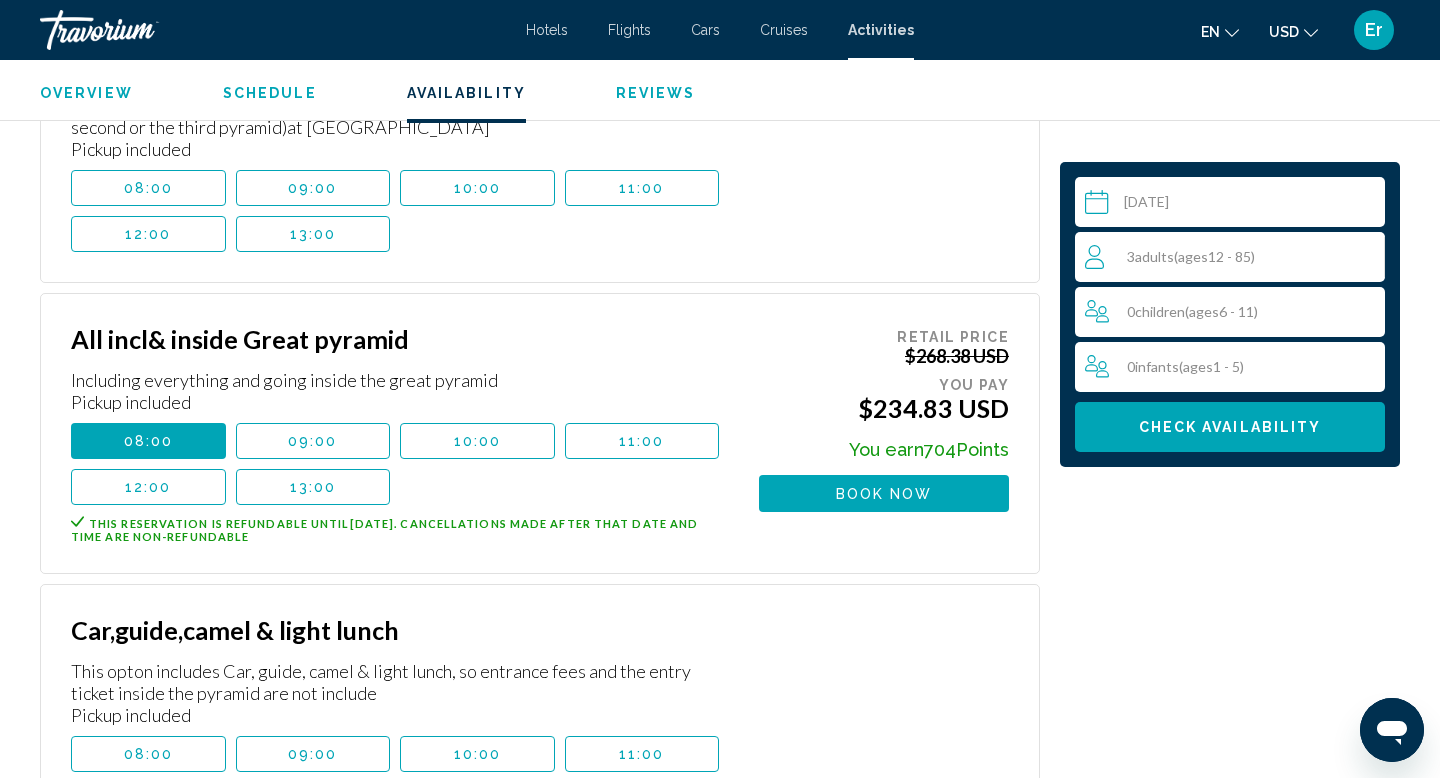 scroll, scrollTop: 3419, scrollLeft: 0, axis: vertical 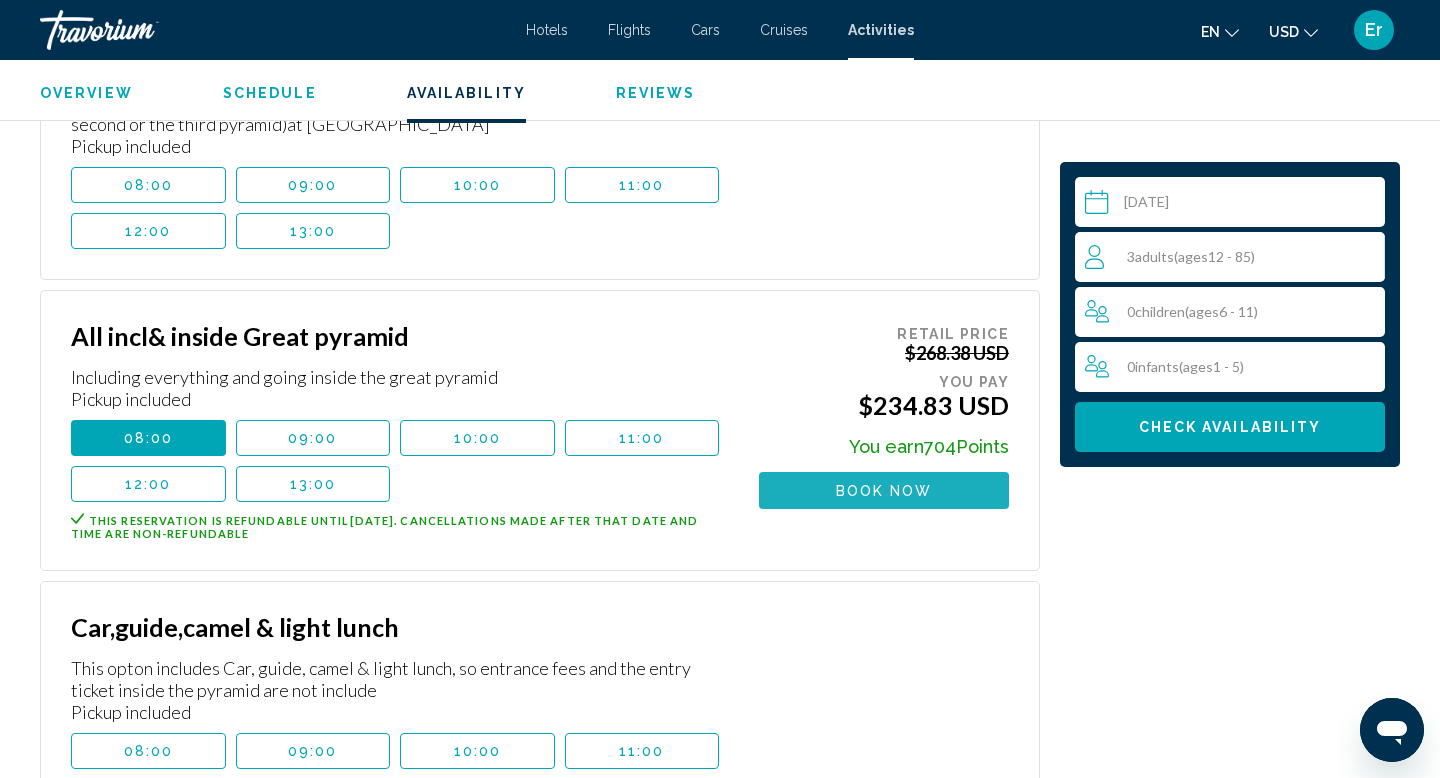 click on "Book now" at bounding box center [884, 491] 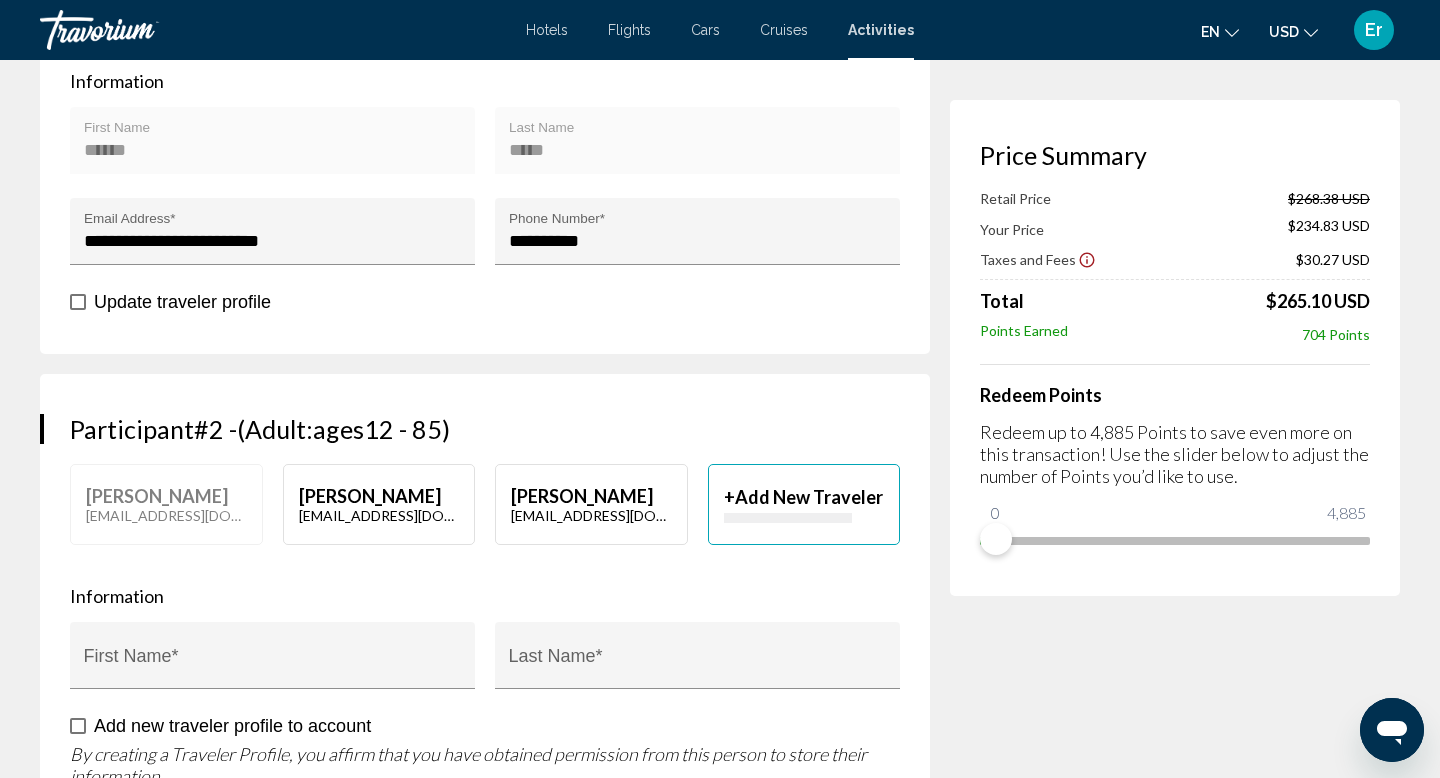 scroll, scrollTop: 762, scrollLeft: 0, axis: vertical 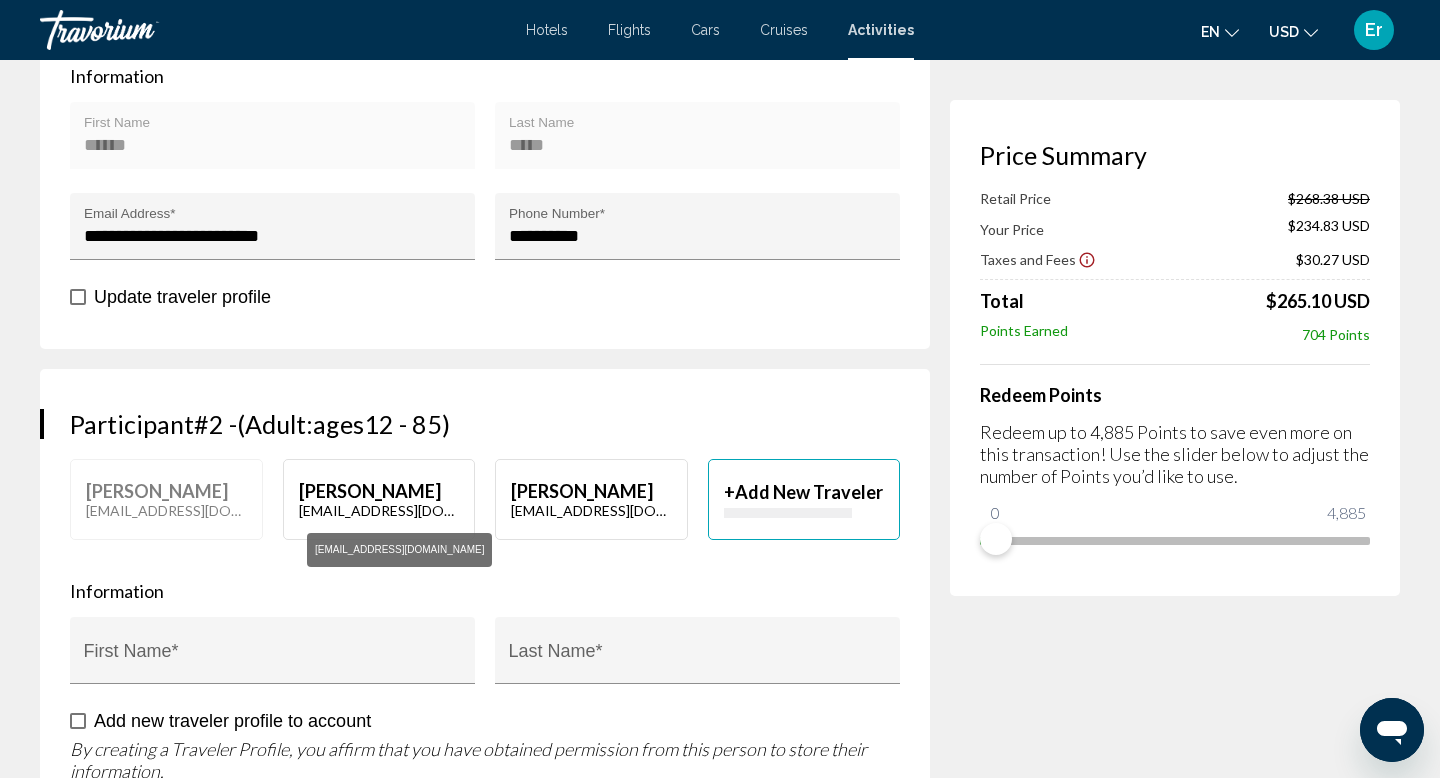 click on "[EMAIL_ADDRESS][DOMAIN_NAME]" at bounding box center (379, -59) 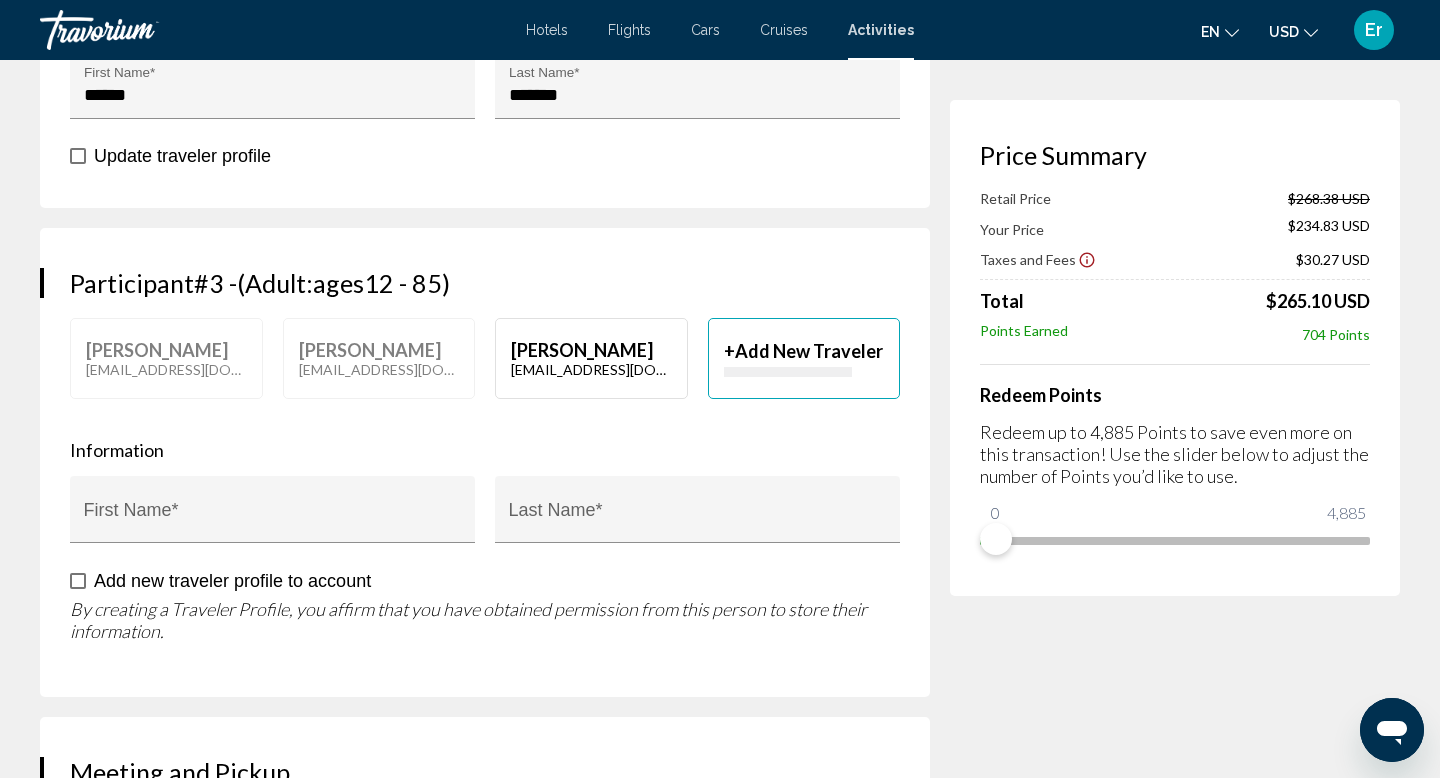 scroll, scrollTop: 1321, scrollLeft: 0, axis: vertical 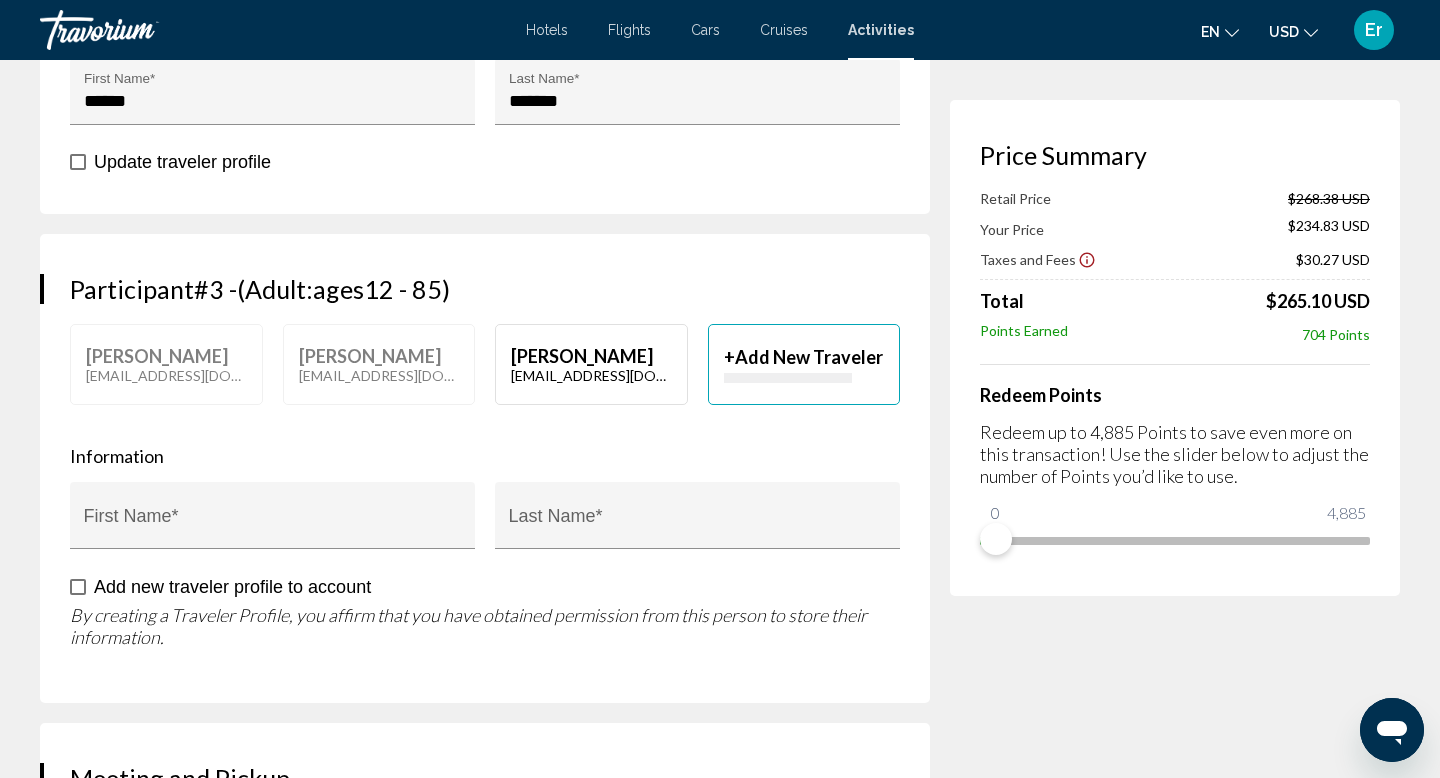 click on "[PERSON_NAME]" at bounding box center [591, -637] 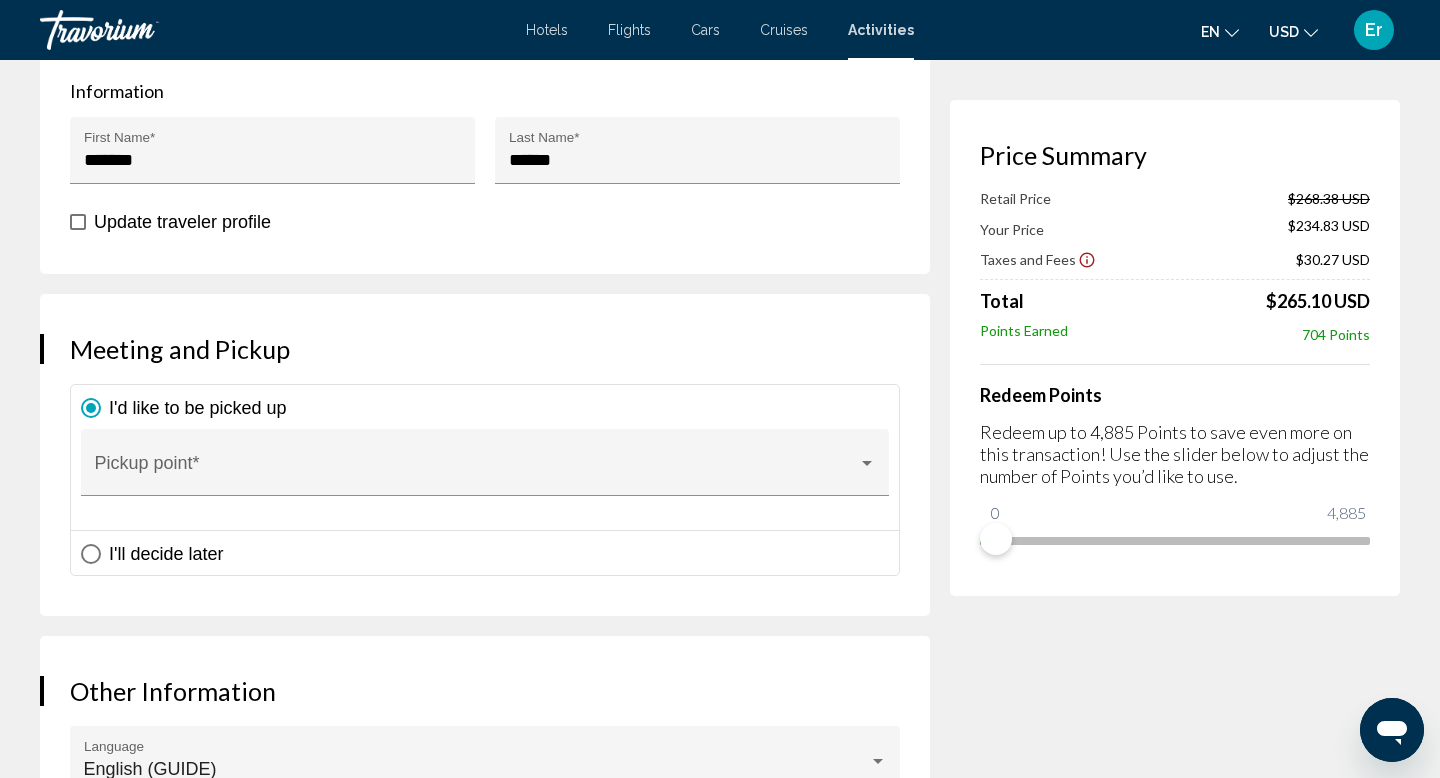 scroll, scrollTop: 1692, scrollLeft: 0, axis: vertical 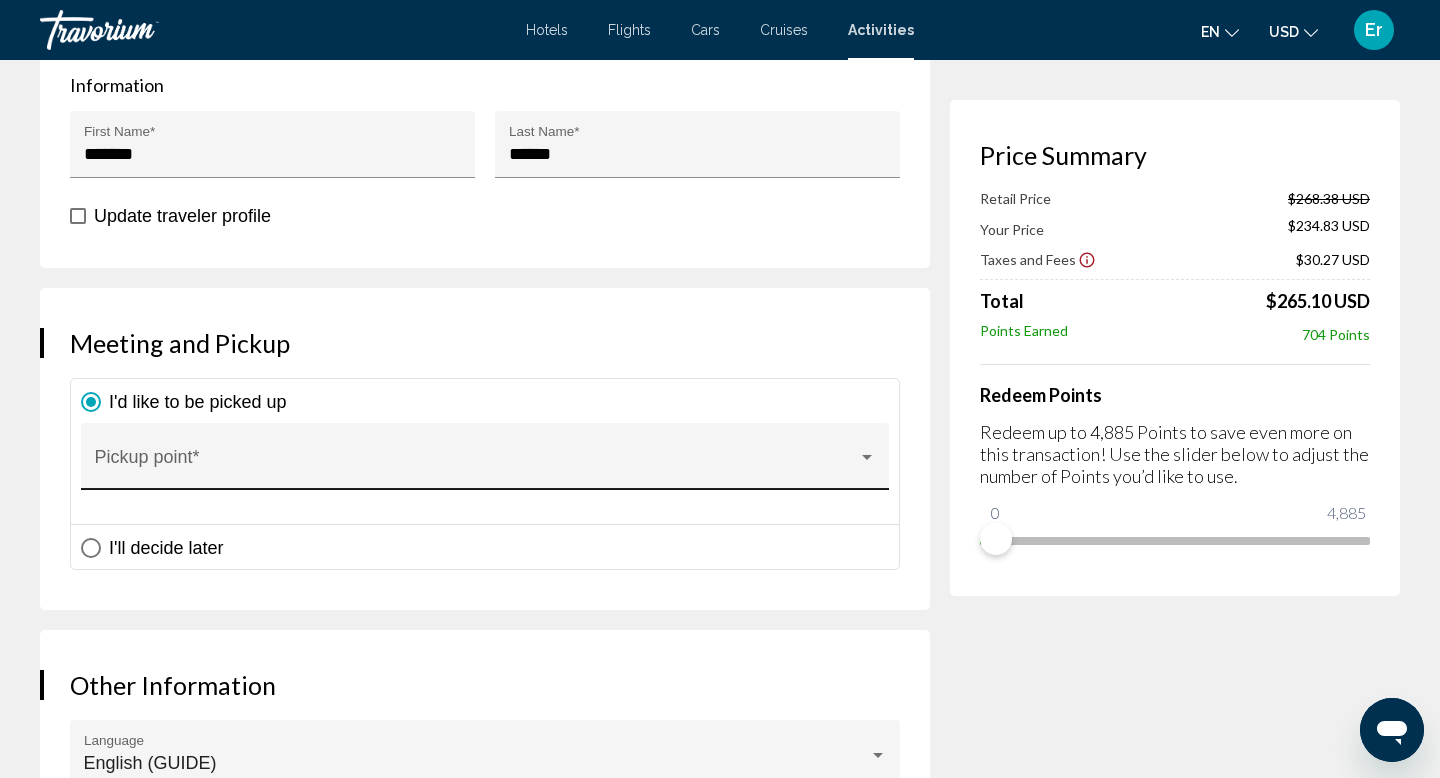 click at bounding box center (476, 466) 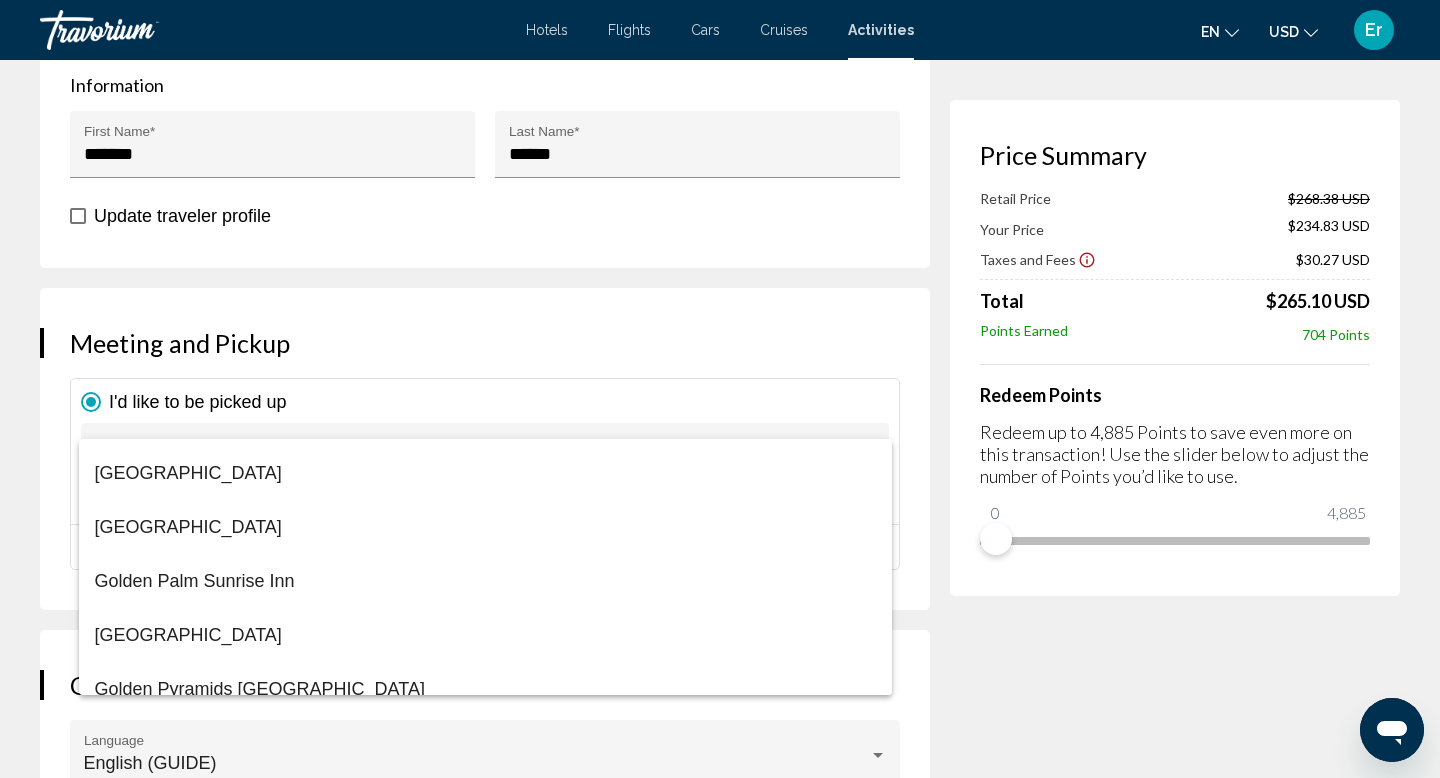scroll, scrollTop: 14457, scrollLeft: 0, axis: vertical 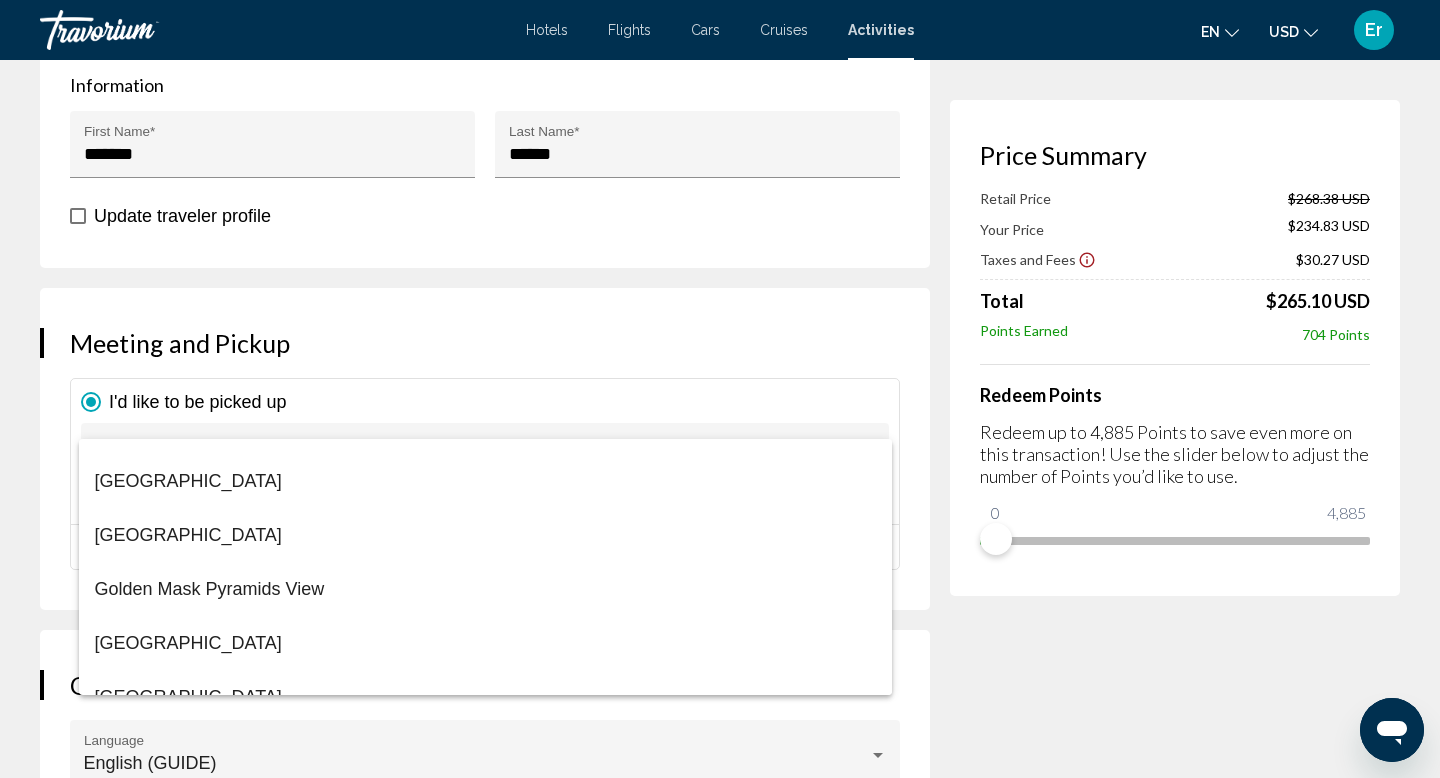 click at bounding box center [720, 389] 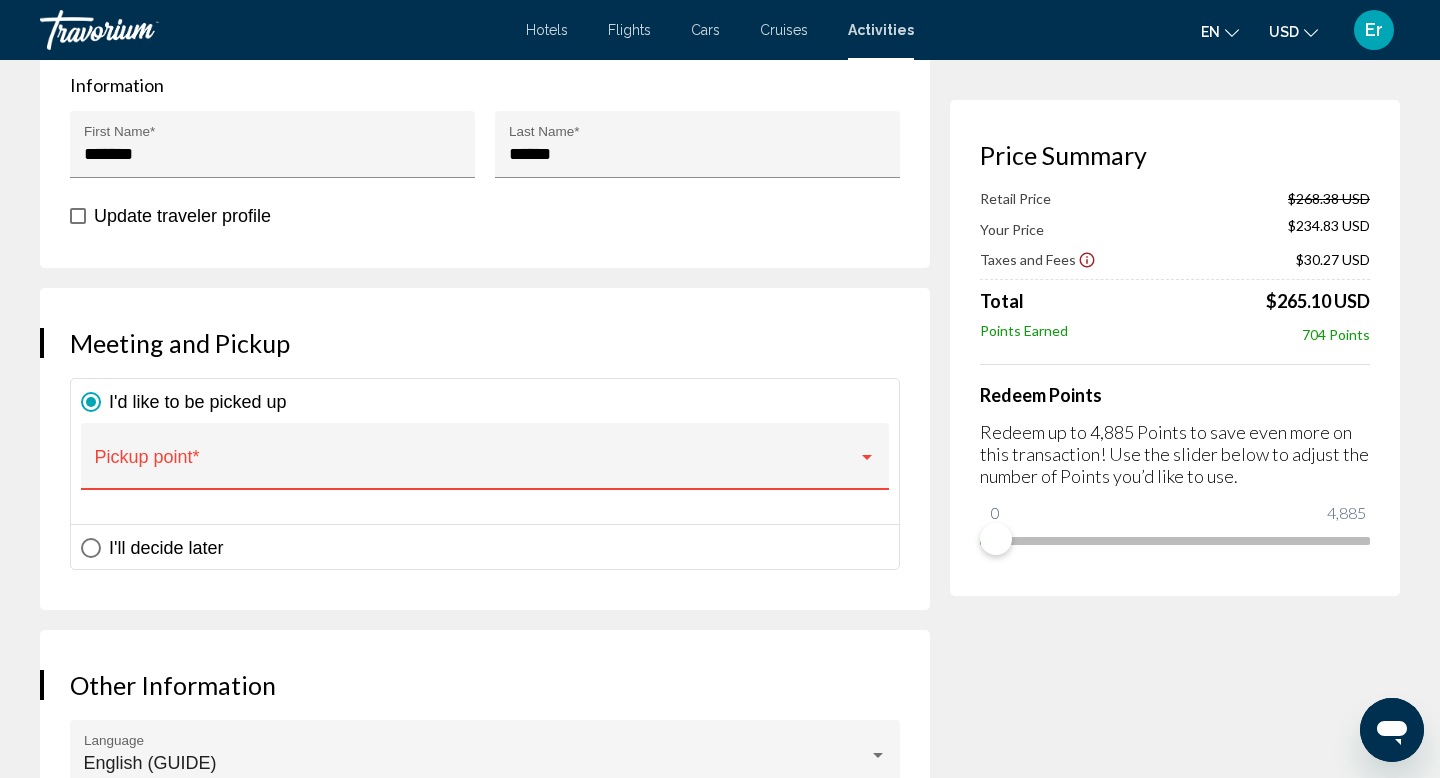 click at bounding box center [476, 466] 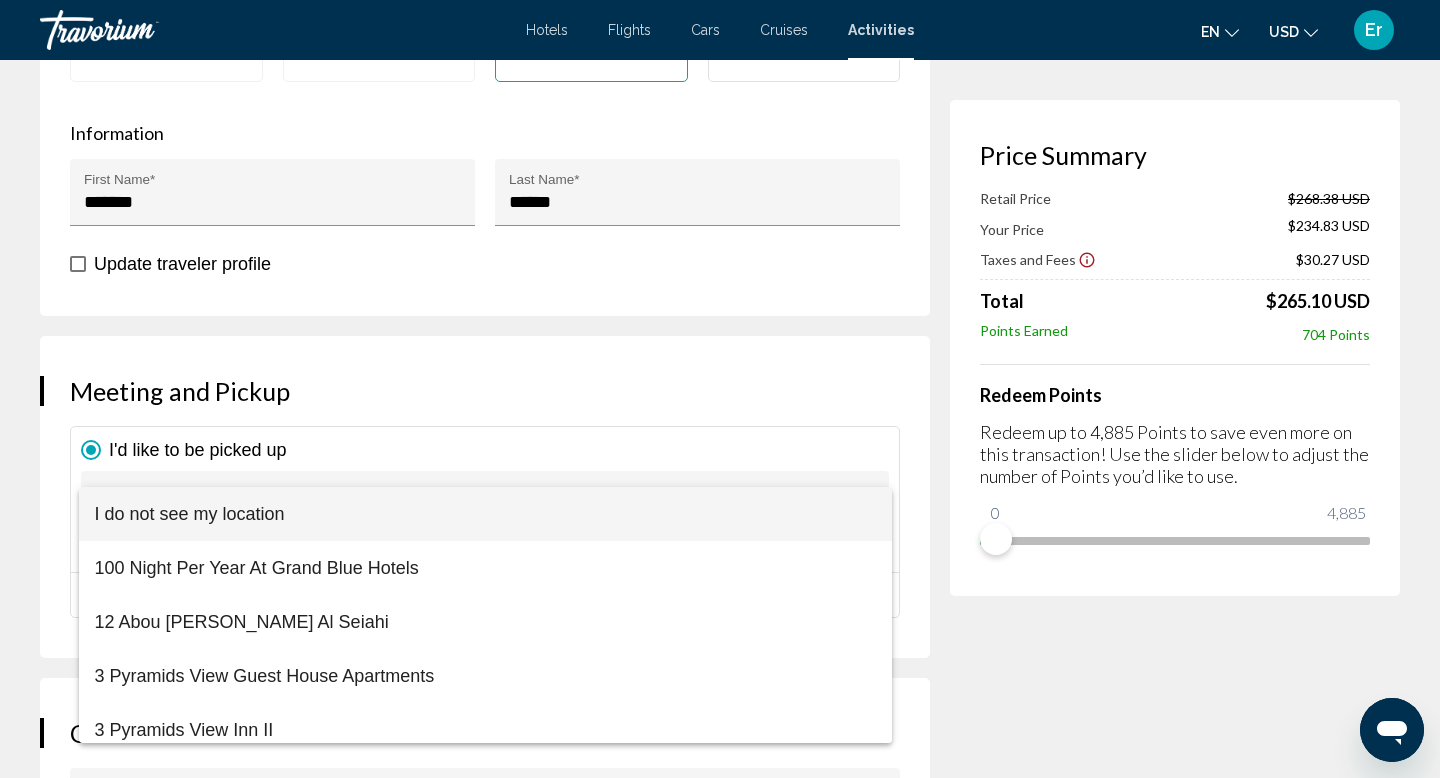 scroll, scrollTop: 1693, scrollLeft: 0, axis: vertical 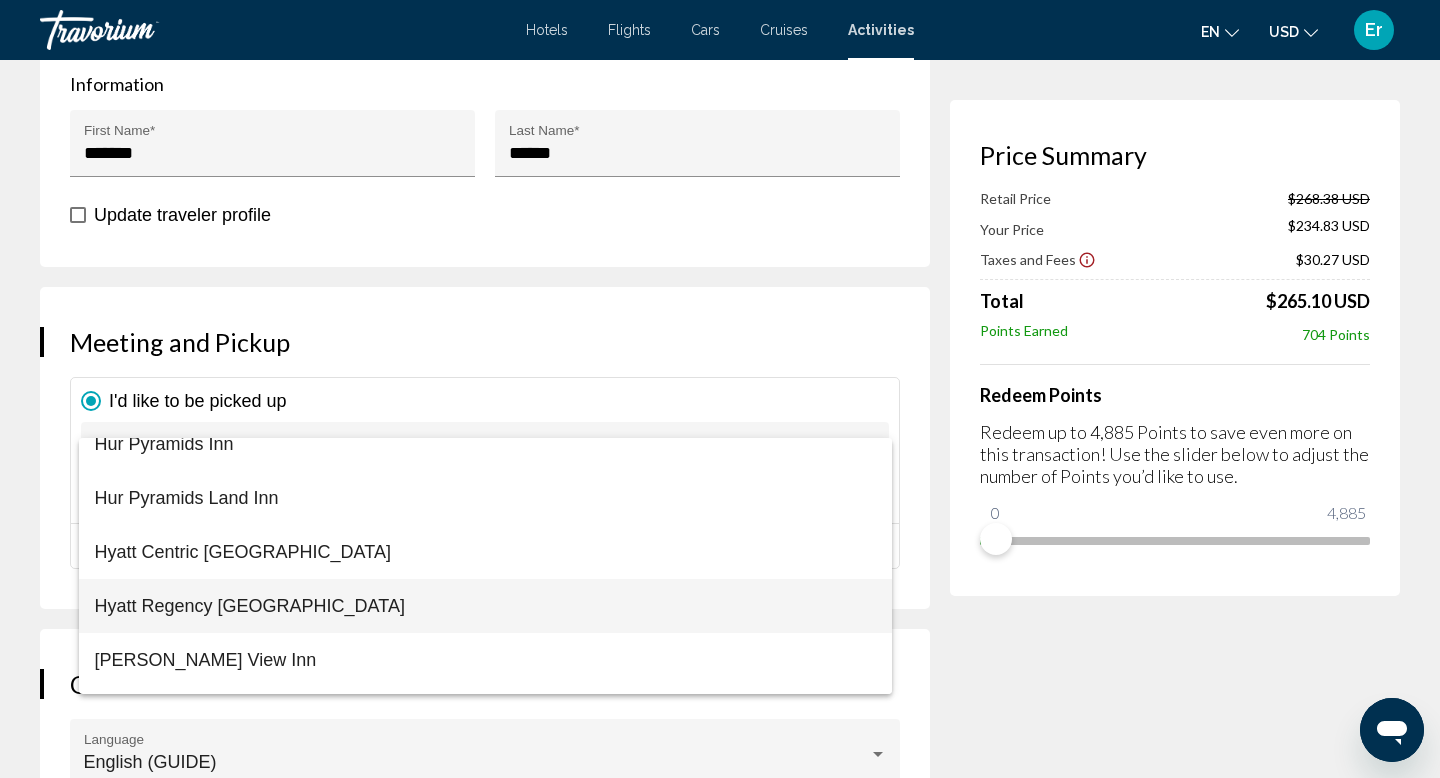 click on "Hyatt Regency [GEOGRAPHIC_DATA]" at bounding box center (485, 606) 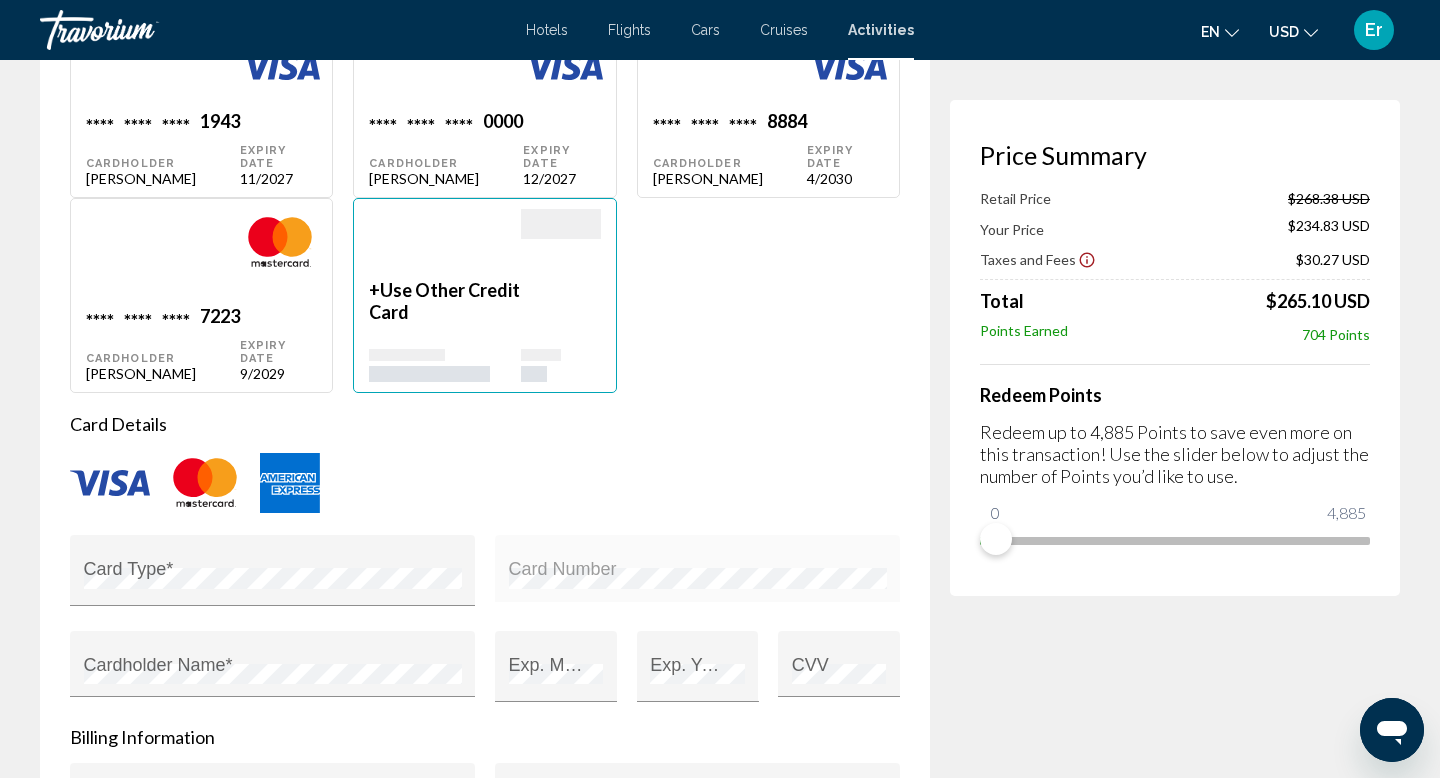 scroll, scrollTop: 3081, scrollLeft: 0, axis: vertical 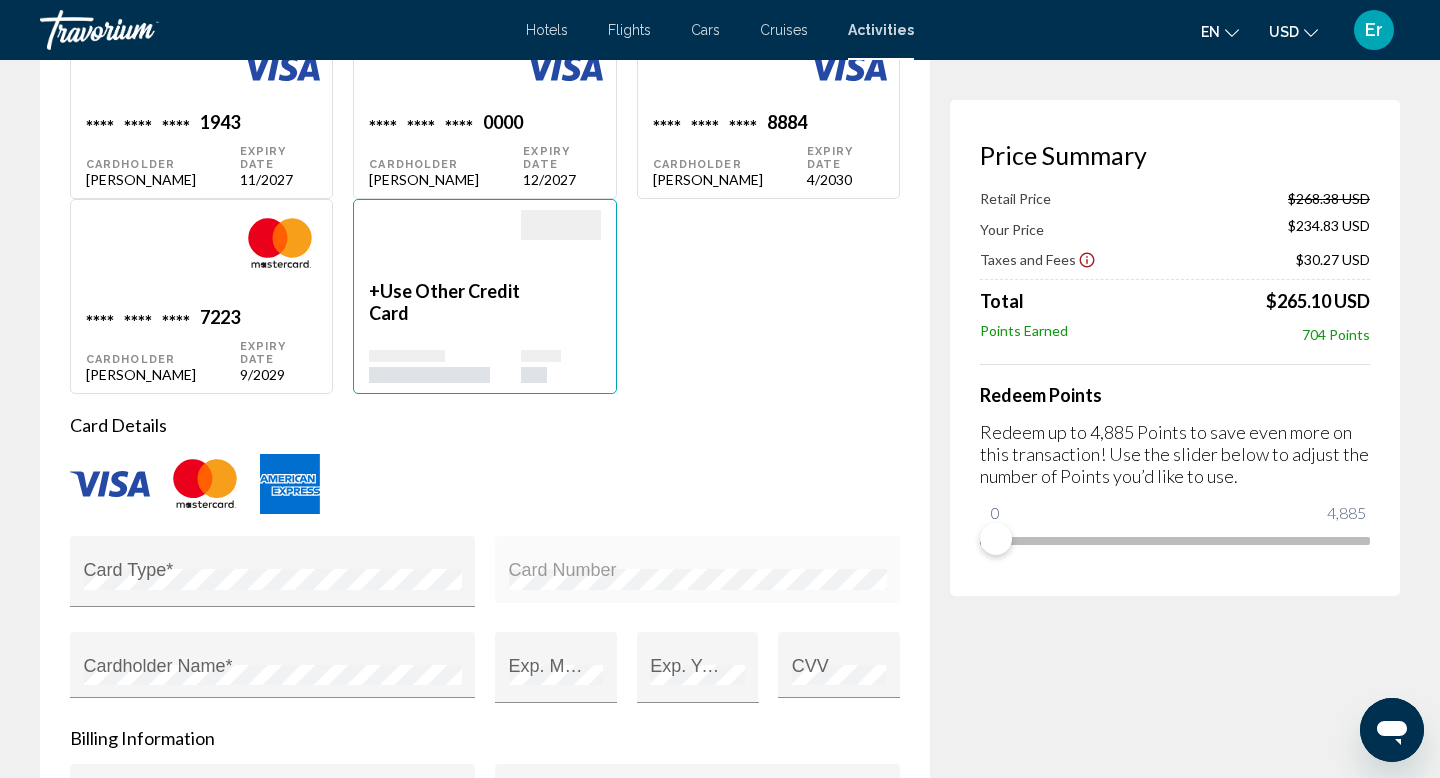click at bounding box center (163, -91) 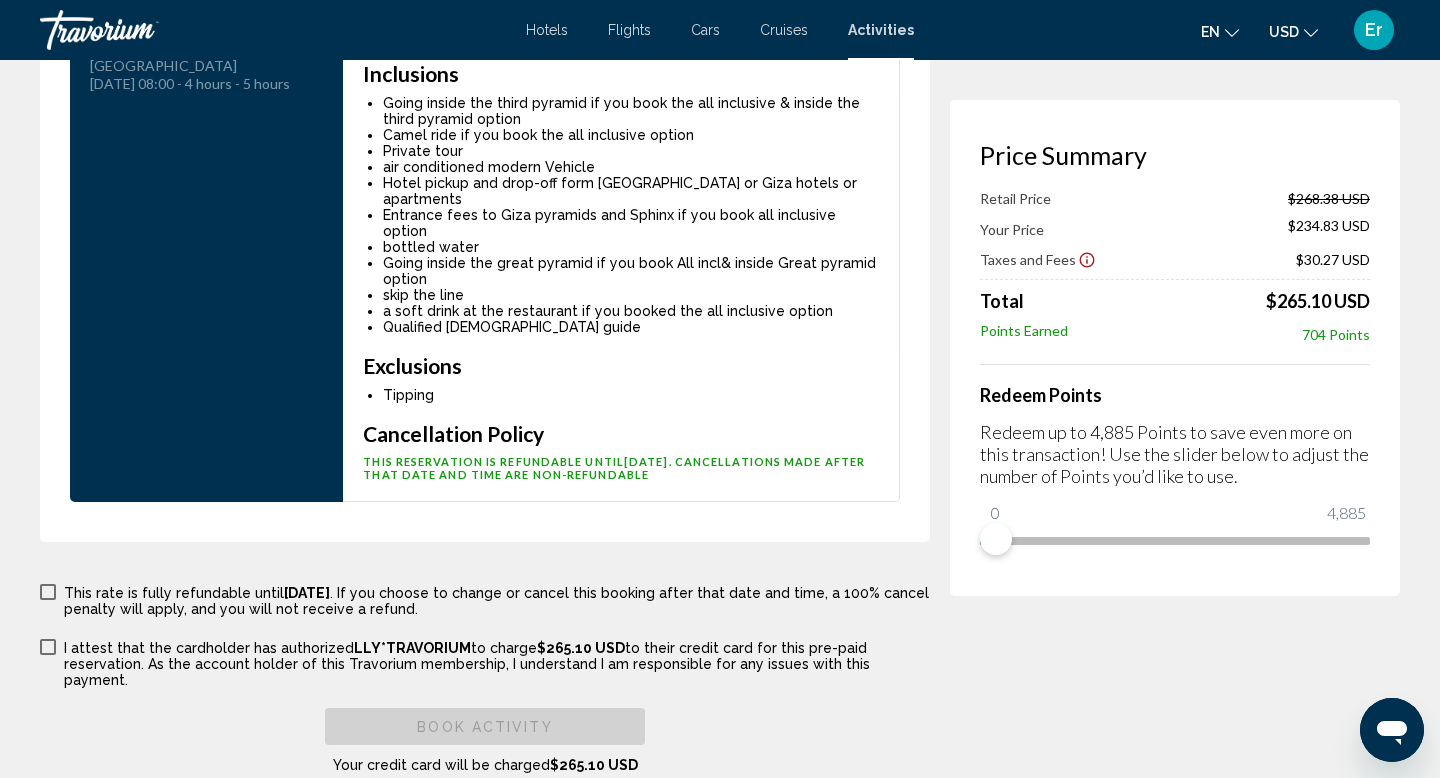 scroll, scrollTop: 4701, scrollLeft: 0, axis: vertical 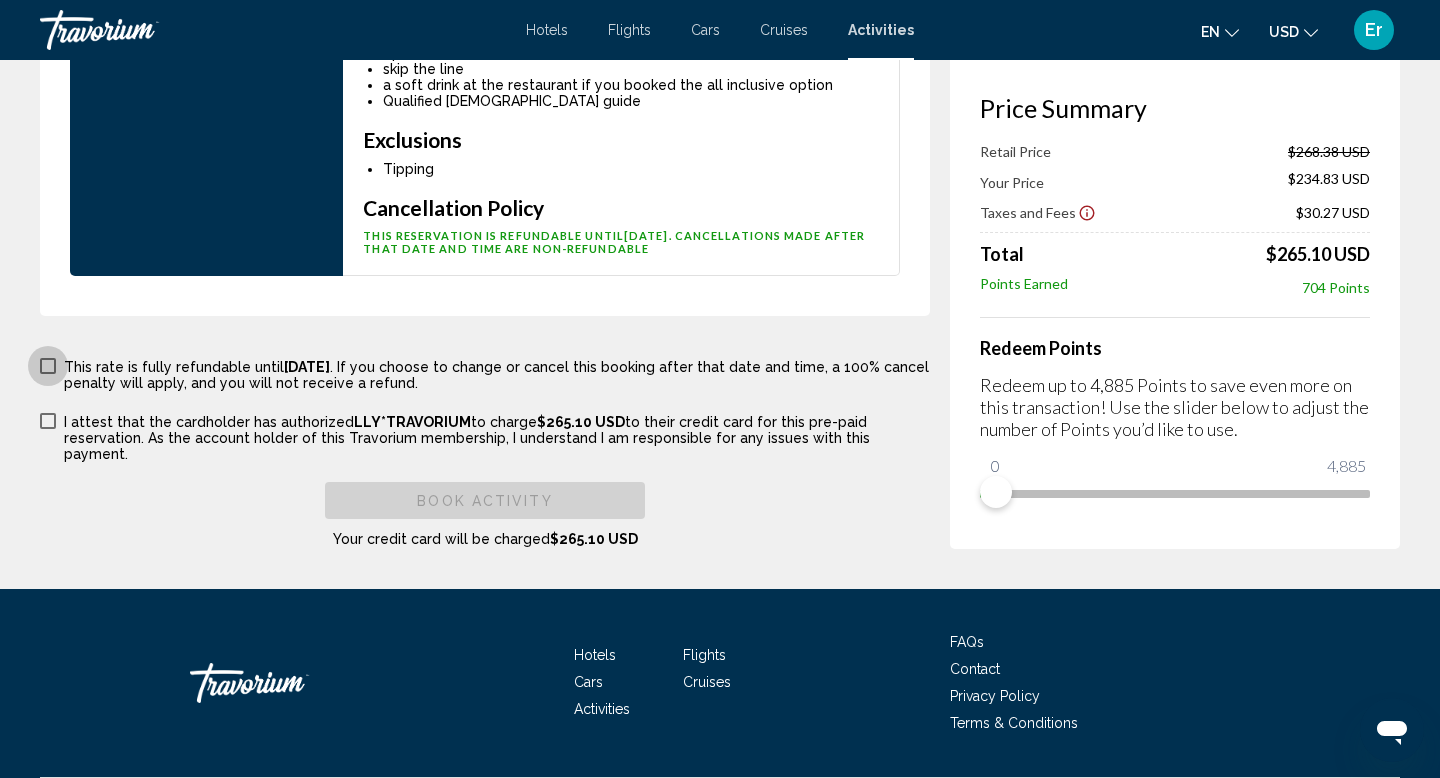 click on "This booking is final and non-refundable. Canceling this activity will incur a 100% cancellation penalty fee, and no refund will be given. Changes cannot be made to this reservation once it has been booked. This rate is fully refundable until  [DATE] . If you choose to change or cancel this booking after that date and time, a 100% cancel penalty will apply, and you will not receive a refund." at bounding box center [485, 373] 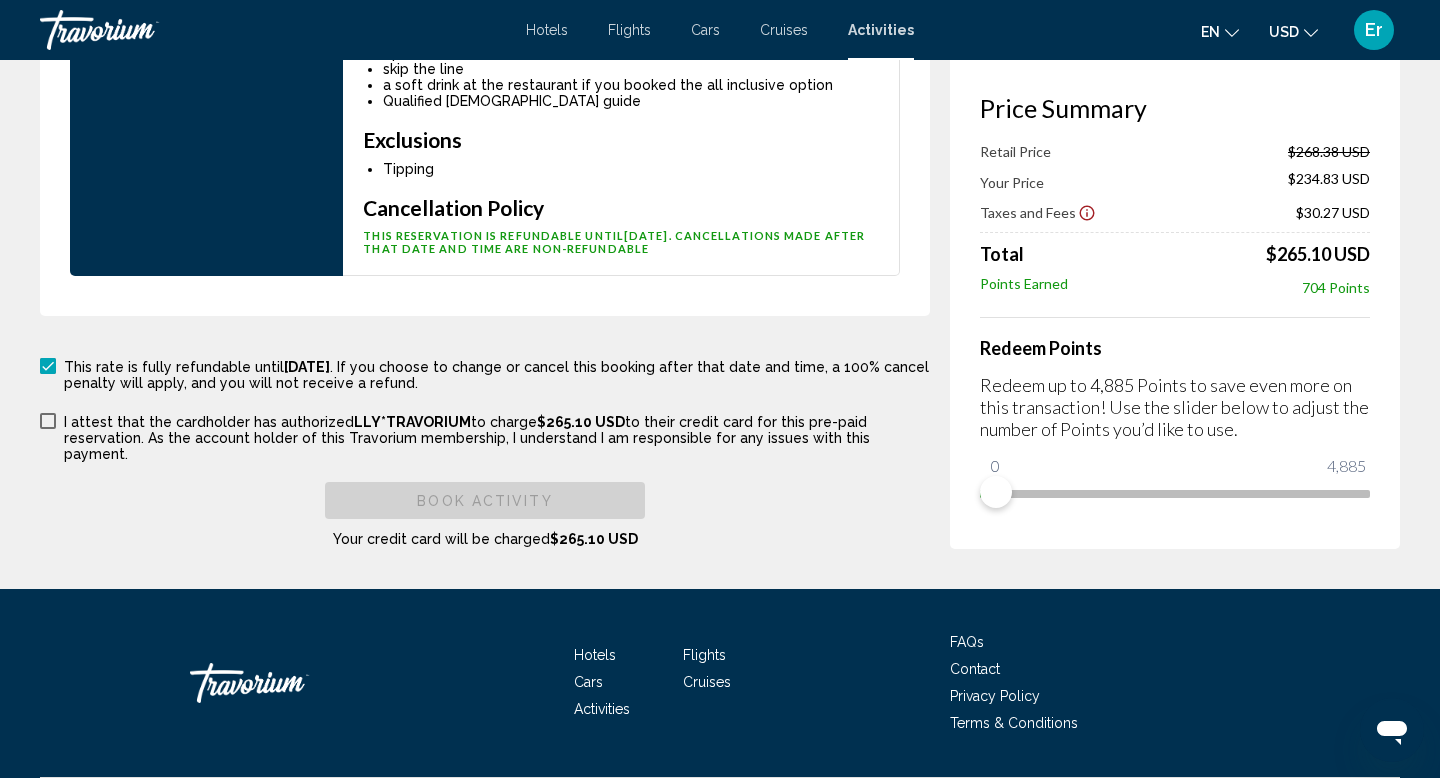 click at bounding box center [48, 421] 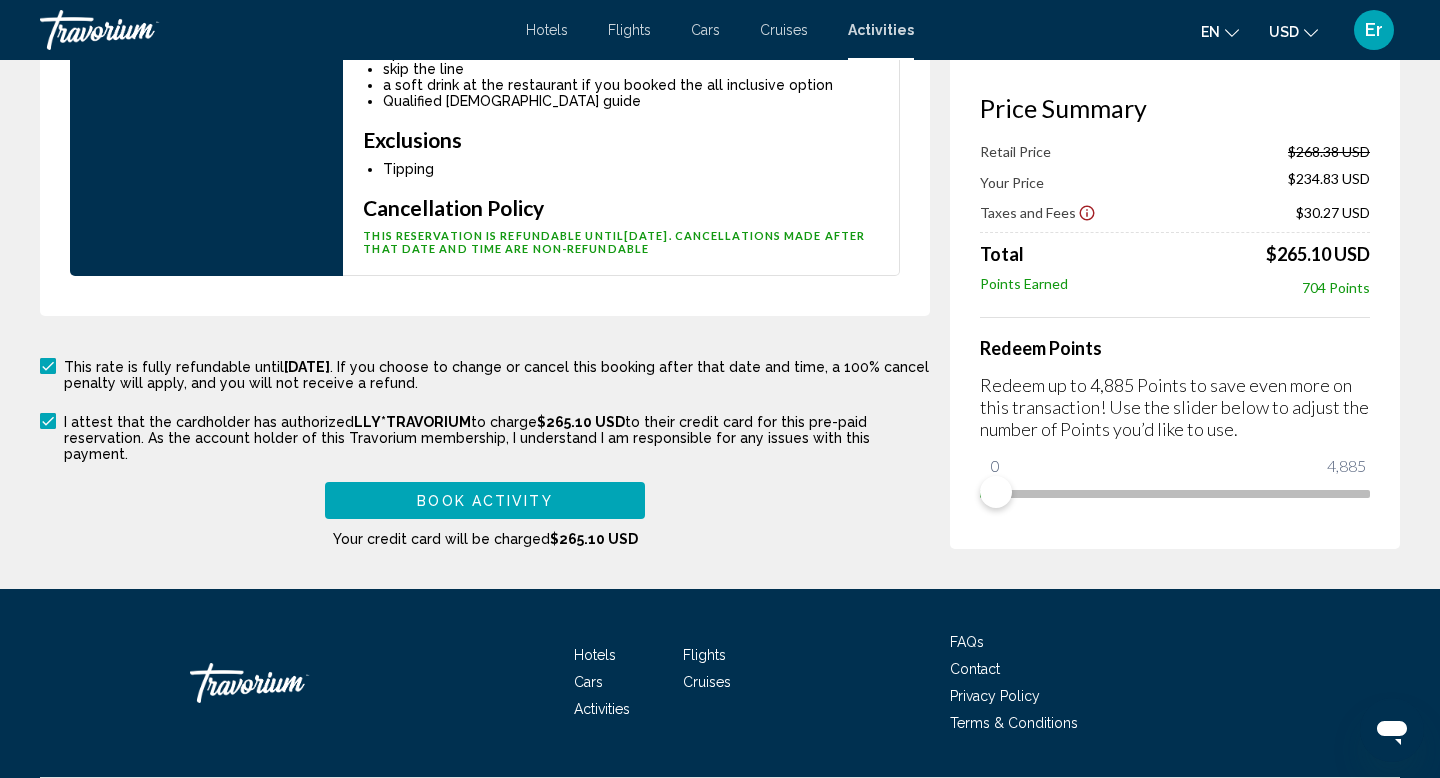 click on "Book Activity" at bounding box center (484, 501) 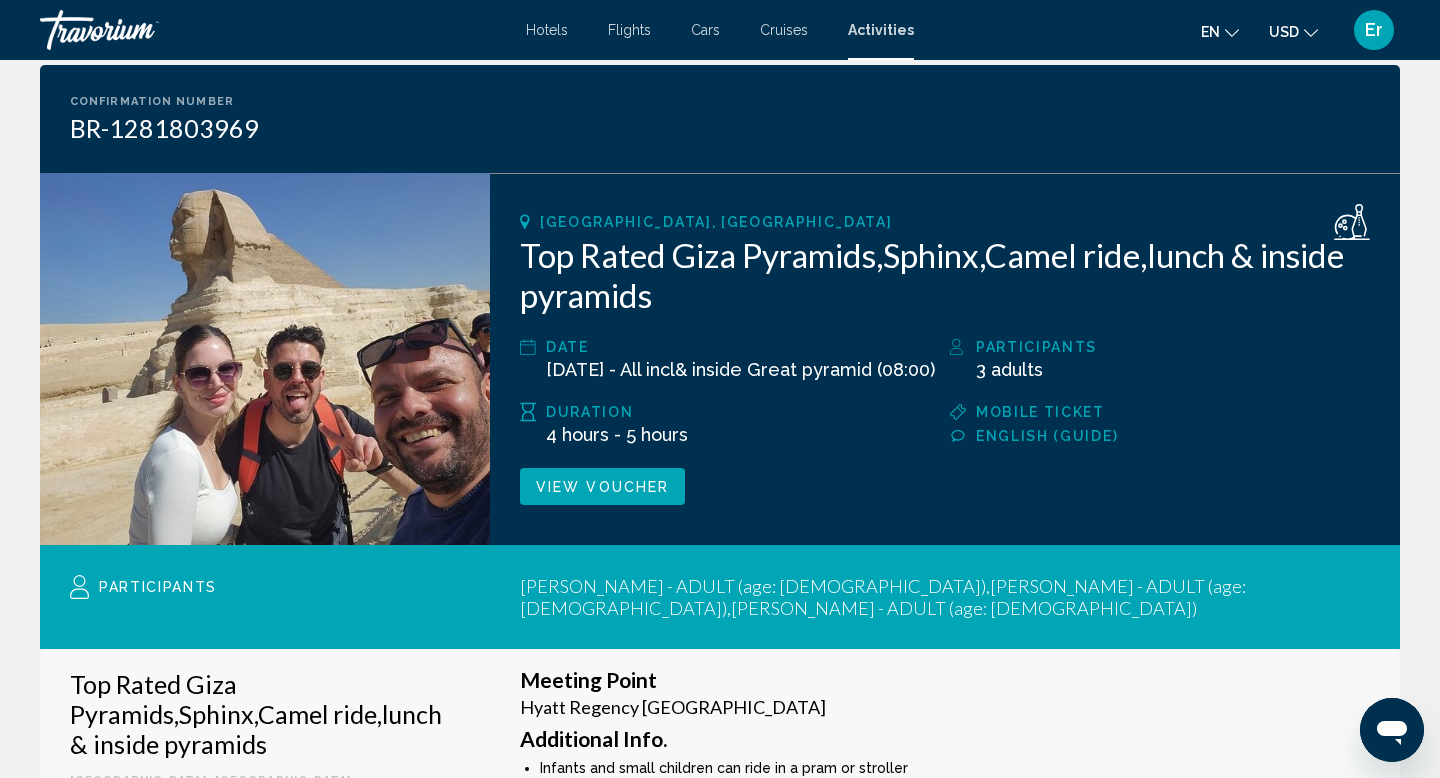 scroll, scrollTop: 0, scrollLeft: 0, axis: both 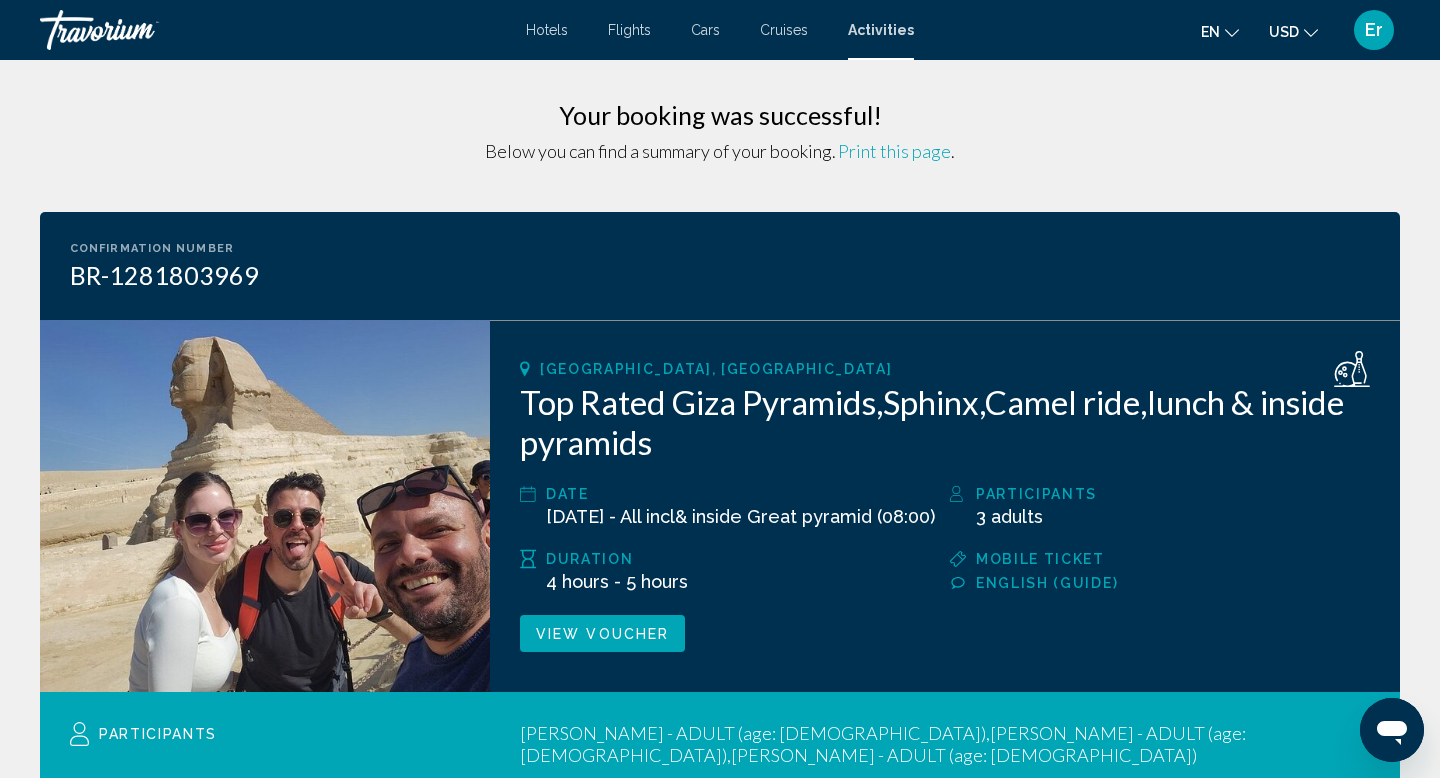 click on "Print this page" at bounding box center [894, 151] 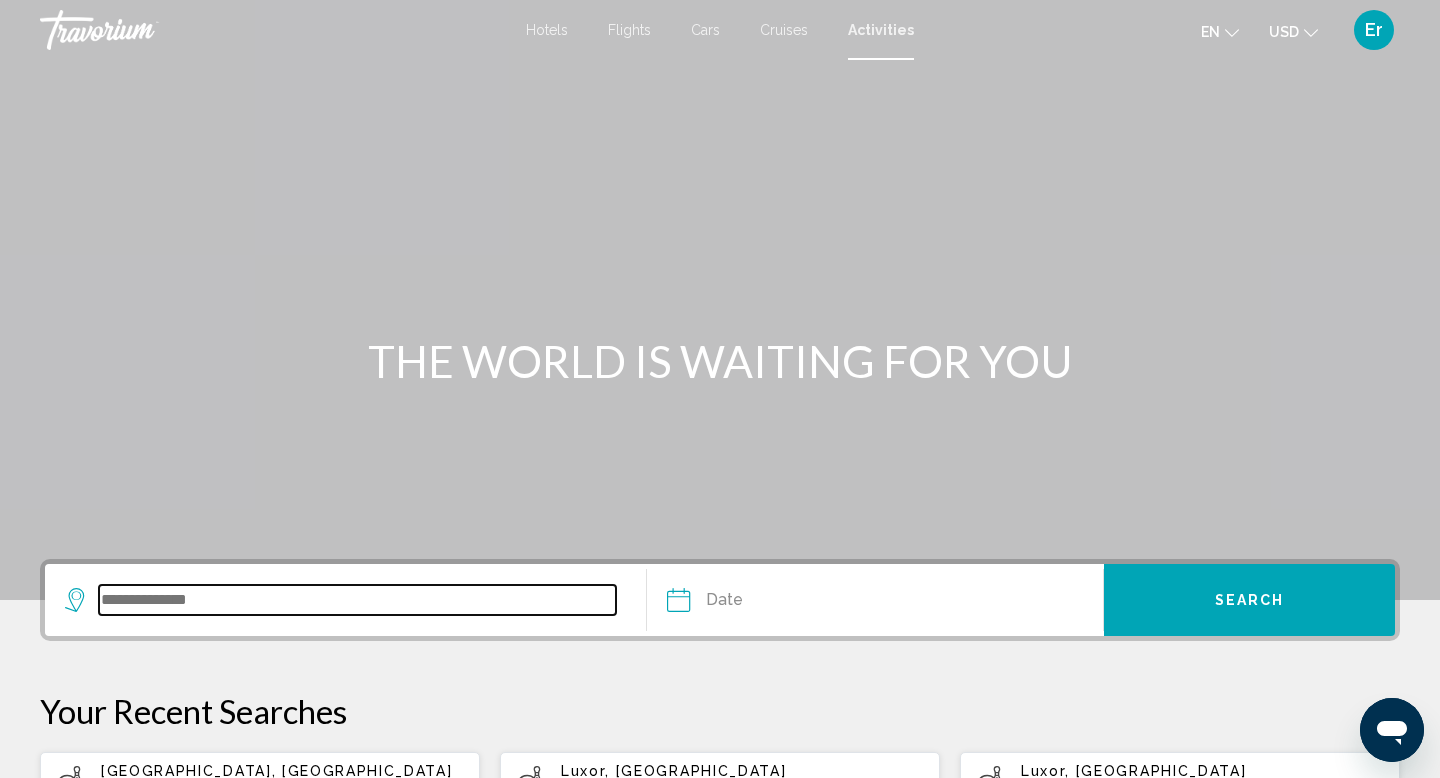 click at bounding box center [357, 600] 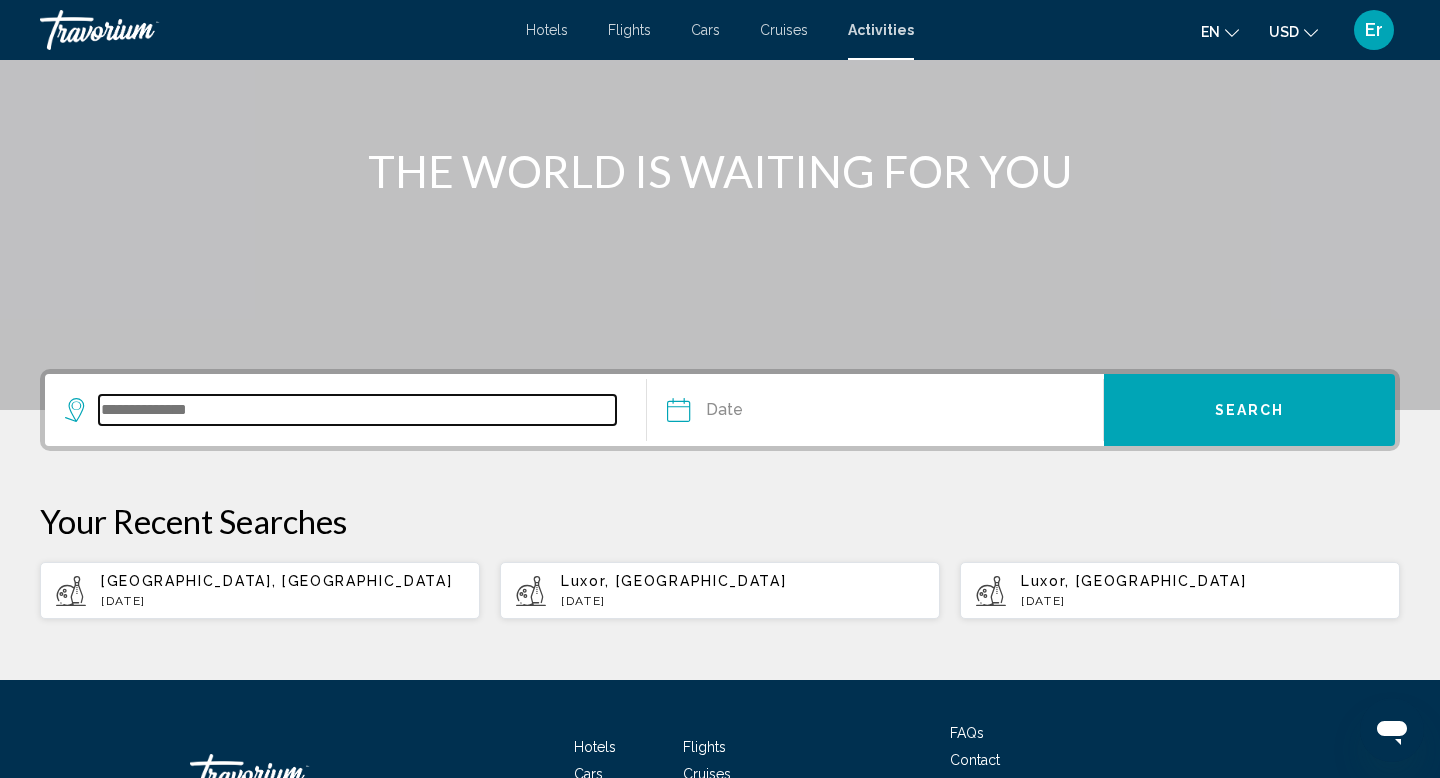 scroll, scrollTop: 337, scrollLeft: 0, axis: vertical 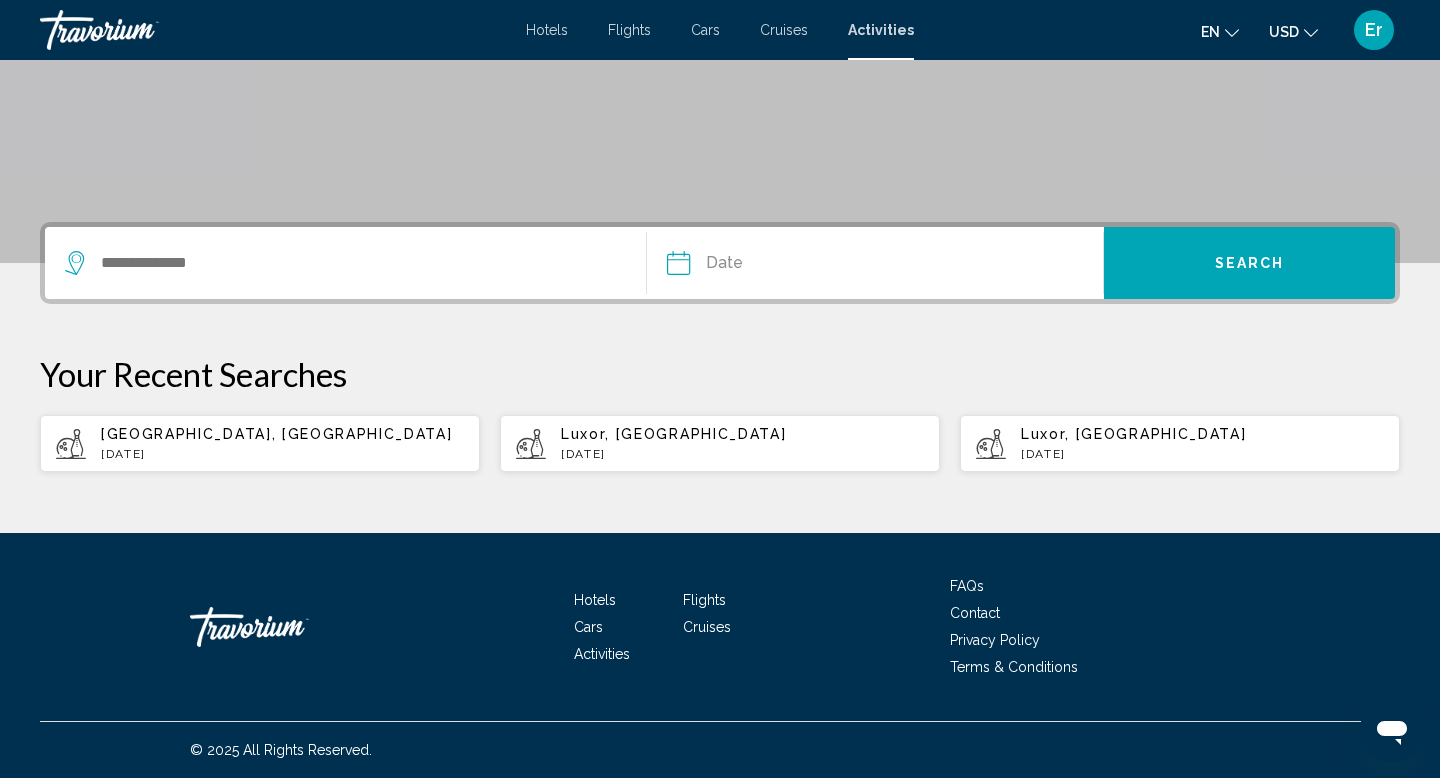 click on "[GEOGRAPHIC_DATA], [GEOGRAPHIC_DATA]" at bounding box center [282, 434] 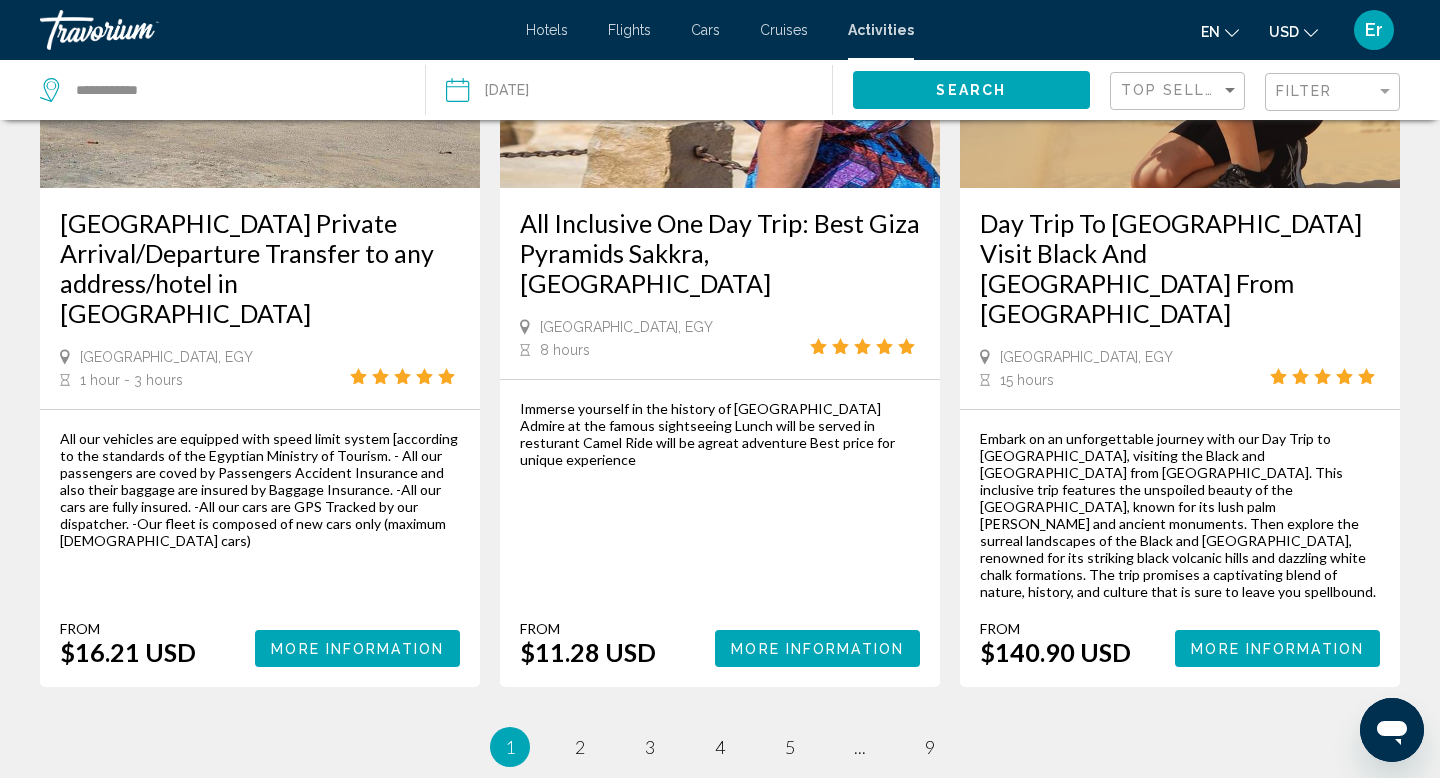 scroll, scrollTop: 2933, scrollLeft: 0, axis: vertical 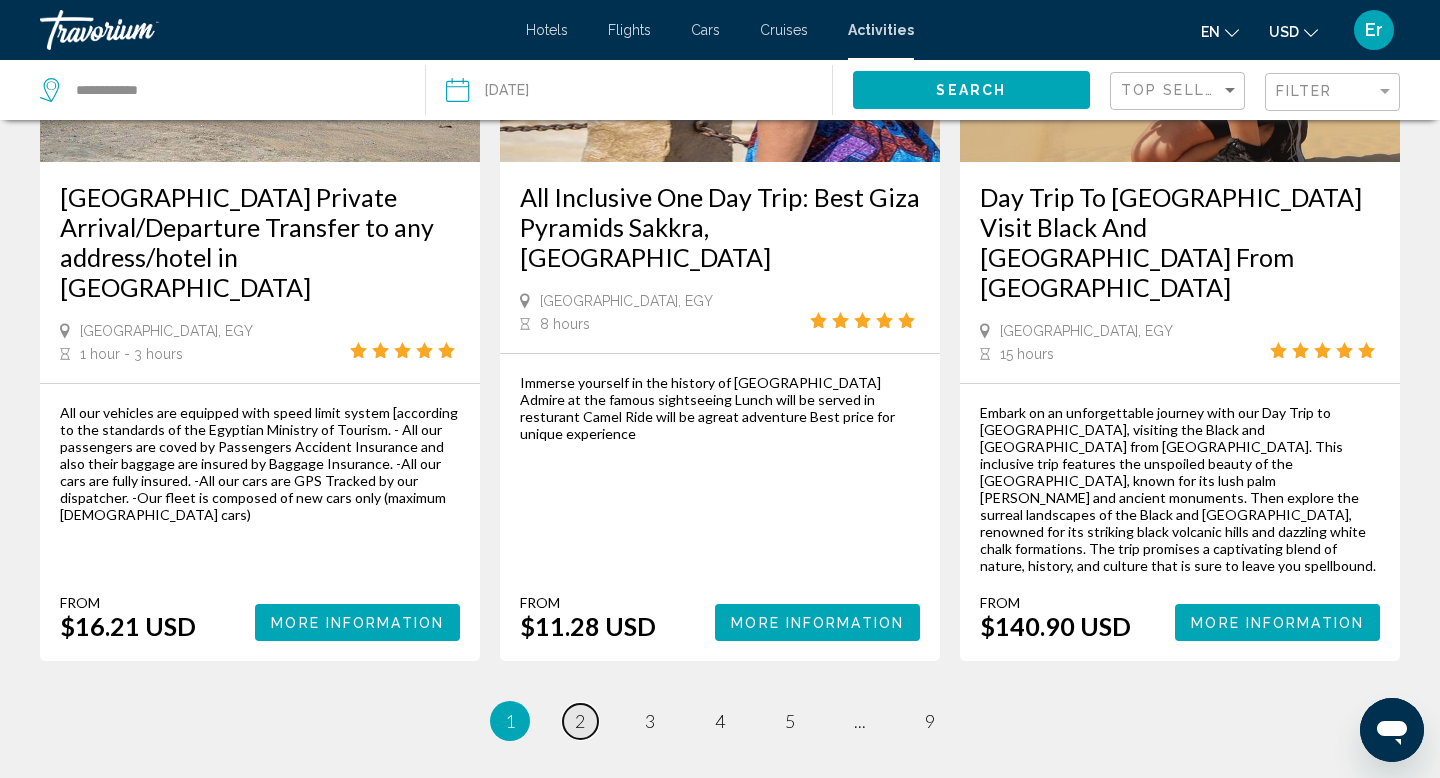 click on "2" at bounding box center [580, 721] 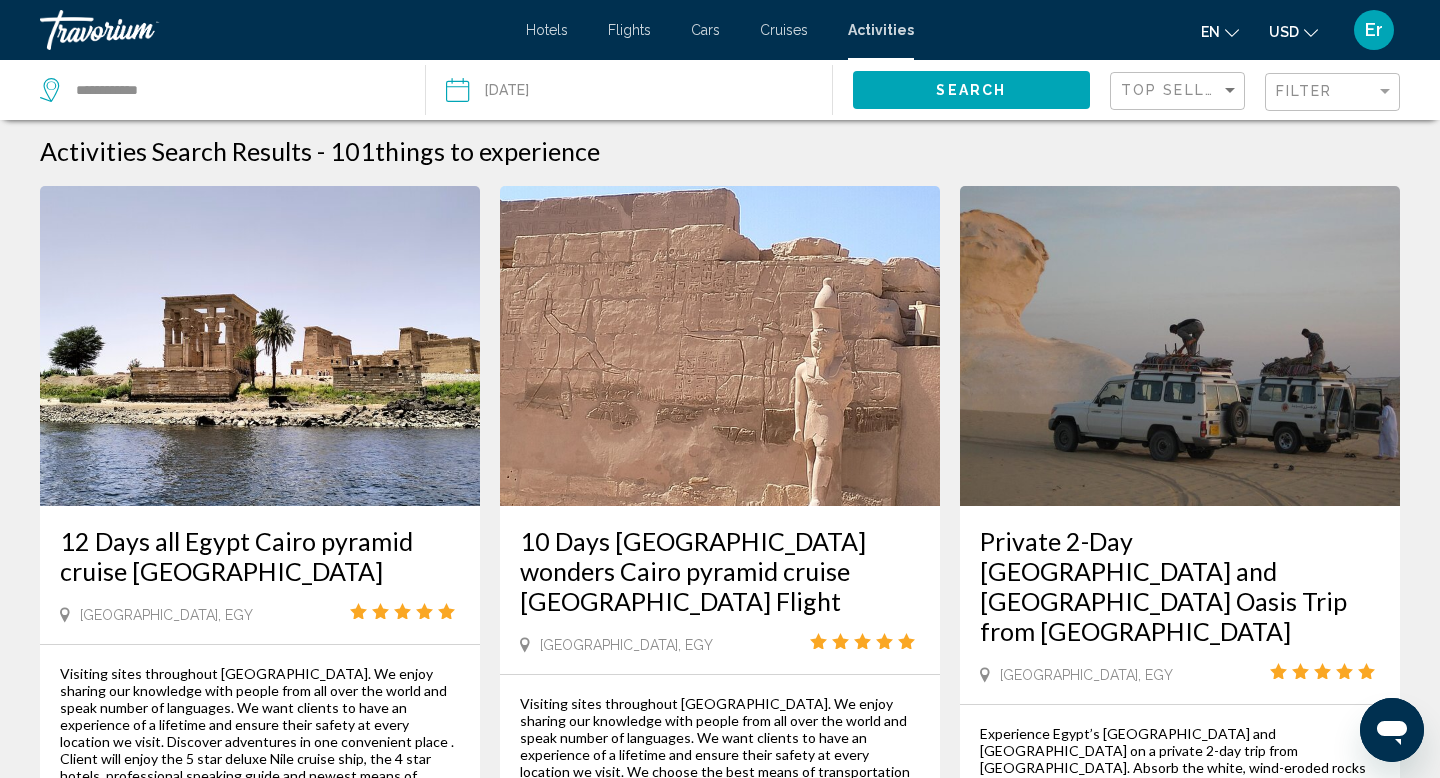 scroll, scrollTop: 0, scrollLeft: 0, axis: both 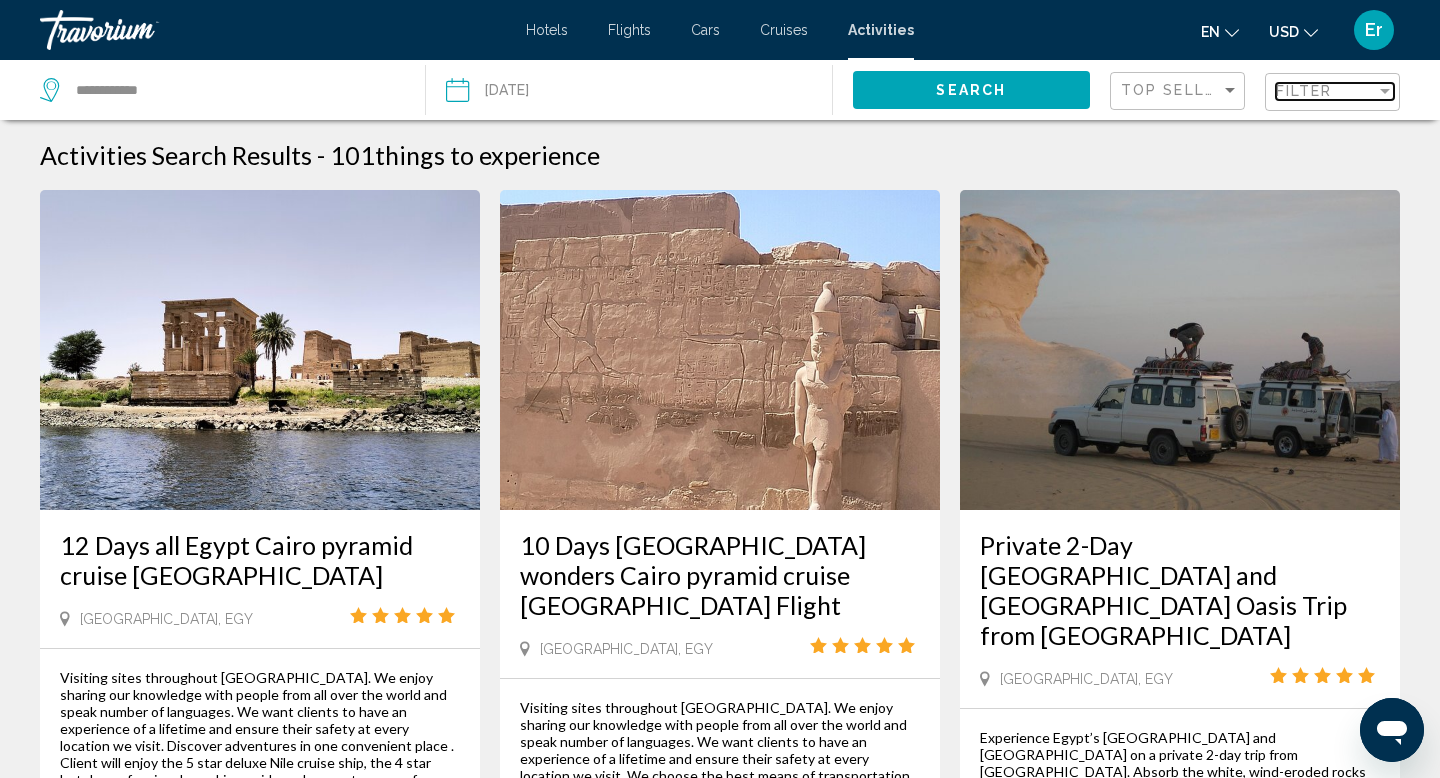 click on "Filter" at bounding box center [1304, 91] 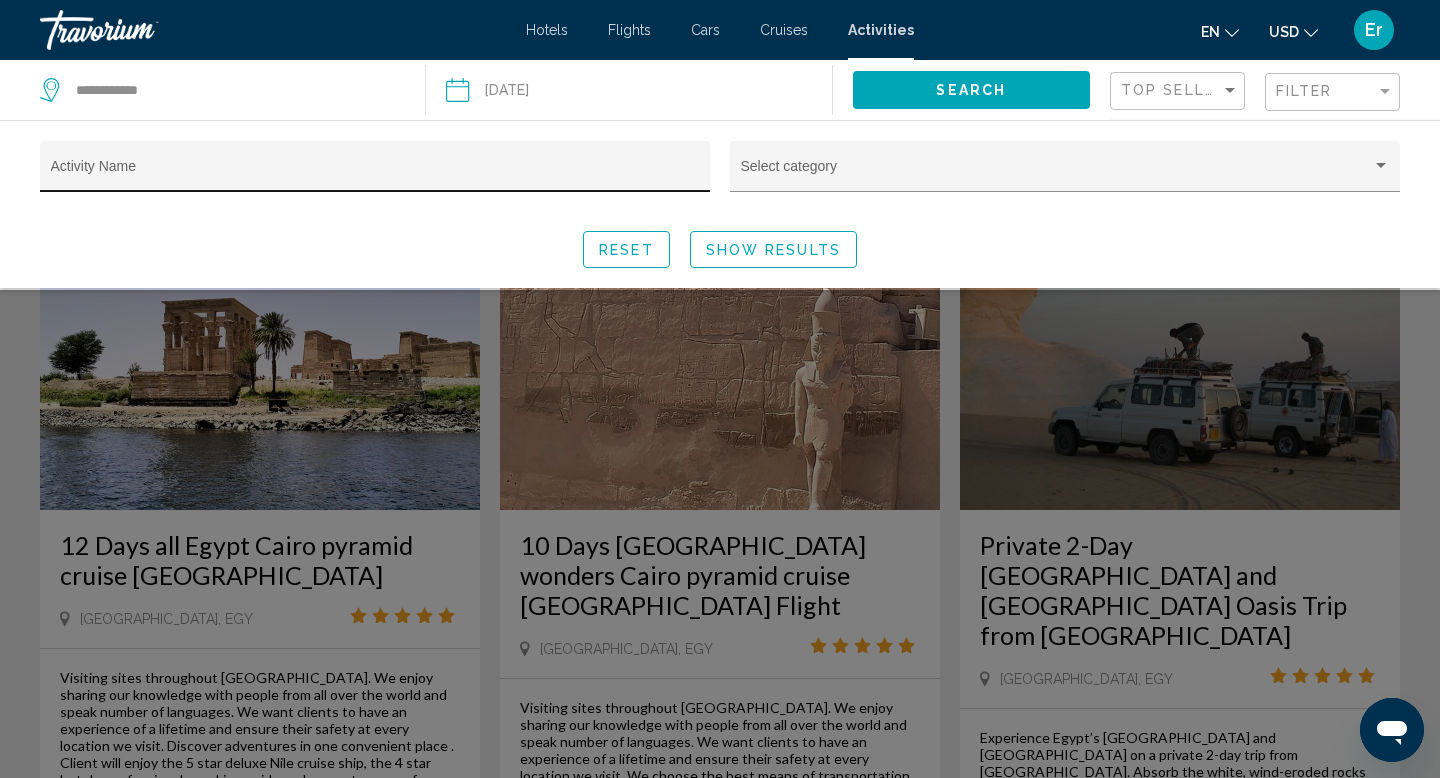 click on "Activity Name" 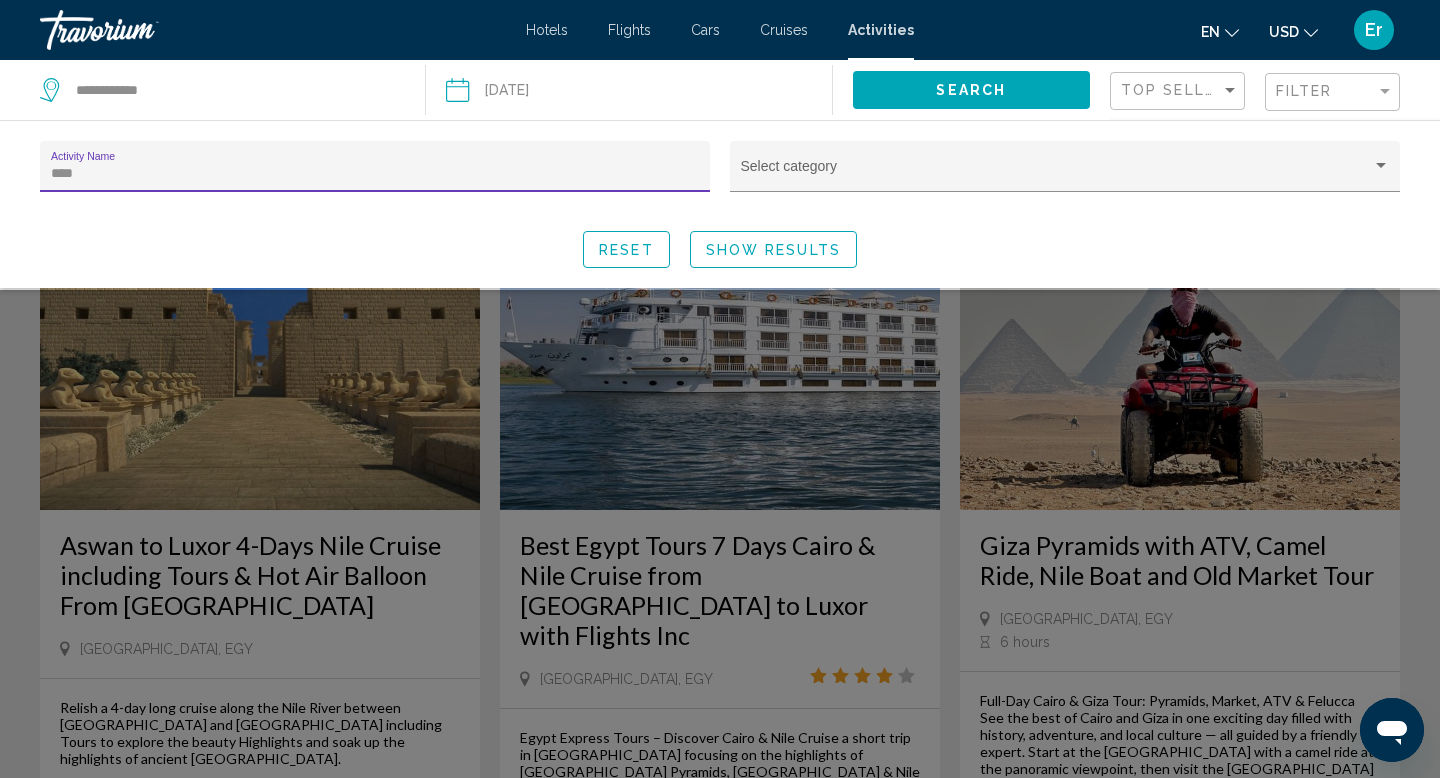 type on "****" 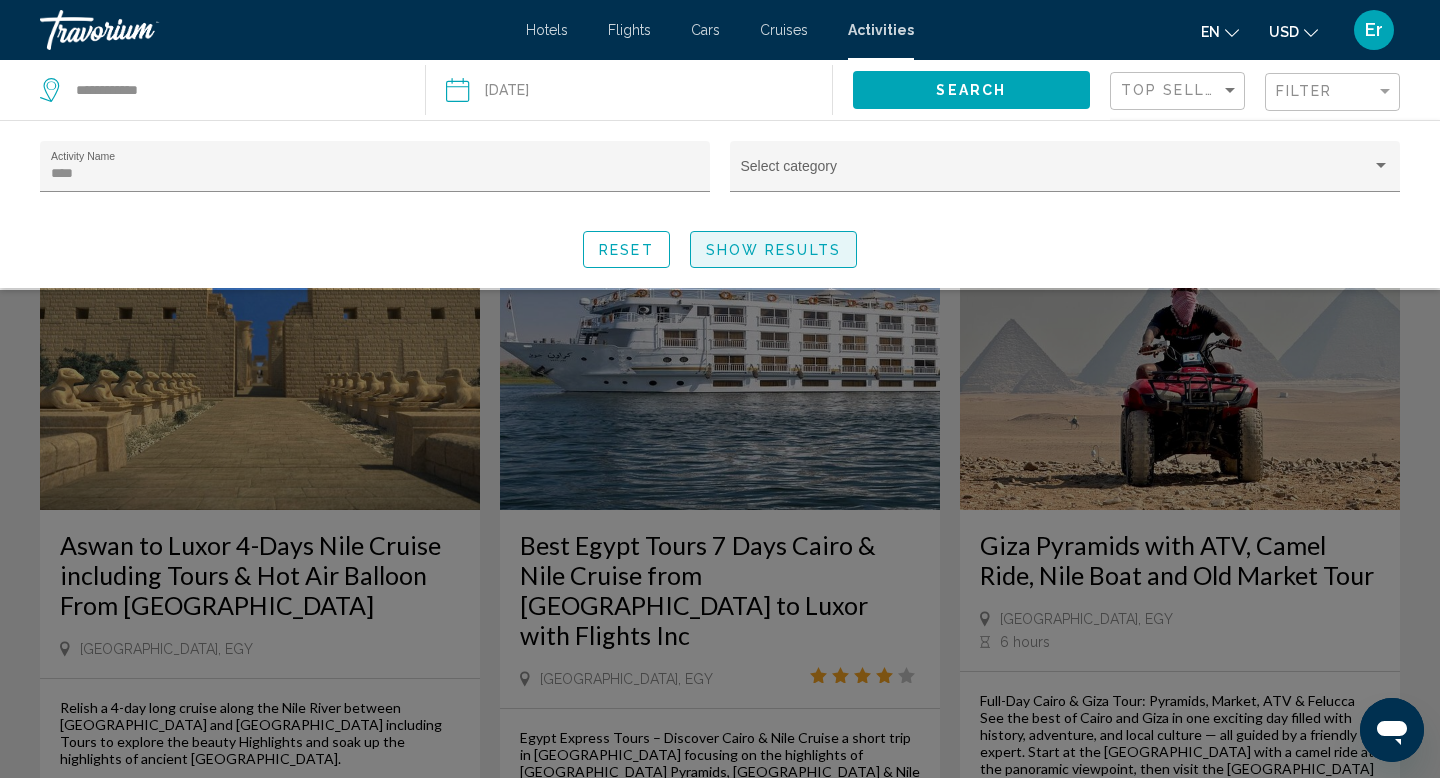 click on "Show Results" 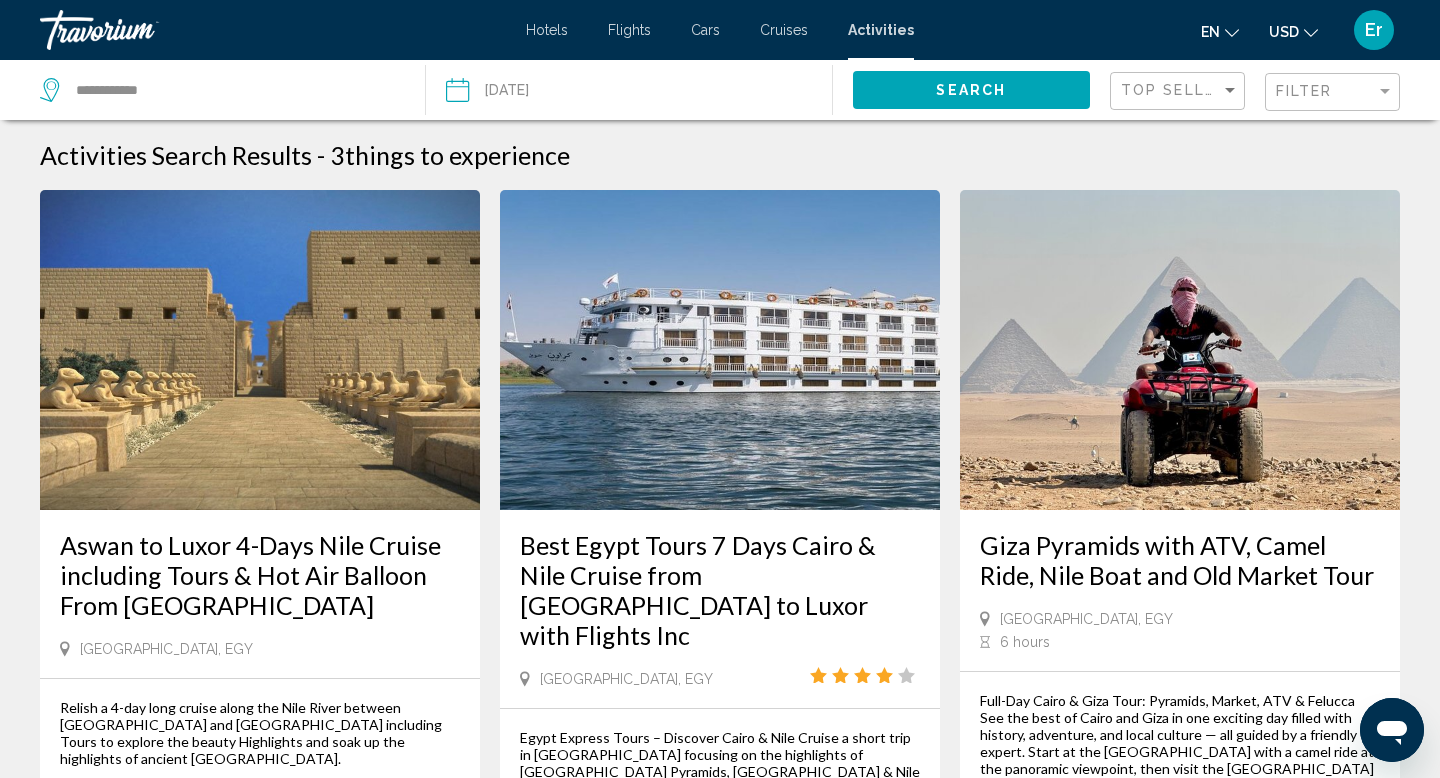 scroll, scrollTop: 0, scrollLeft: 0, axis: both 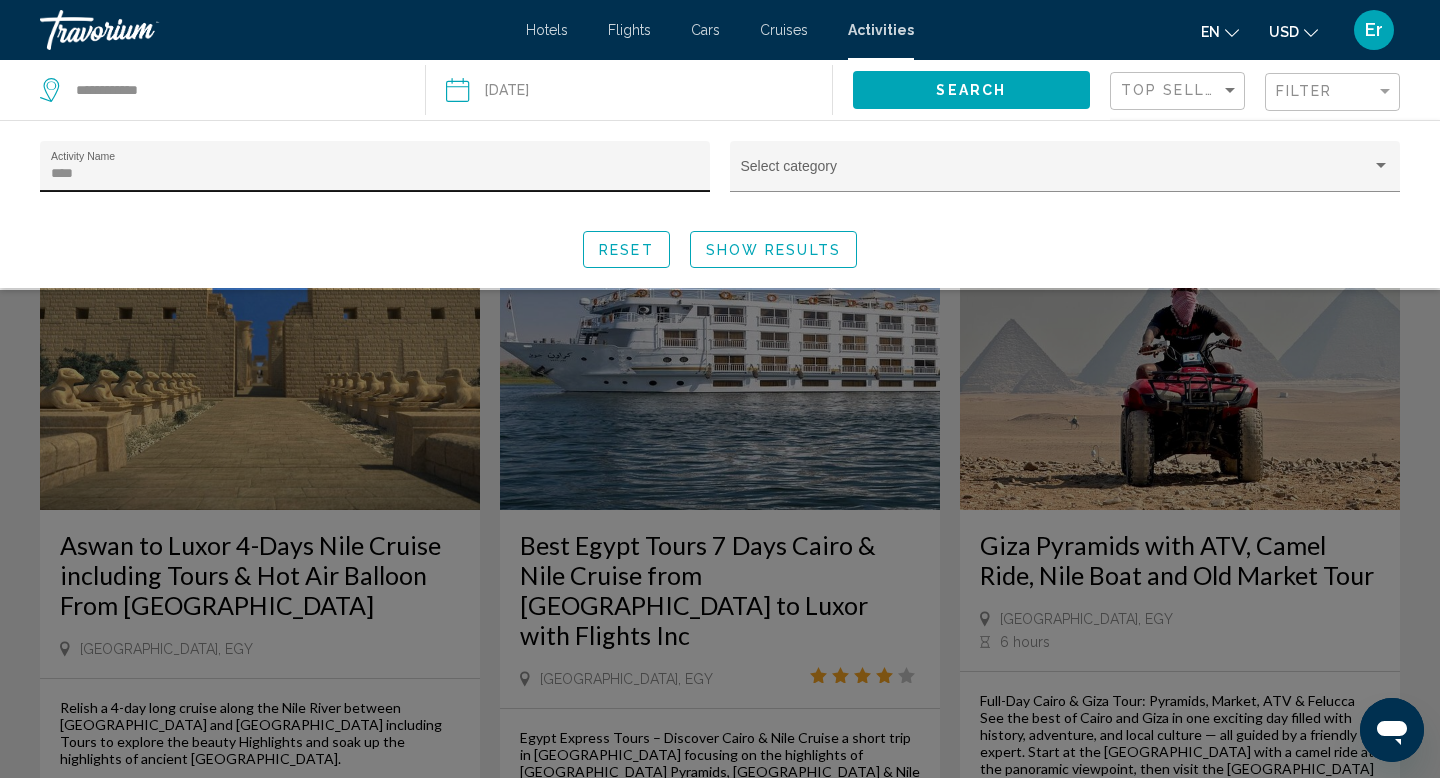 click on "**** Activity Name" 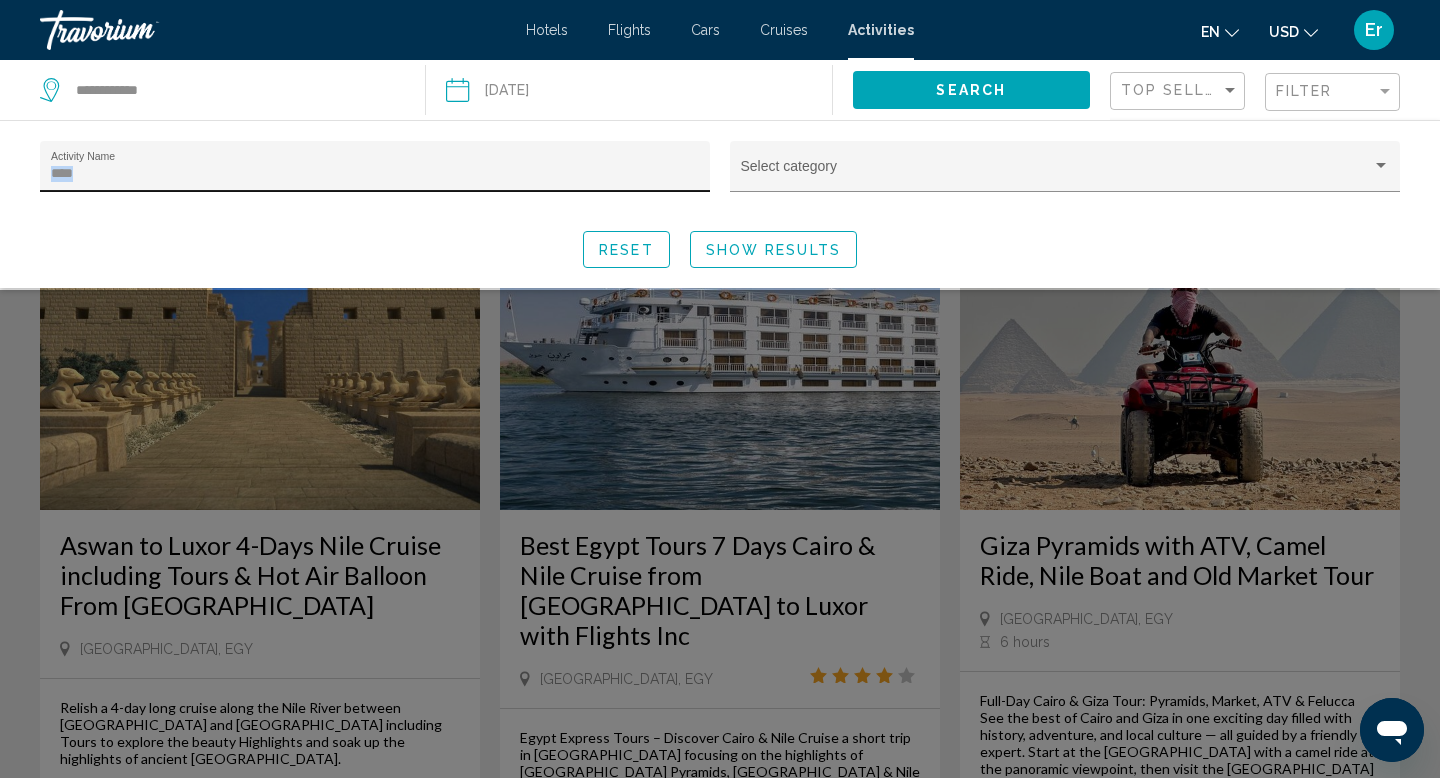 click on "**** Activity Name" 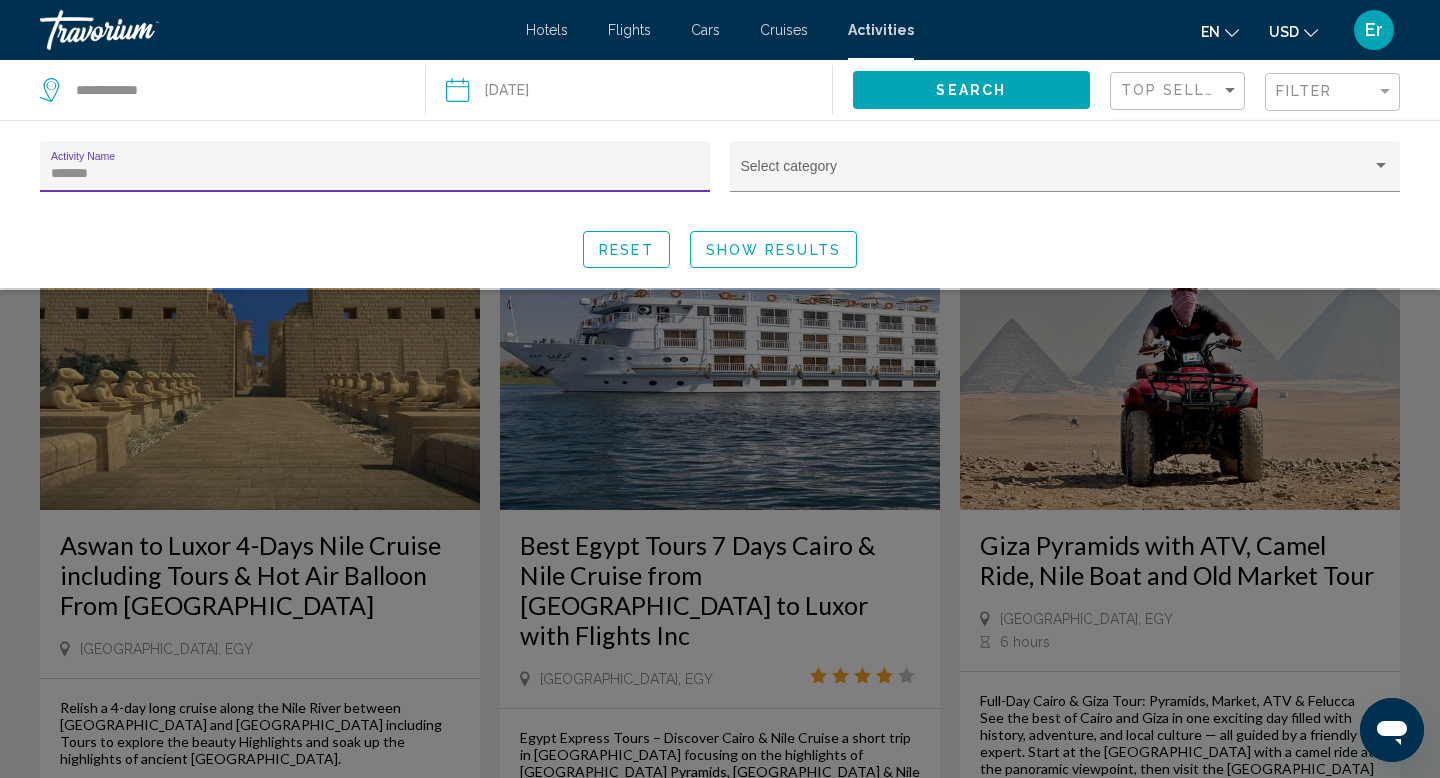 scroll, scrollTop: 0, scrollLeft: 0, axis: both 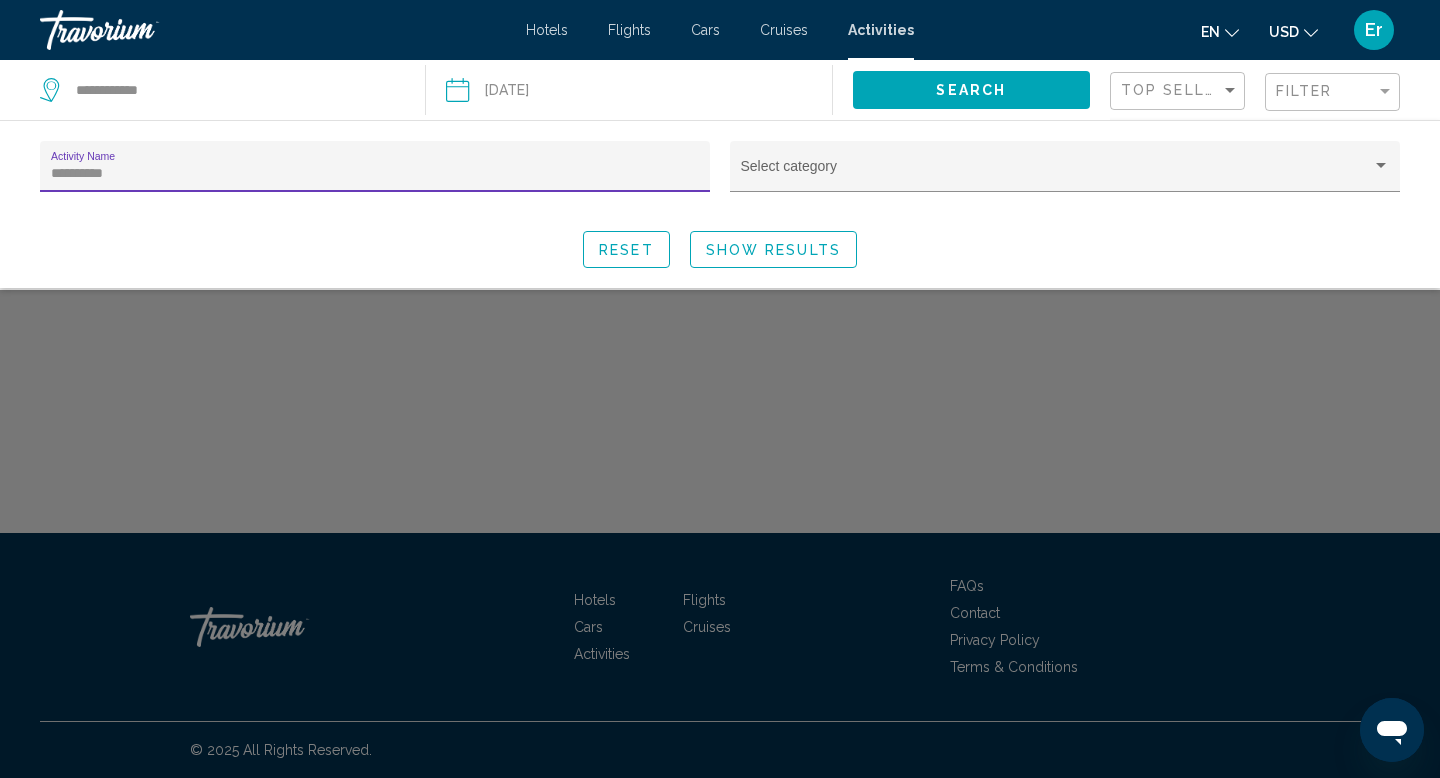type on "**********" 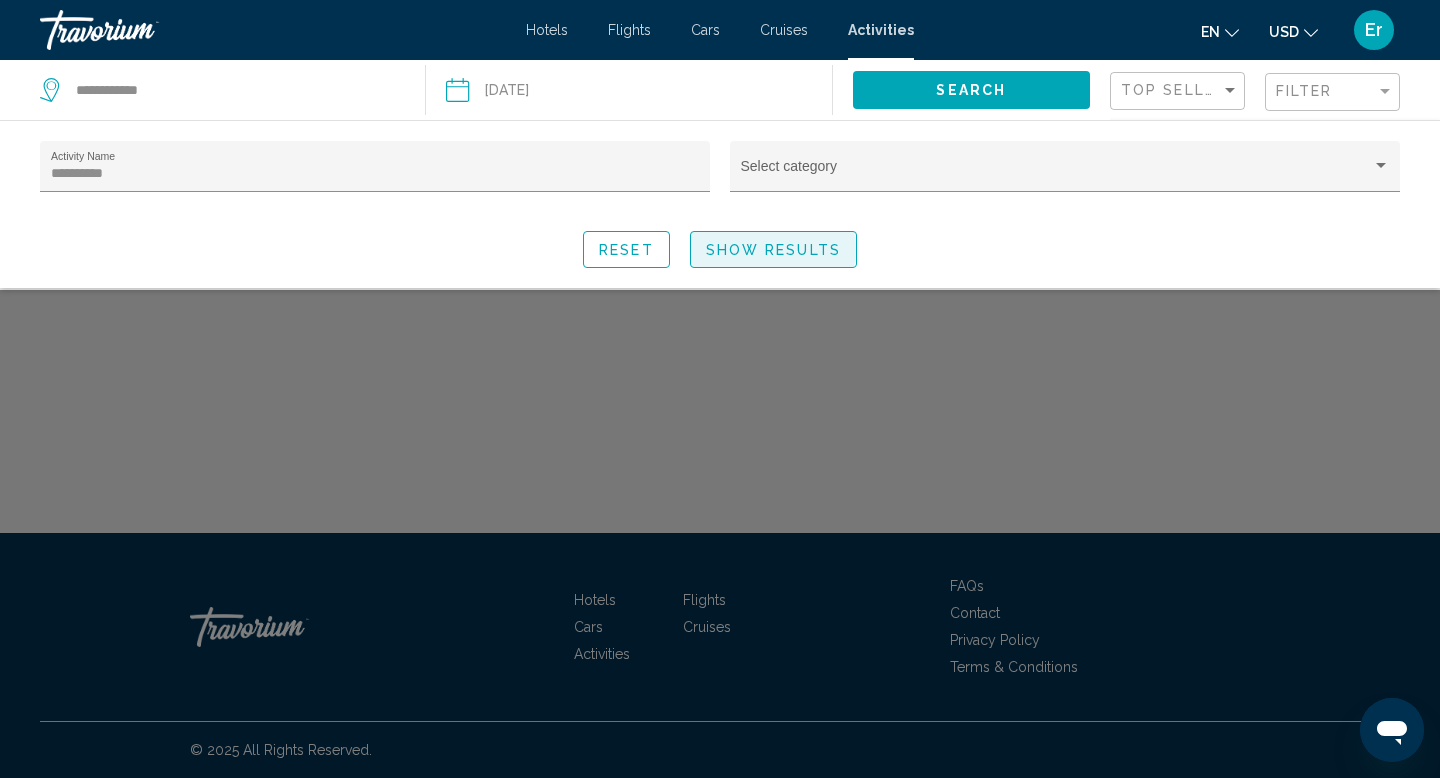 click on "Show Results" 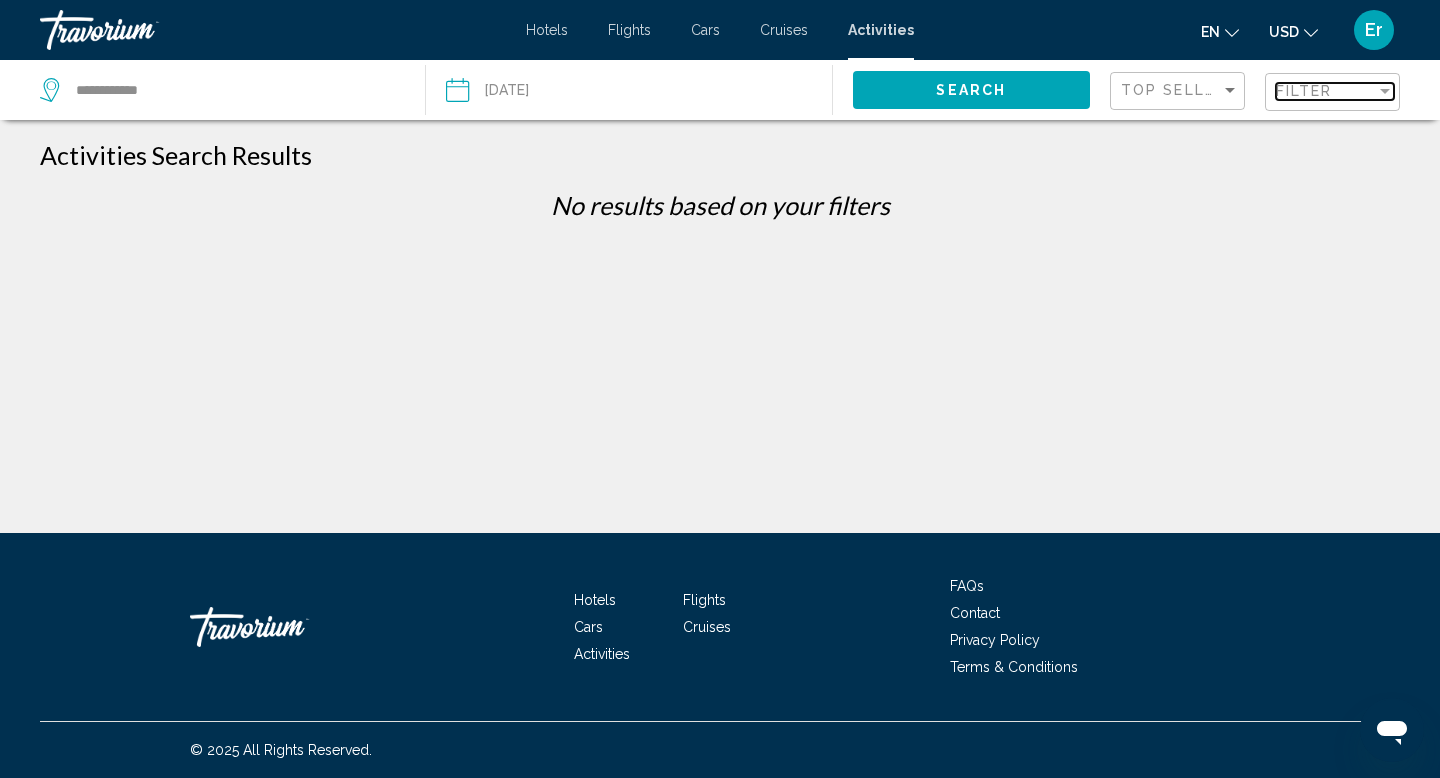 click on "Filter" at bounding box center (1304, 91) 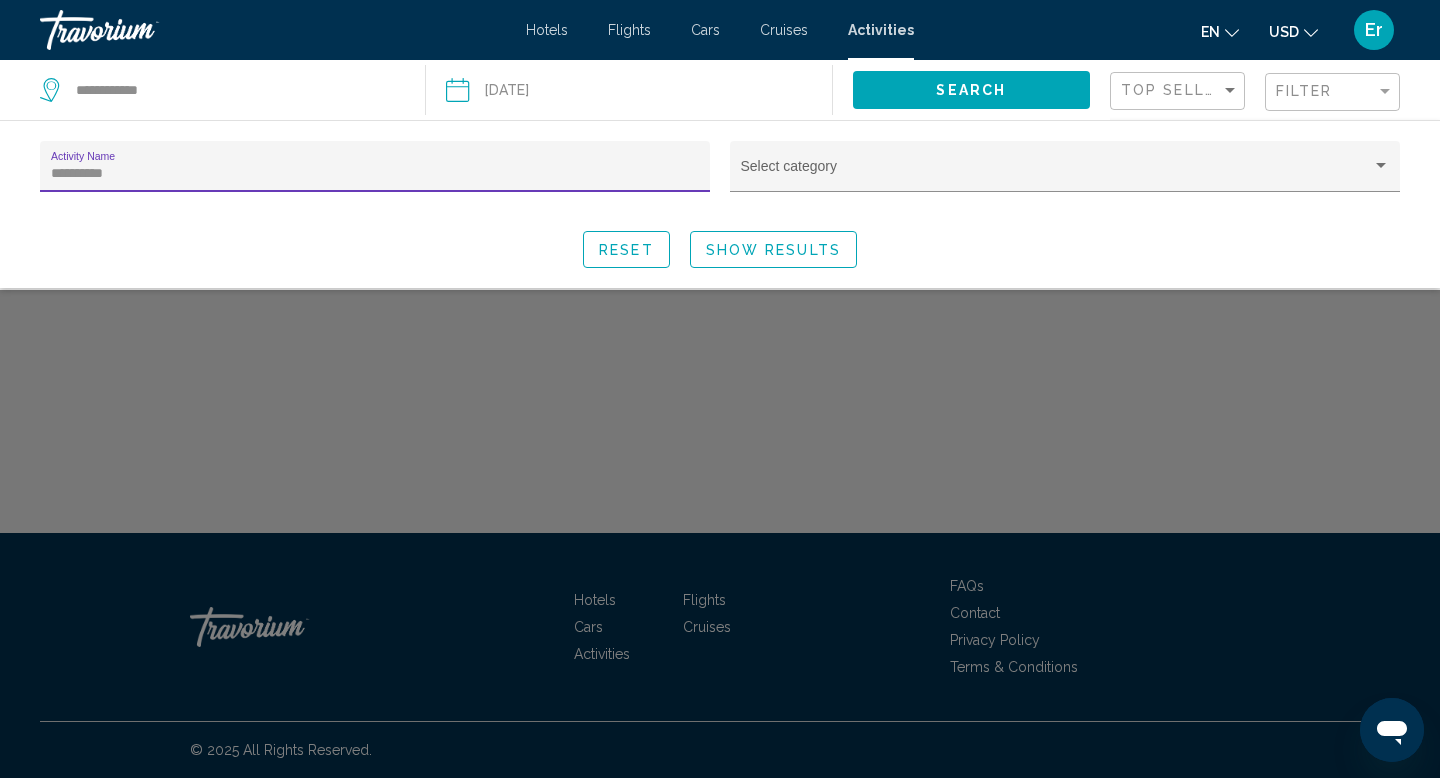 click at bounding box center [541, 93] 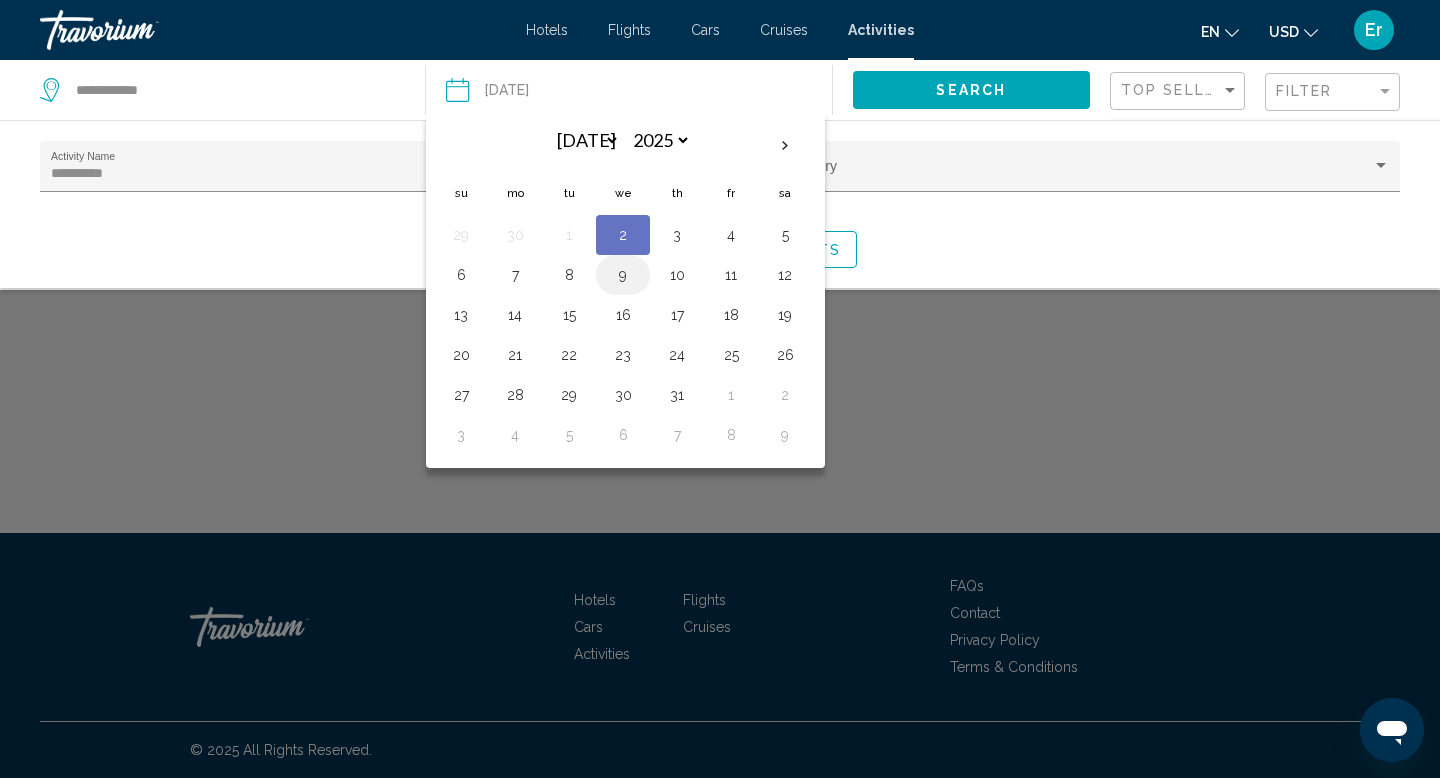 click on "9" at bounding box center (623, 275) 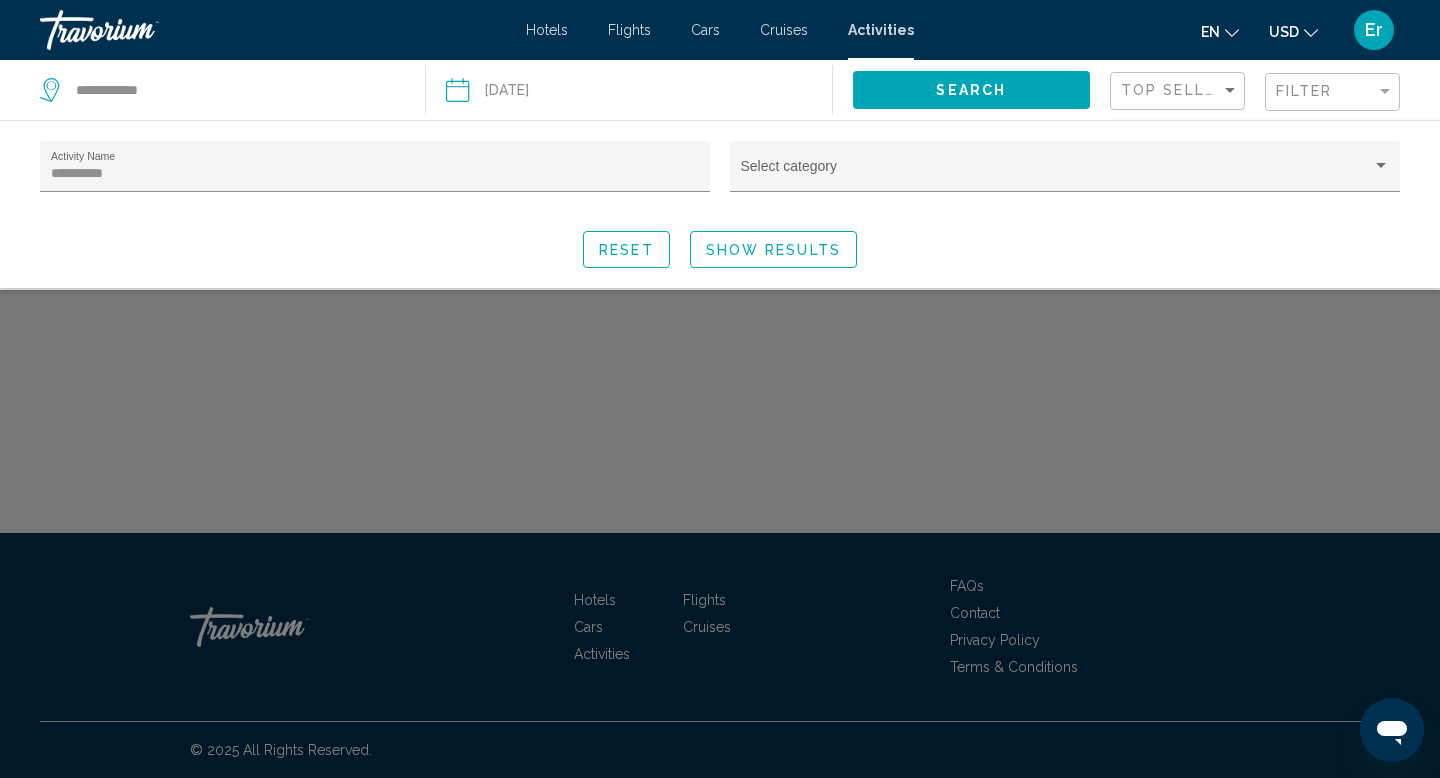 click on "**********" 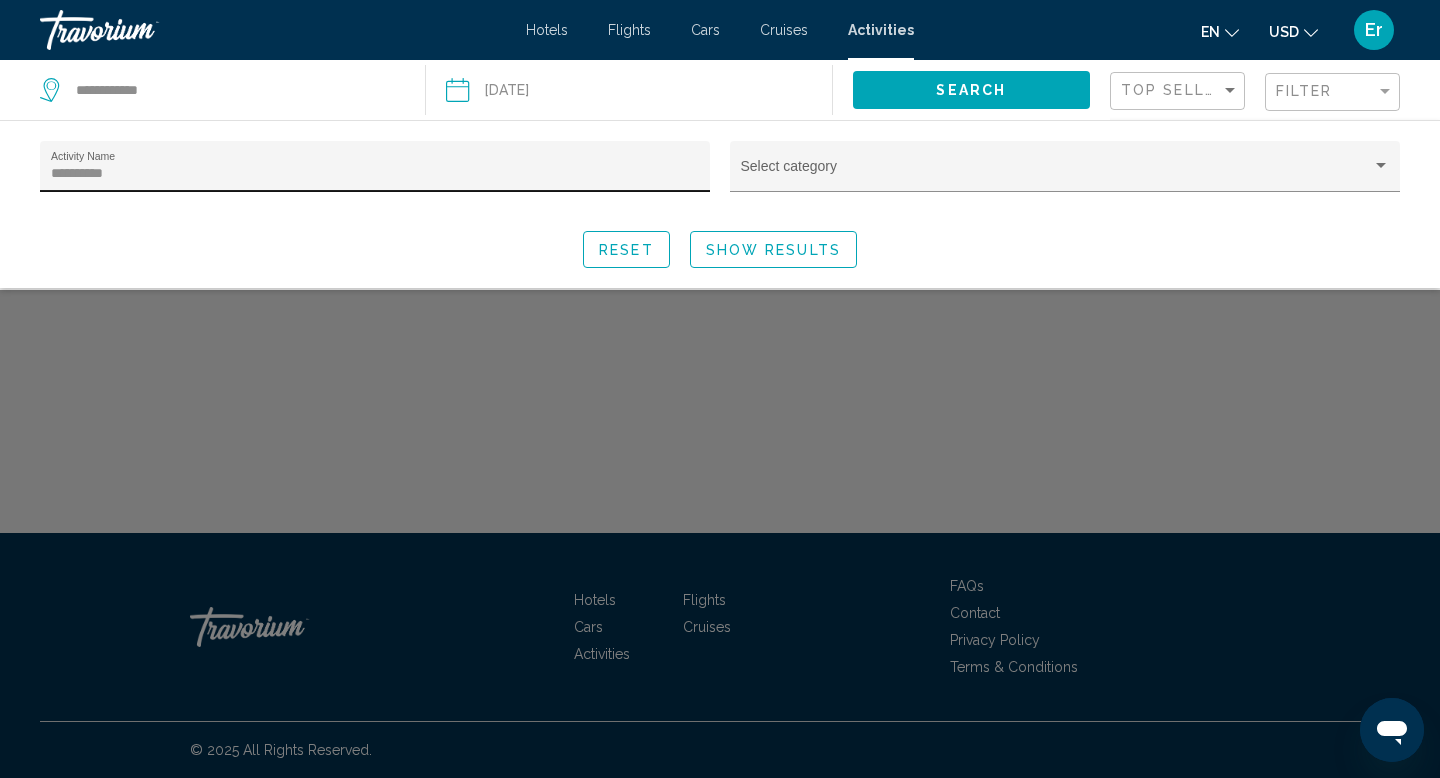 click on "**********" 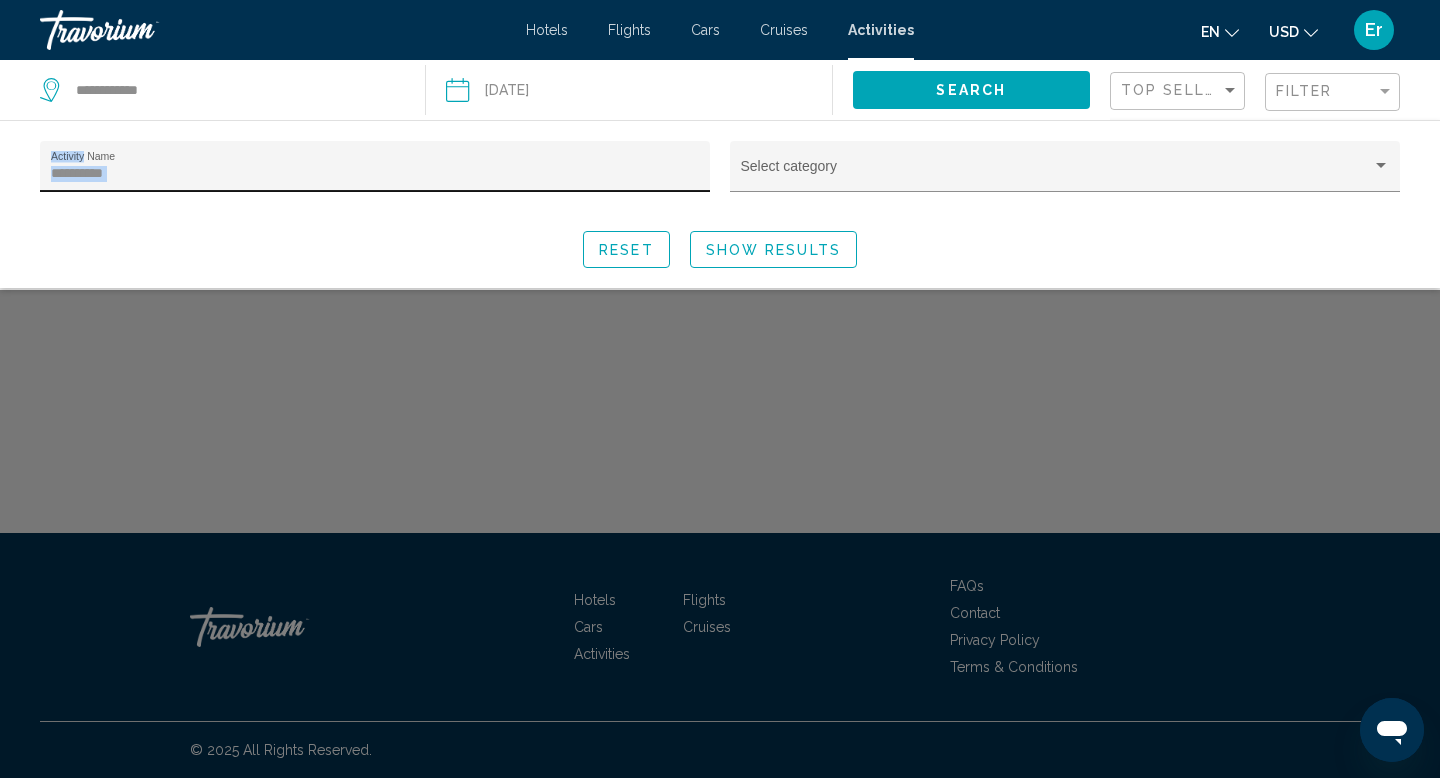 click on "**********" 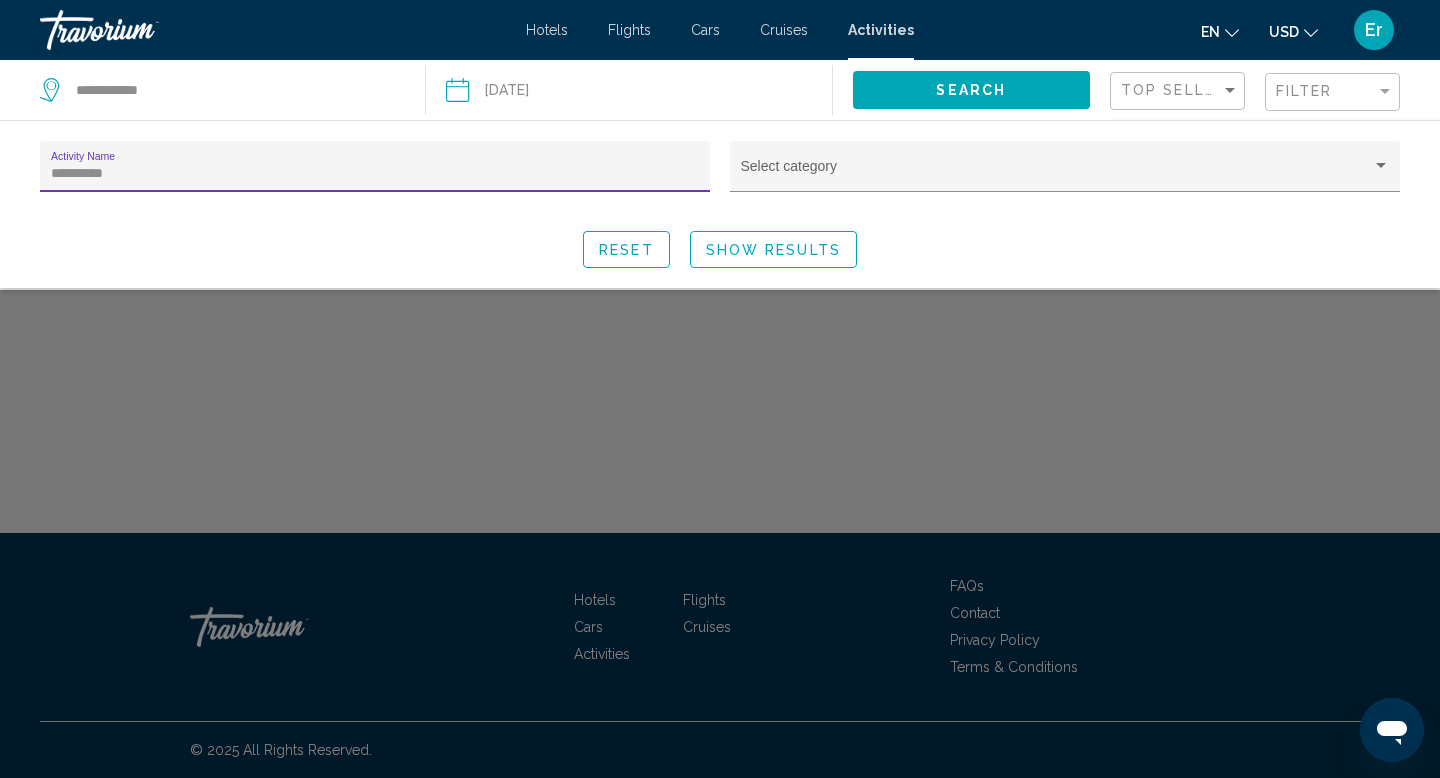 click on "**********" 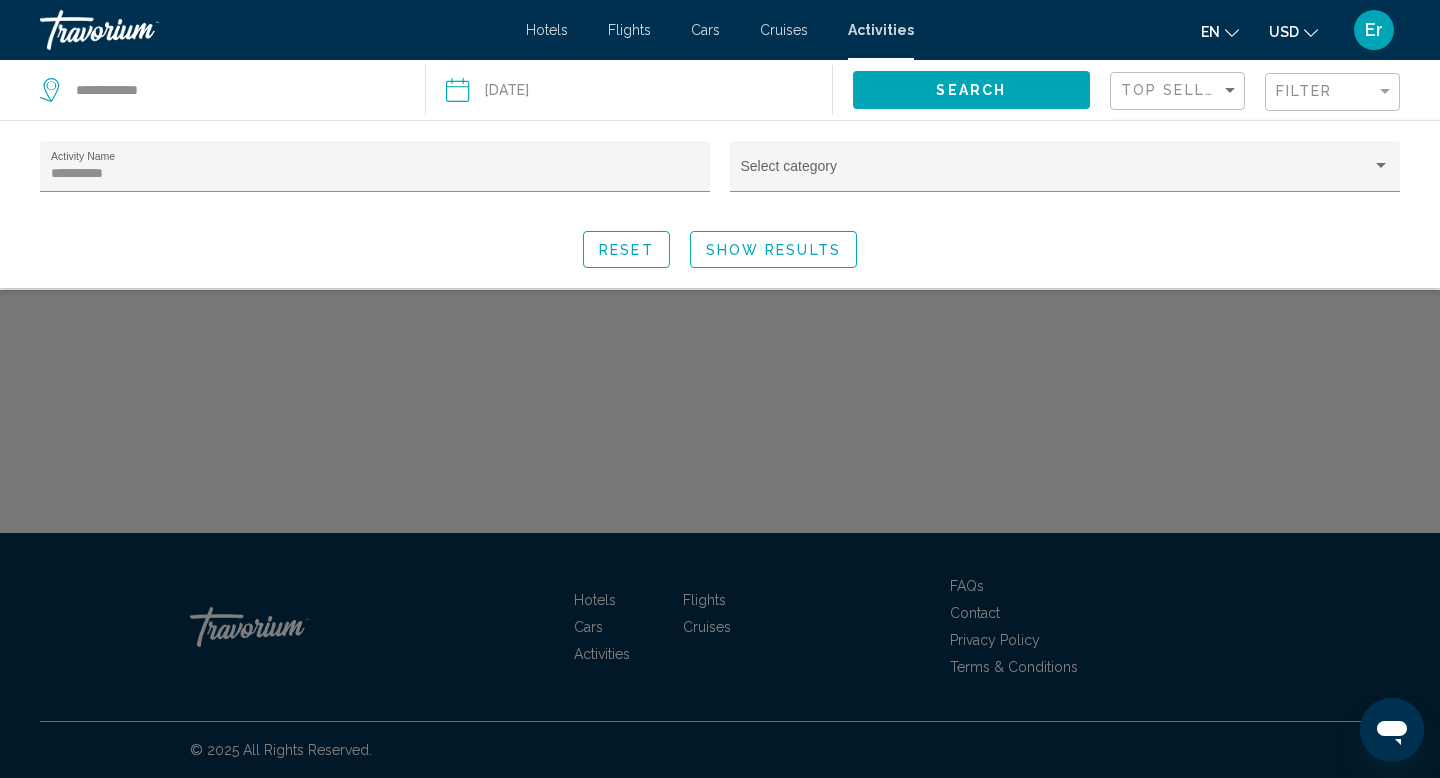 click on "Reset" 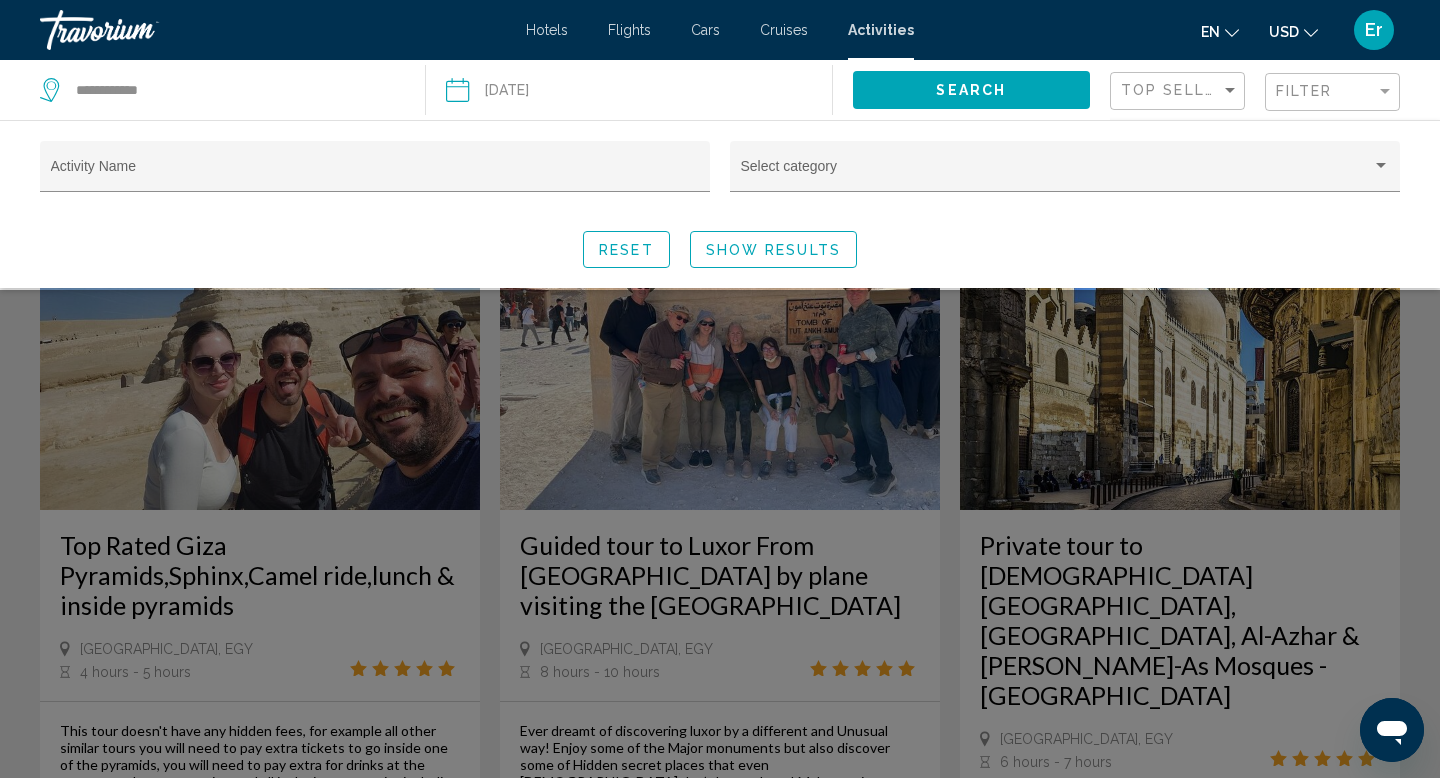 click on "Reset" 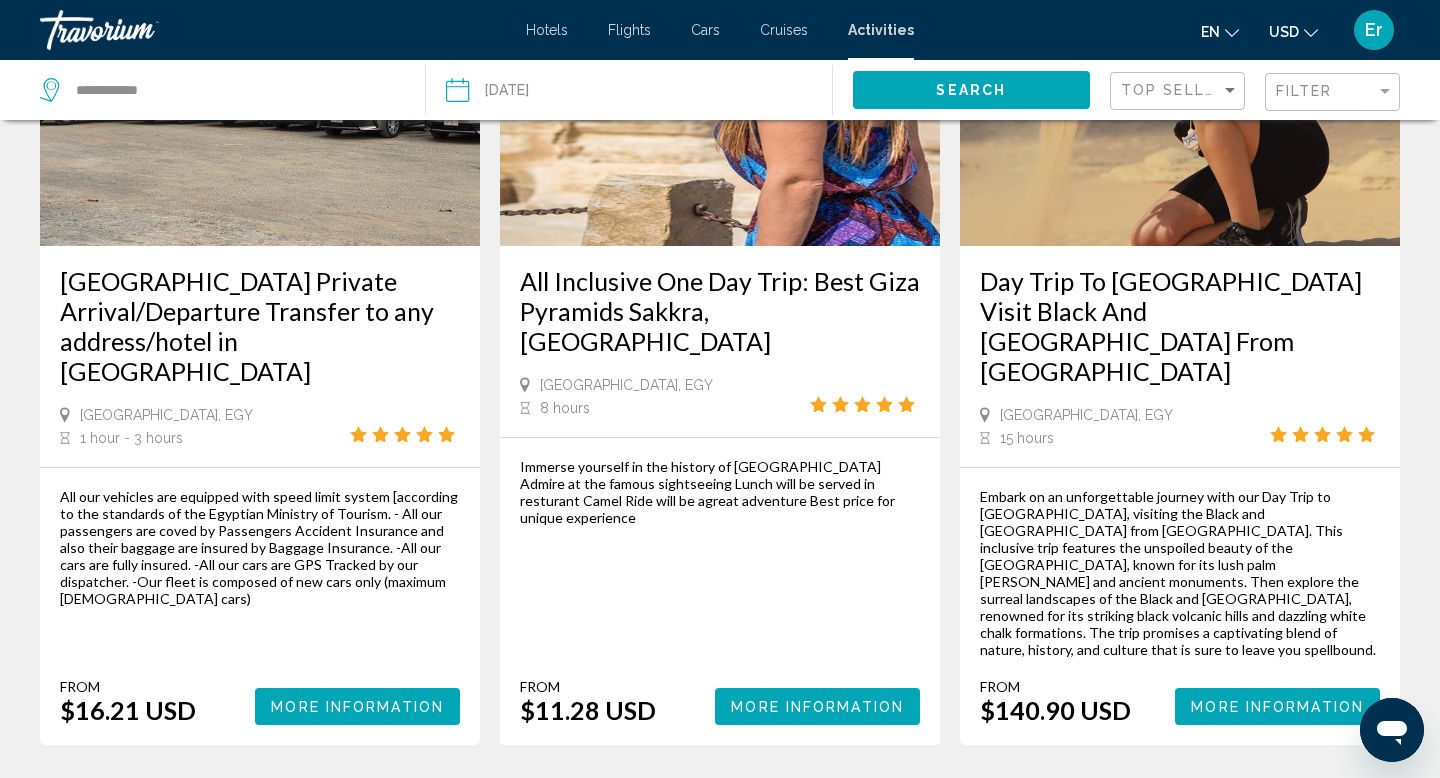 scroll, scrollTop: 2933, scrollLeft: 0, axis: vertical 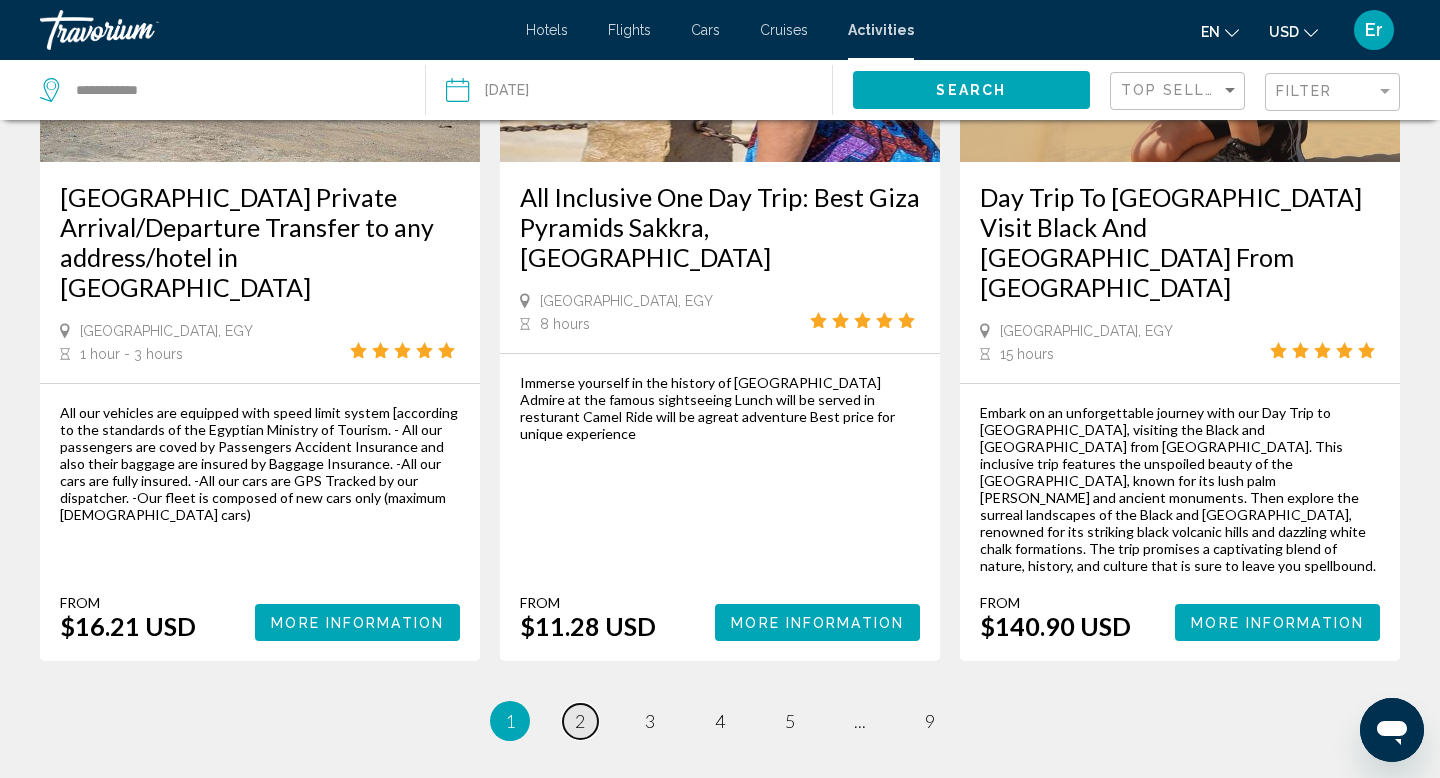 click on "2" at bounding box center [580, 721] 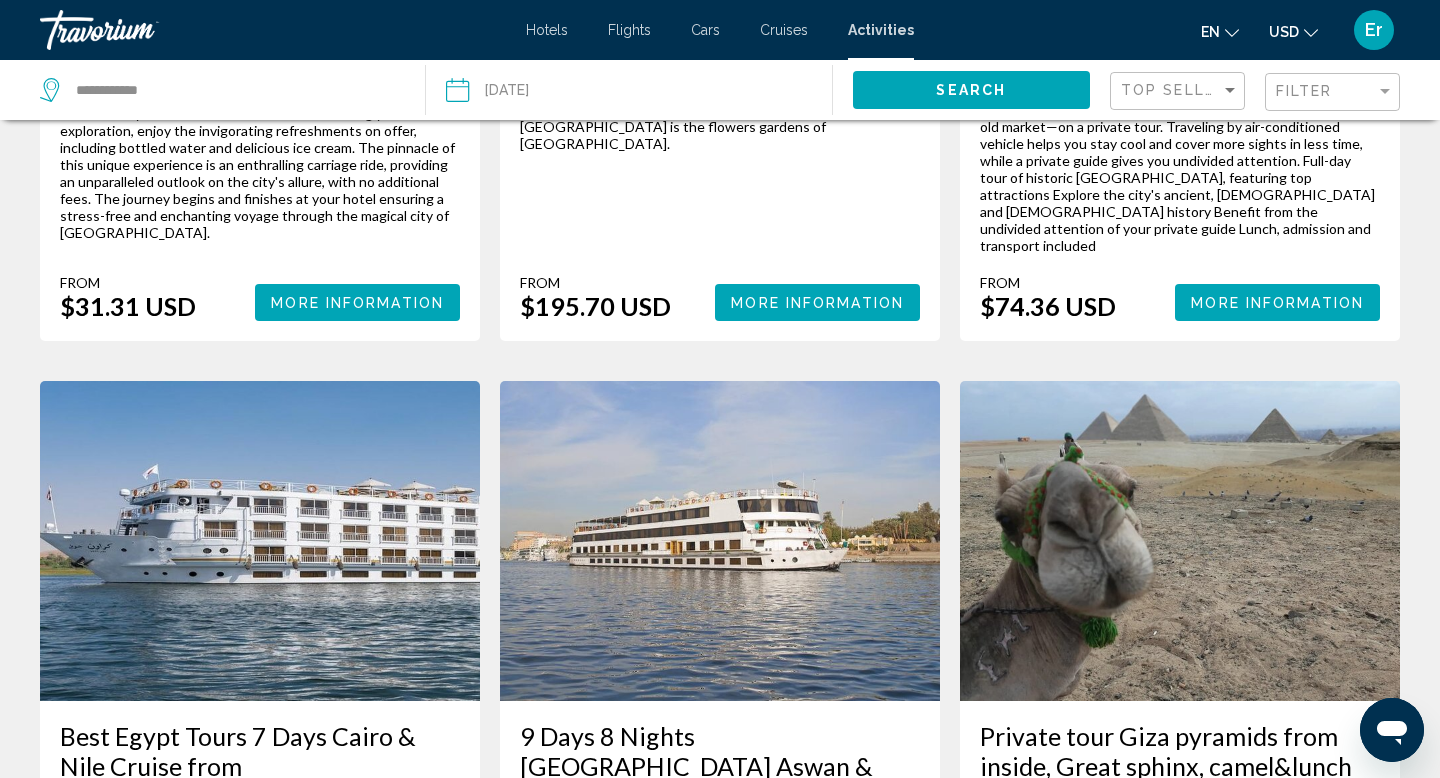 scroll, scrollTop: 3115, scrollLeft: 0, axis: vertical 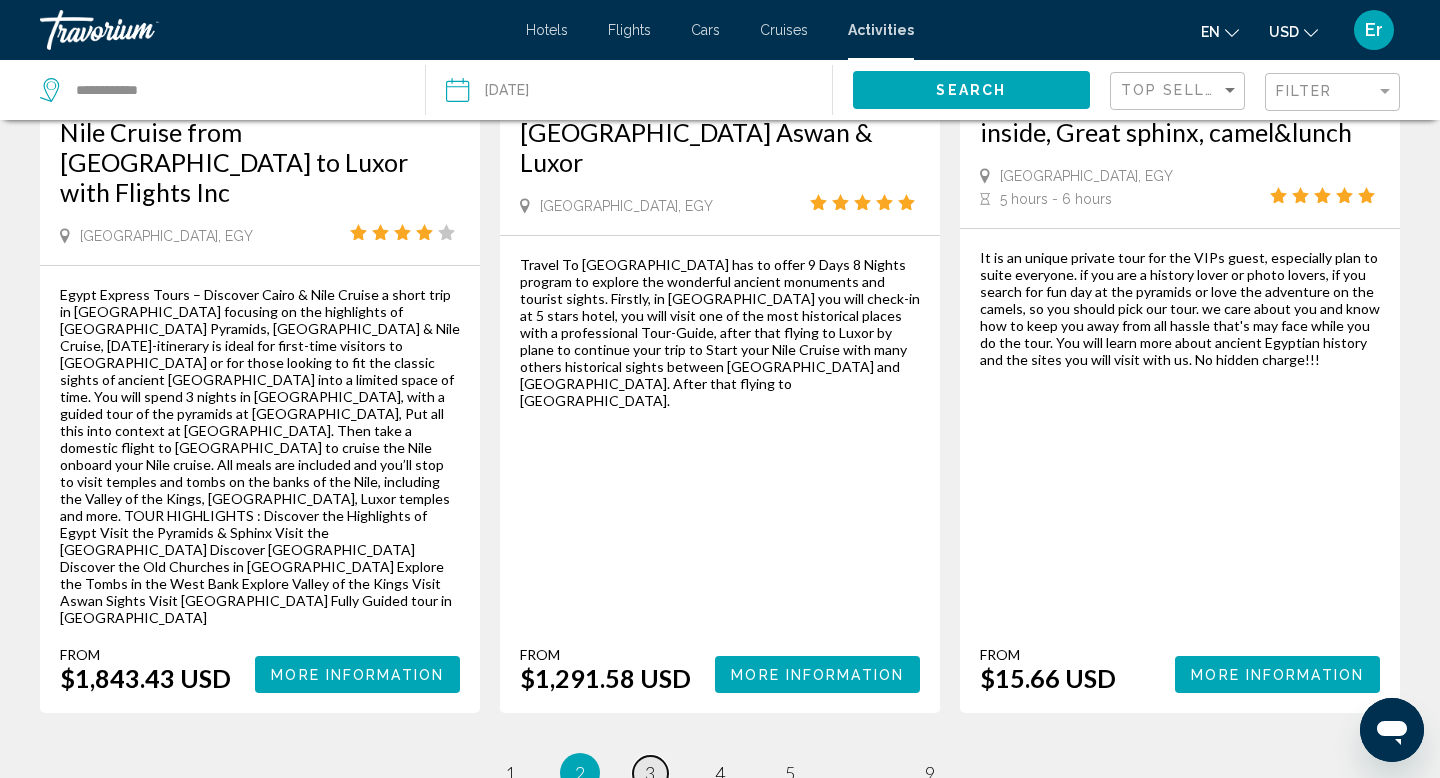click on "page  3" at bounding box center (650, 773) 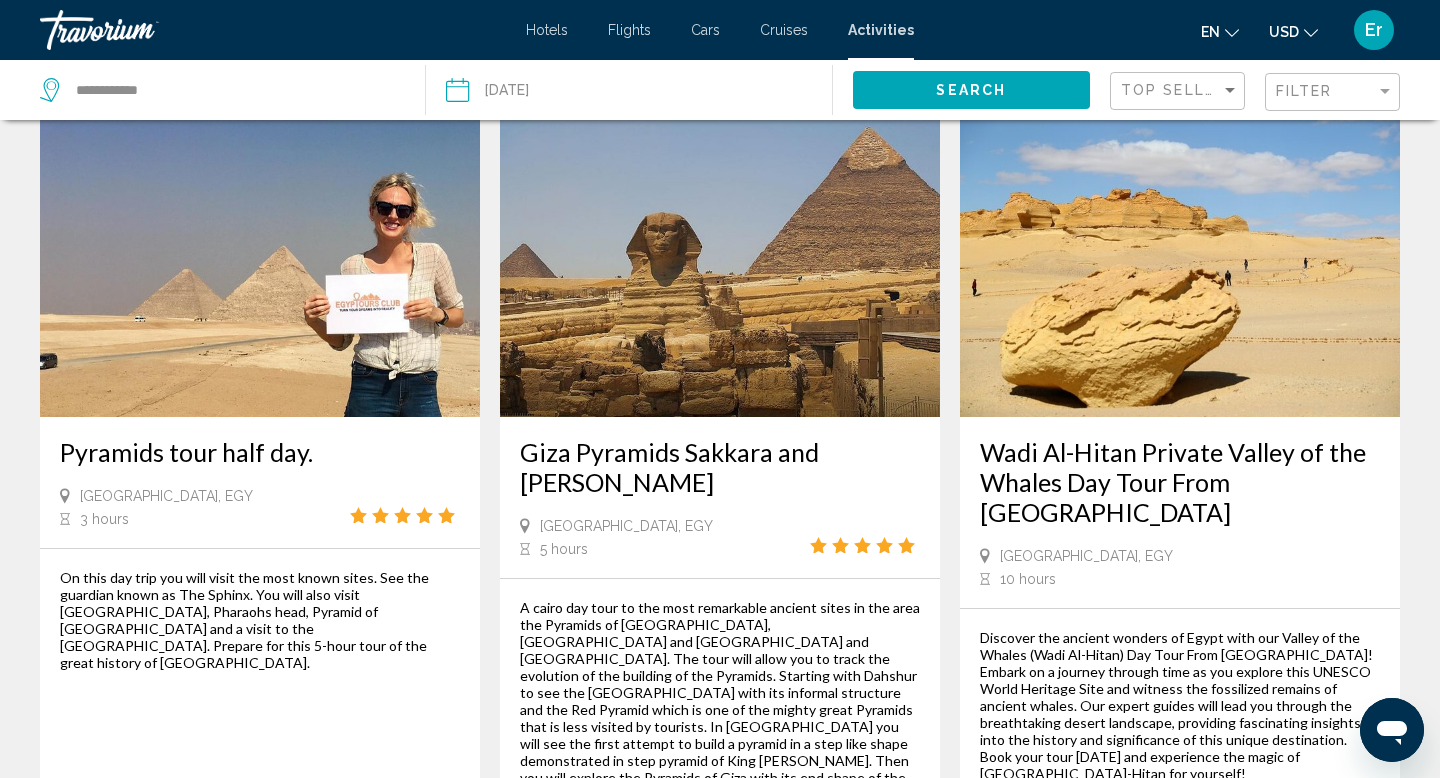 scroll, scrollTop: 2886, scrollLeft: 0, axis: vertical 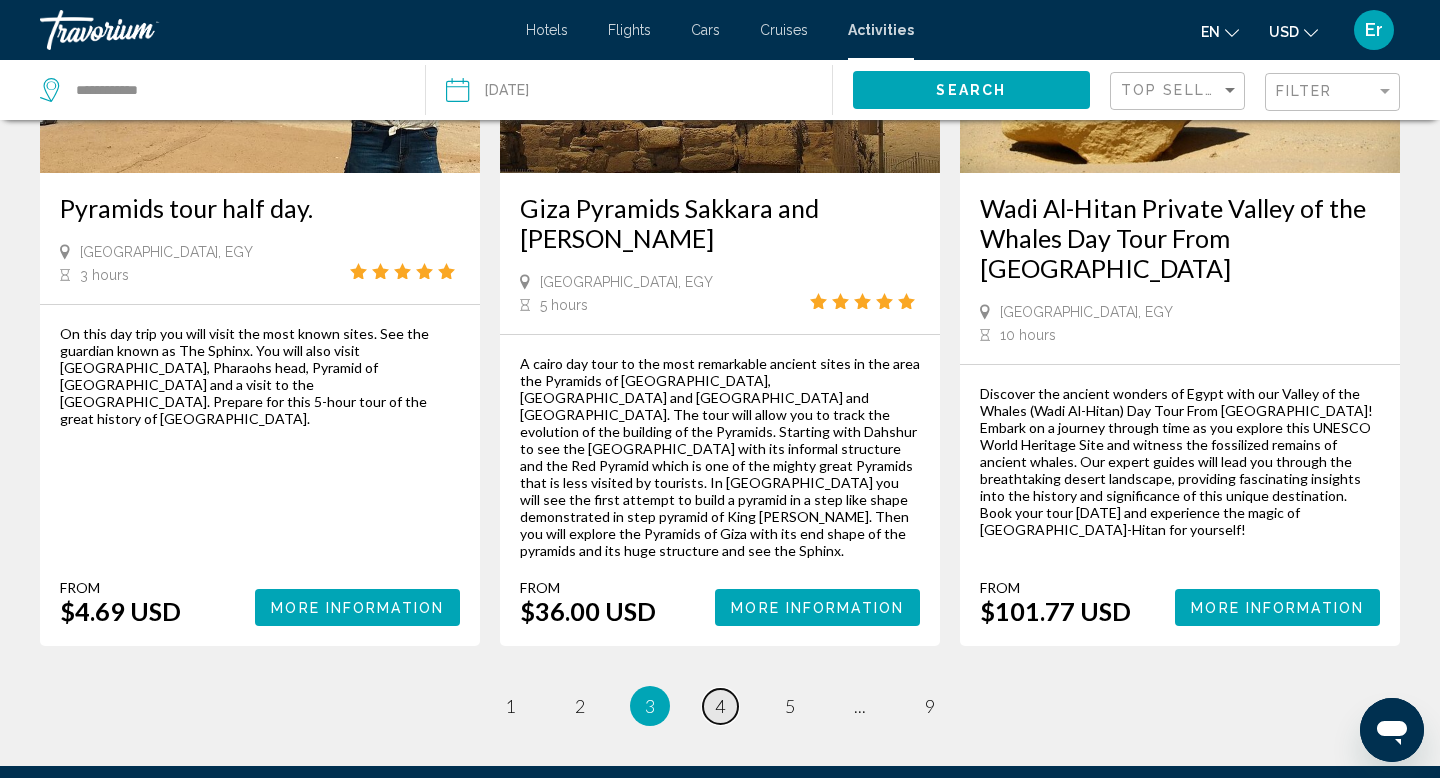 click on "4" at bounding box center [720, 706] 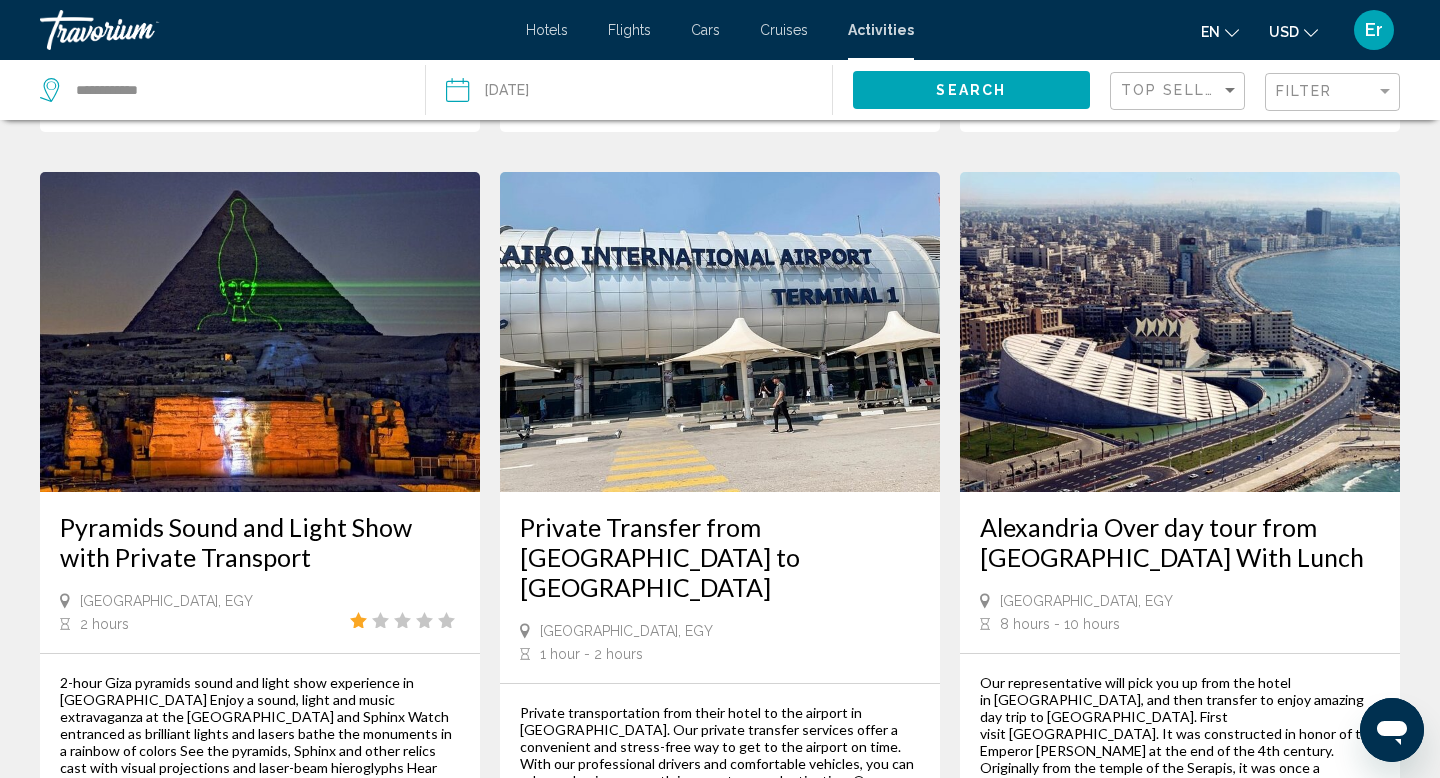 scroll, scrollTop: 2712, scrollLeft: 0, axis: vertical 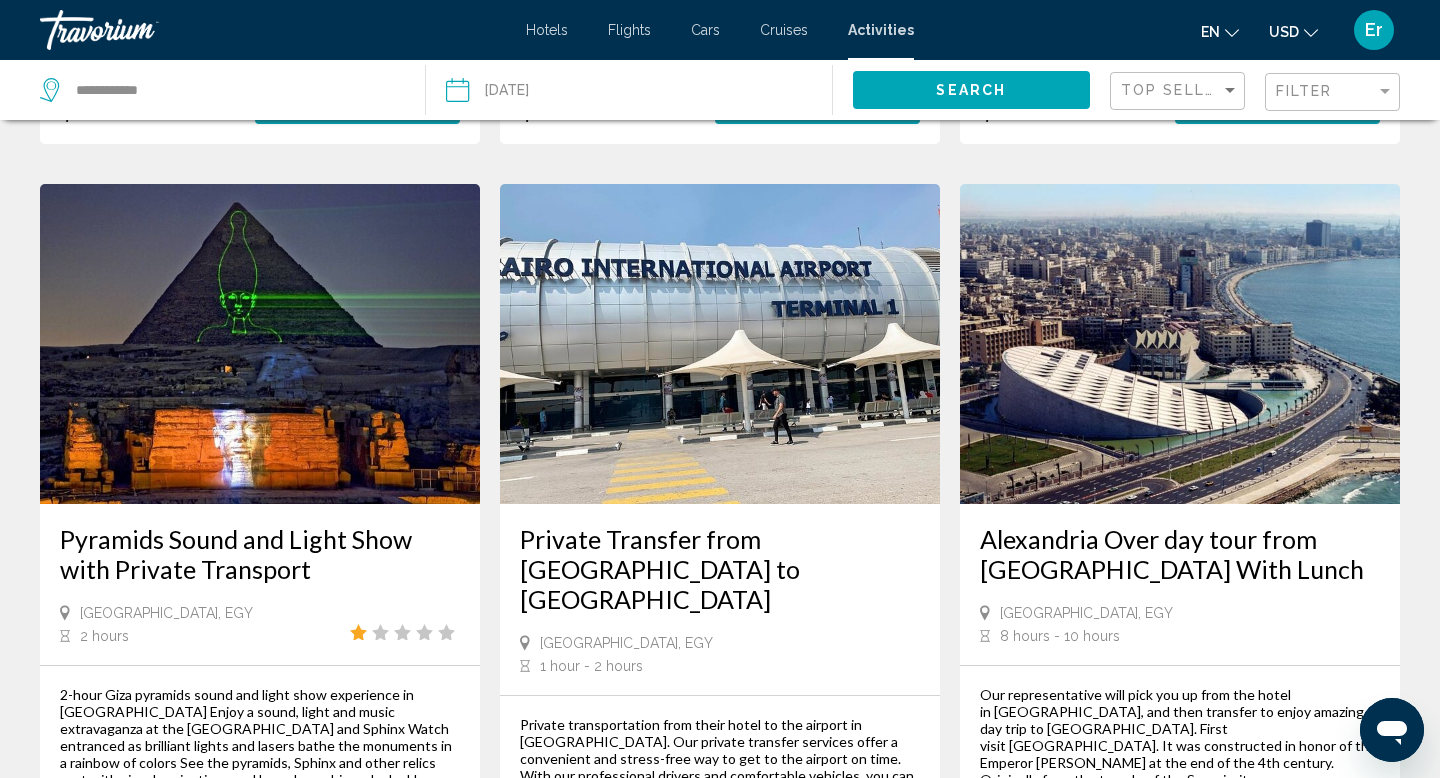 click at bounding box center [260, 344] 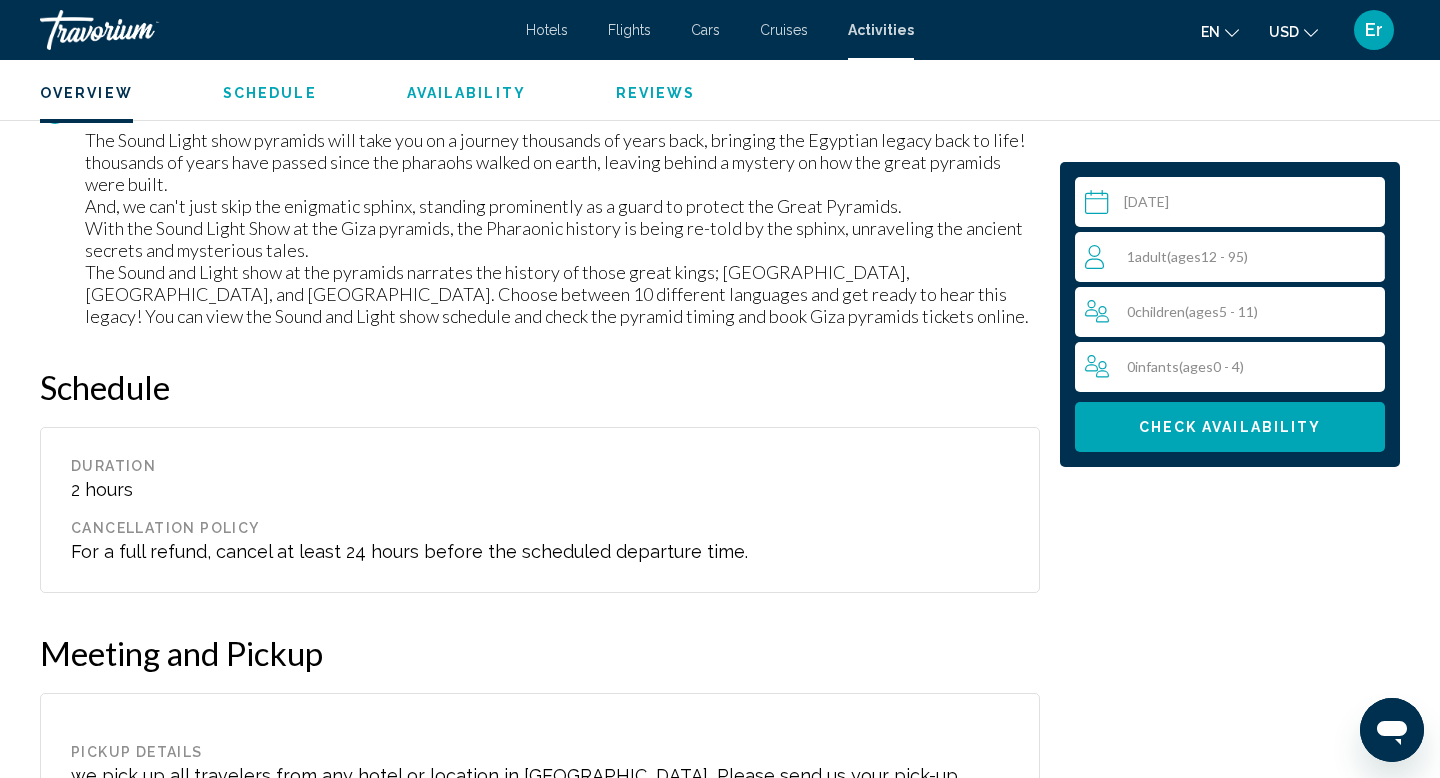 scroll, scrollTop: 1591, scrollLeft: 0, axis: vertical 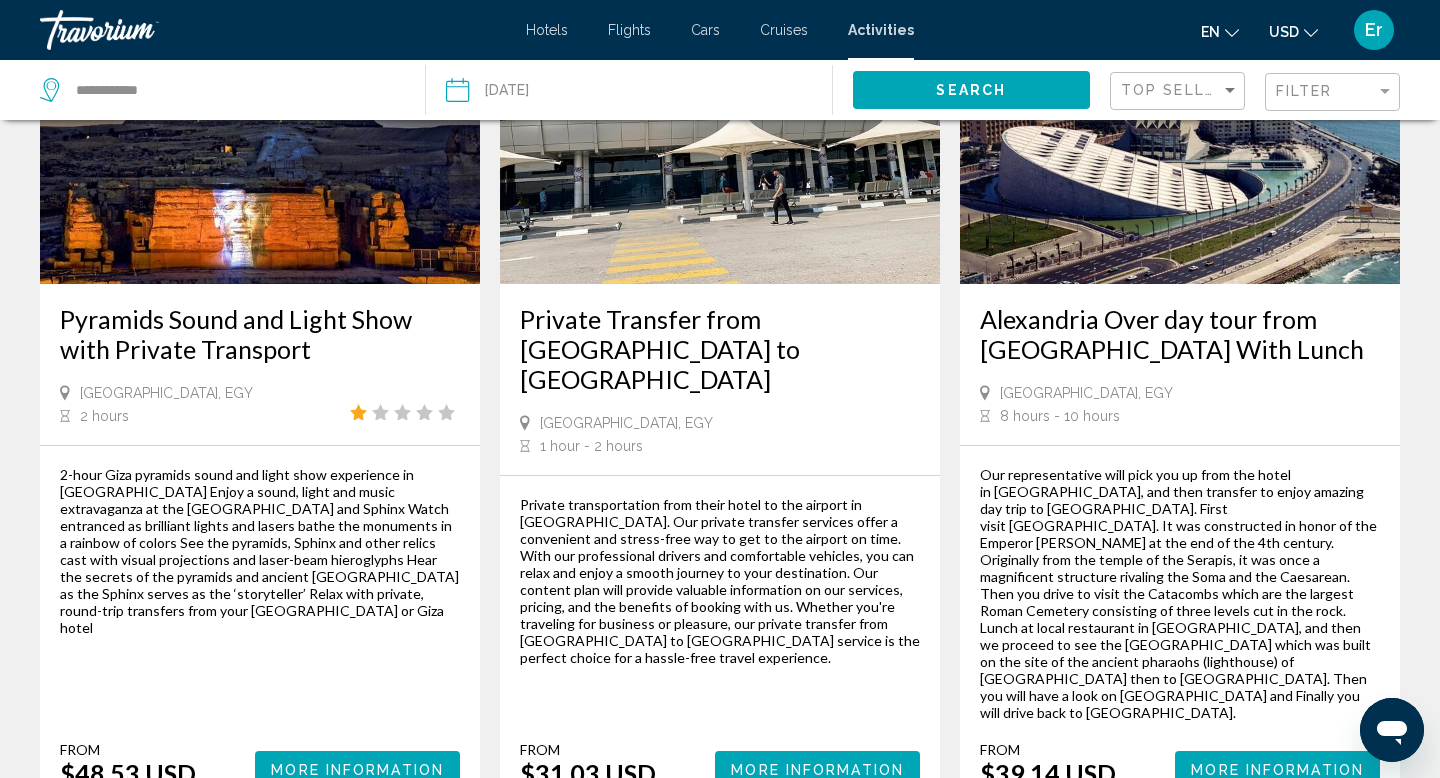 click on "page  5" at bounding box center [790, 868] 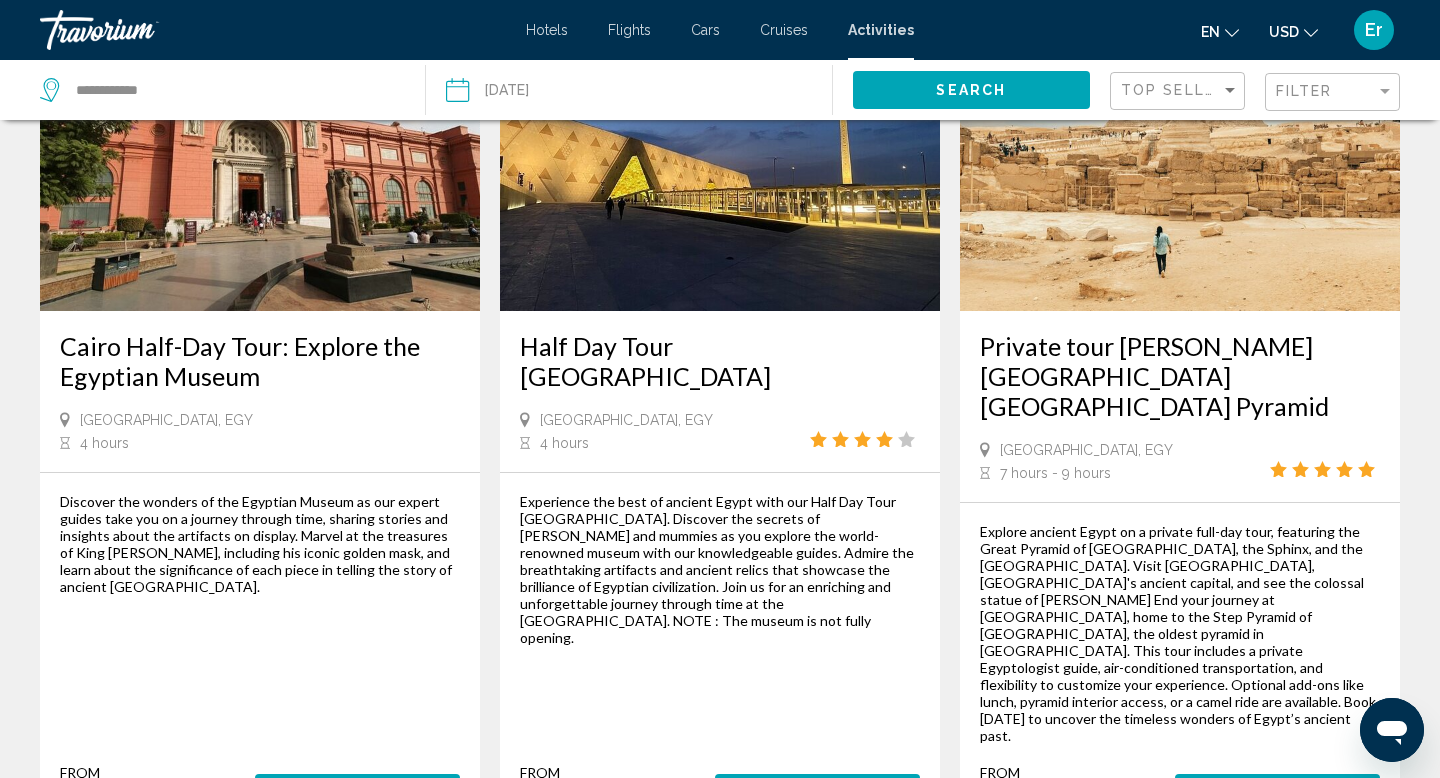 scroll, scrollTop: 0, scrollLeft: 0, axis: both 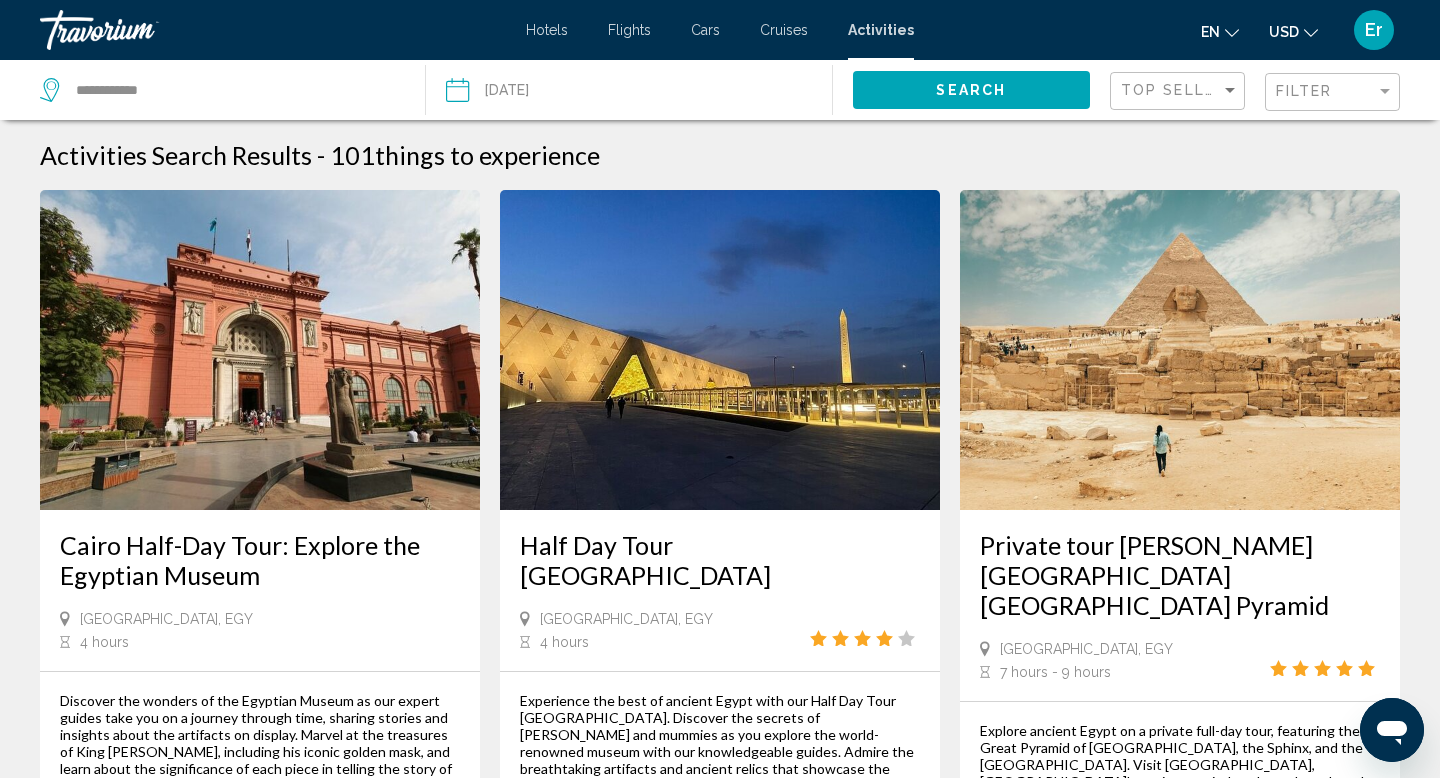 click at bounding box center [720, 350] 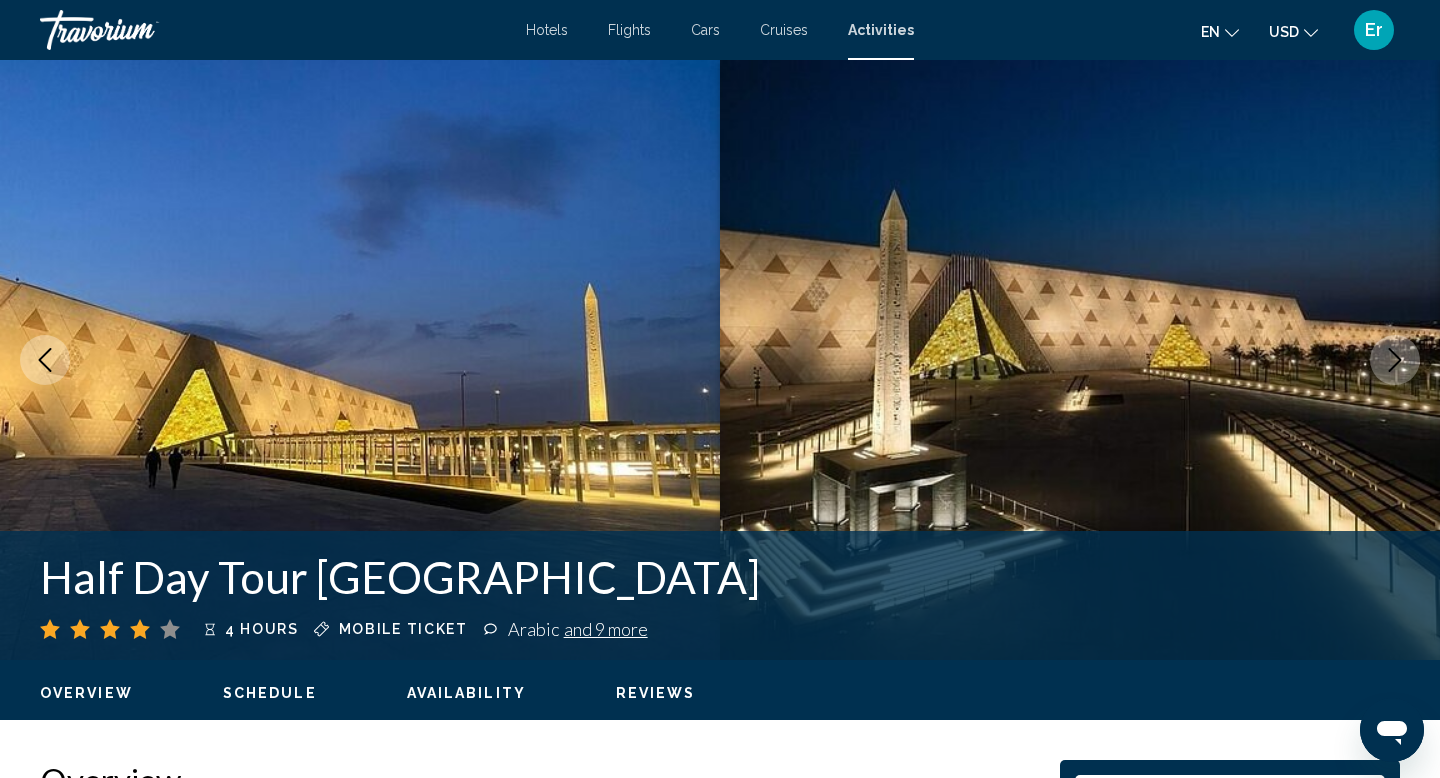 click 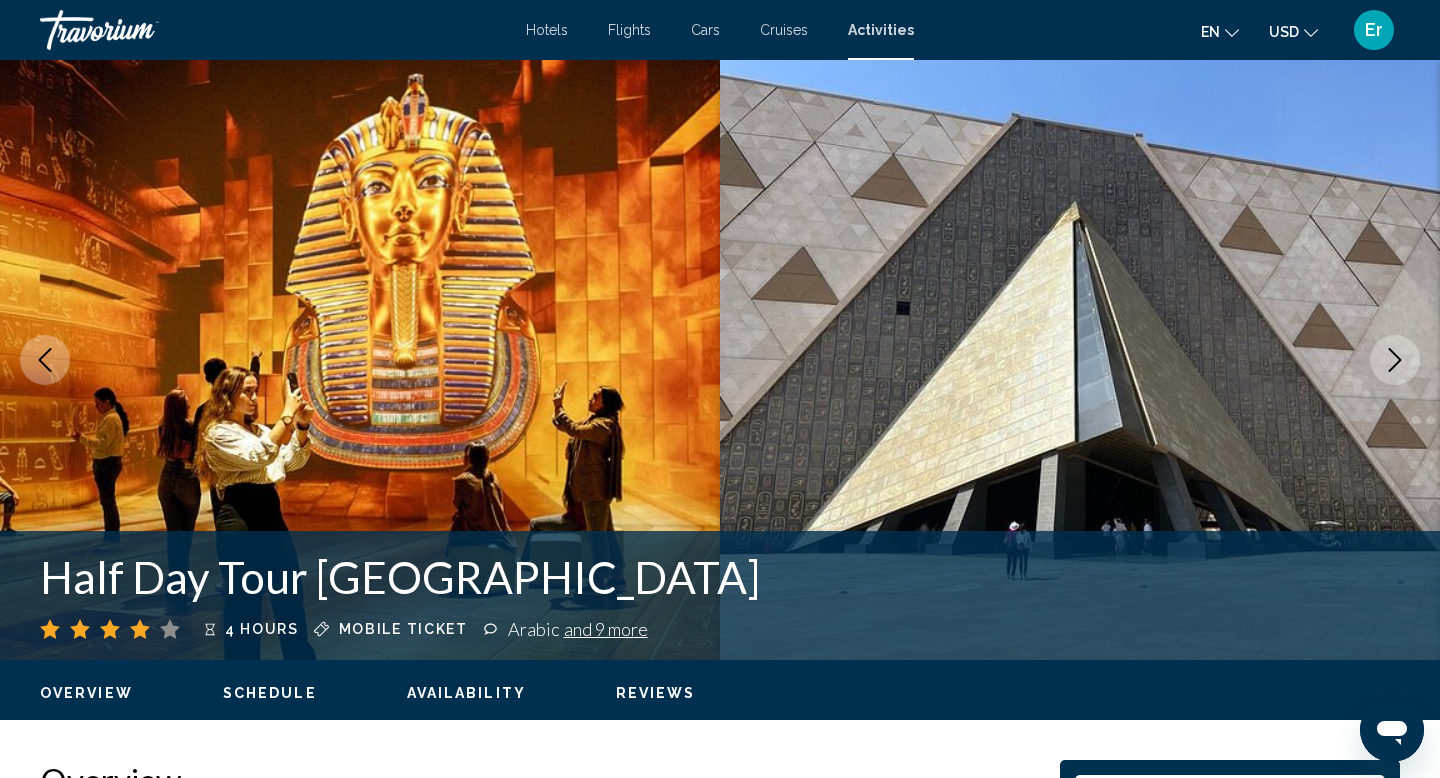 click 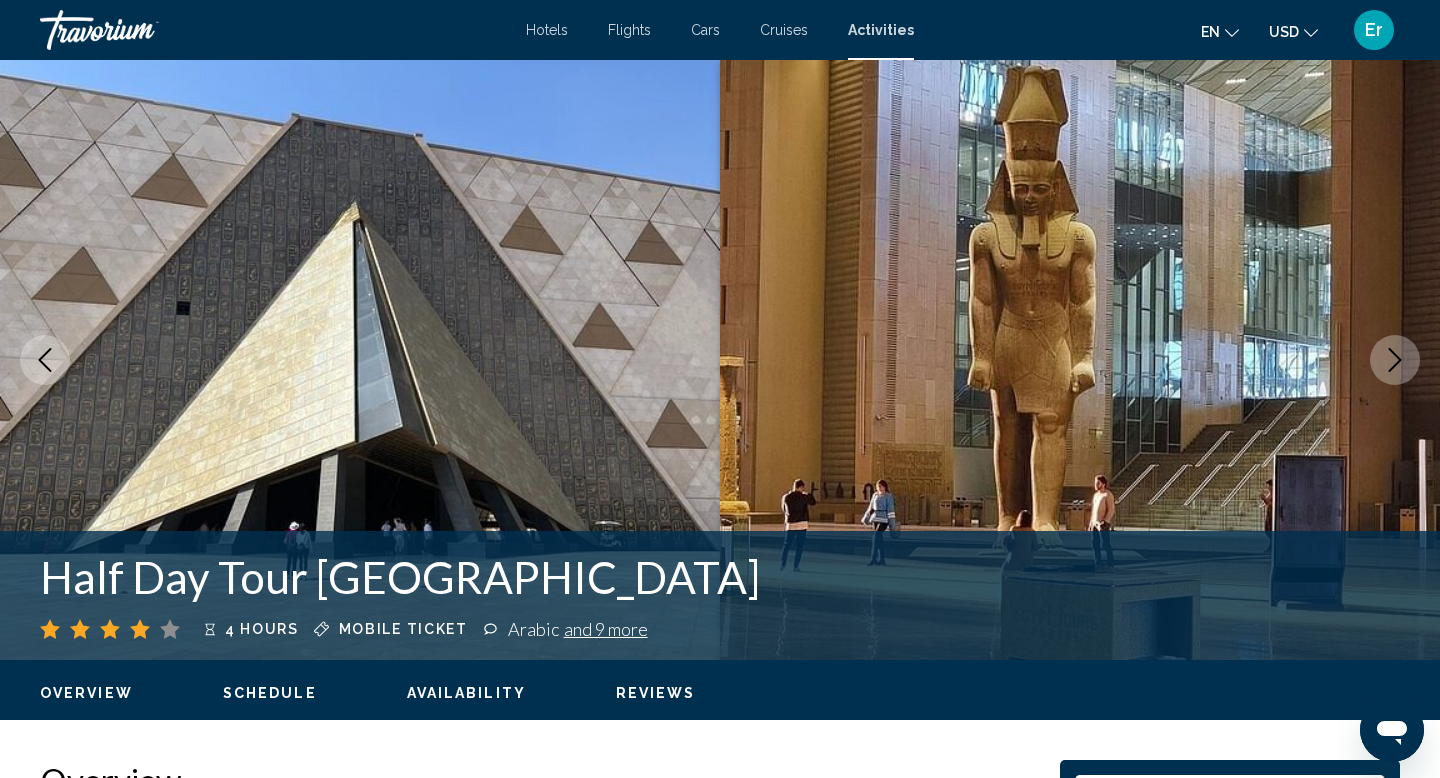 click 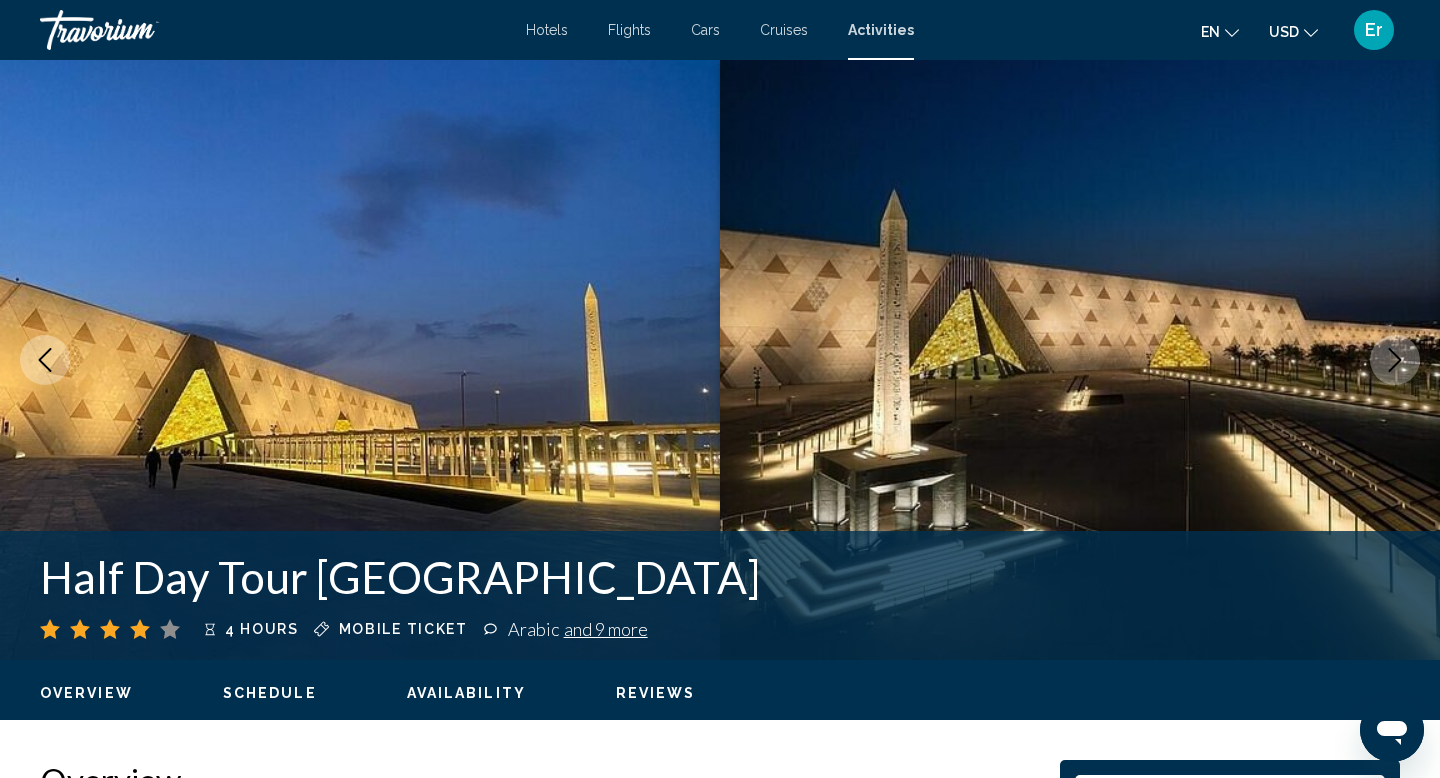 click 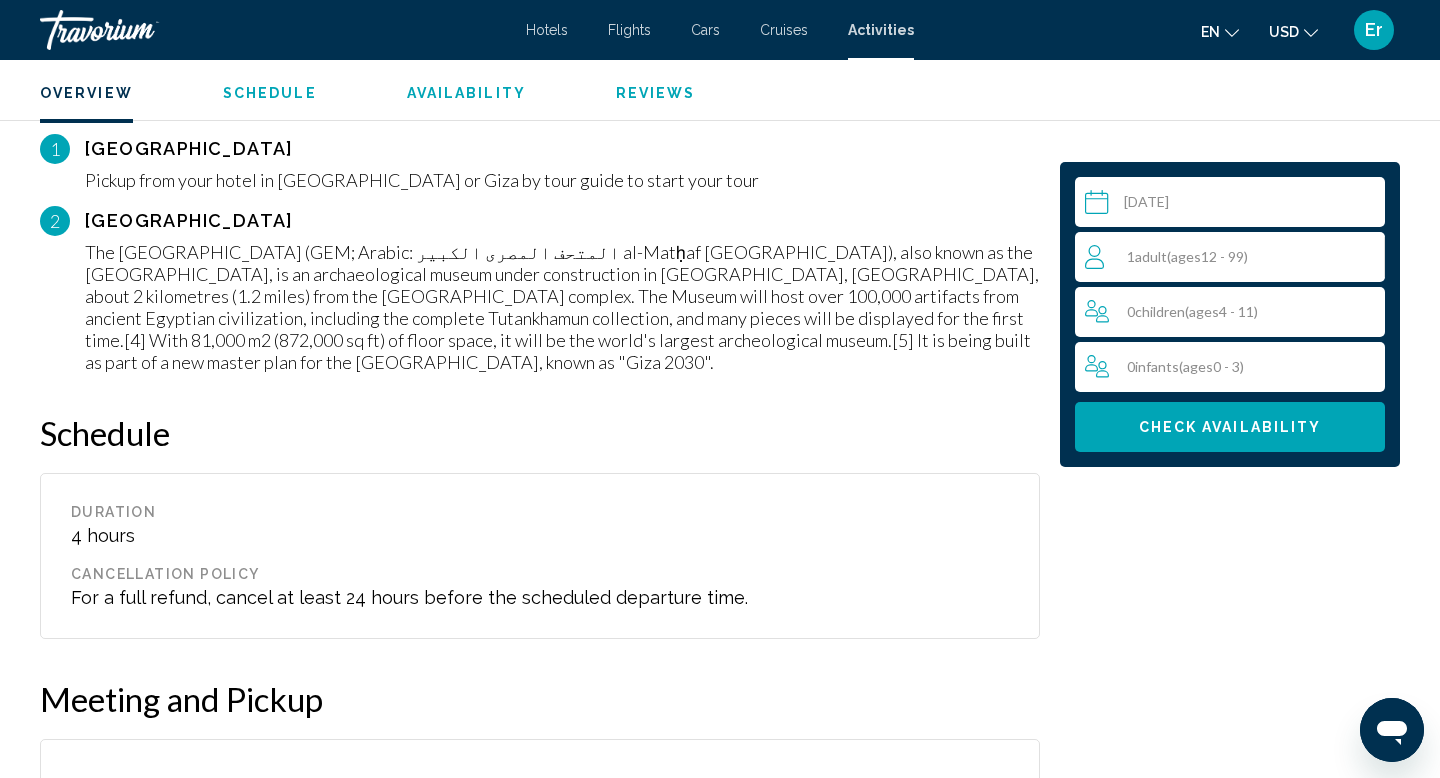 scroll, scrollTop: 1923, scrollLeft: 0, axis: vertical 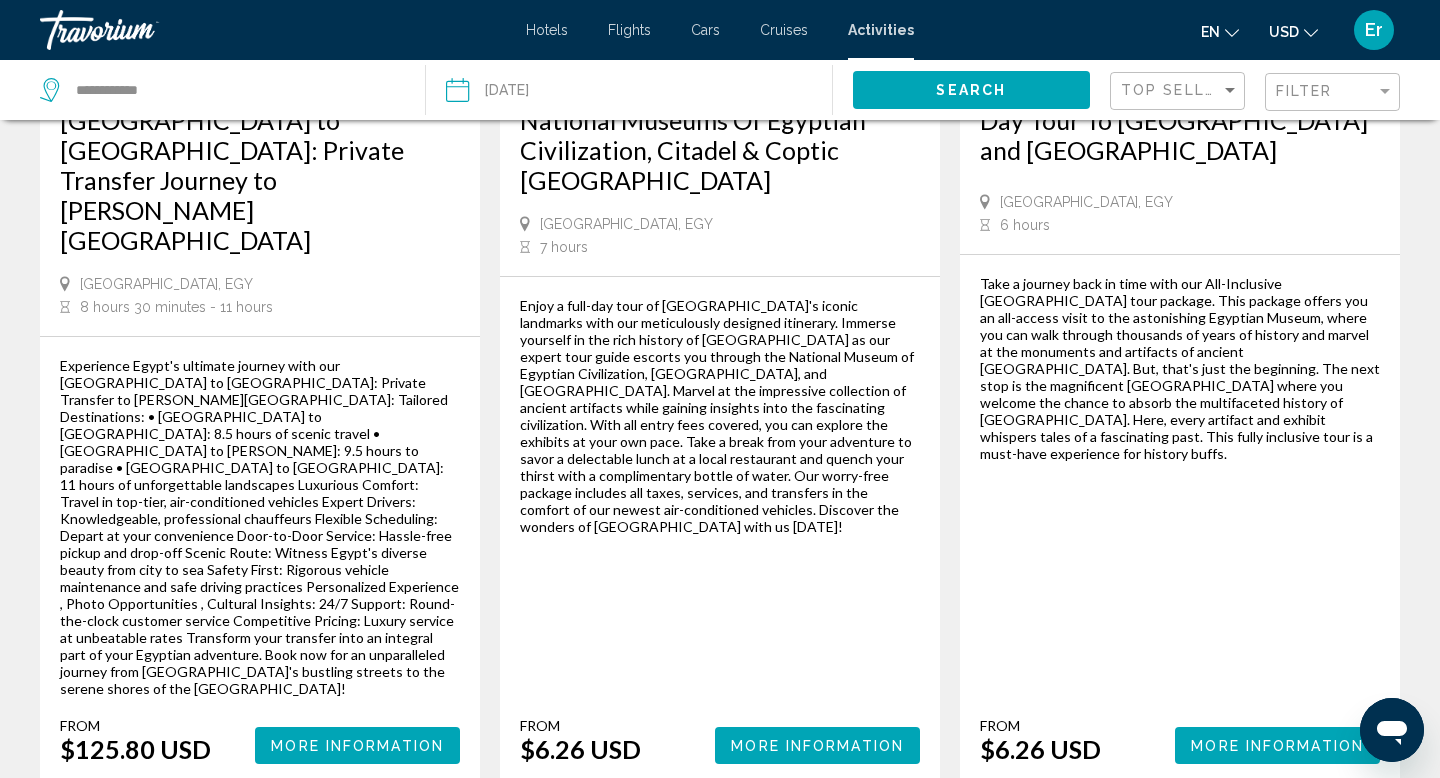 click on "6" at bounding box center (790, 844) 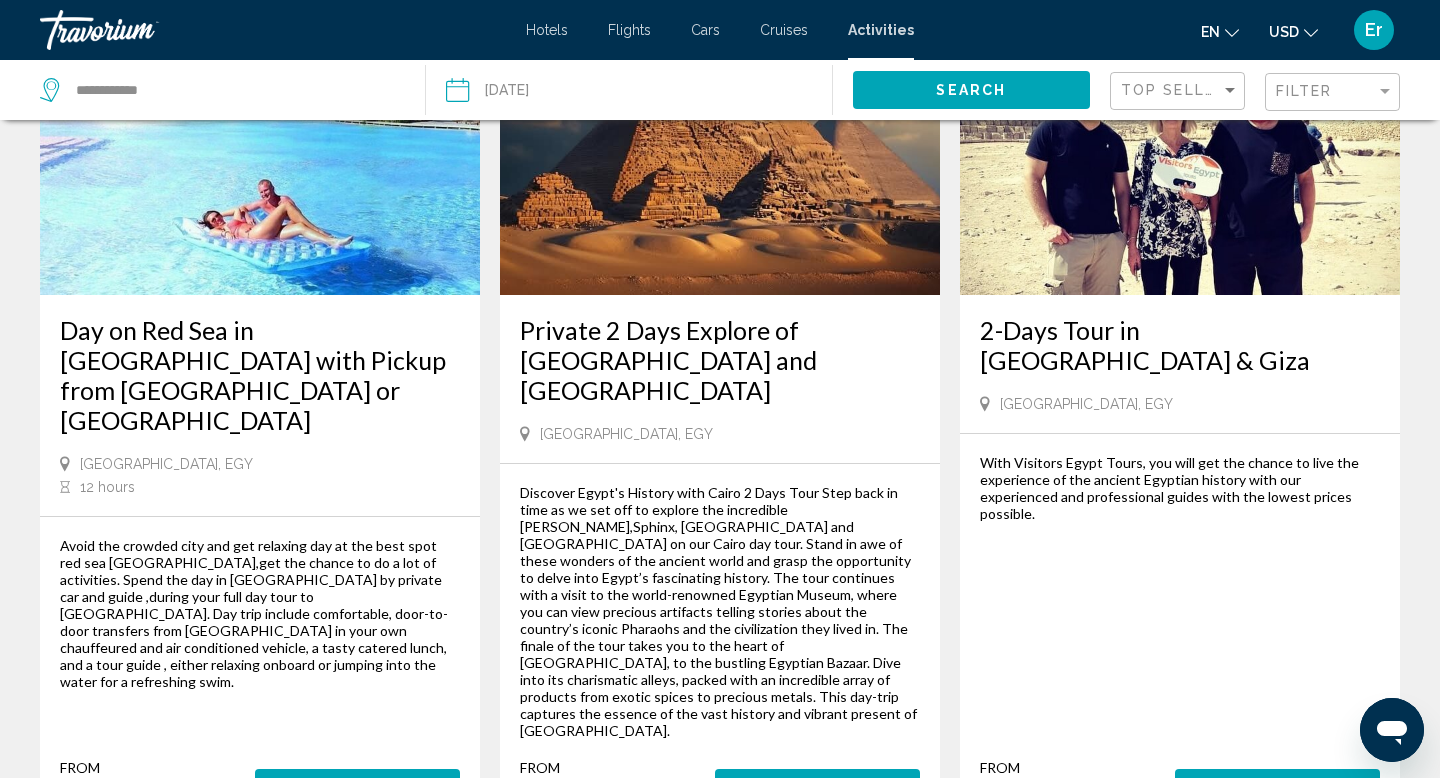 scroll, scrollTop: 227, scrollLeft: 0, axis: vertical 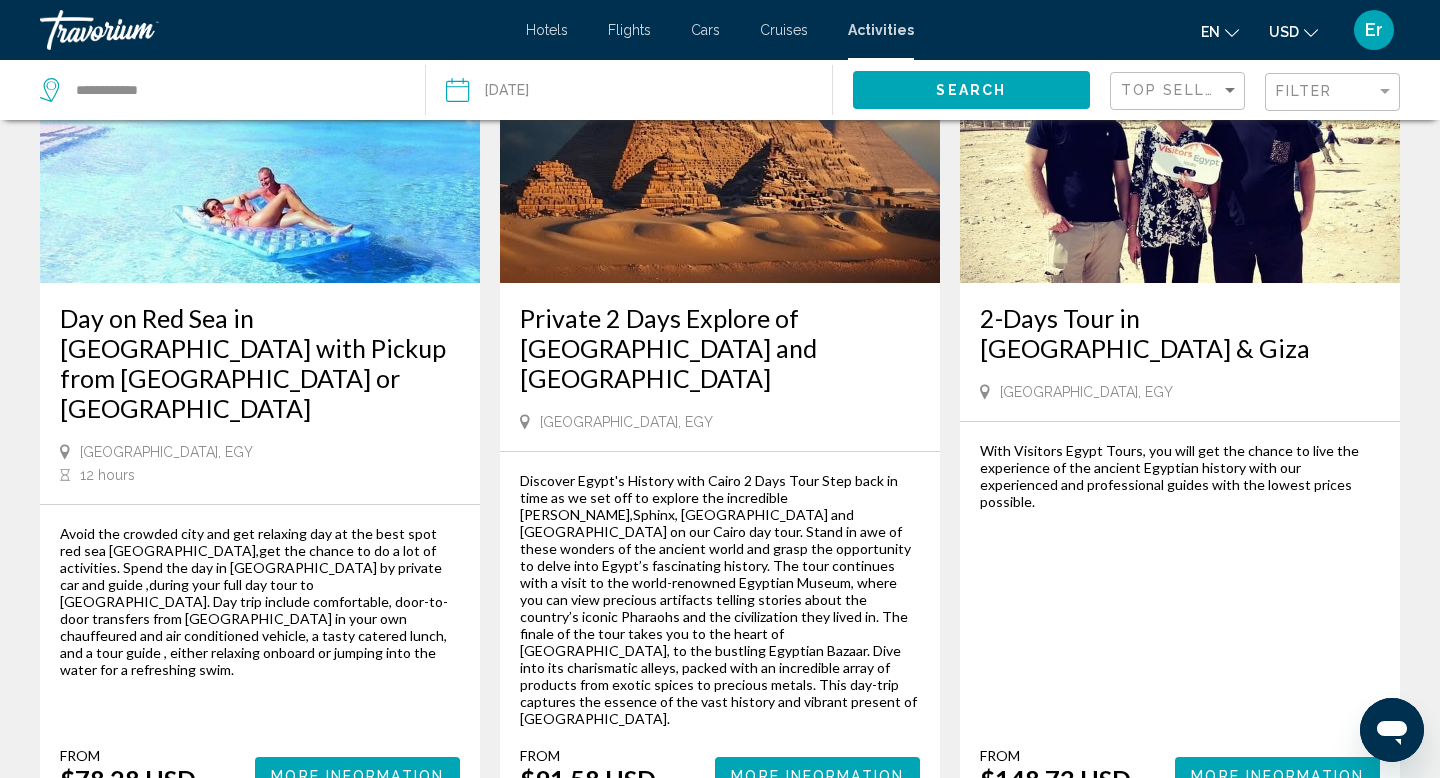 click on "Day on Red Sea in [GEOGRAPHIC_DATA] with Pickup from [GEOGRAPHIC_DATA] or [GEOGRAPHIC_DATA]" at bounding box center [260, 363] 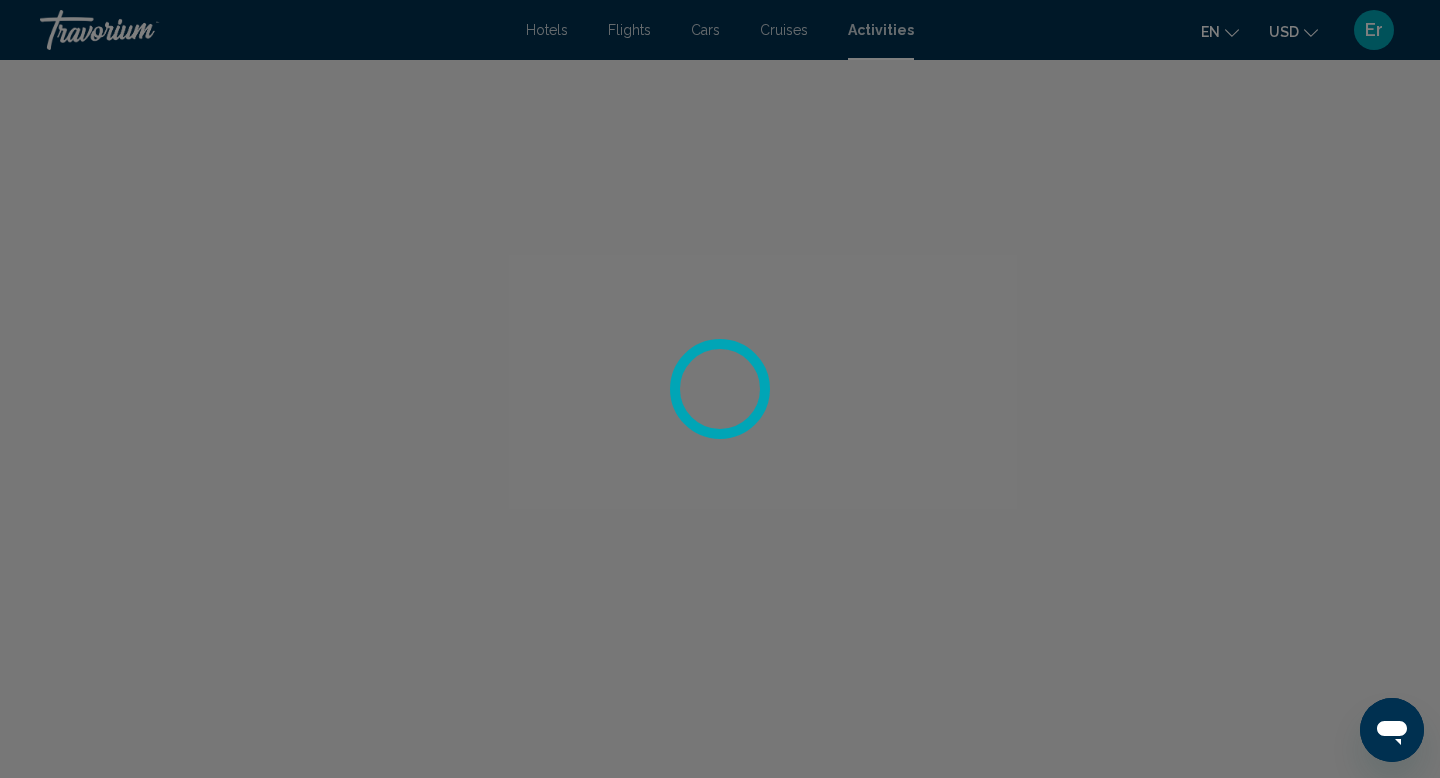 scroll, scrollTop: 0, scrollLeft: 0, axis: both 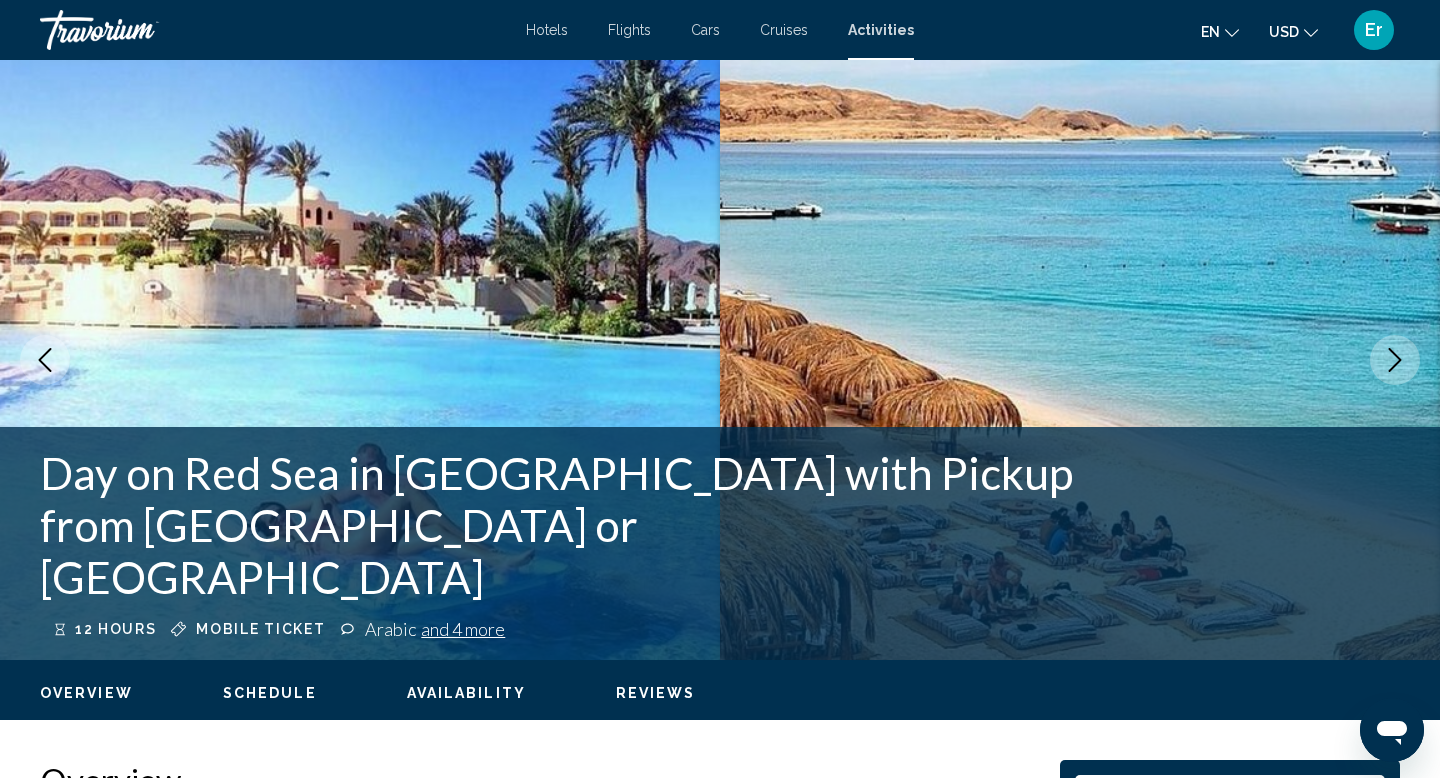 click 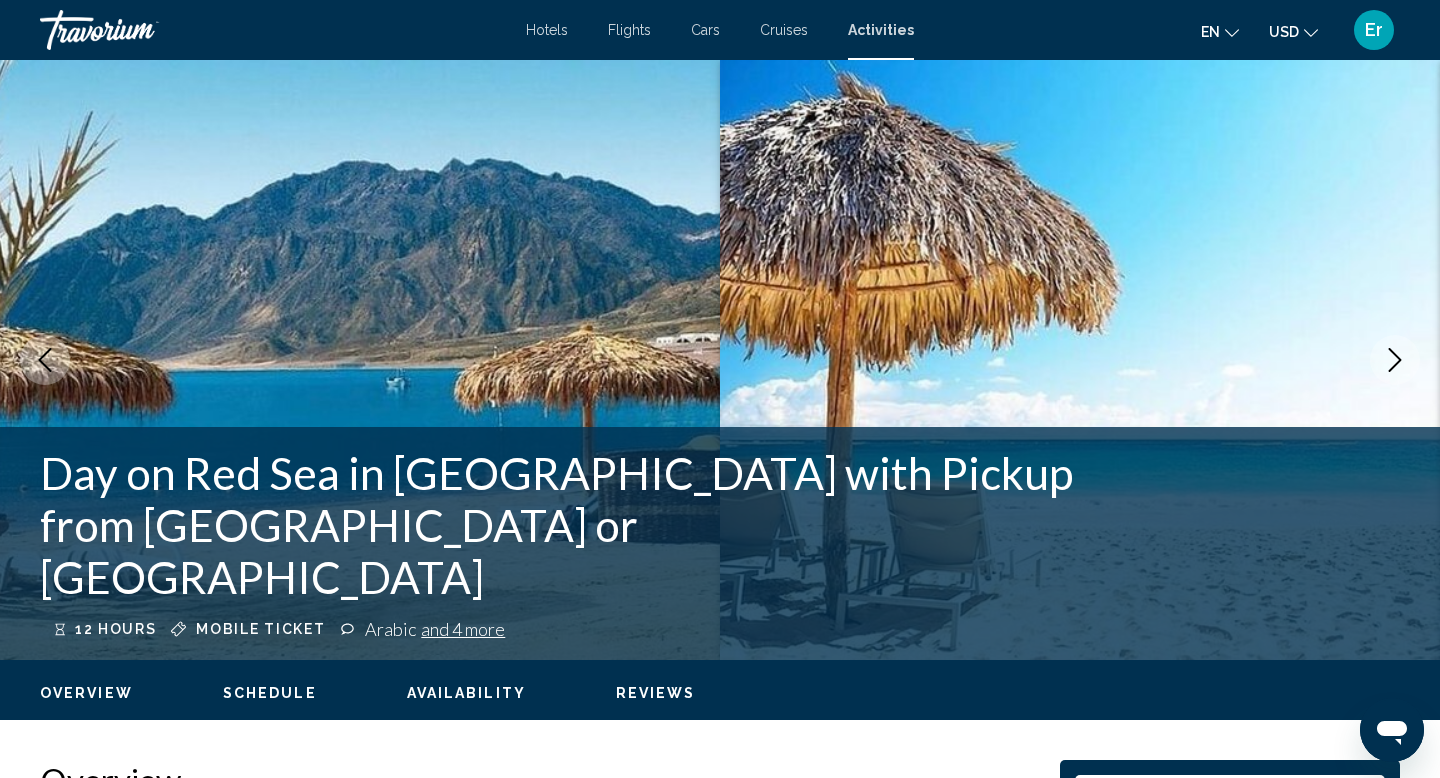 click 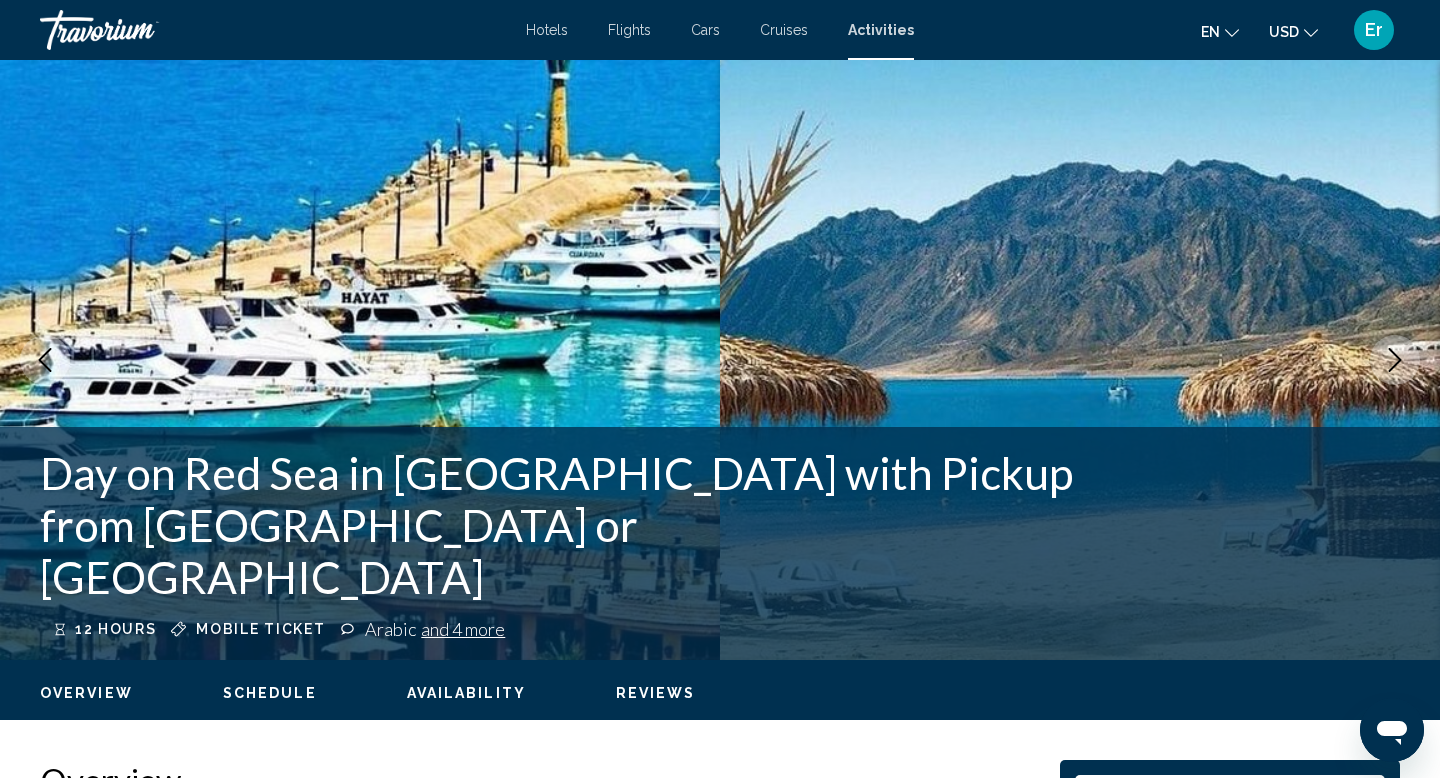 click 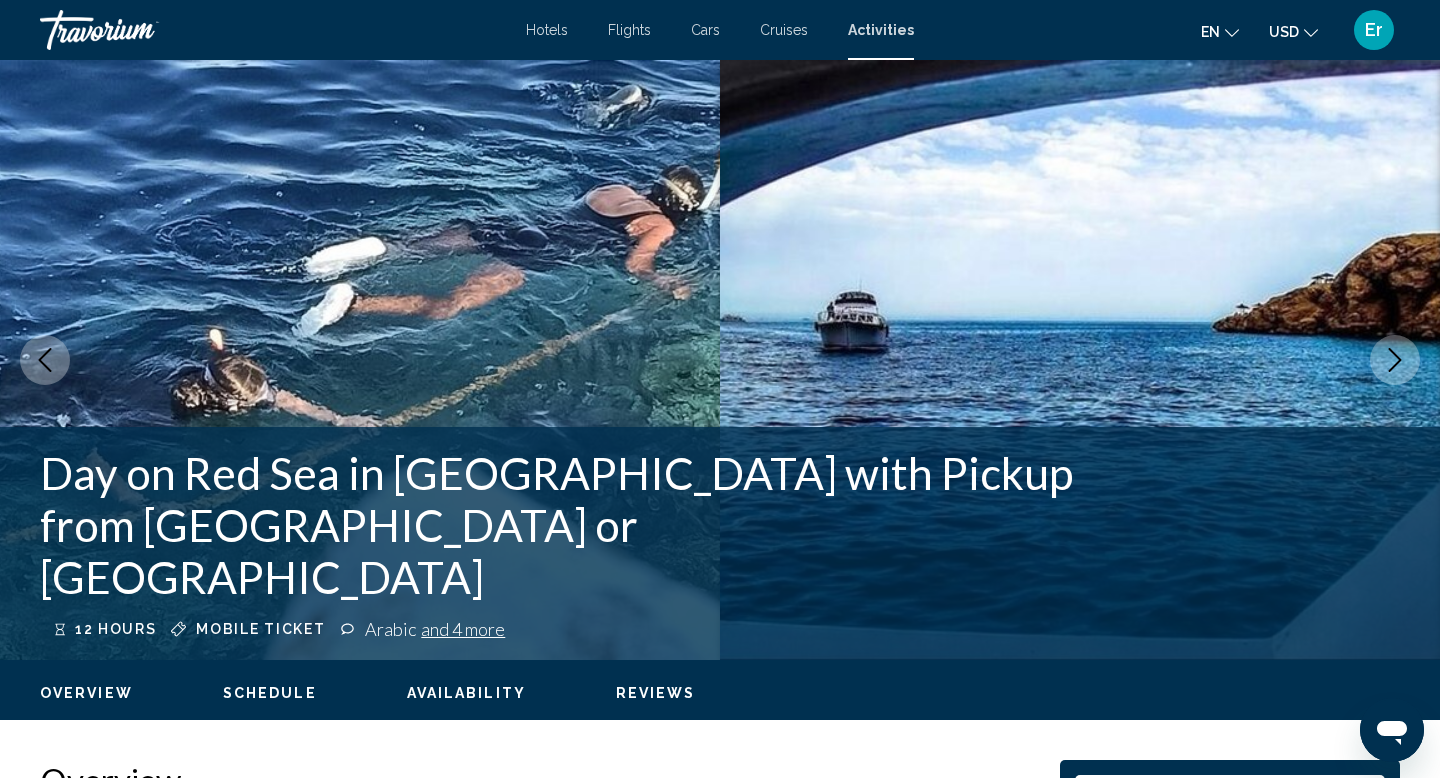 click 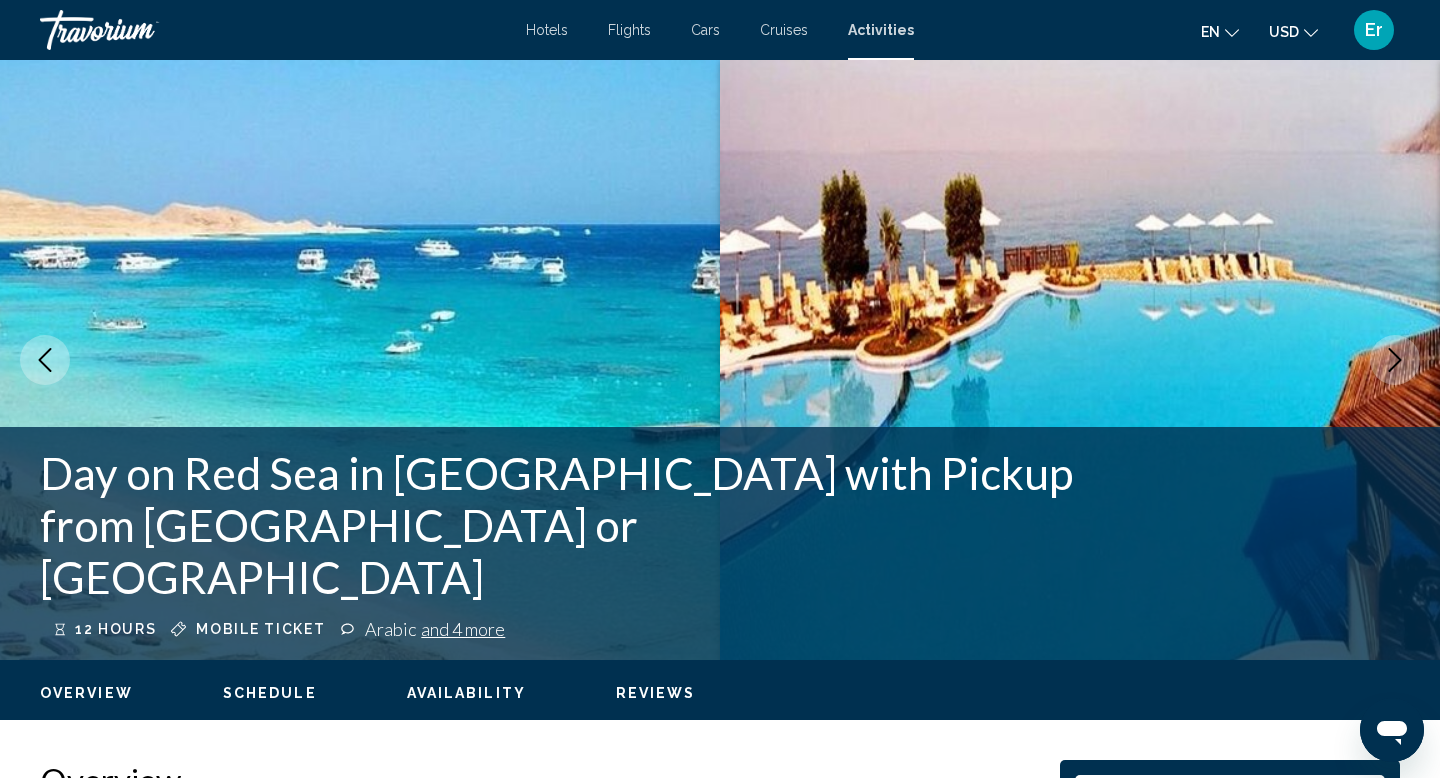 click 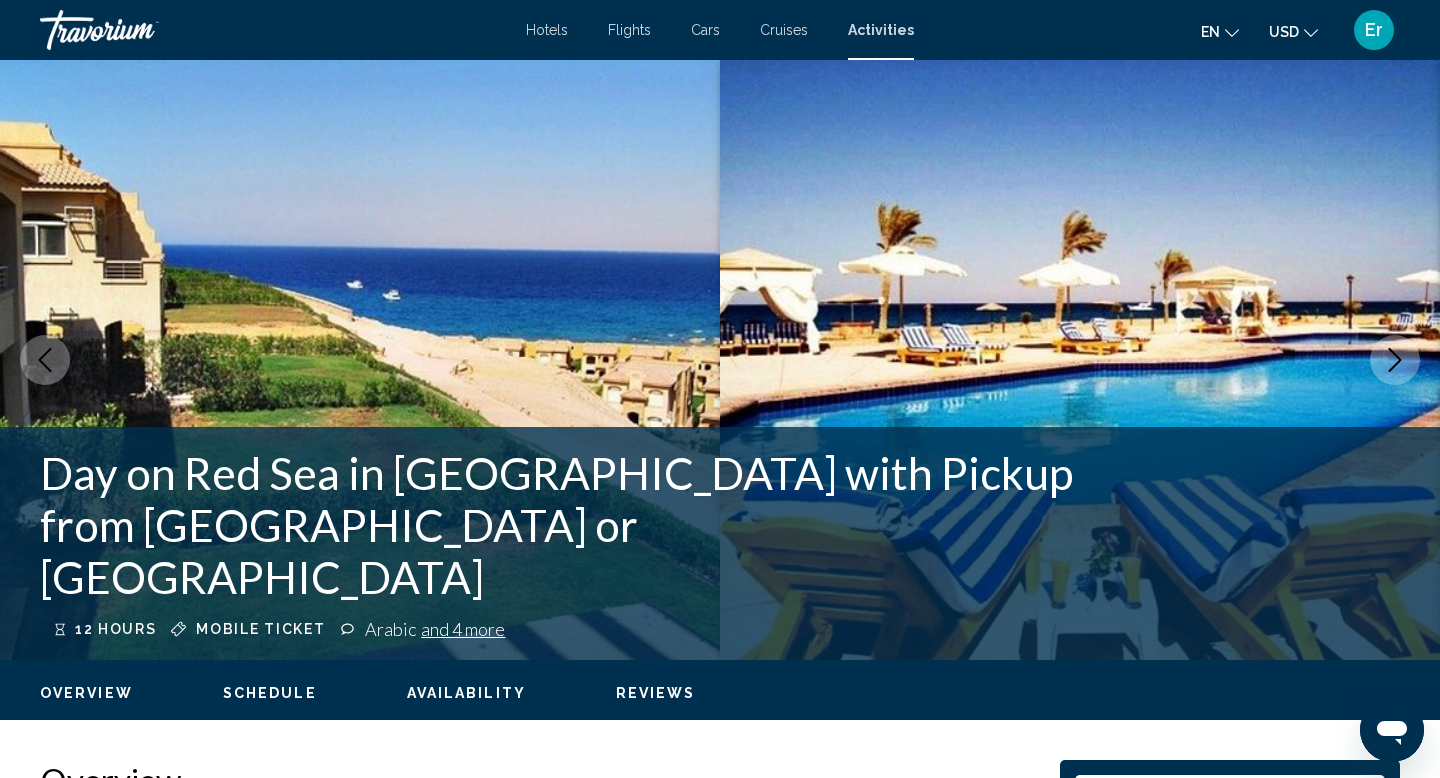 click 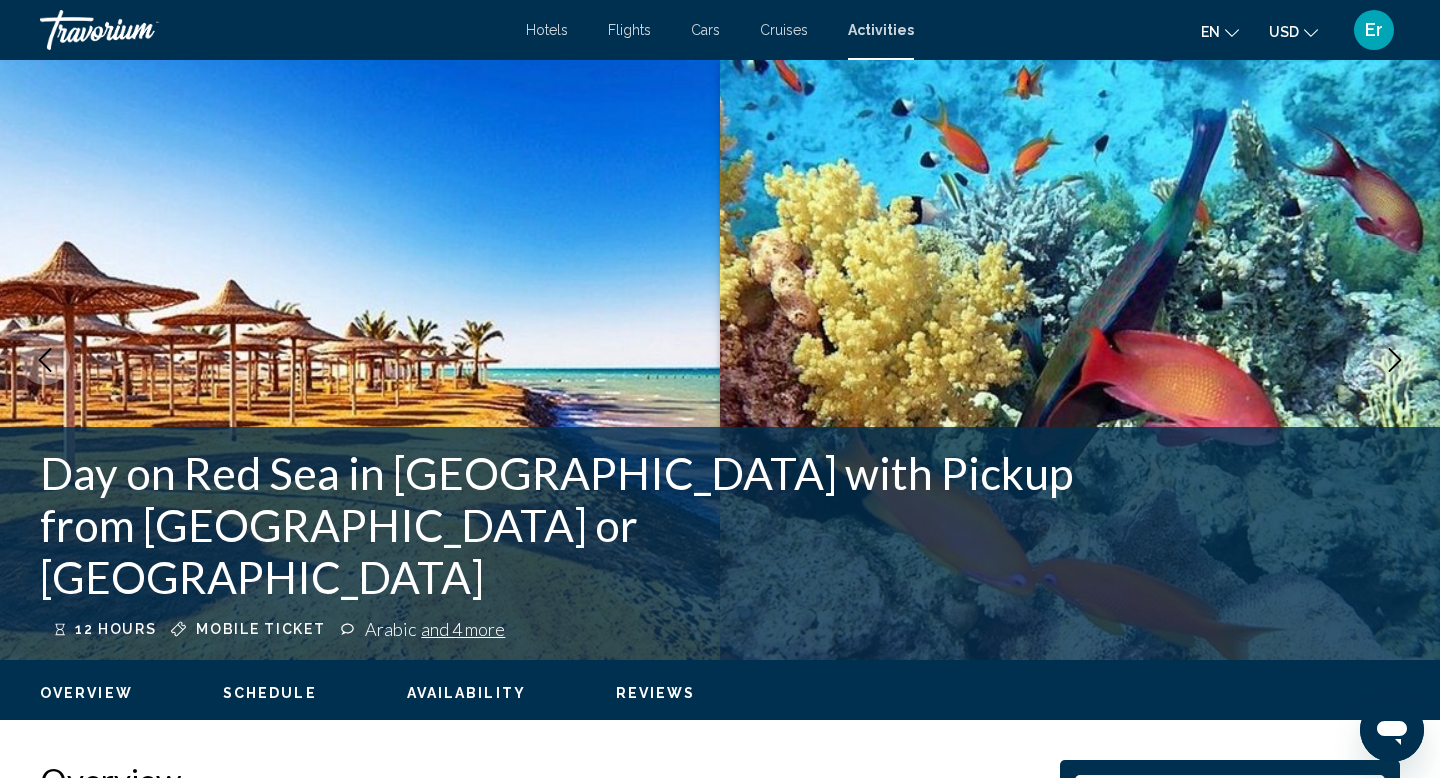 click 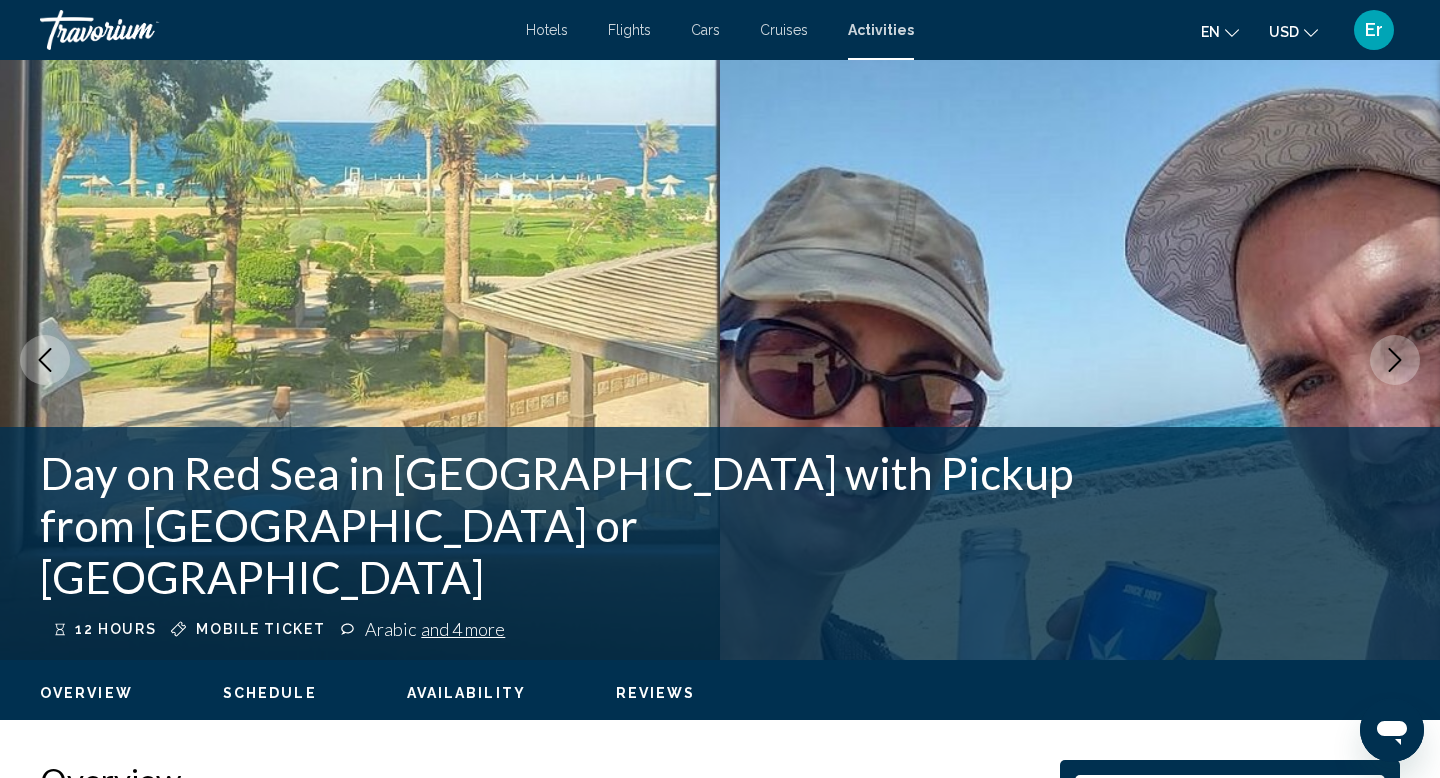 click 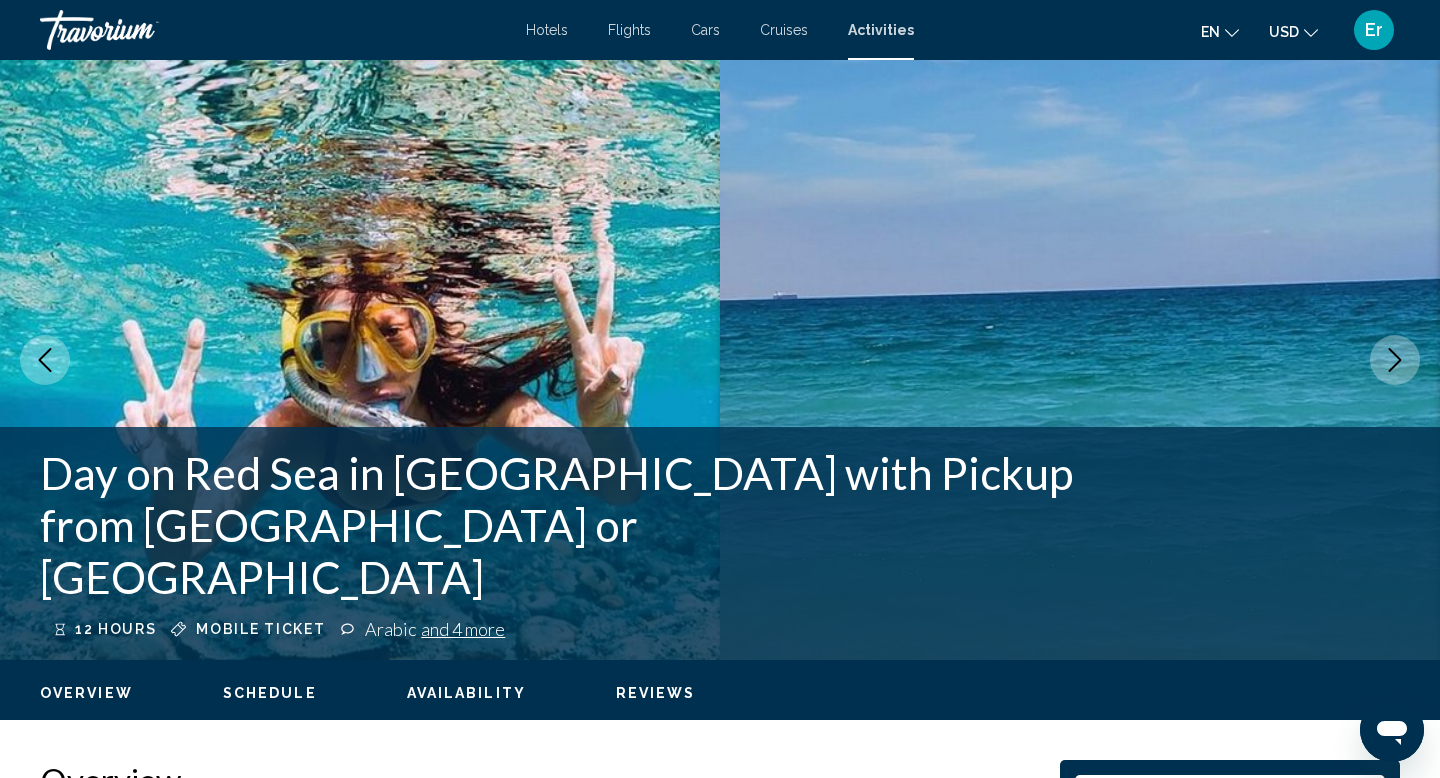 click 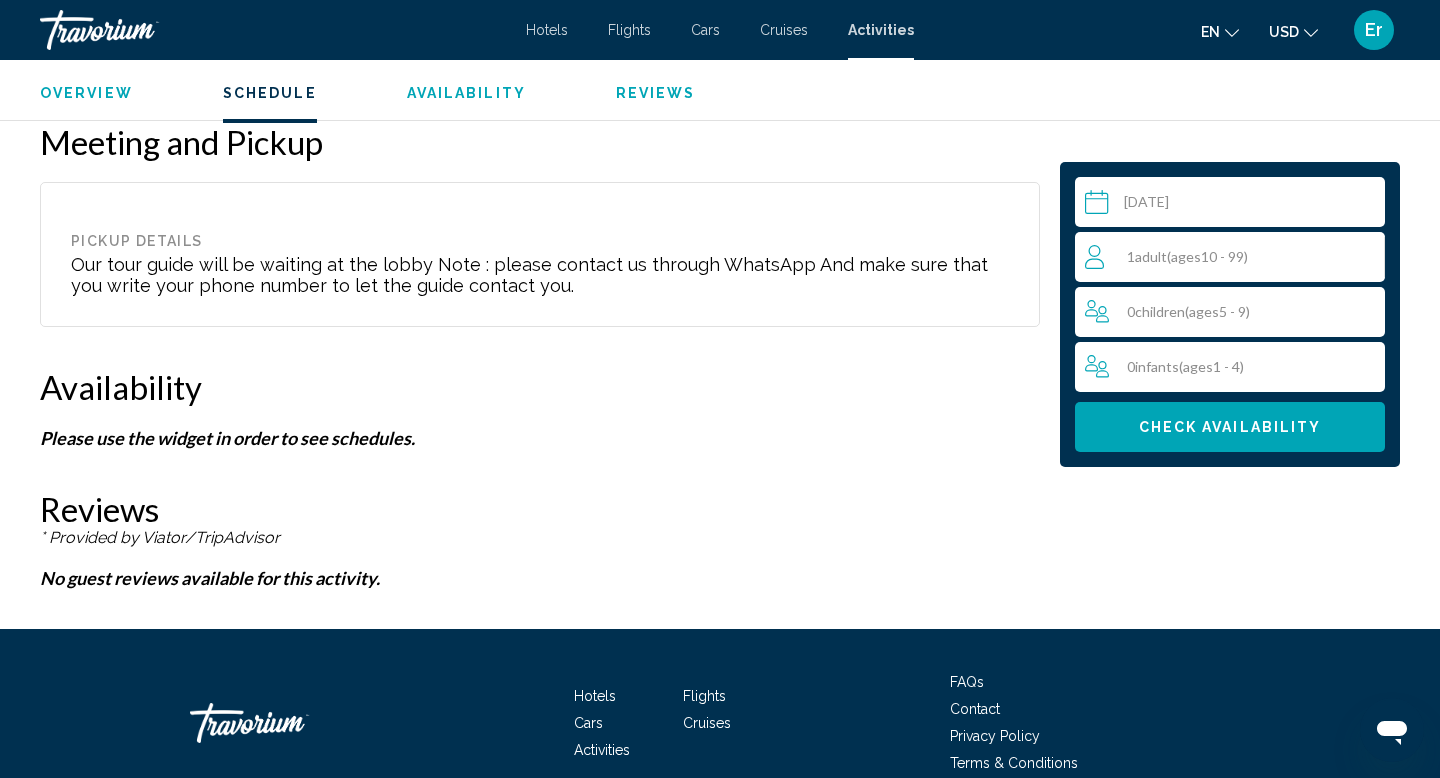 scroll, scrollTop: 1815, scrollLeft: 0, axis: vertical 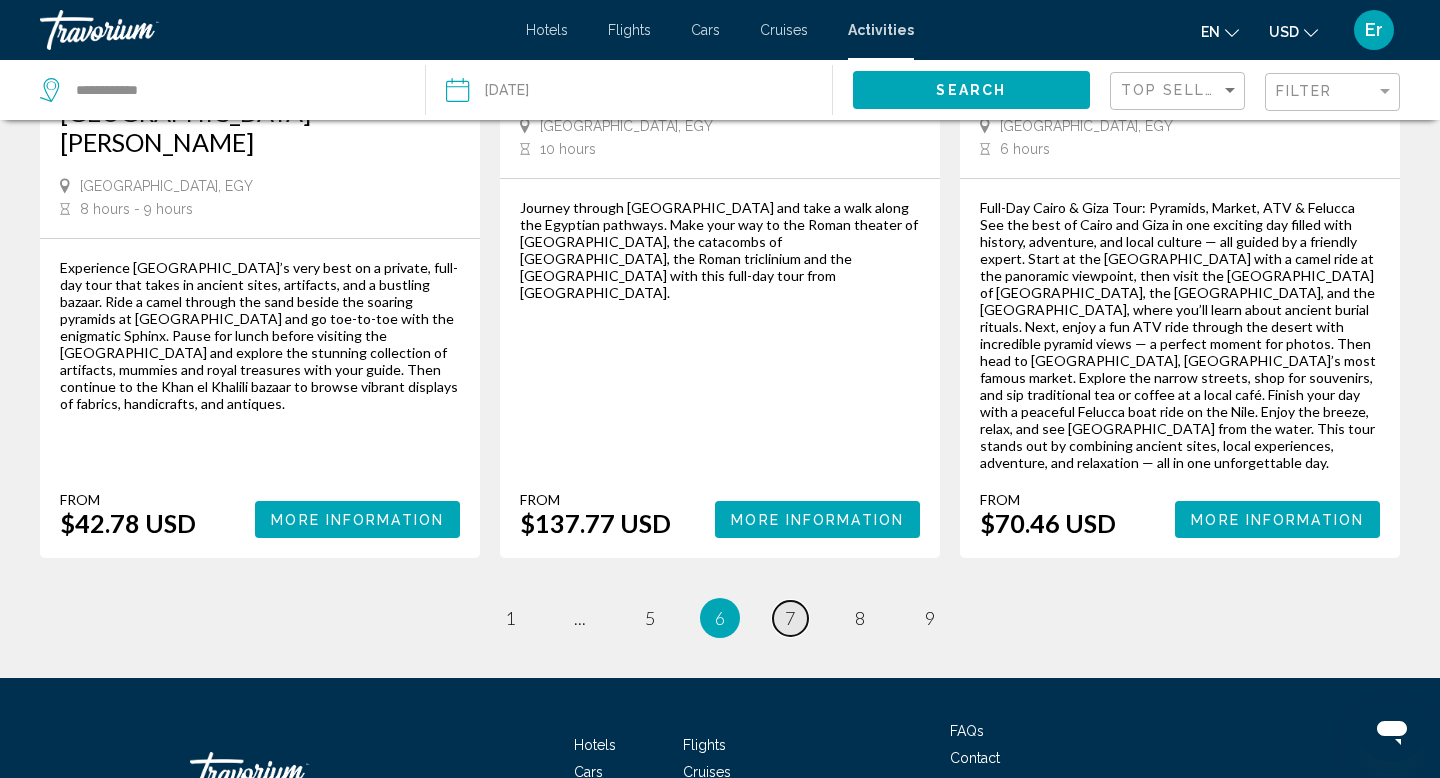 click on "7" at bounding box center (790, 618) 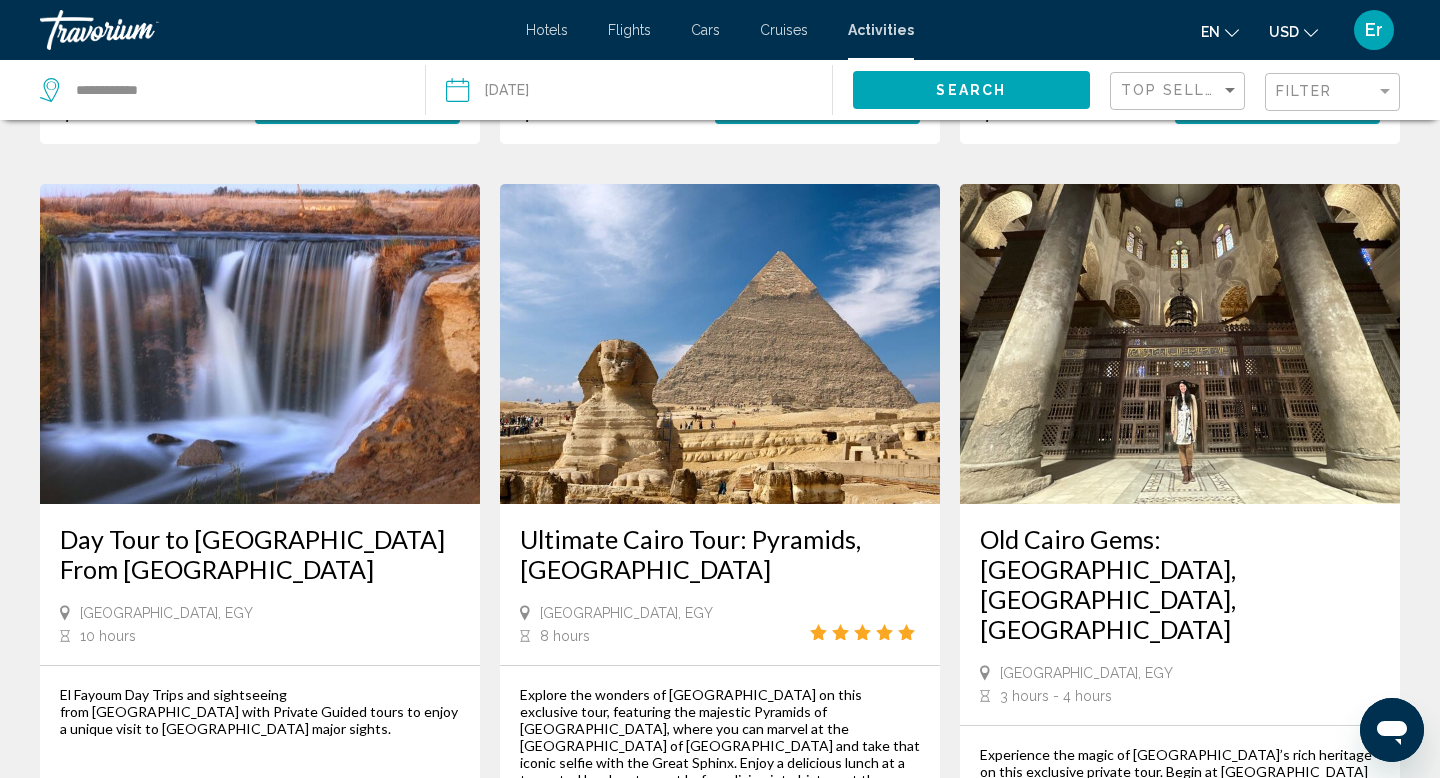 scroll, scrollTop: 1742, scrollLeft: 0, axis: vertical 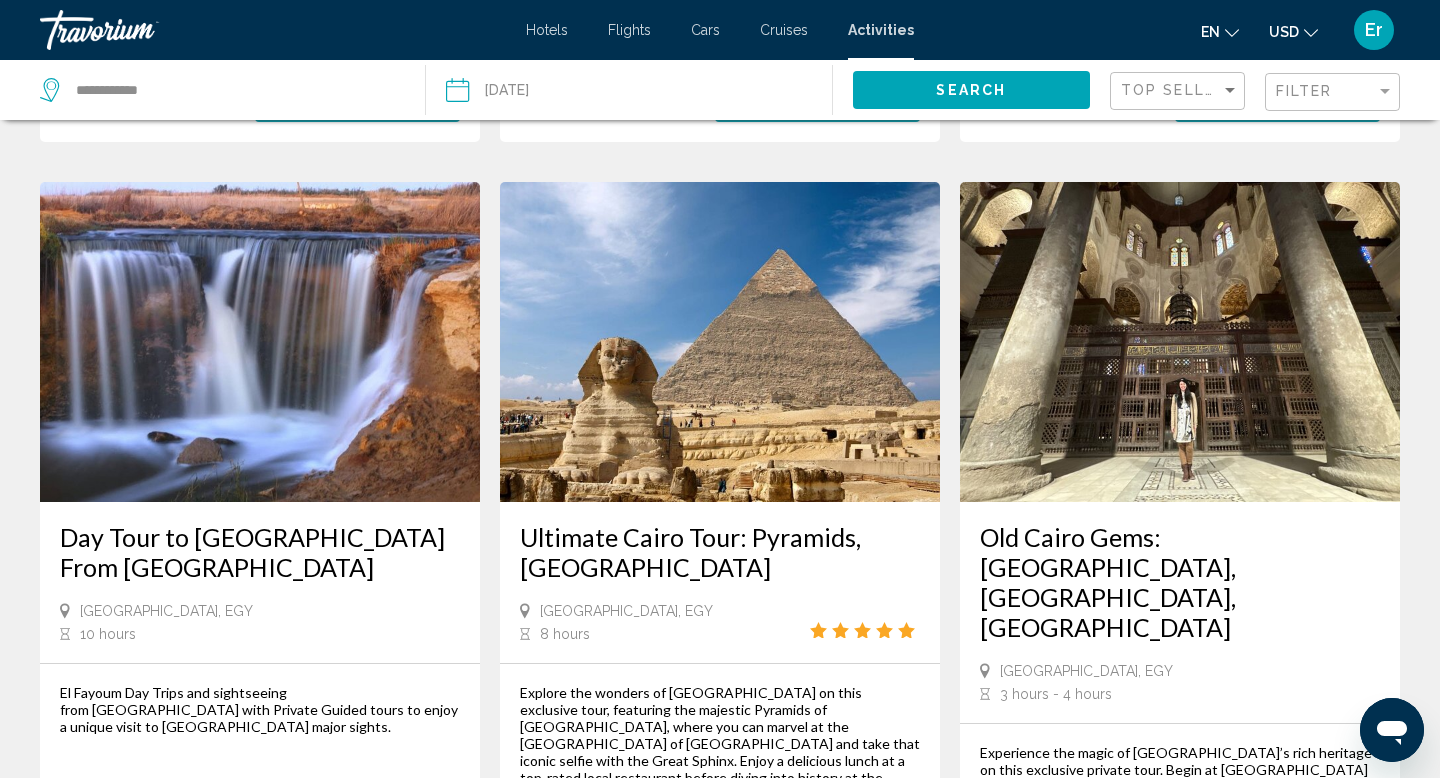 click on "Day Tour to [GEOGRAPHIC_DATA] From [GEOGRAPHIC_DATA]" at bounding box center [260, 552] 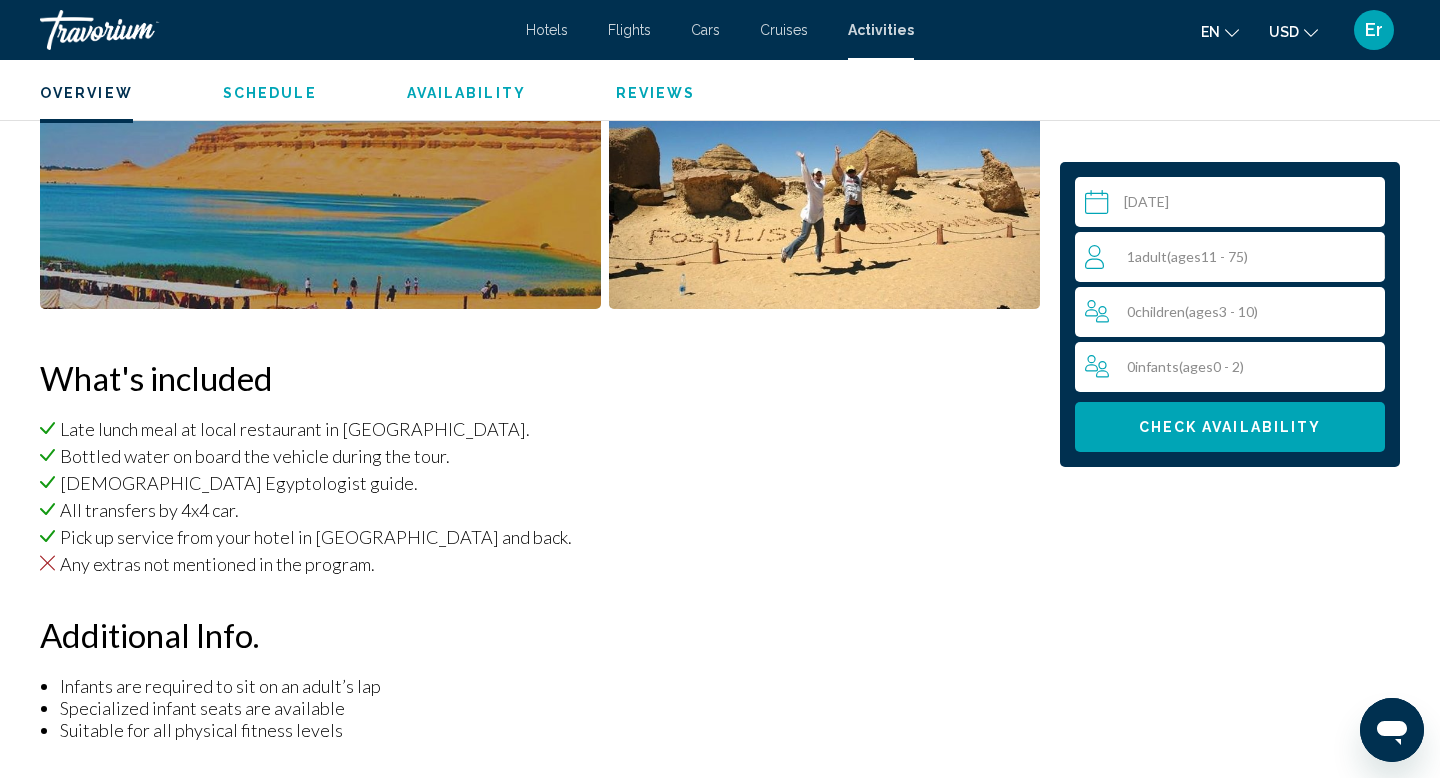 scroll, scrollTop: 1099, scrollLeft: 0, axis: vertical 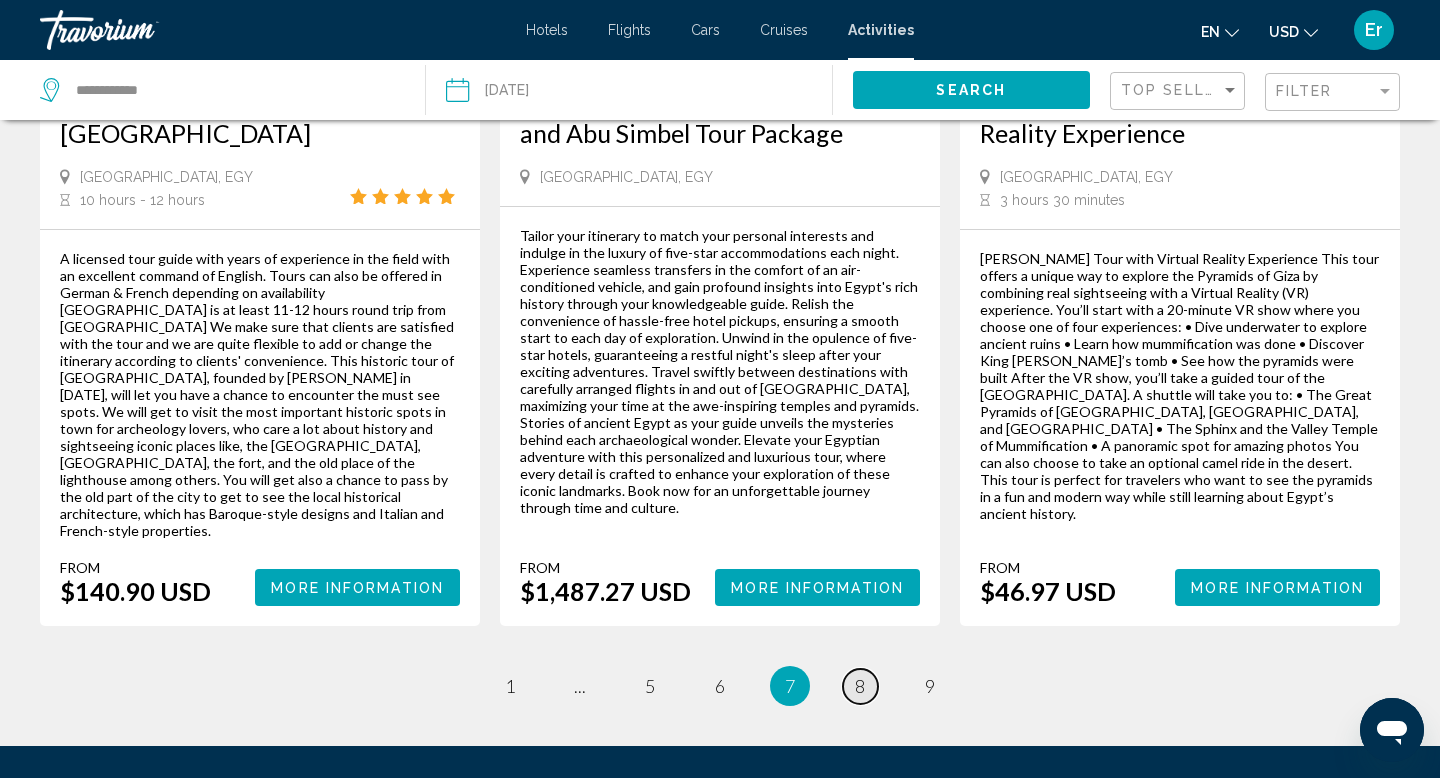 click on "page  8" at bounding box center (860, 686) 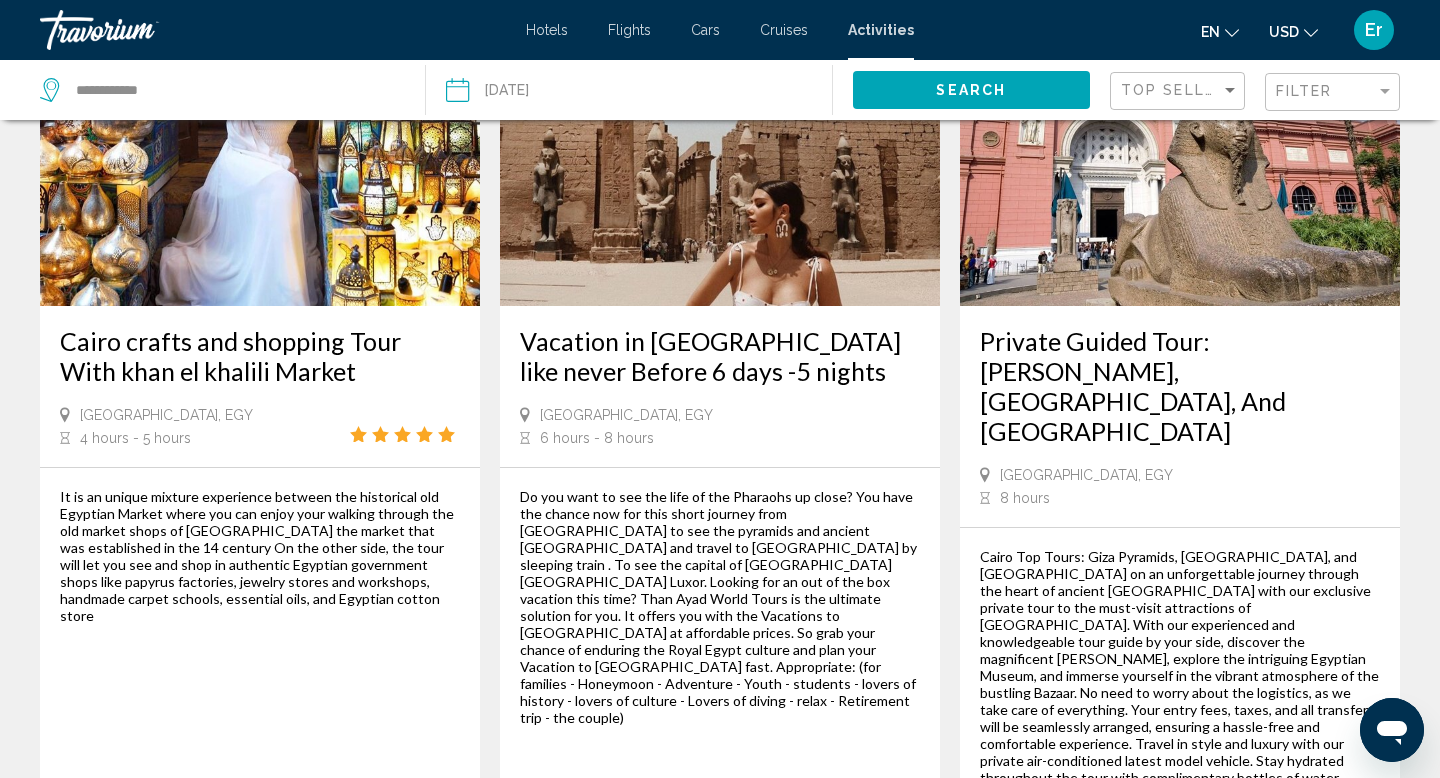 scroll, scrollTop: 2705, scrollLeft: 0, axis: vertical 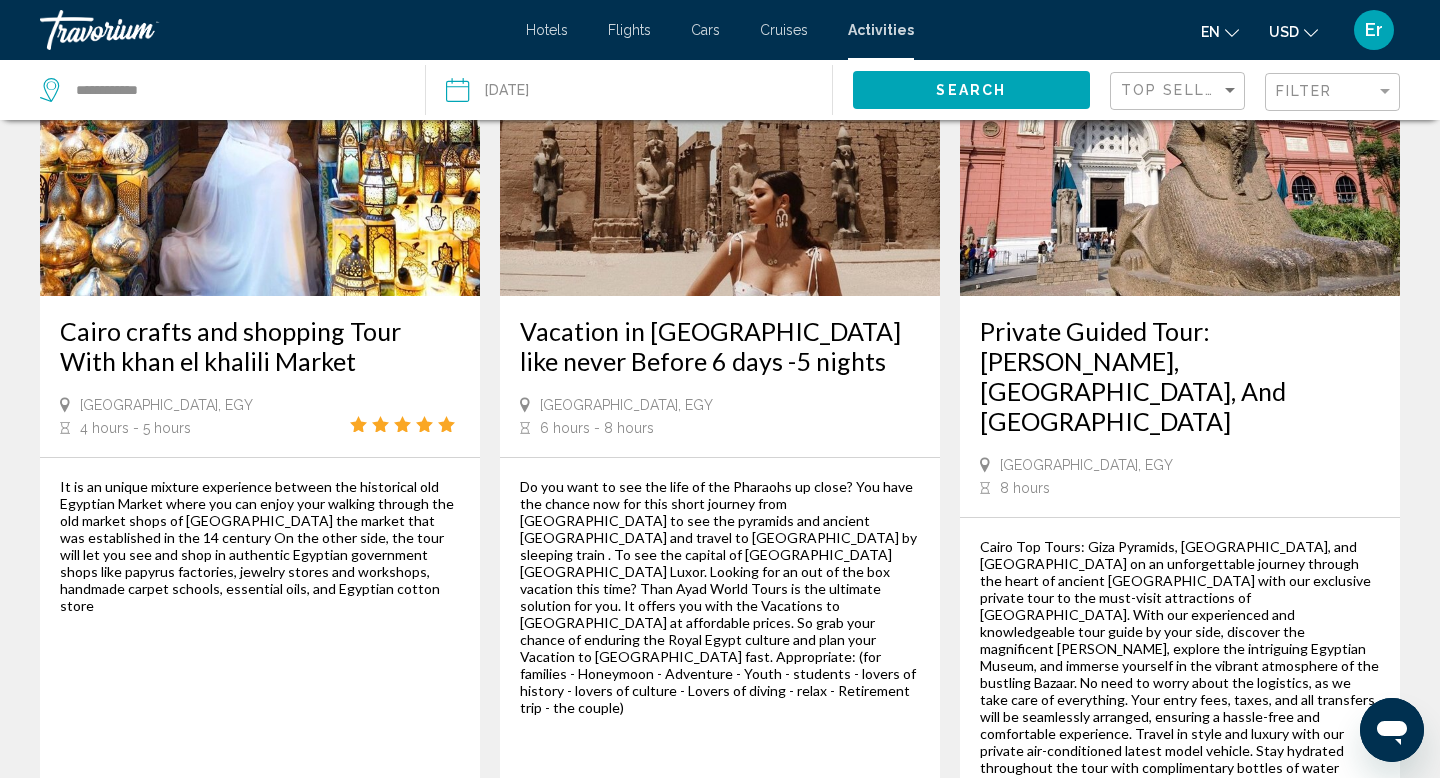 click on "page  9" at bounding box center (930, 940) 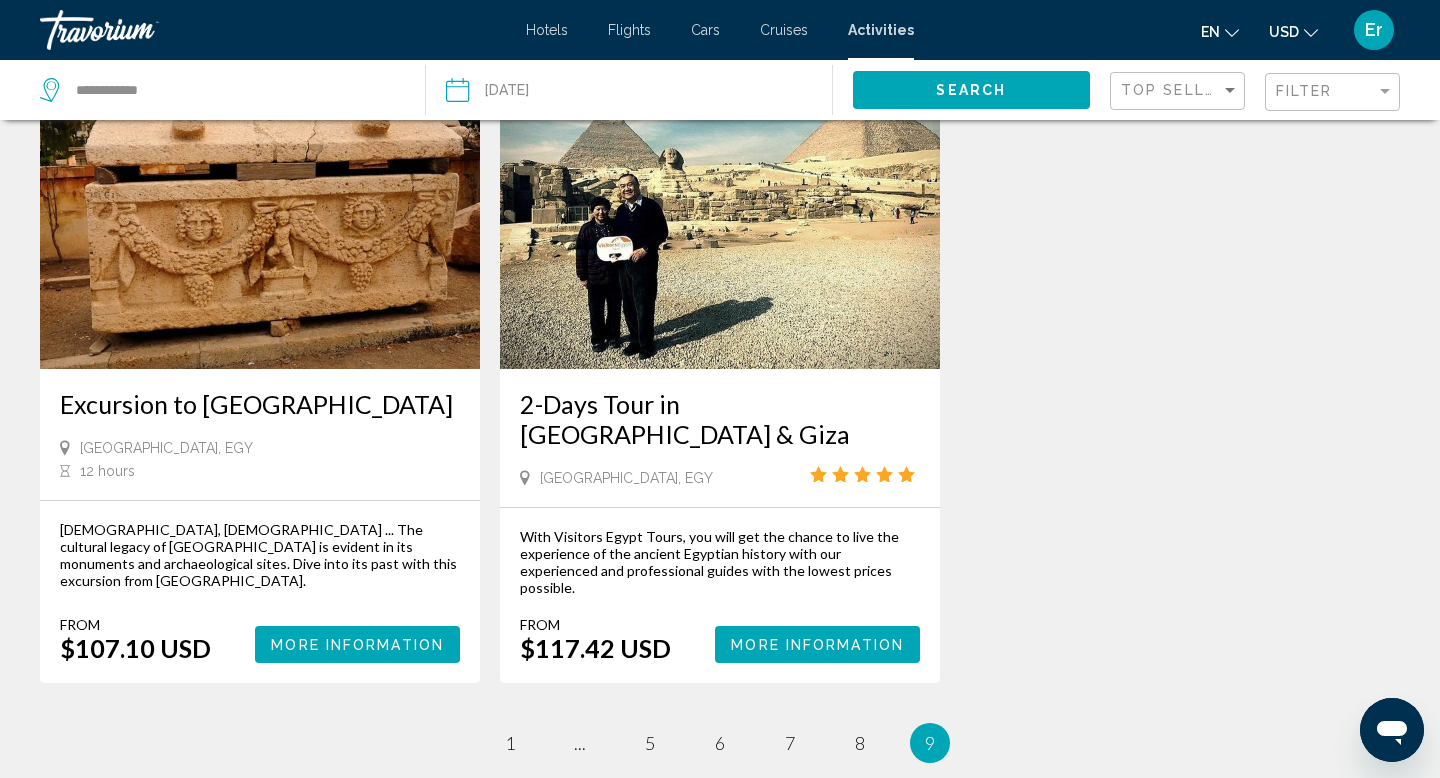 scroll, scrollTop: 1051, scrollLeft: 0, axis: vertical 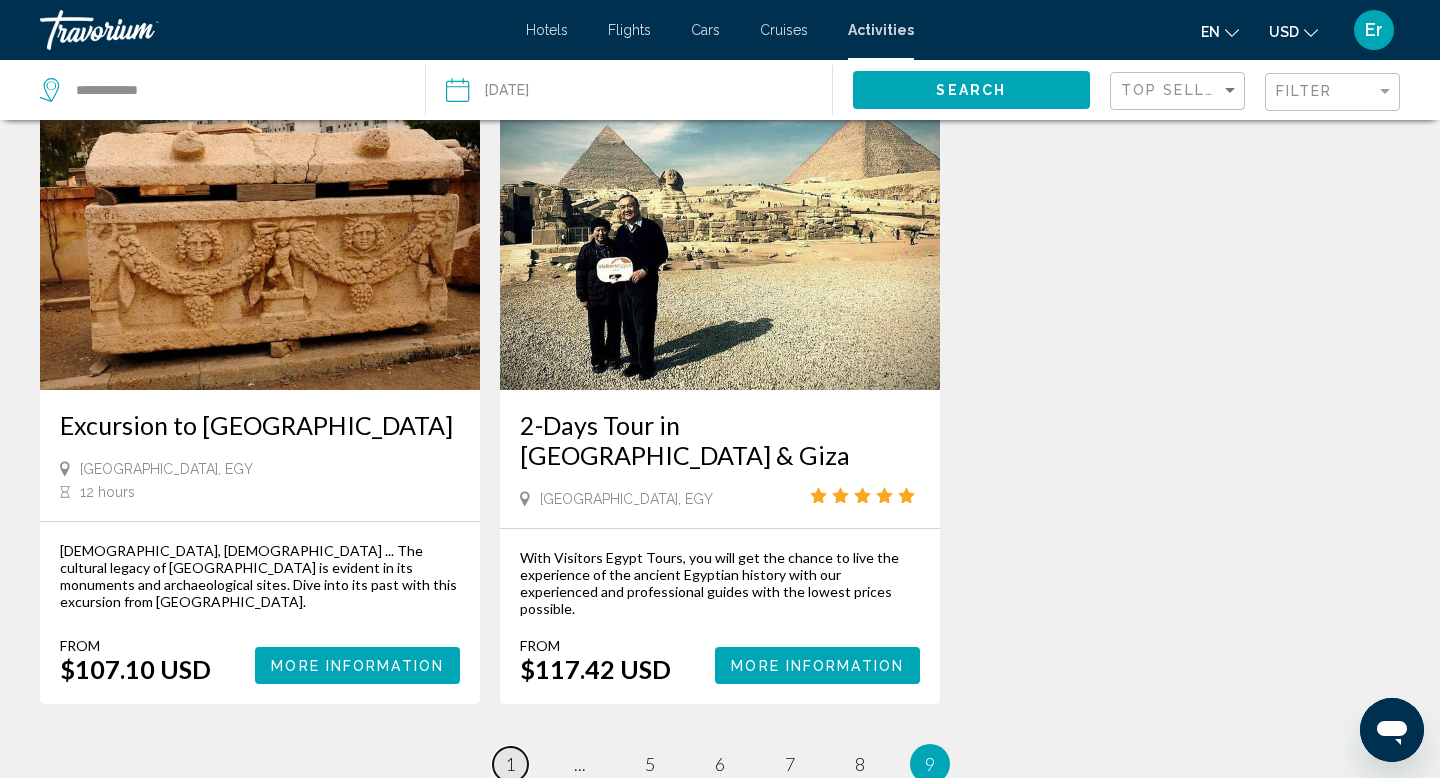 click on "1" at bounding box center (510, 764) 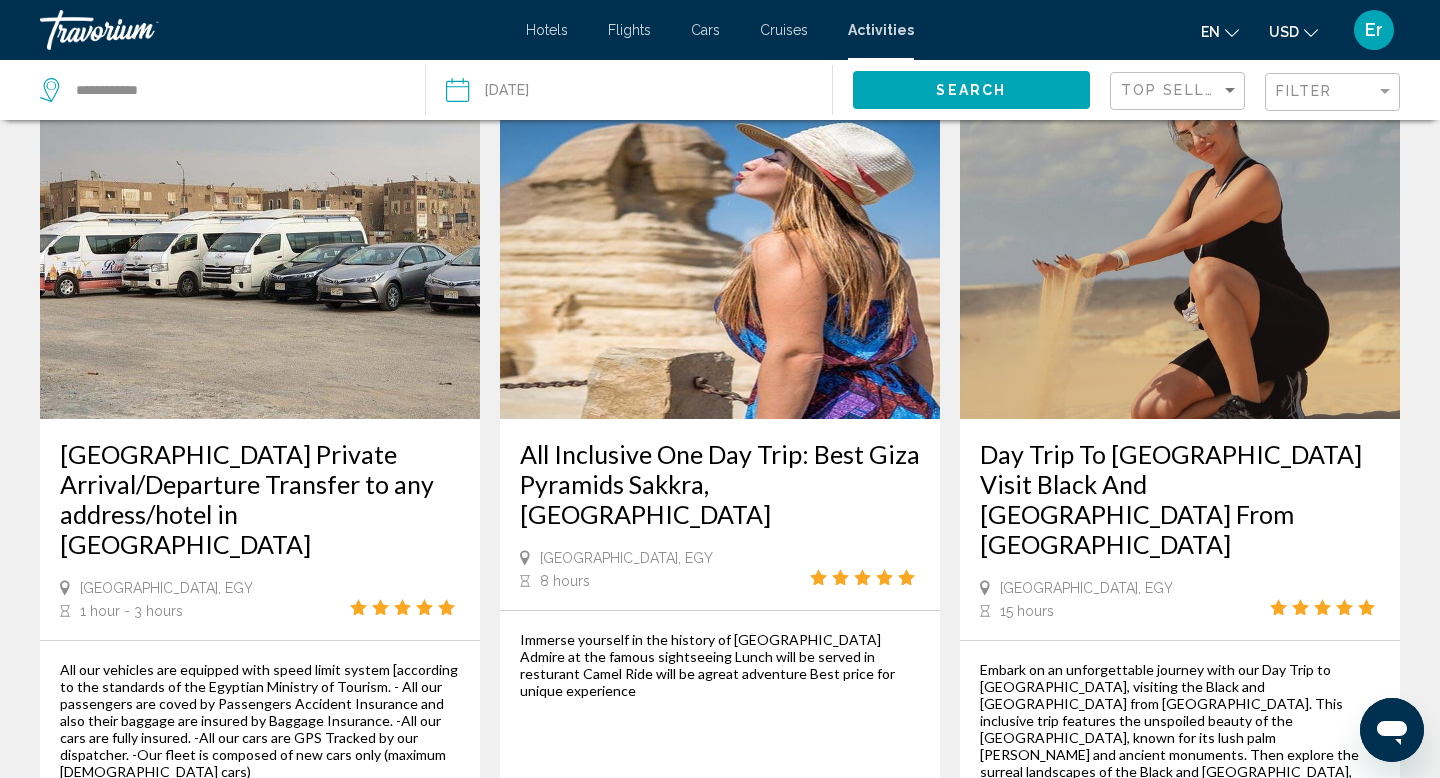 scroll, scrollTop: 2933, scrollLeft: 0, axis: vertical 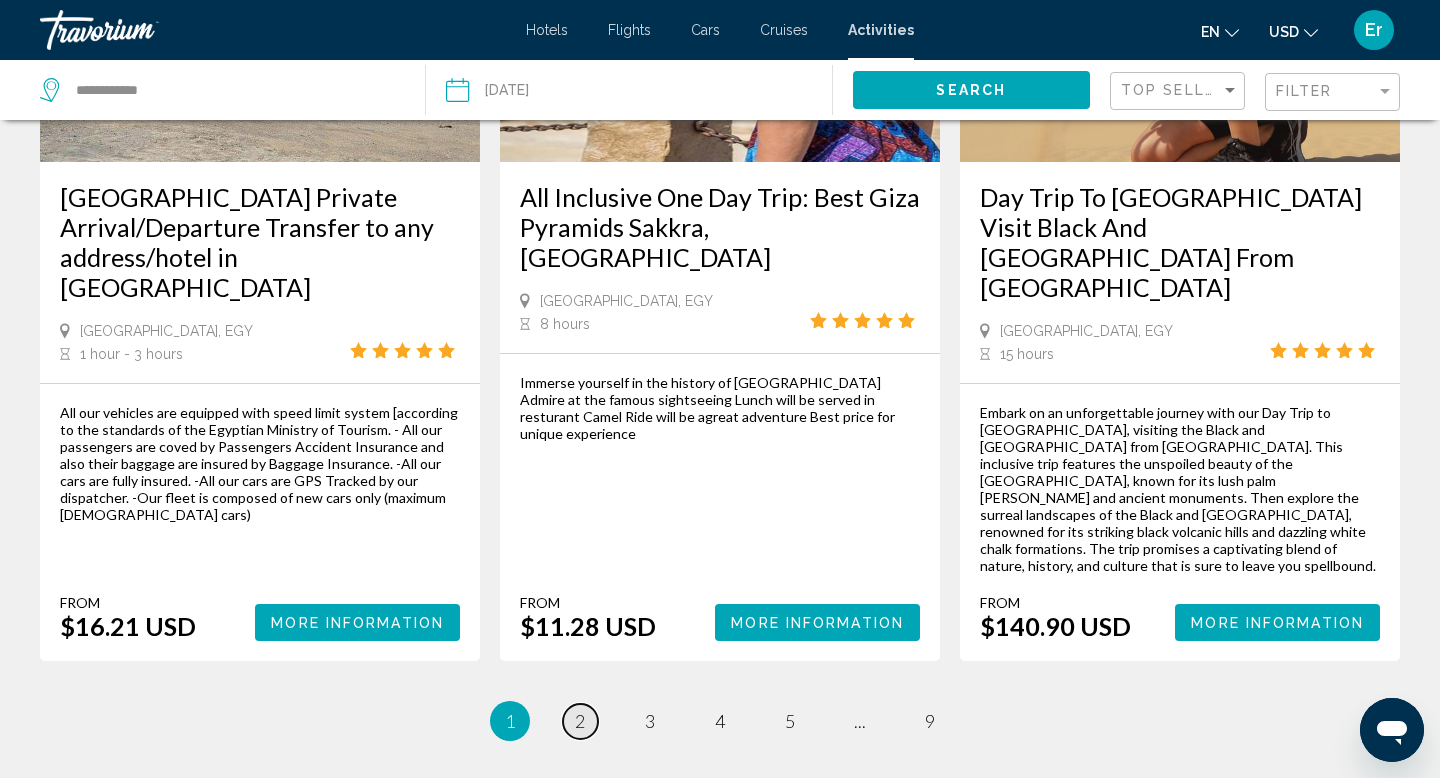 click on "2" at bounding box center [580, 721] 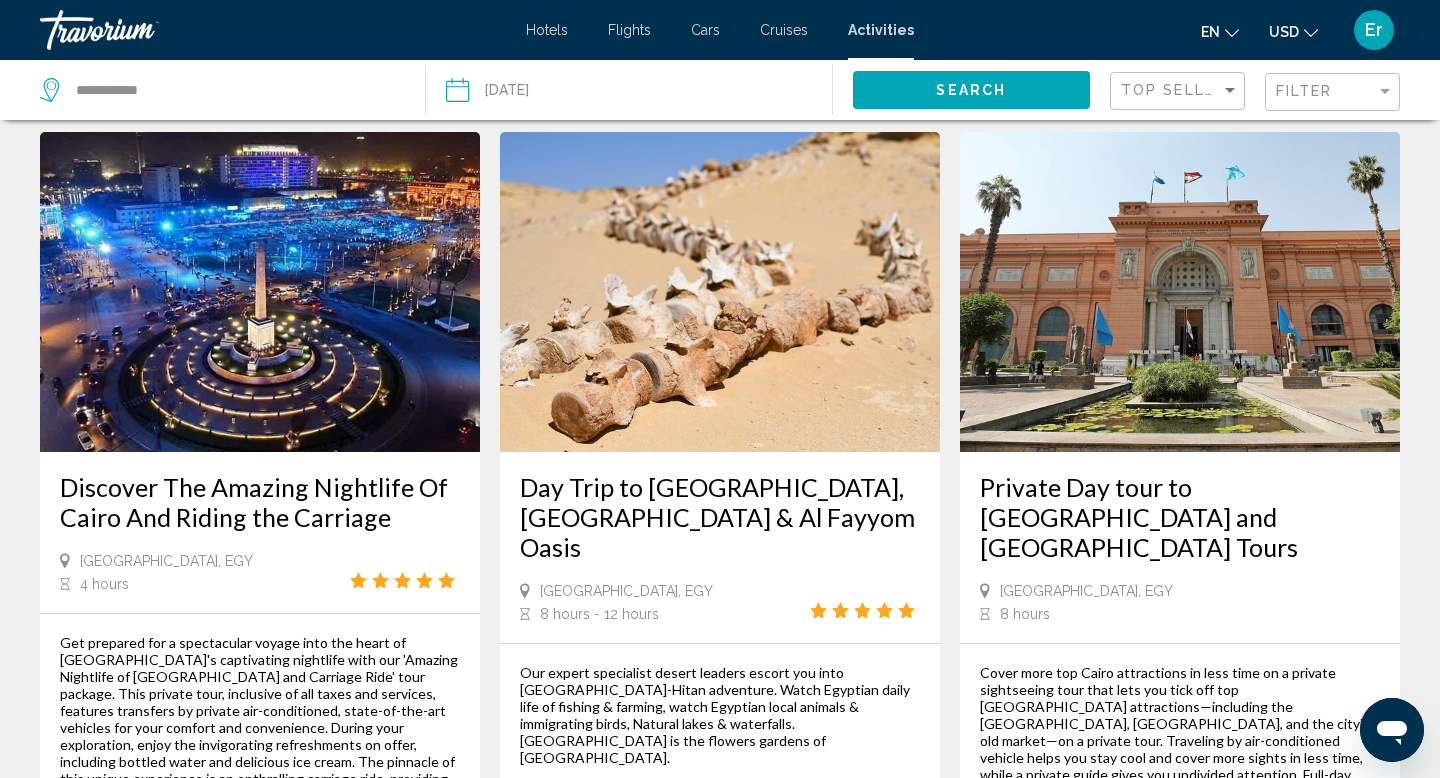 scroll, scrollTop: 1859, scrollLeft: 0, axis: vertical 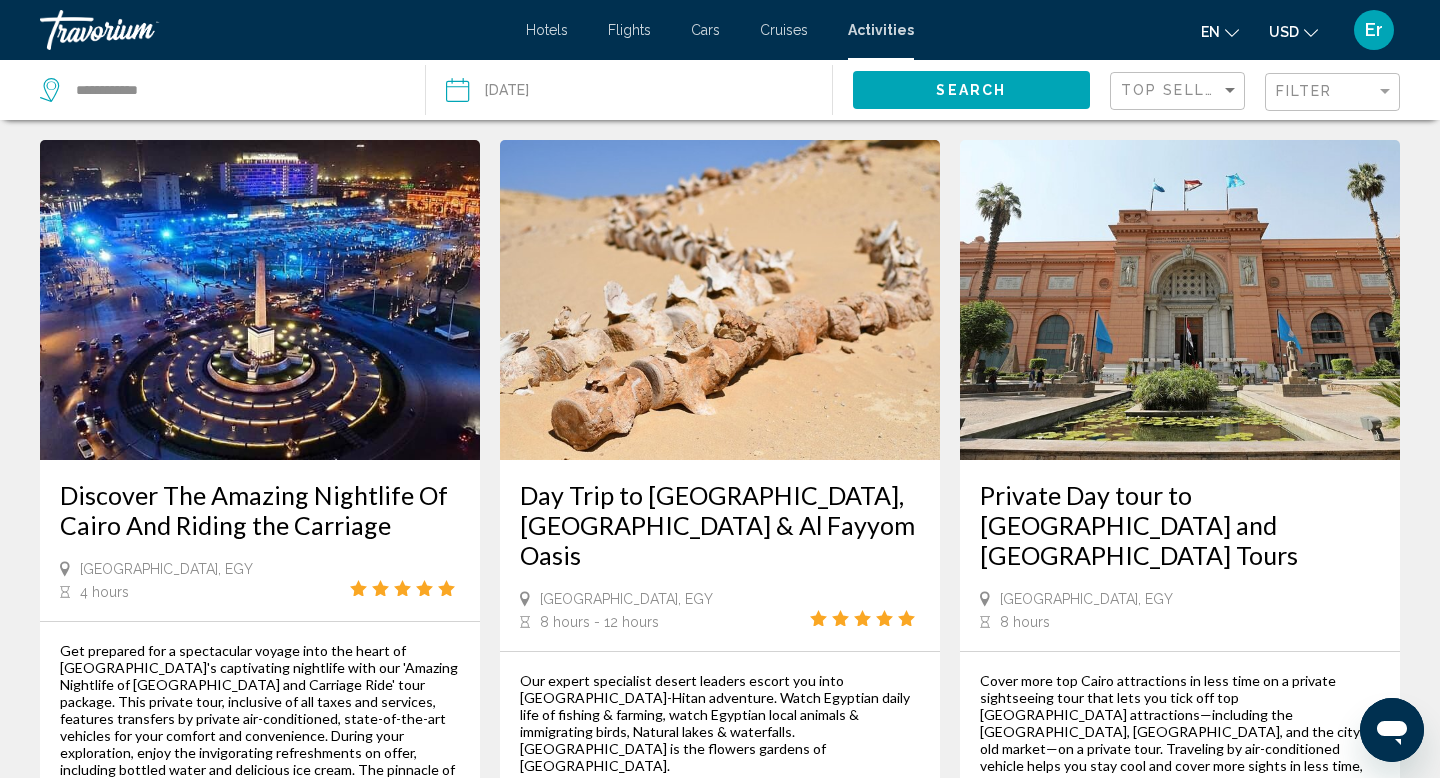 click on "Discover The Amazing Nightlife Of Cairo And Riding the Carriage" at bounding box center [260, 510] 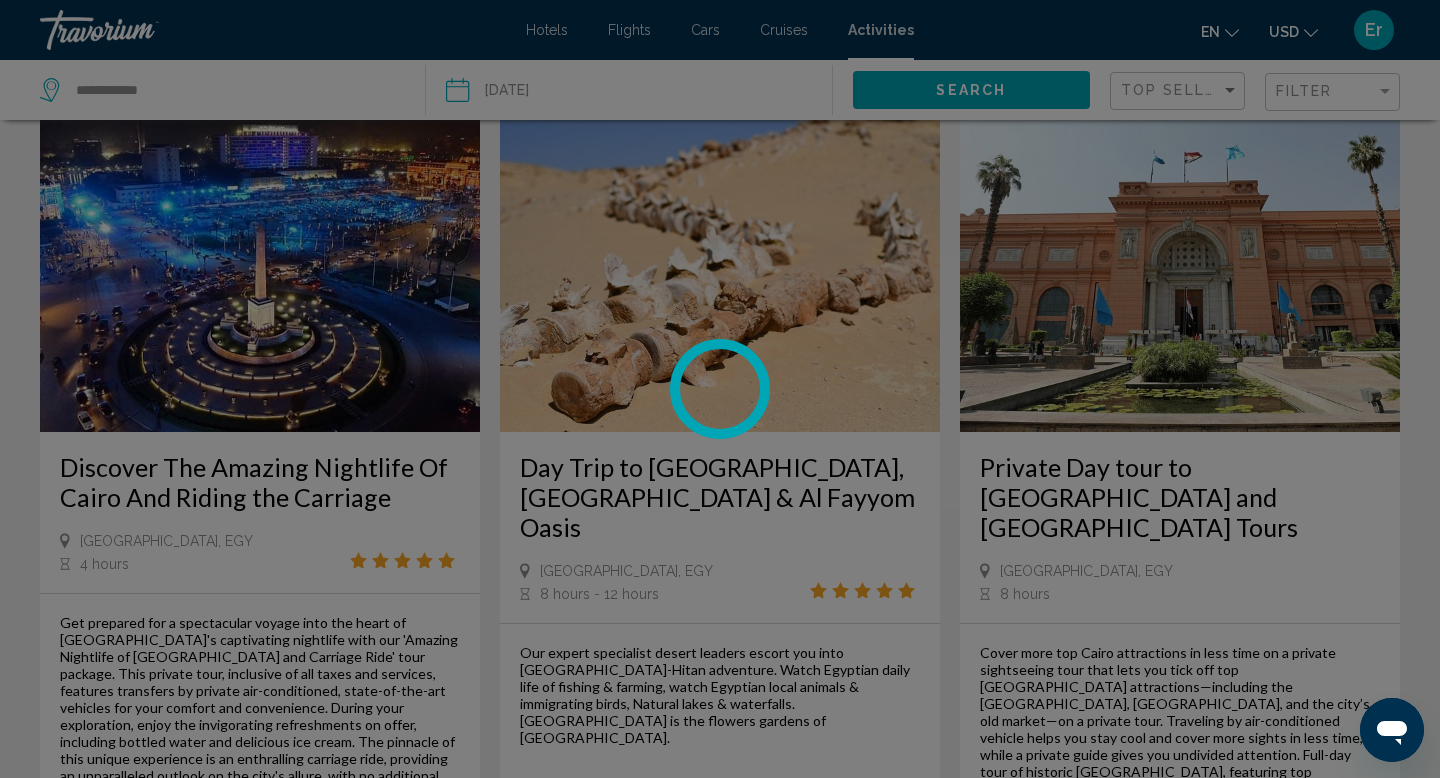 scroll, scrollTop: 1889, scrollLeft: 0, axis: vertical 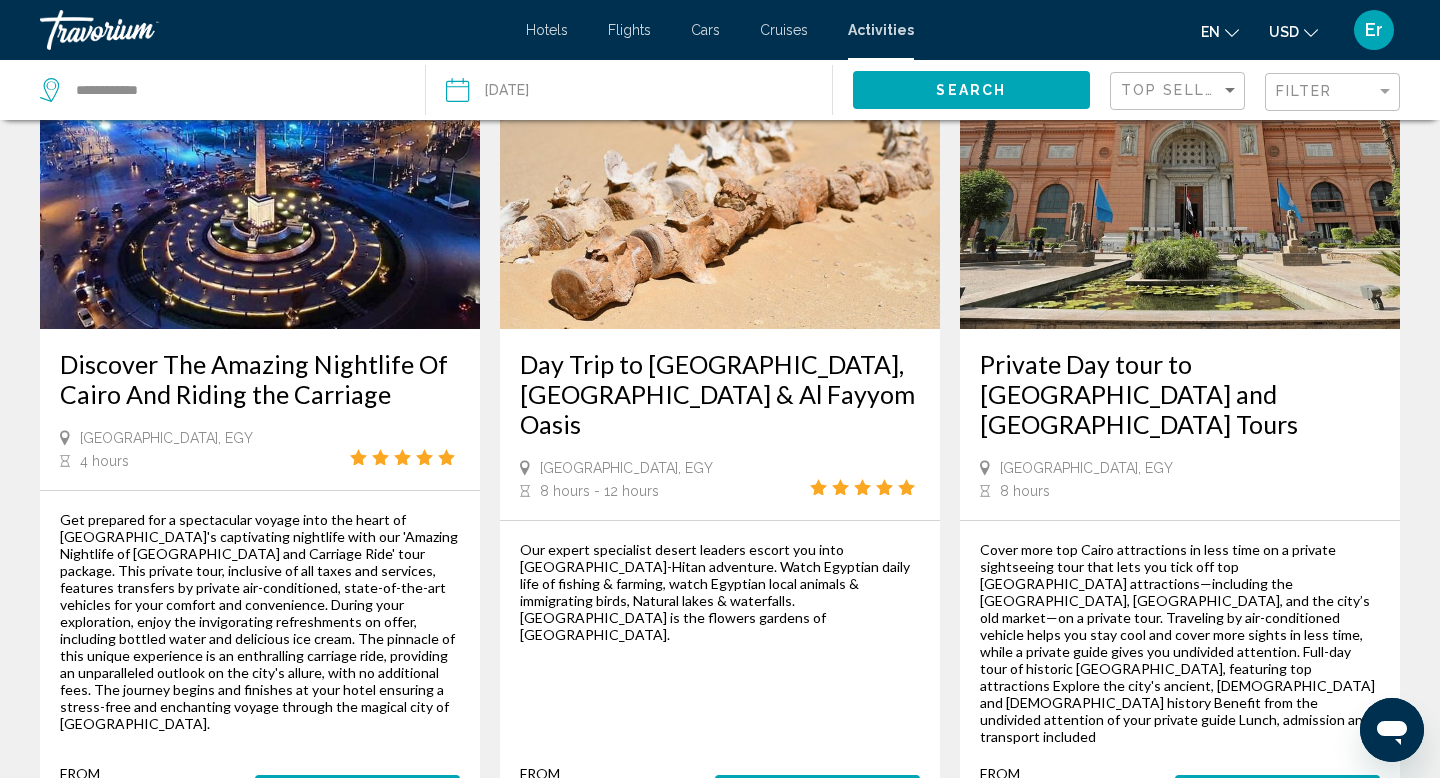 click on "Discover The Amazing Nightlife Of Cairo And Riding the Carriage" at bounding box center [260, 379] 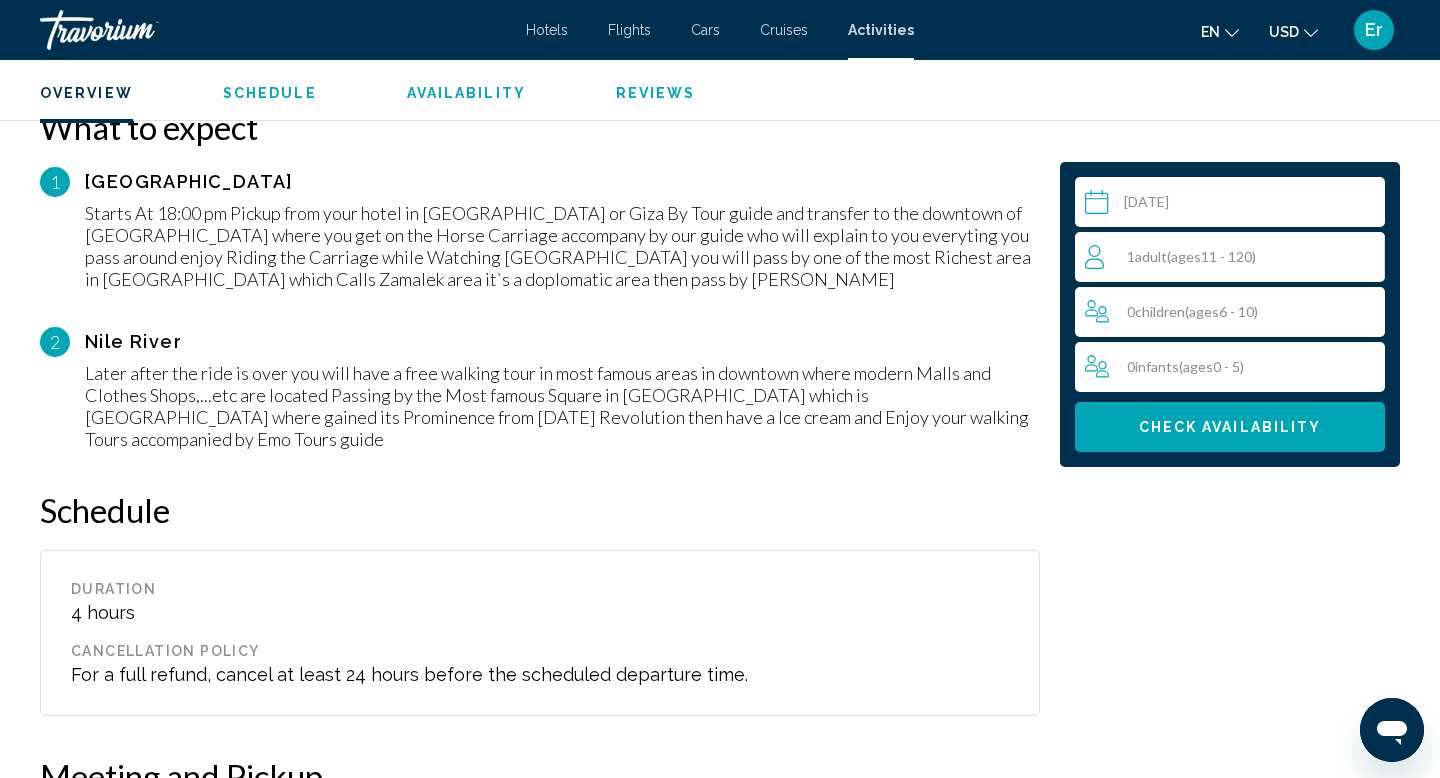 scroll, scrollTop: 1964, scrollLeft: 0, axis: vertical 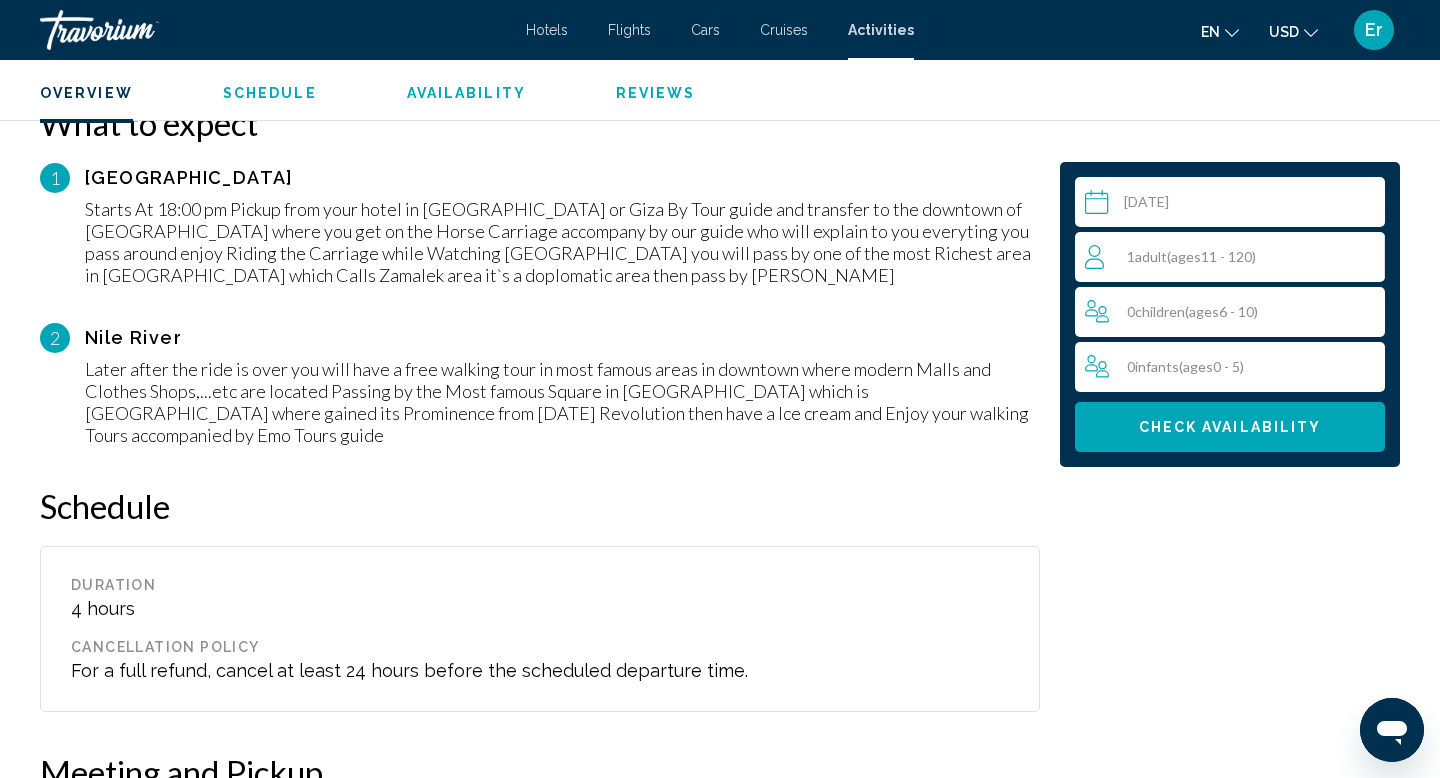 drag, startPoint x: 73, startPoint y: 334, endPoint x: 236, endPoint y: 334, distance: 163 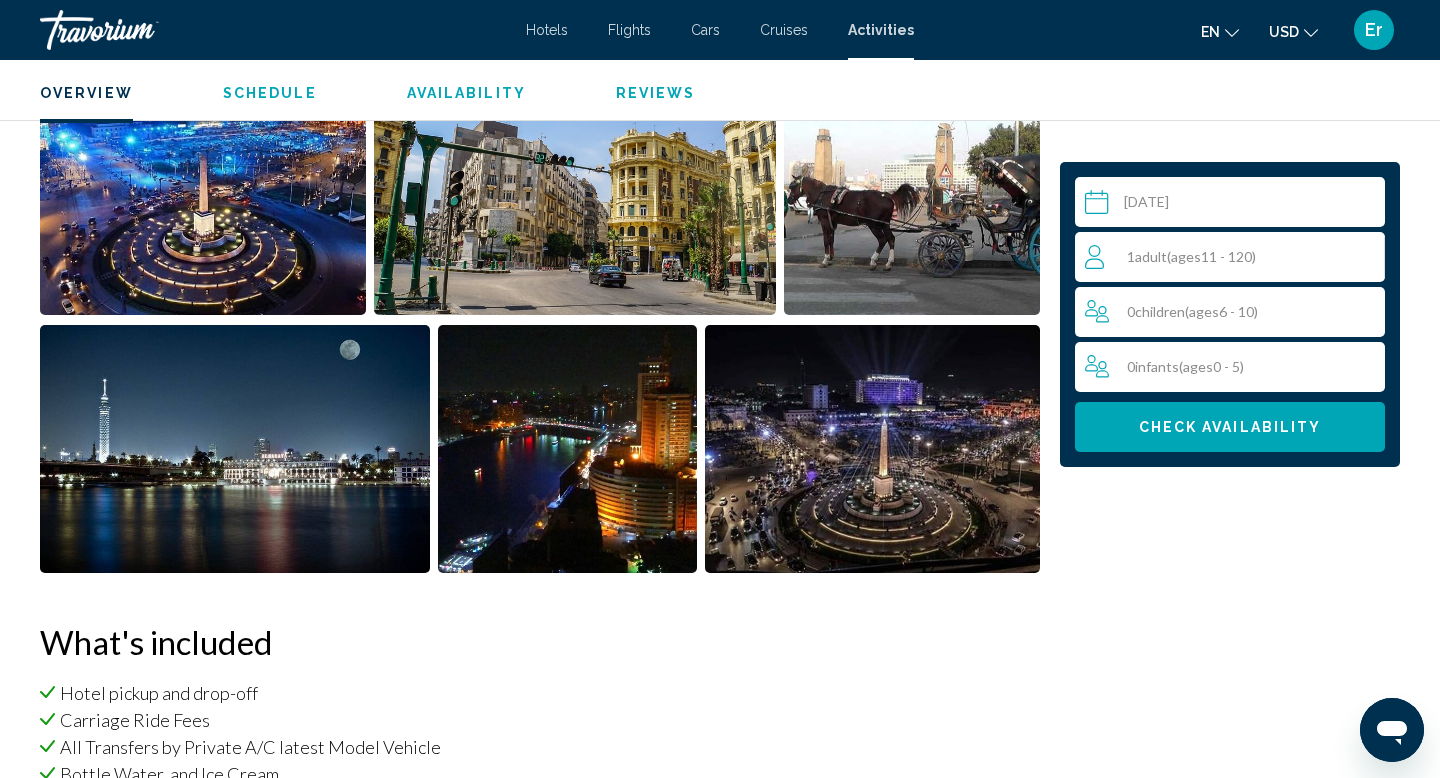 scroll, scrollTop: 880, scrollLeft: 0, axis: vertical 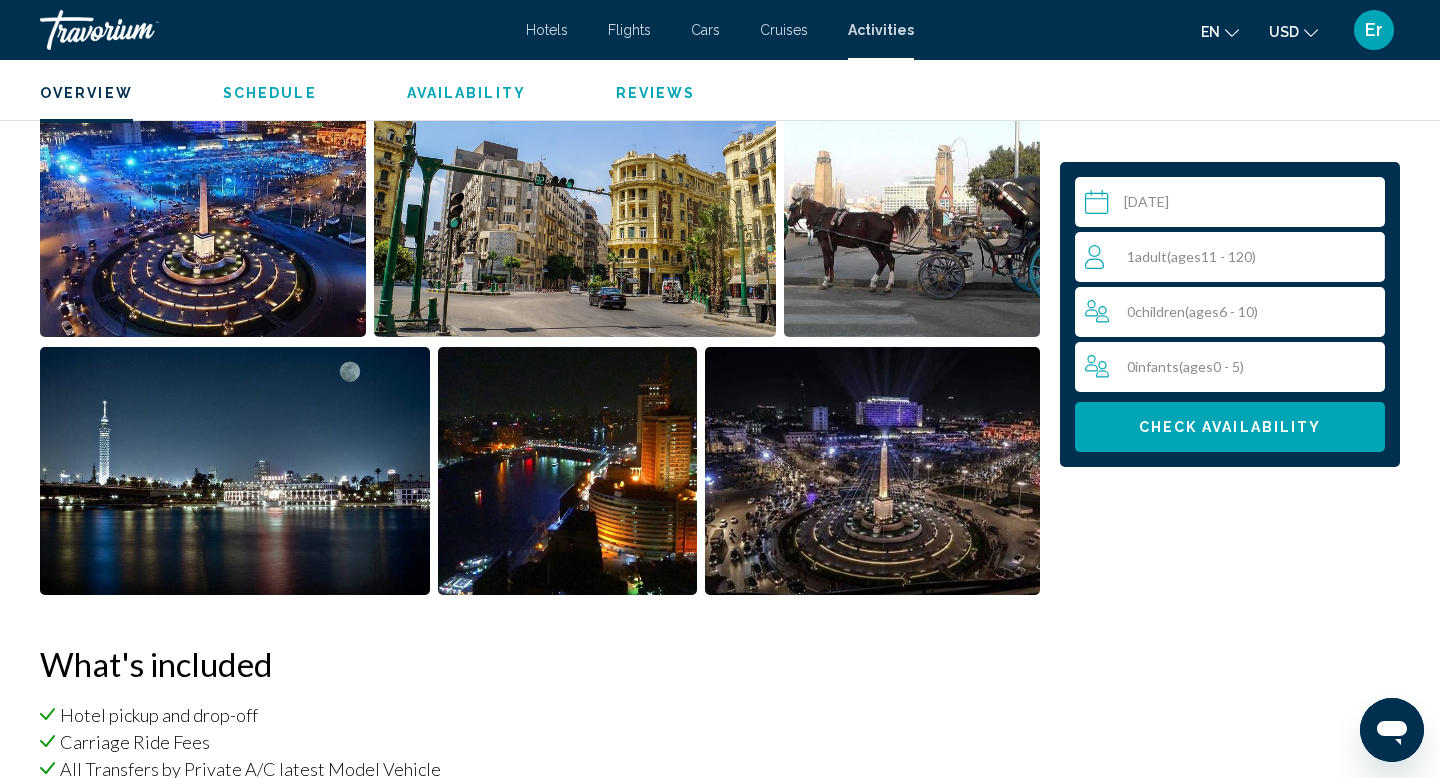 click on "ages" at bounding box center (1186, 256) 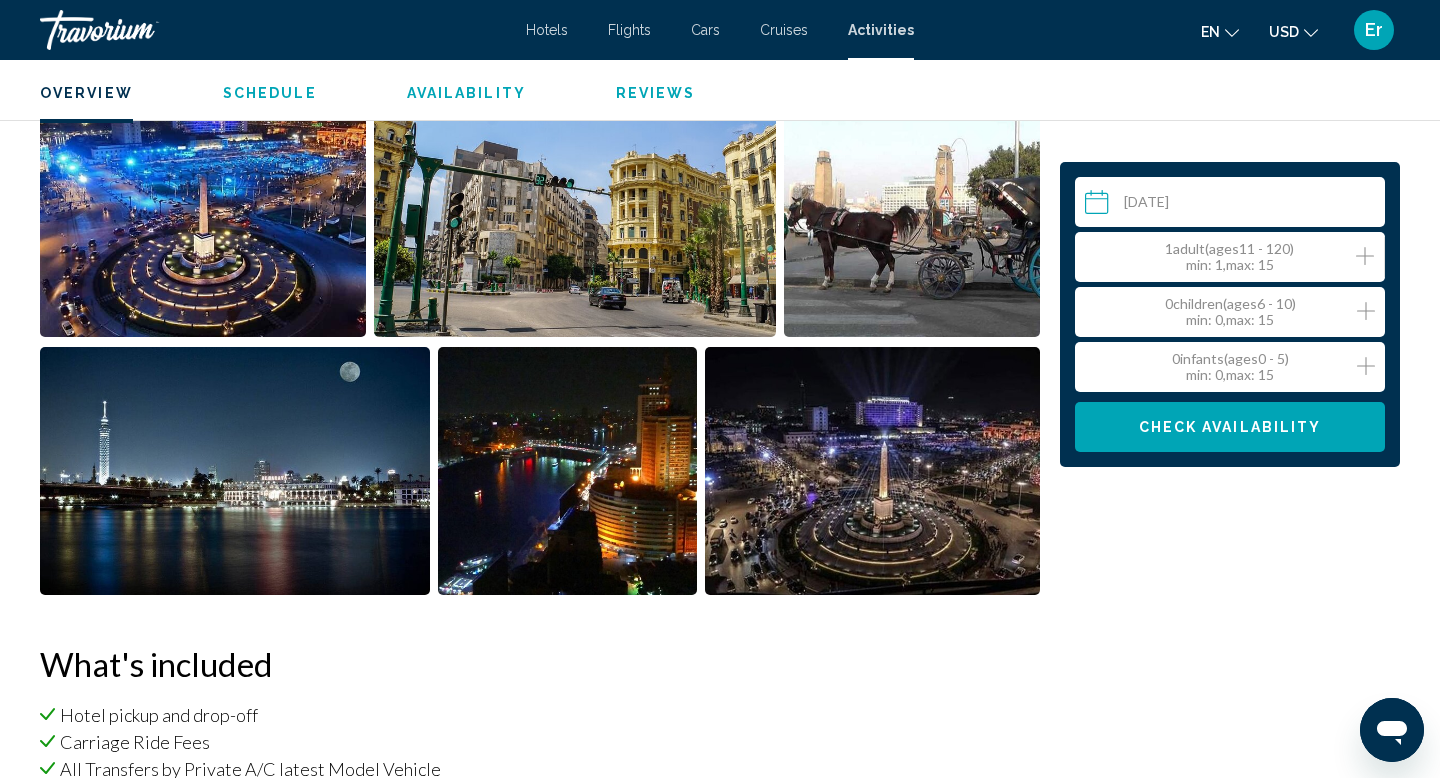 click 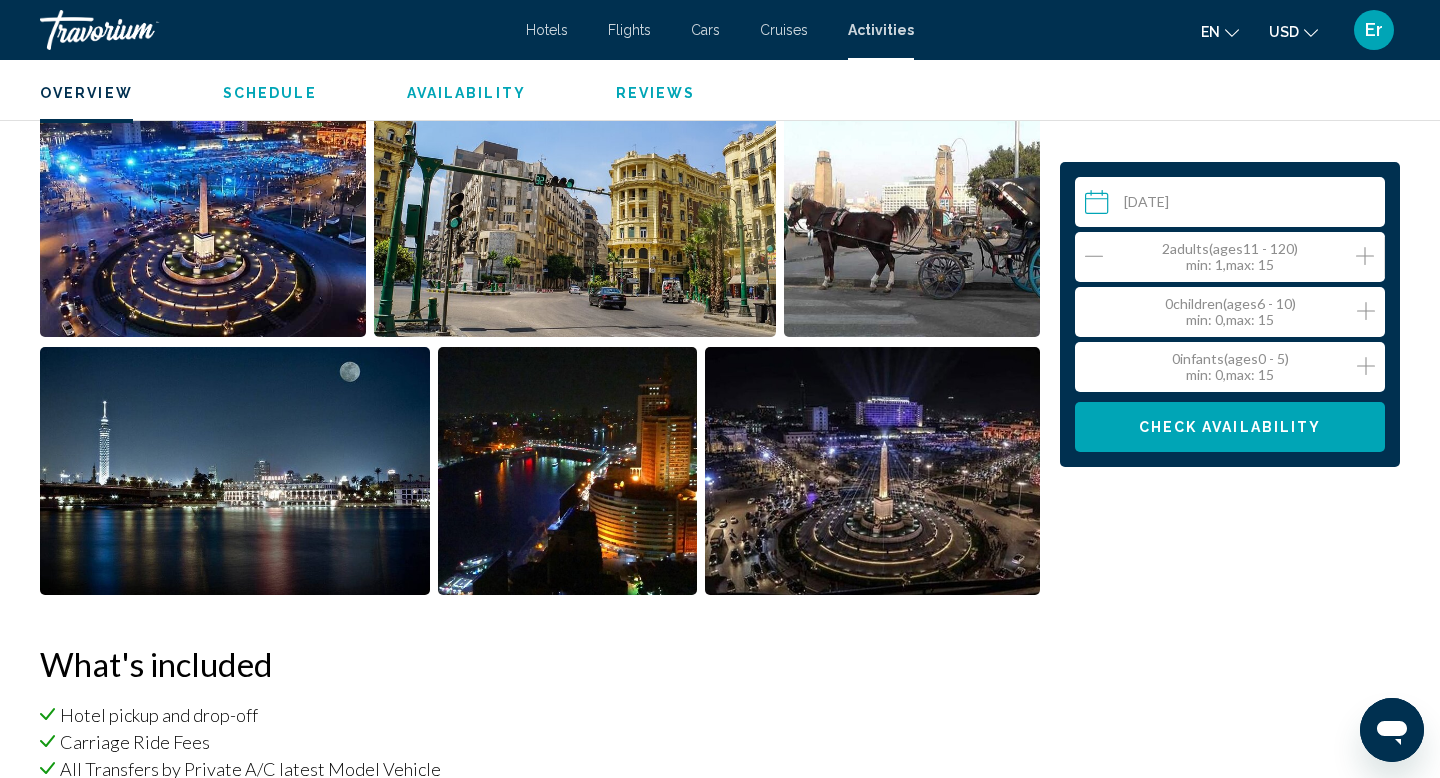 click 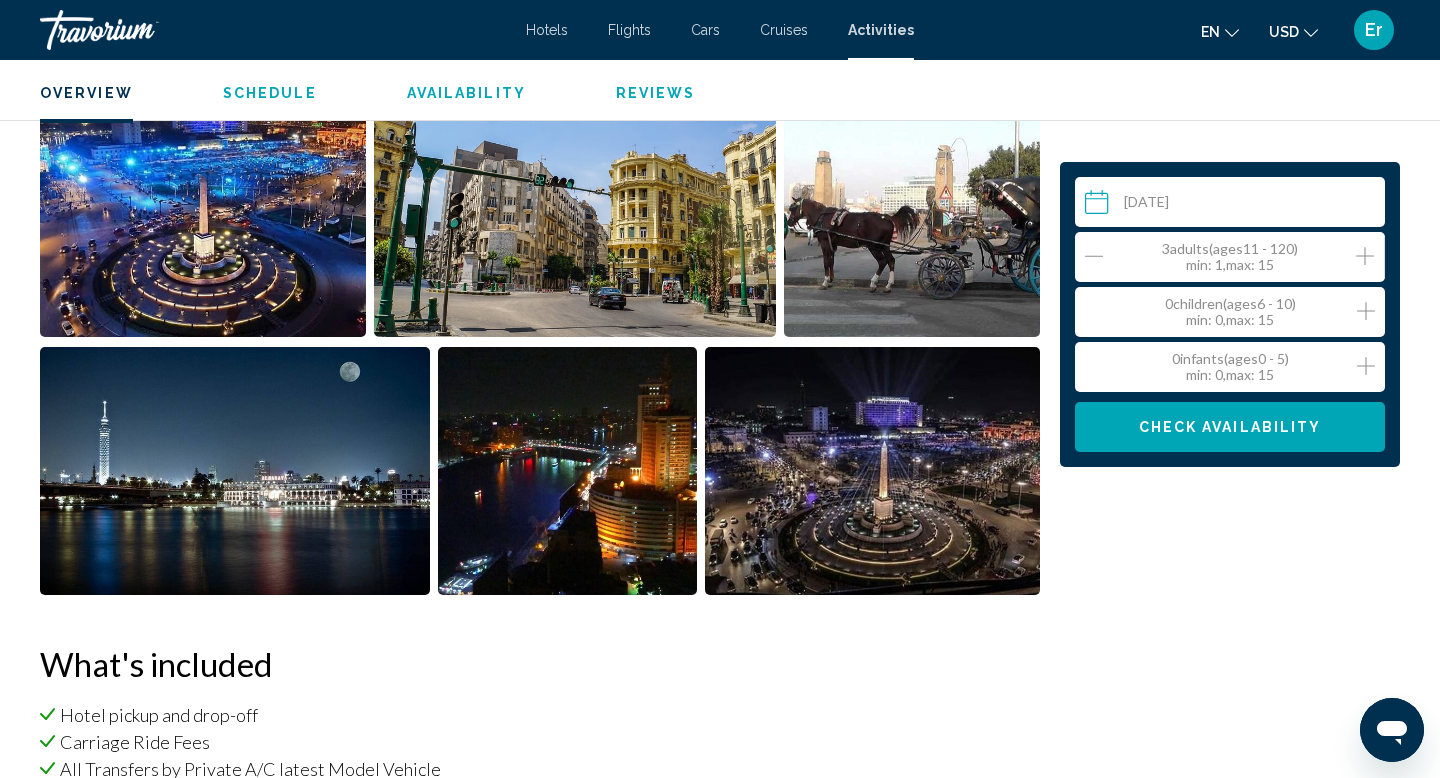 click on "Check Availability" at bounding box center (1230, 428) 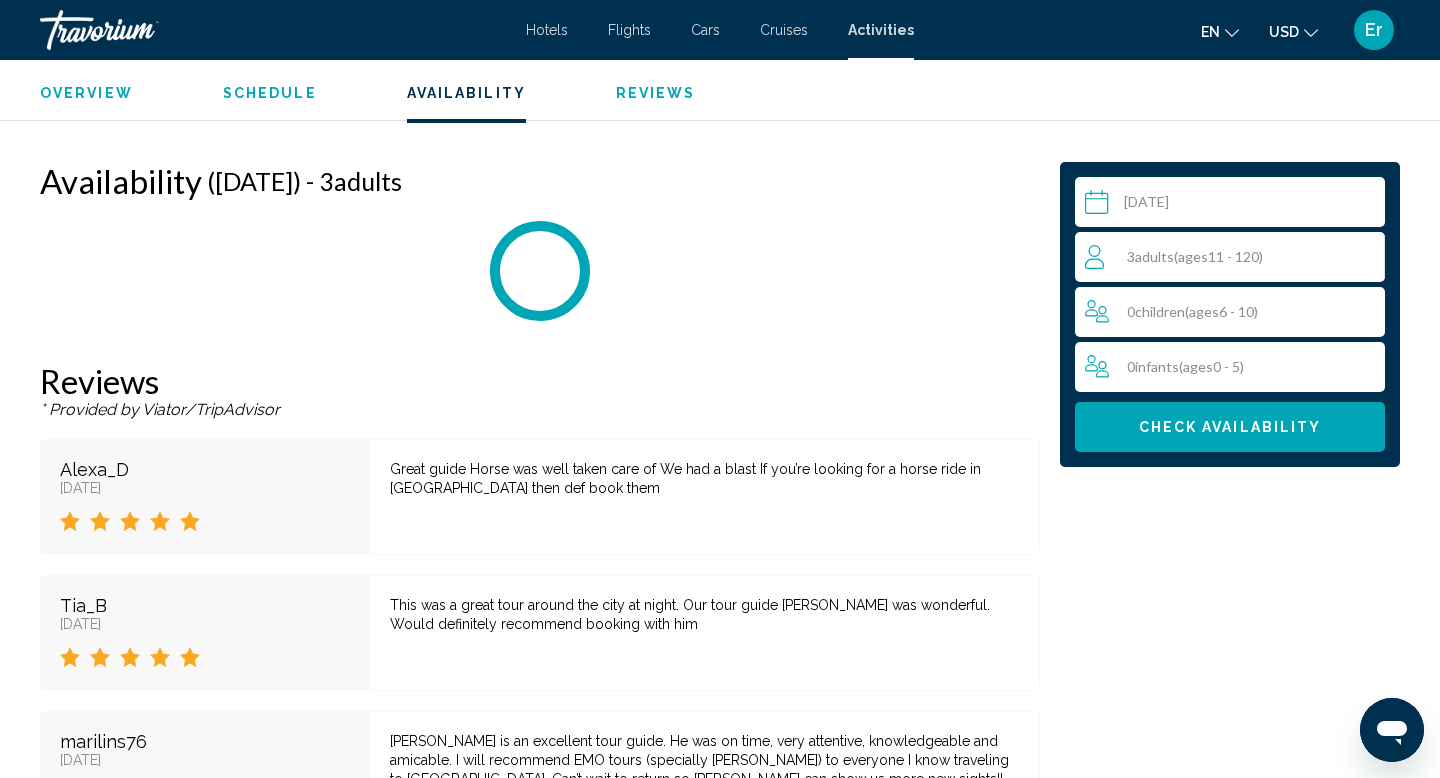 scroll, scrollTop: 2798, scrollLeft: 0, axis: vertical 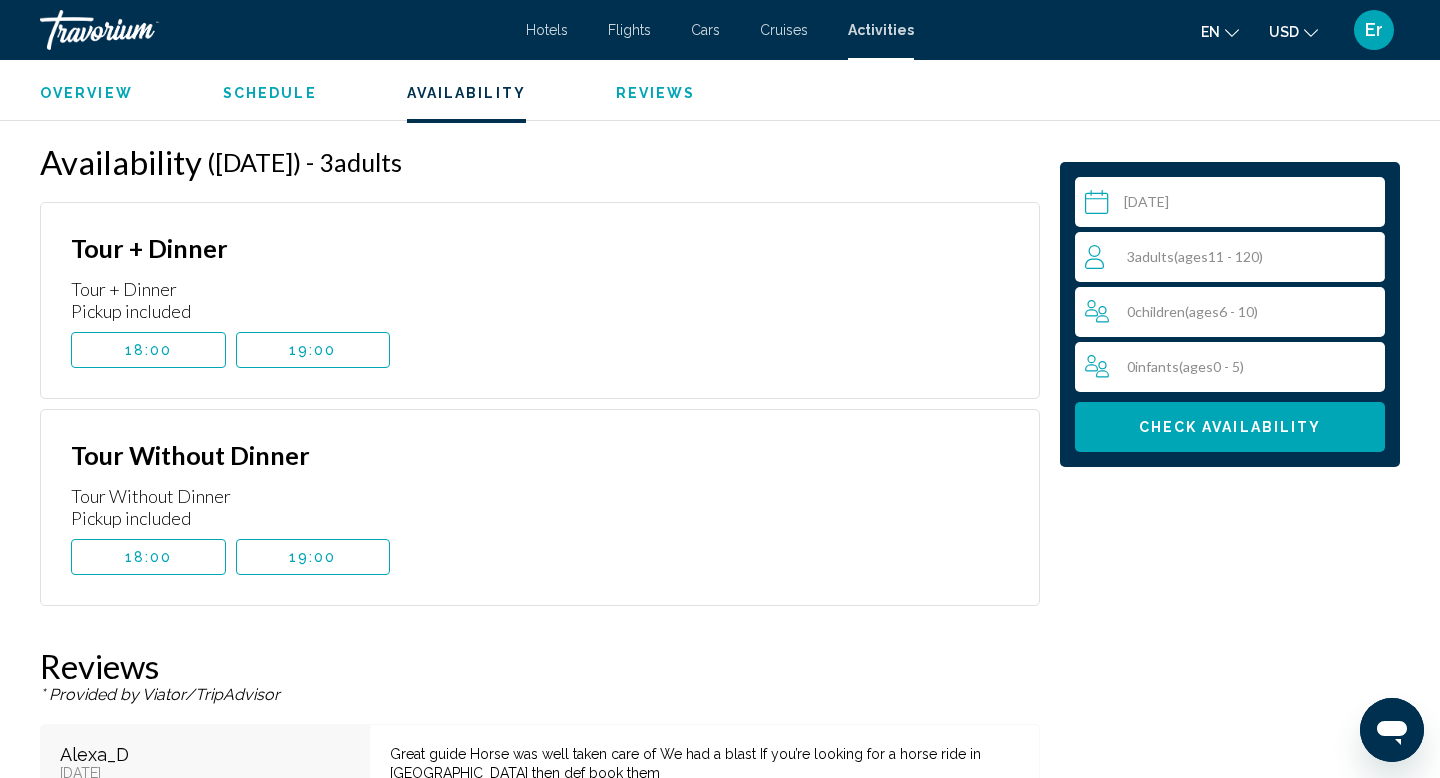 click on "18:00" at bounding box center (149, 350) 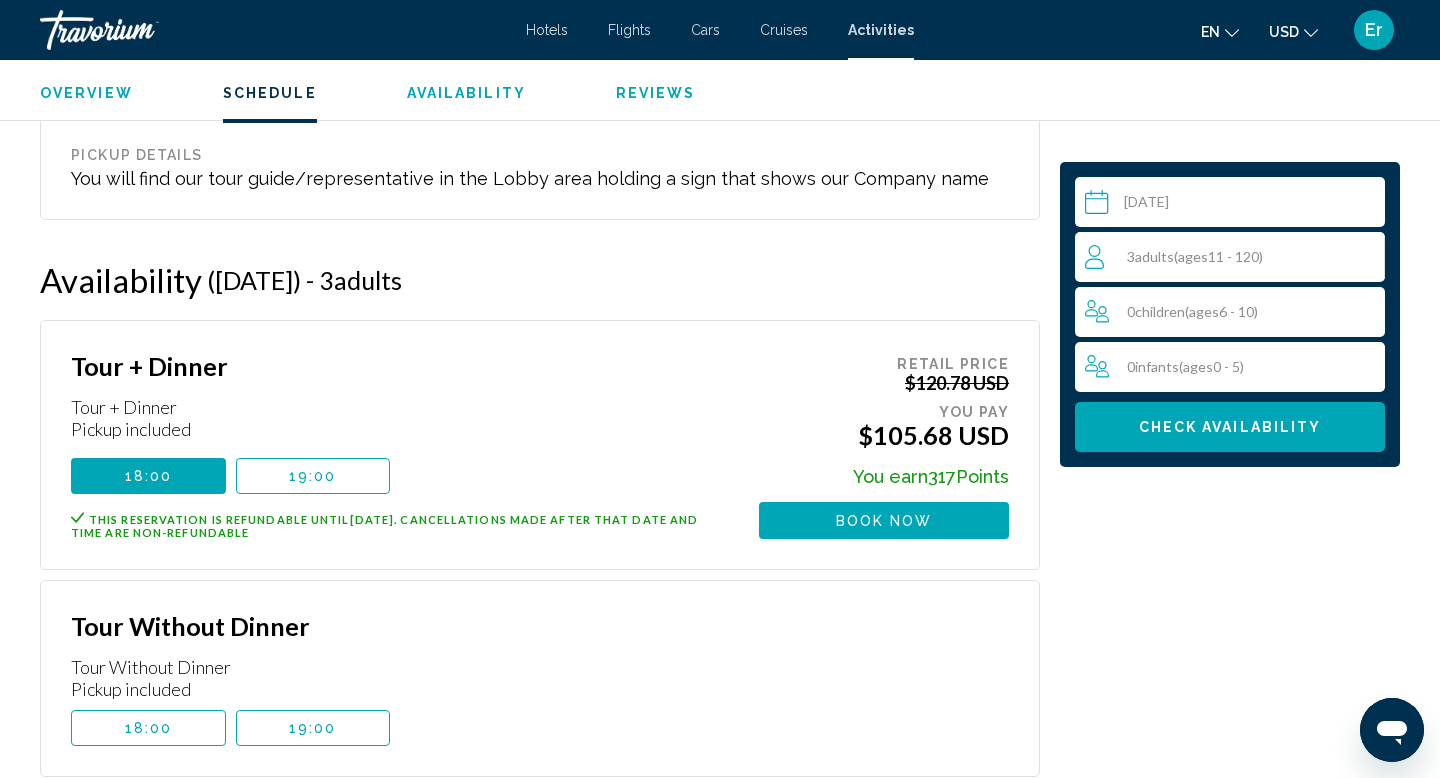 scroll, scrollTop: 2670, scrollLeft: 0, axis: vertical 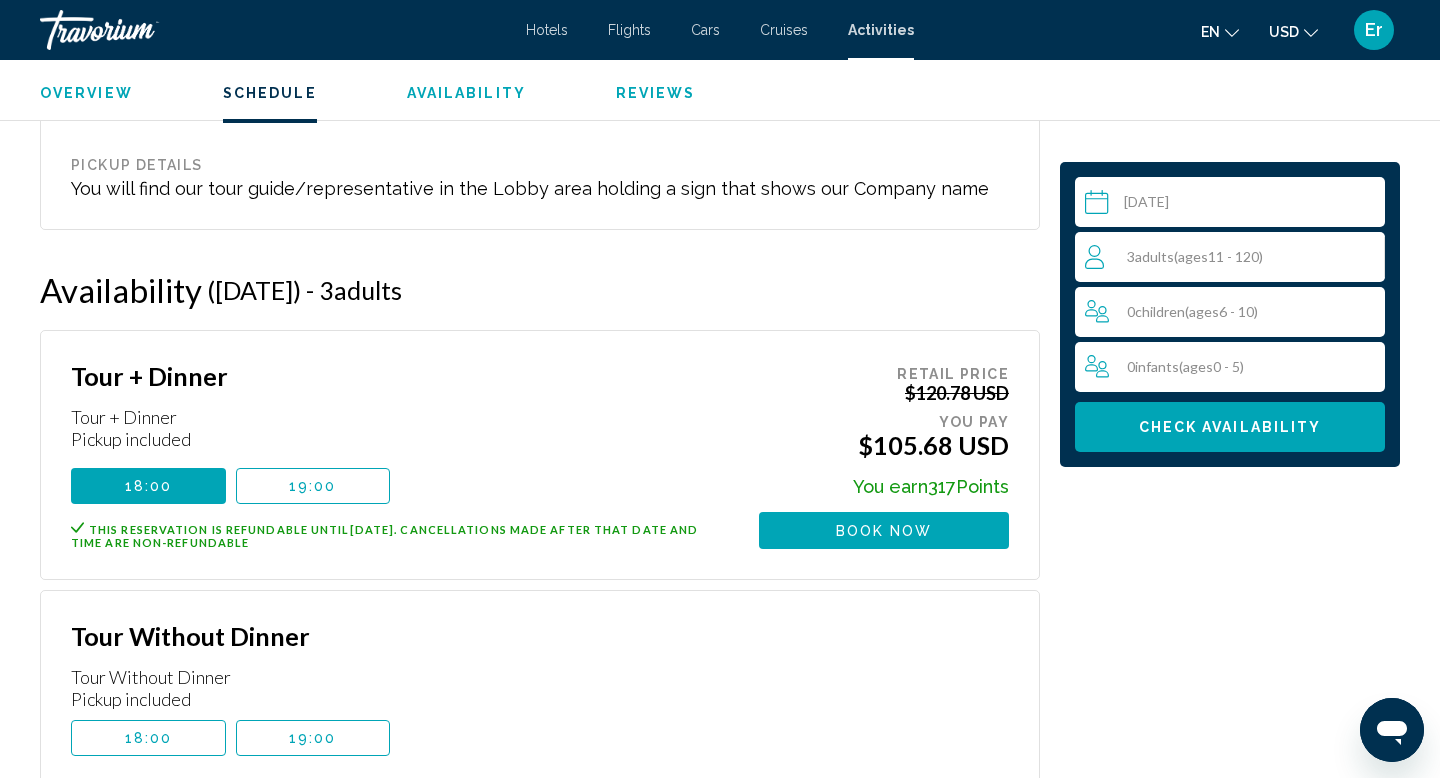 click on "Book now" at bounding box center [884, 531] 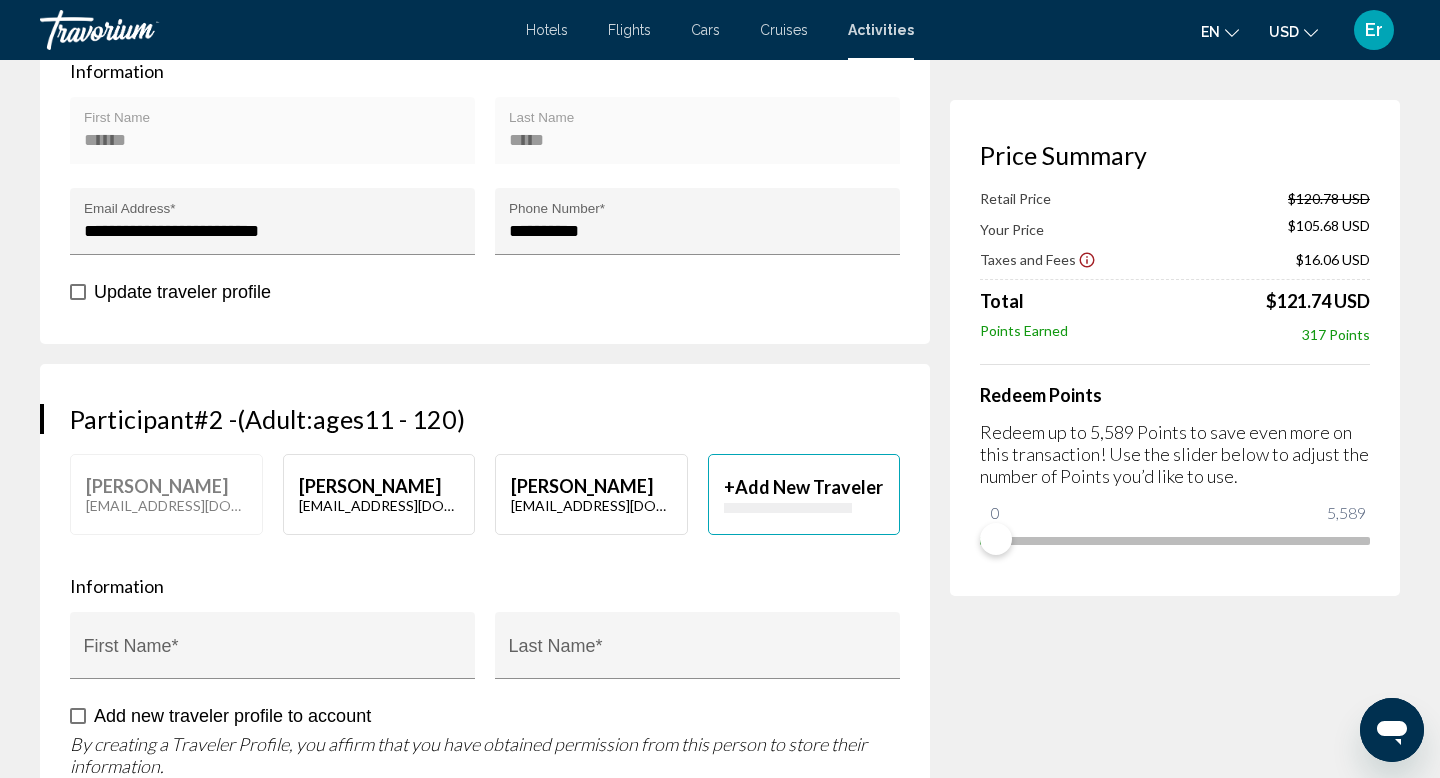 scroll, scrollTop: 803, scrollLeft: 0, axis: vertical 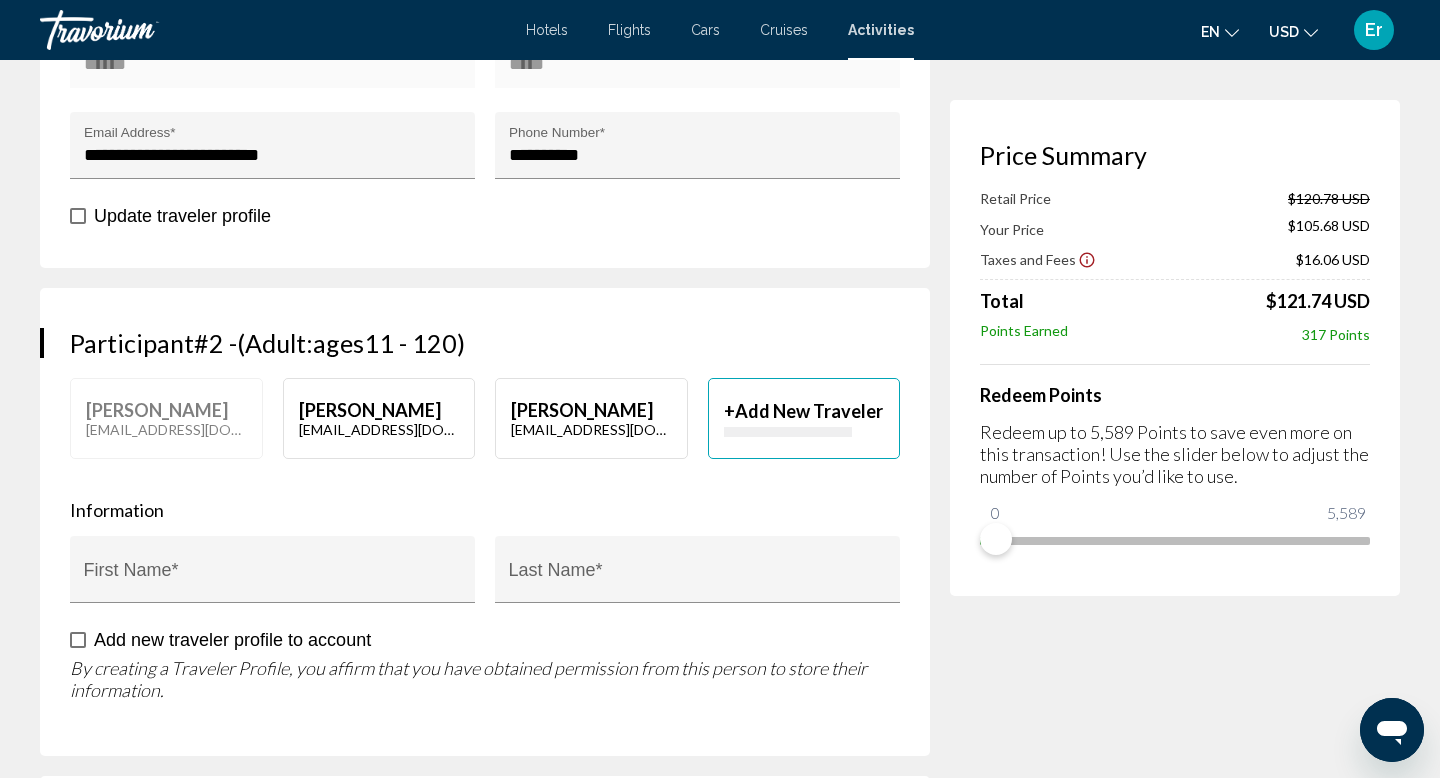 click on "[PERSON_NAME]" at bounding box center [379, -159] 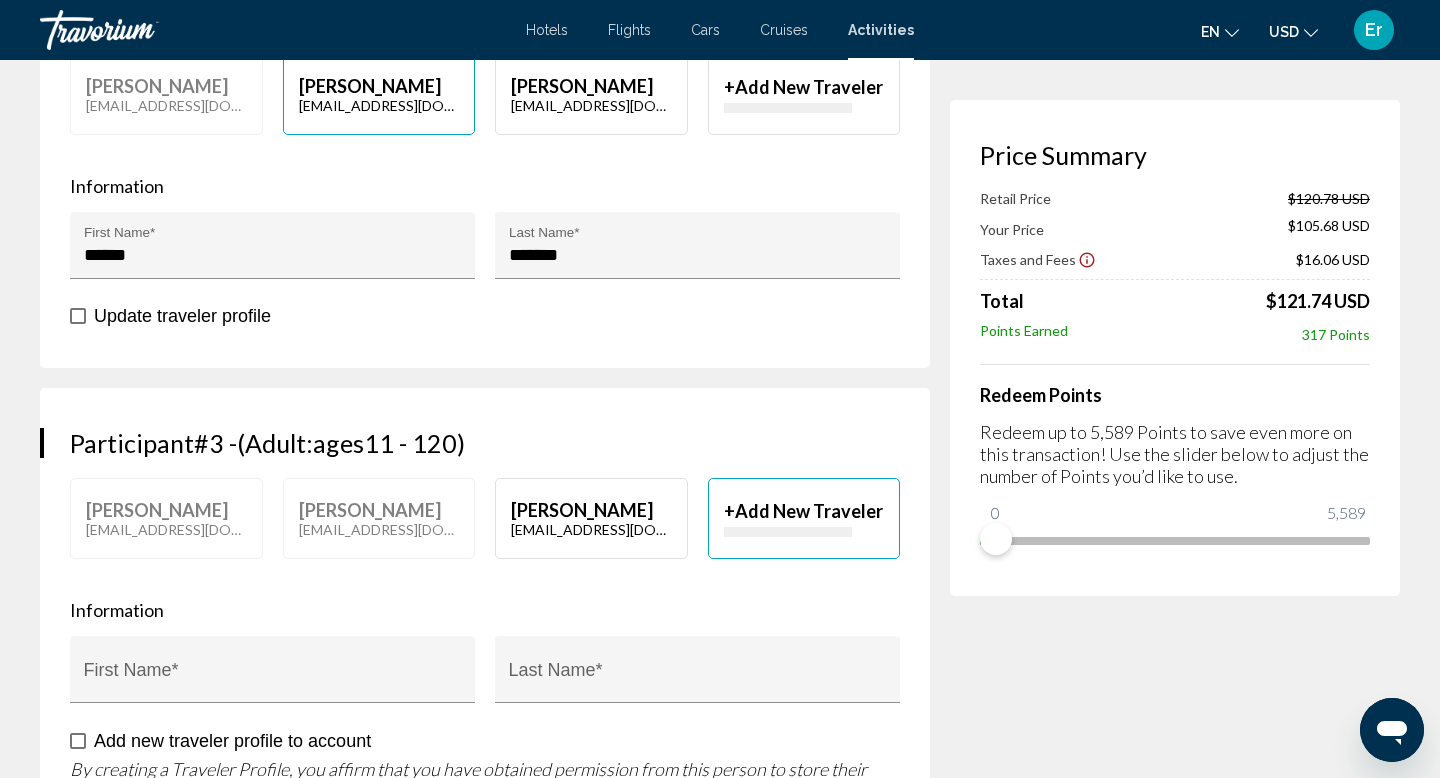 scroll, scrollTop: 1296, scrollLeft: 0, axis: vertical 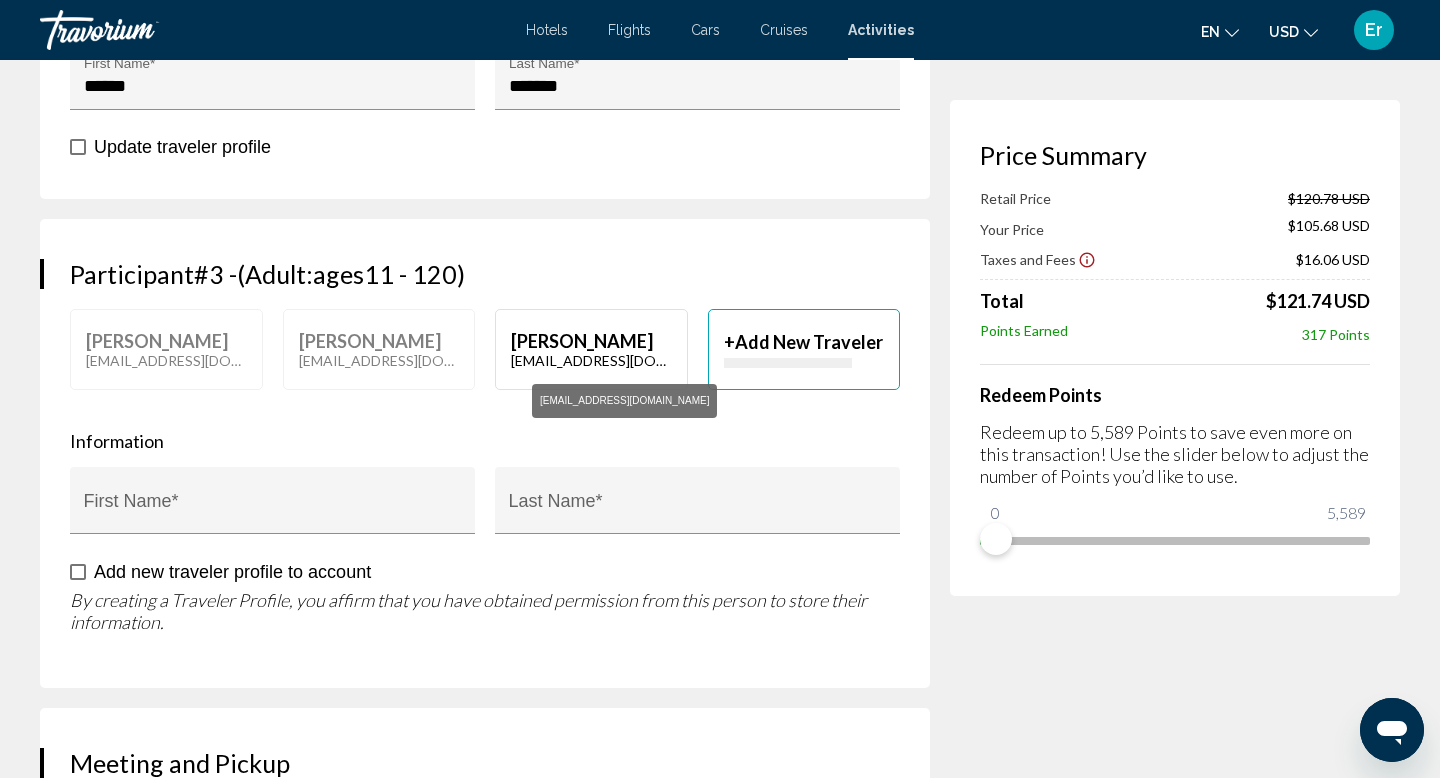 click on "[PERSON_NAME]   [EMAIL_ADDRESS][DOMAIN_NAME]" at bounding box center [591, -644] 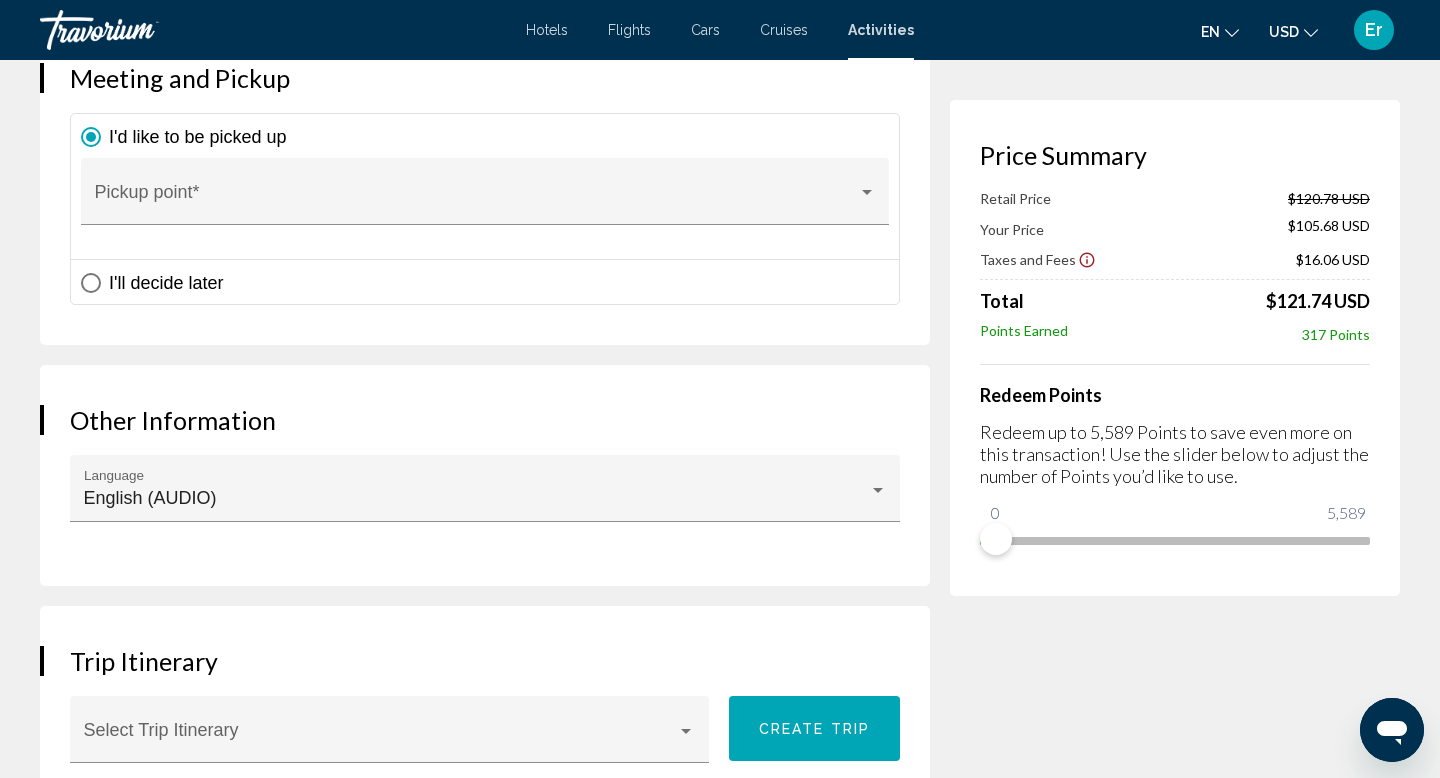 scroll, scrollTop: 1935, scrollLeft: 0, axis: vertical 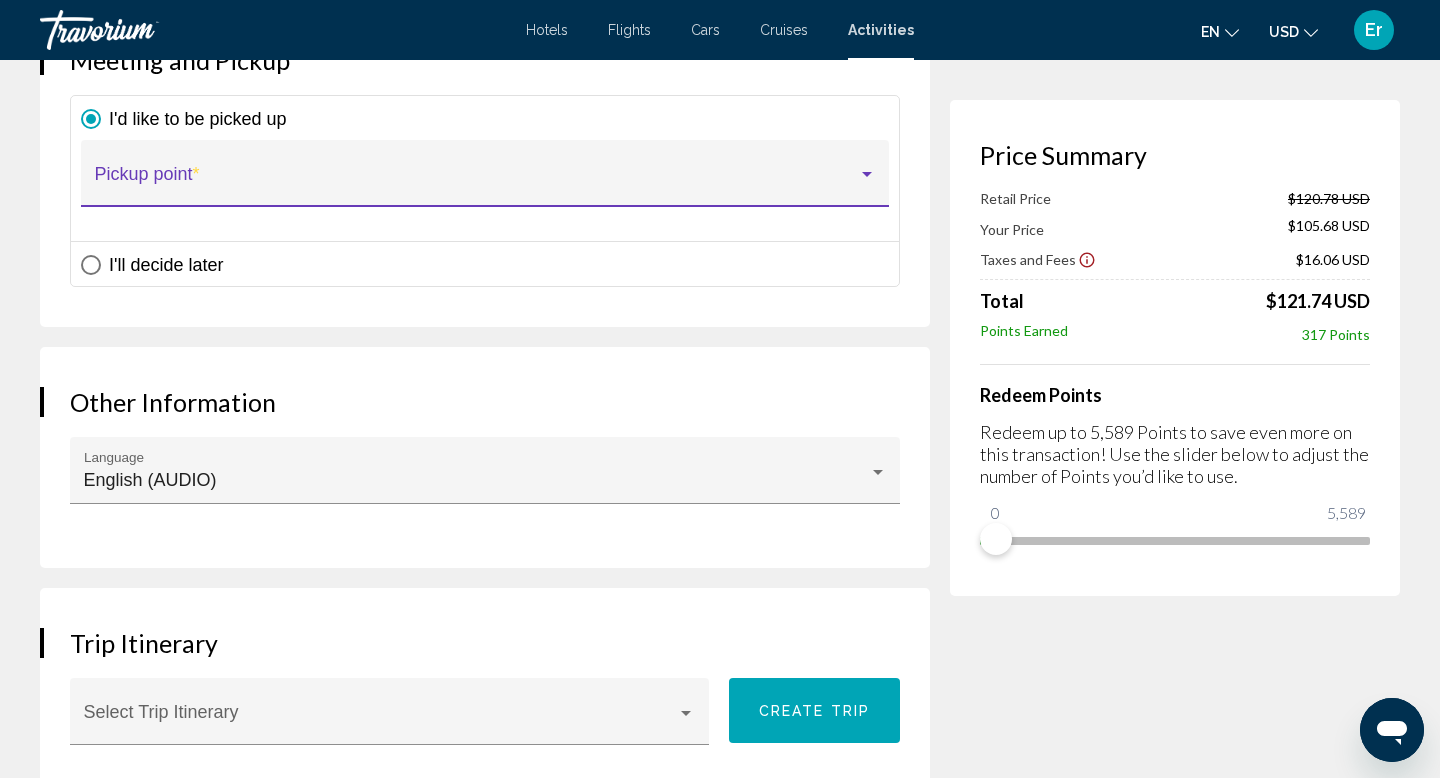 click at bounding box center [476, 183] 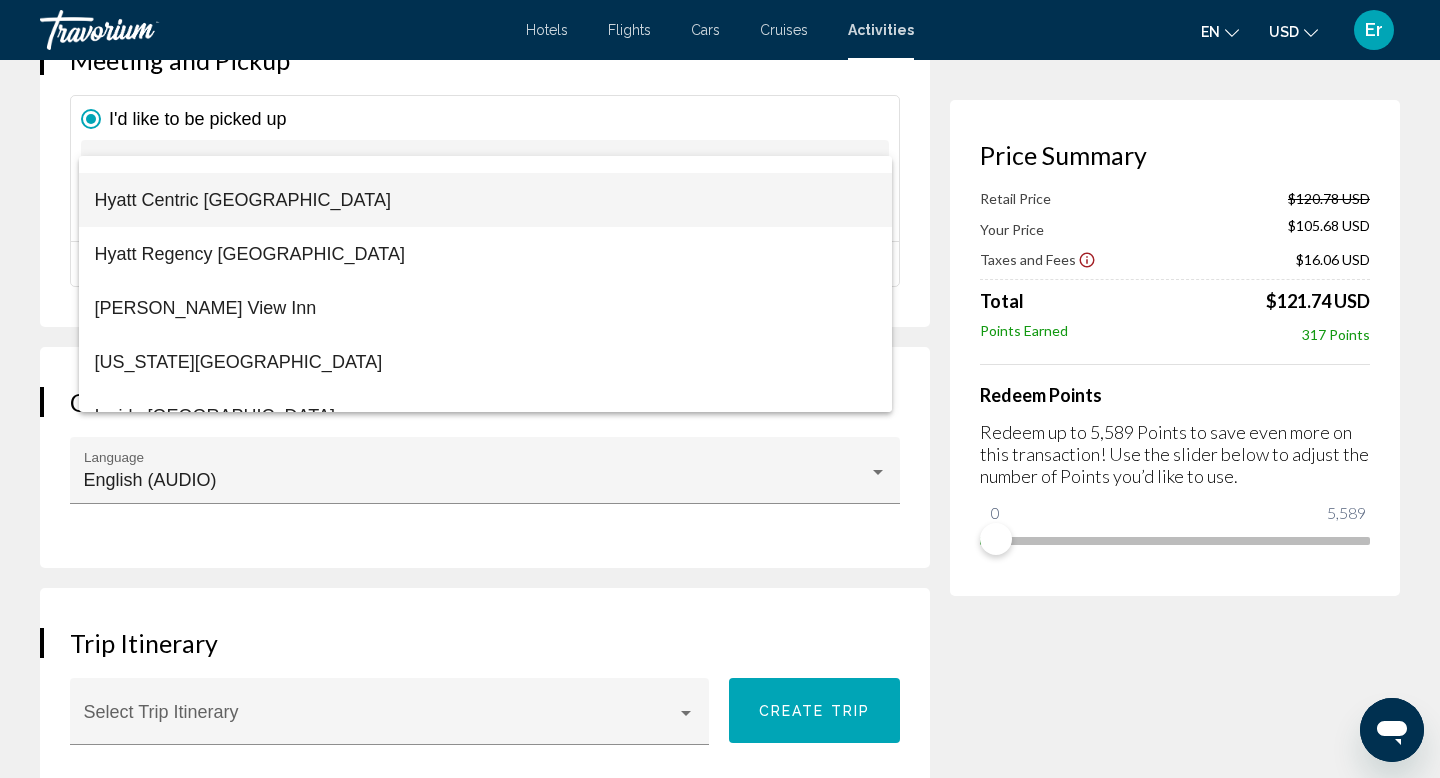 scroll, scrollTop: 19346, scrollLeft: 0, axis: vertical 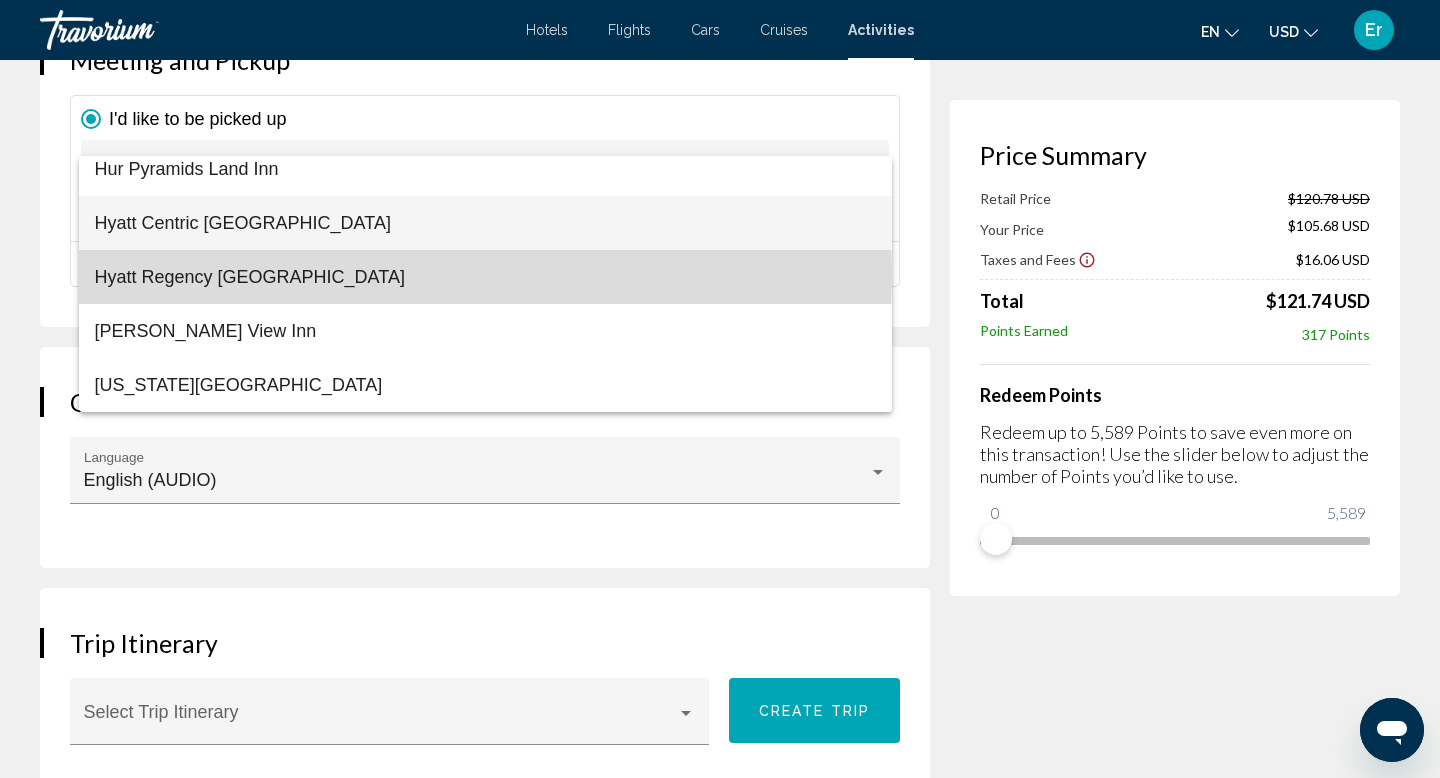 click on "Hyatt Regency [GEOGRAPHIC_DATA]" at bounding box center (485, 277) 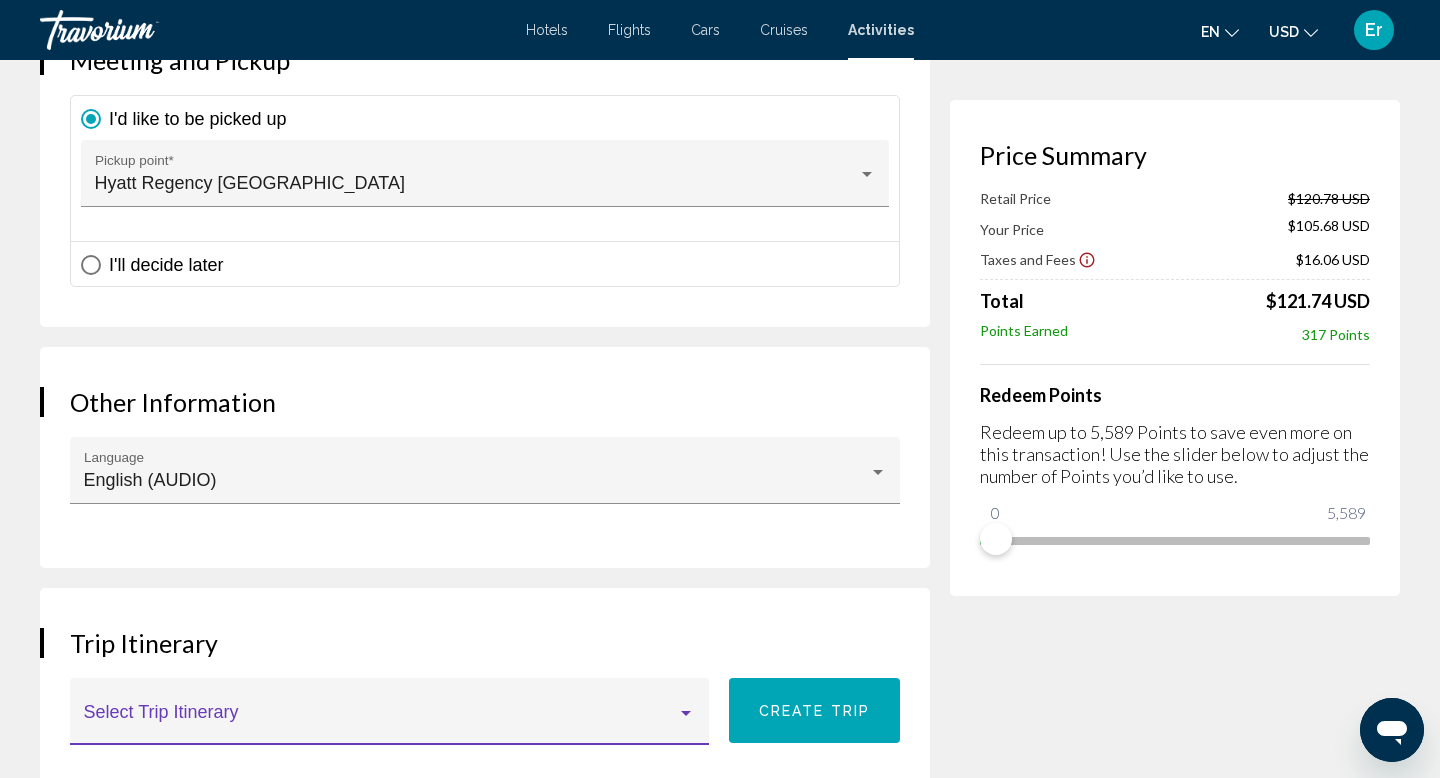 click at bounding box center [381, 721] 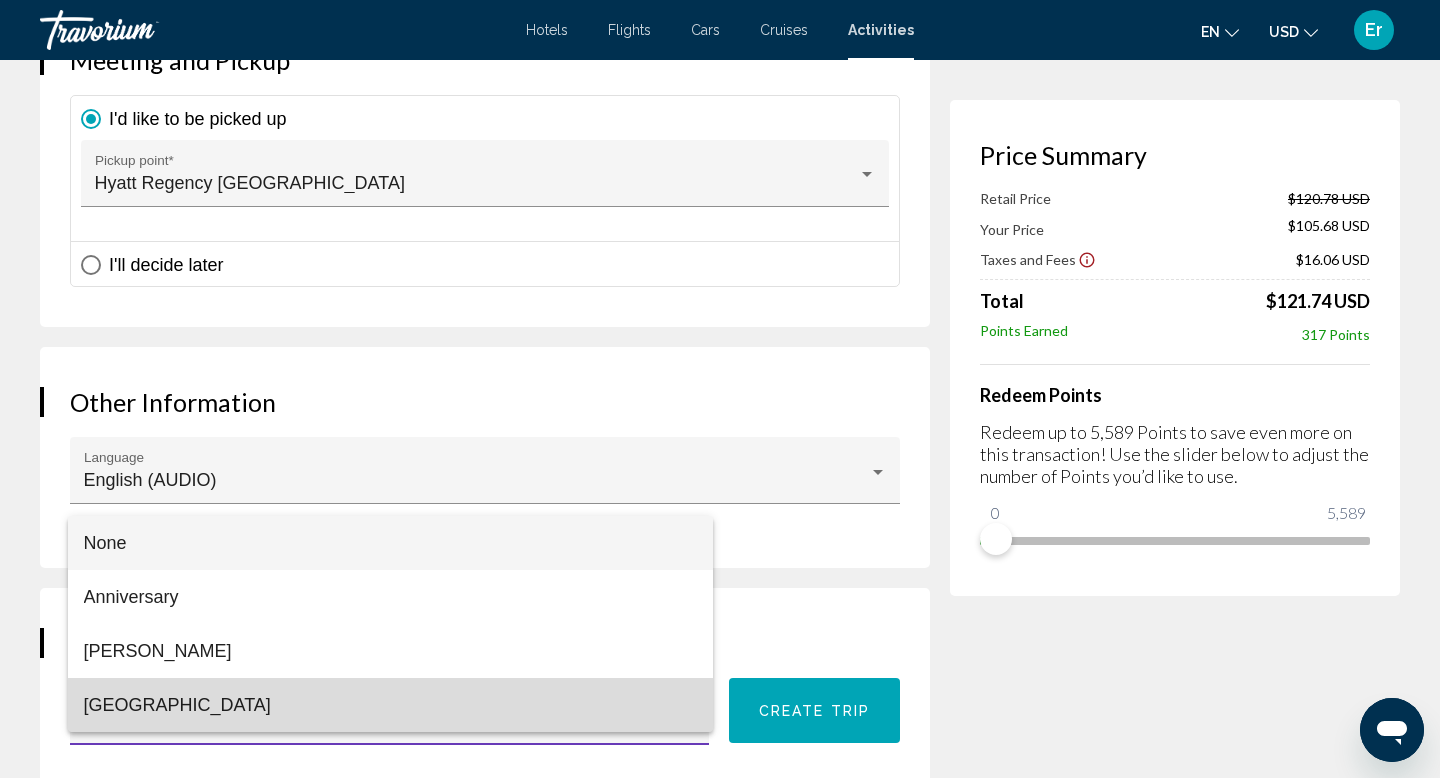 click on "[GEOGRAPHIC_DATA]" at bounding box center (391, 705) 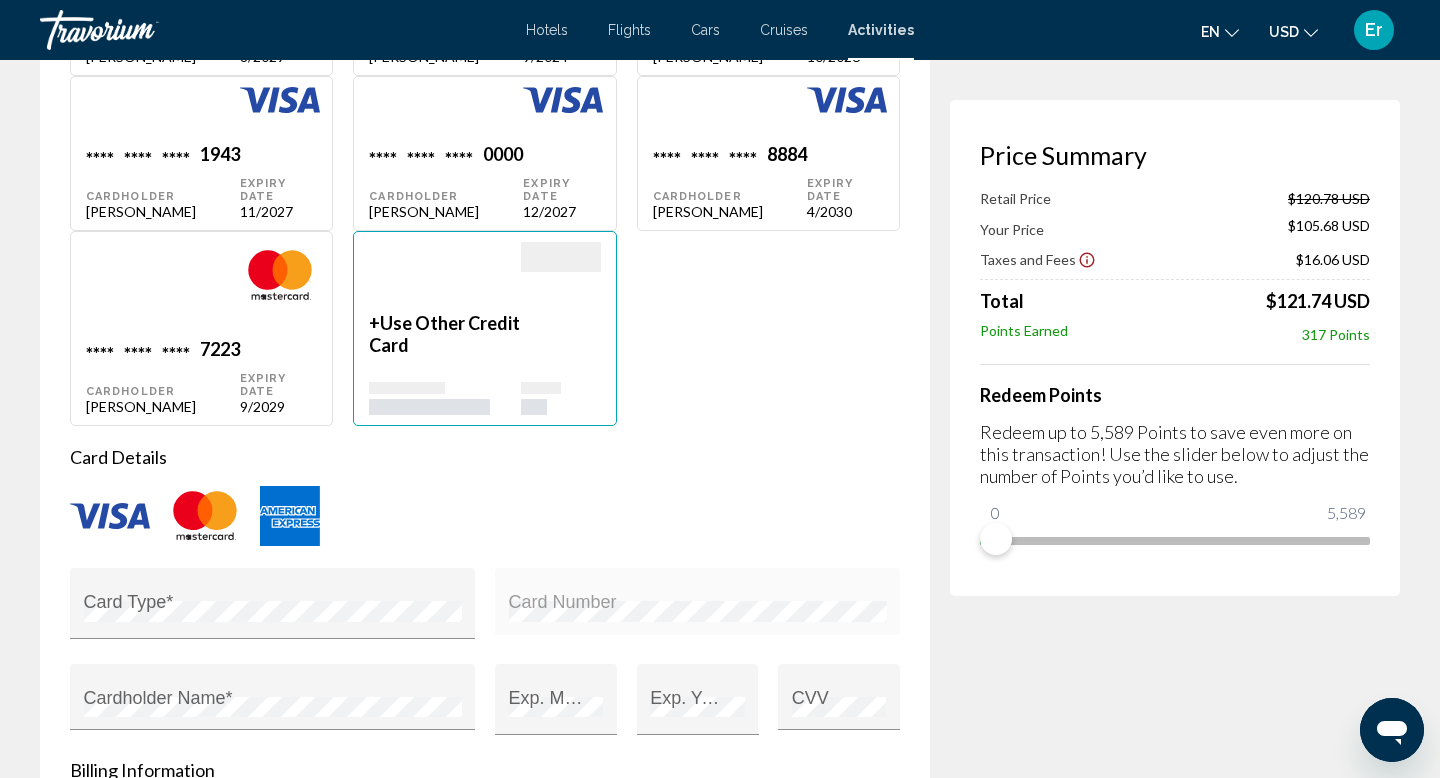 scroll, scrollTop: 2986, scrollLeft: 0, axis: vertical 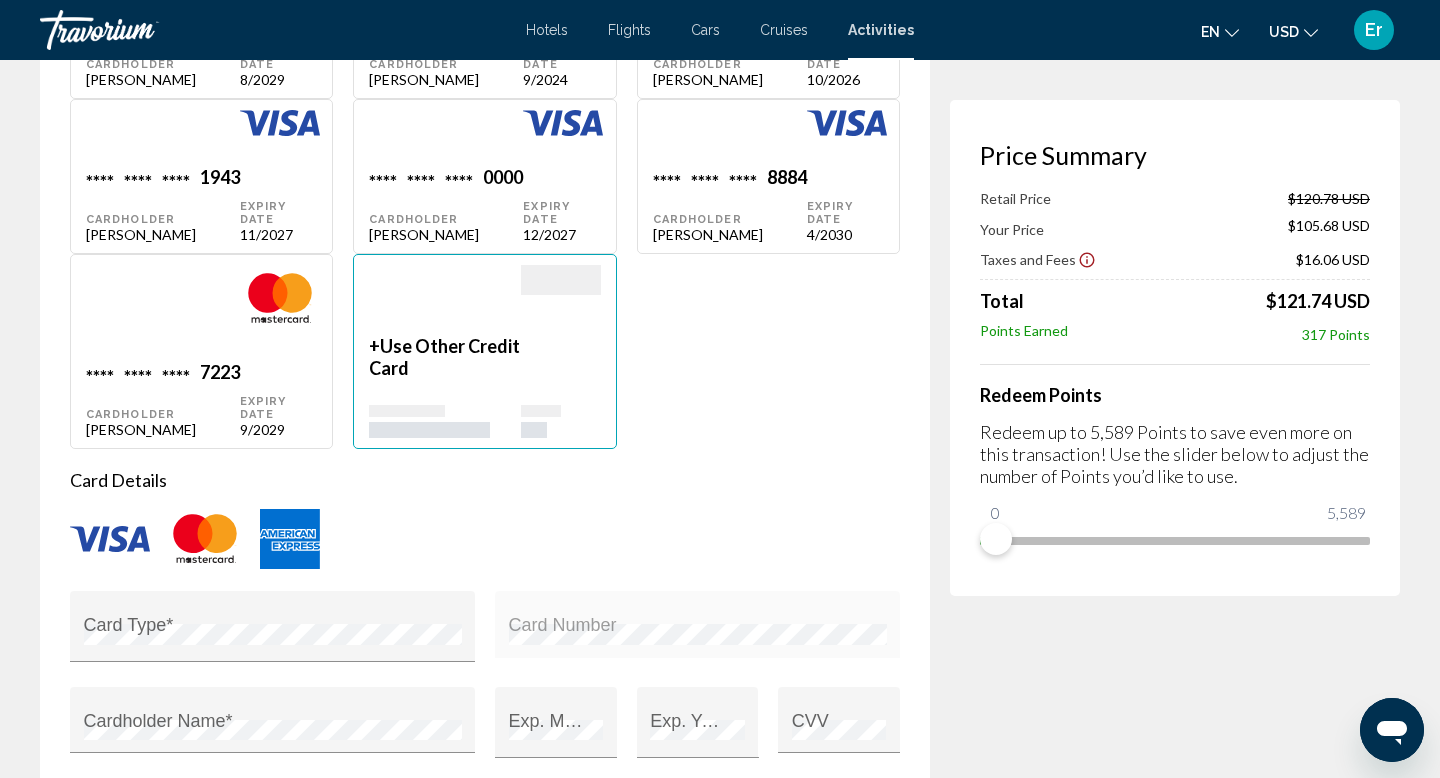 click on "Expiry Date 9/2029" at bounding box center [280, 49] 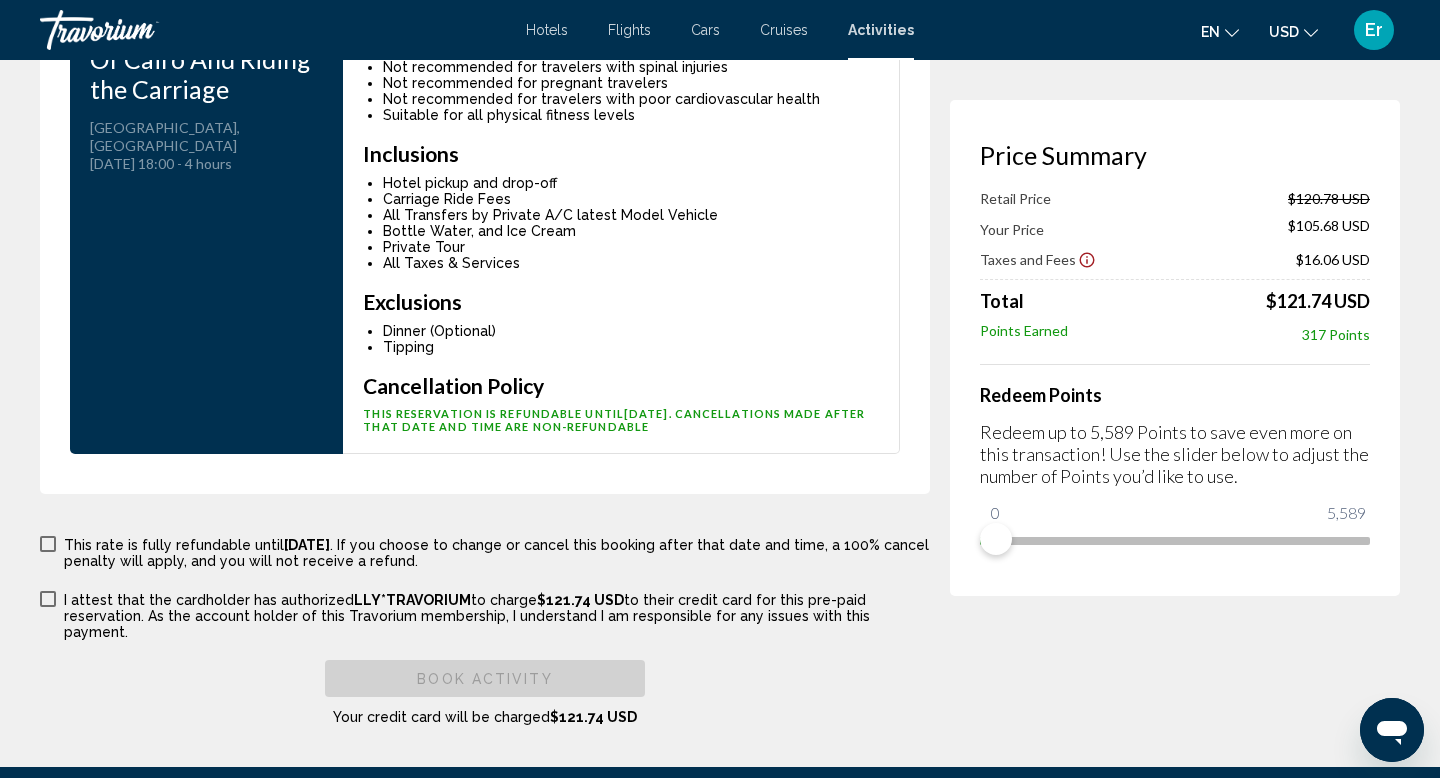 scroll, scrollTop: 4392, scrollLeft: 0, axis: vertical 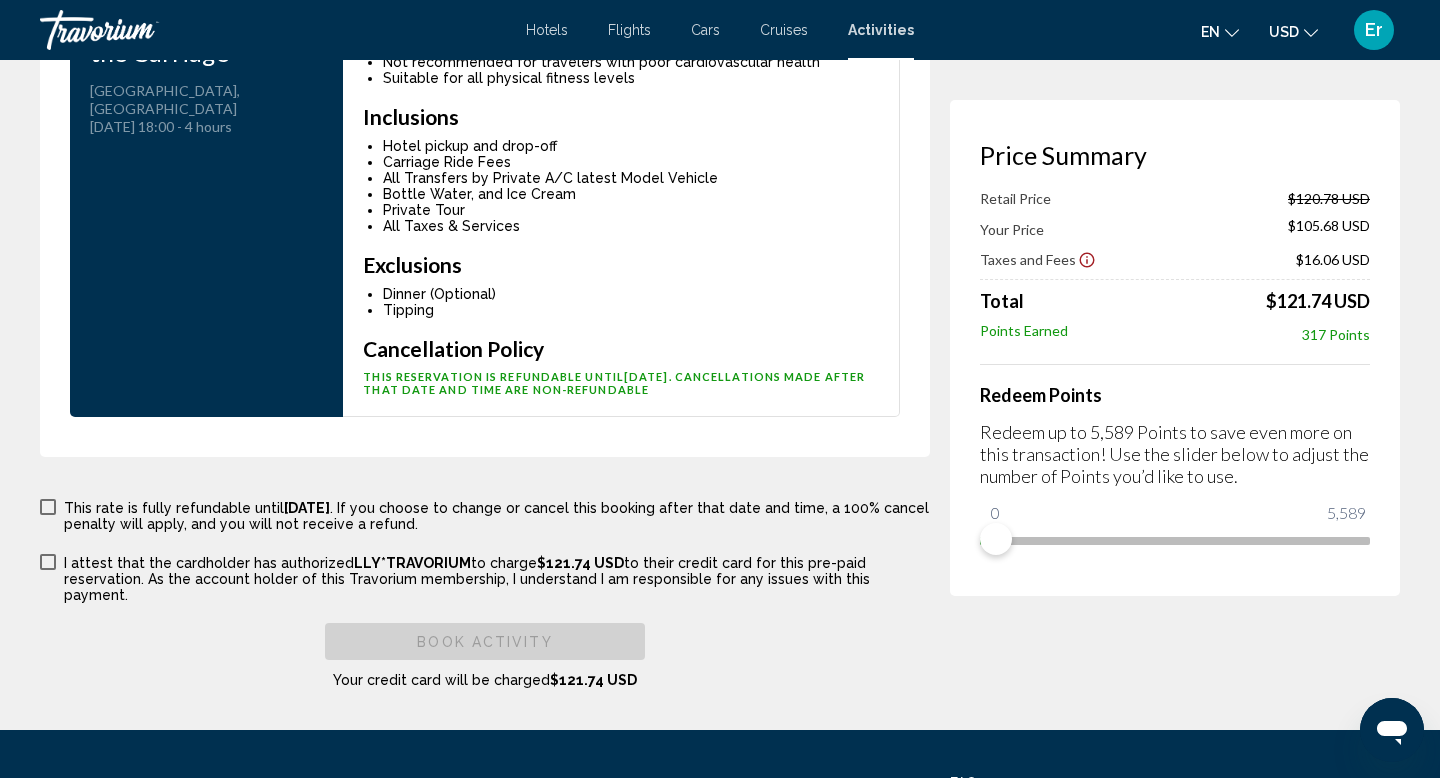 click on "This booking is final and non-refundable. Canceling this activity will incur a 100% cancellation penalty fee, and no refund will be given. Changes cannot be made to this reservation once it has been booked. This rate is fully refundable until  [DATE] . If you choose to change or cancel this booking after that date and time, a 100% cancel penalty will apply, and you will not receive a refund." at bounding box center (485, 514) 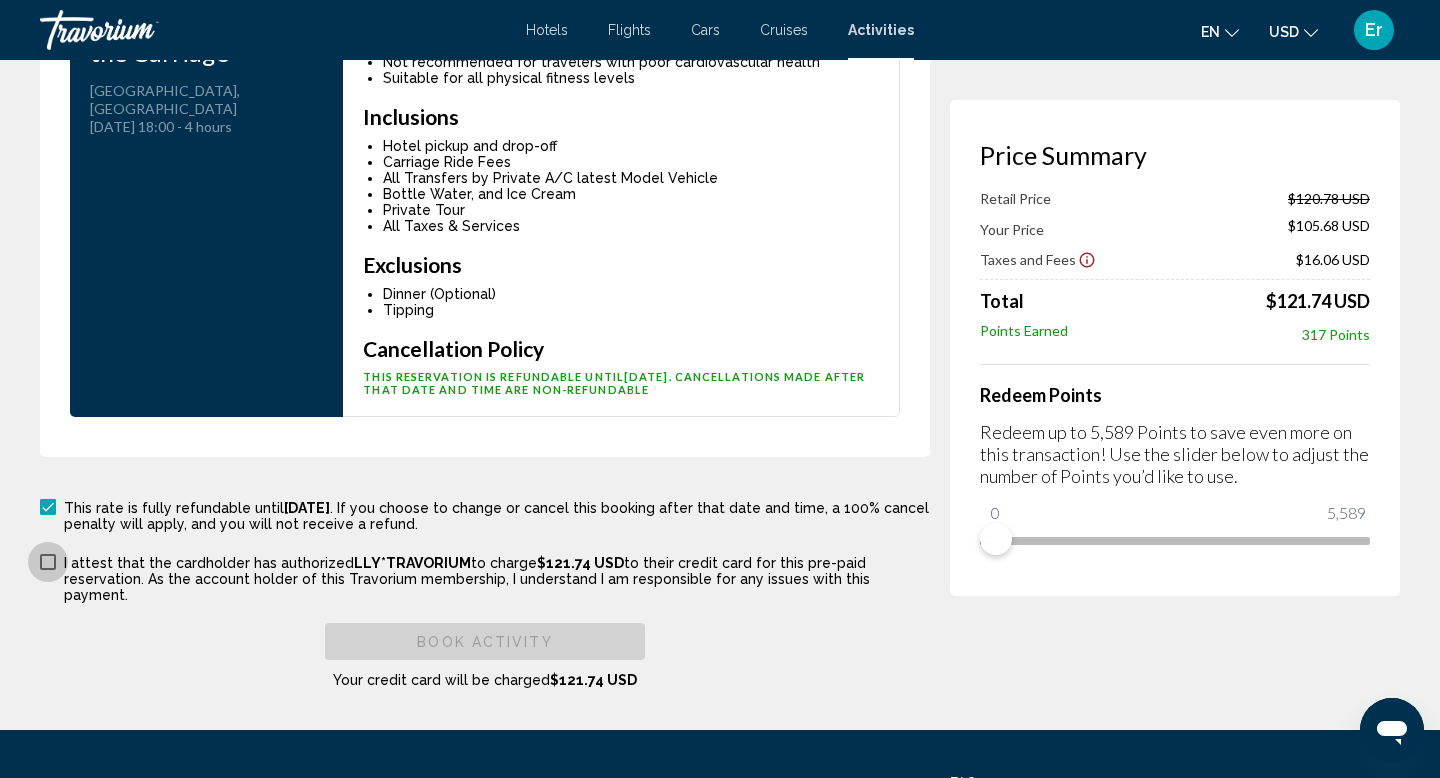 click on "I attest that the cardholder has authorized  LLY*TRAVORIUM  to charge  $121.74 USD  to their credit card for this pre-paid reservation. As the account holder of this Travorium membership, I understand I am responsible for any issues with this payment." at bounding box center [485, 577] 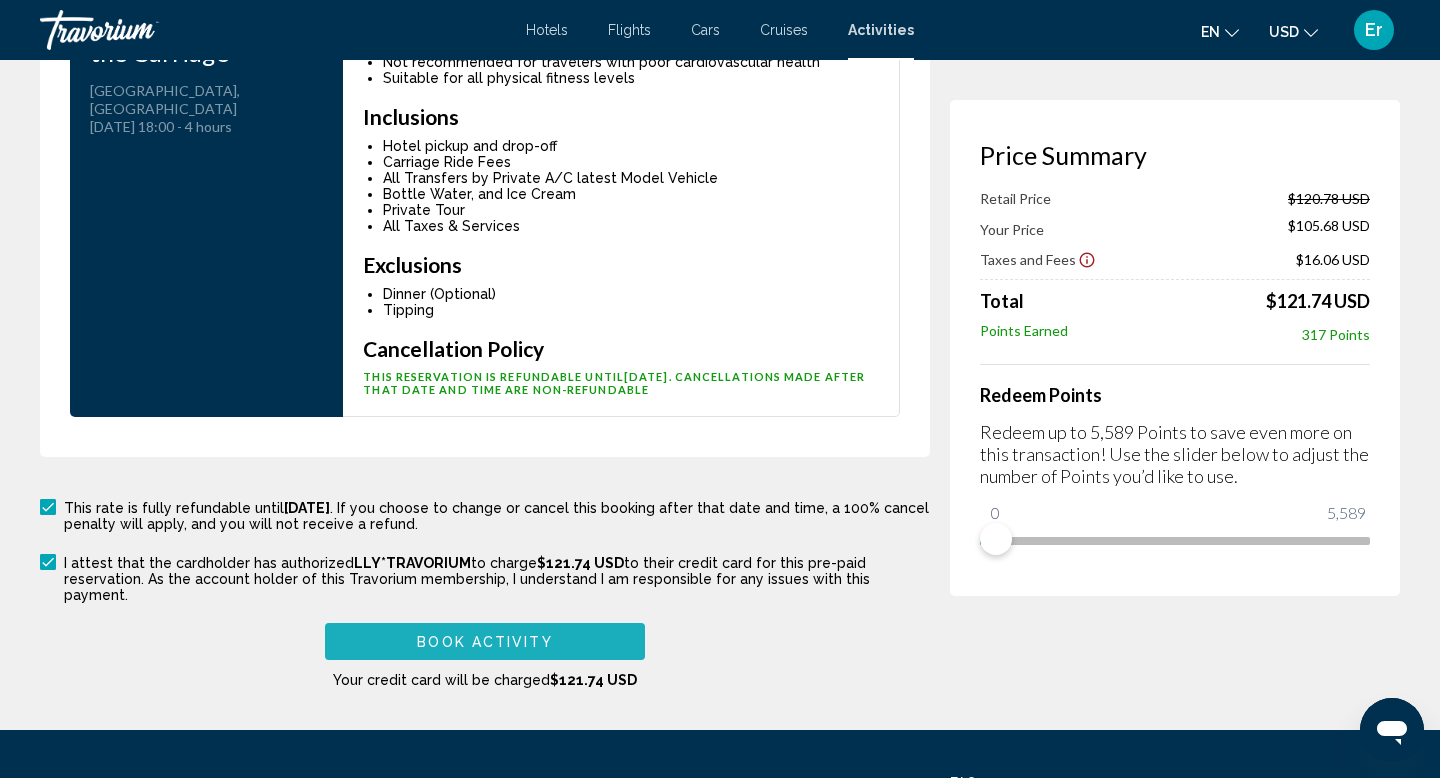 click on "Book Activity" at bounding box center (484, 642) 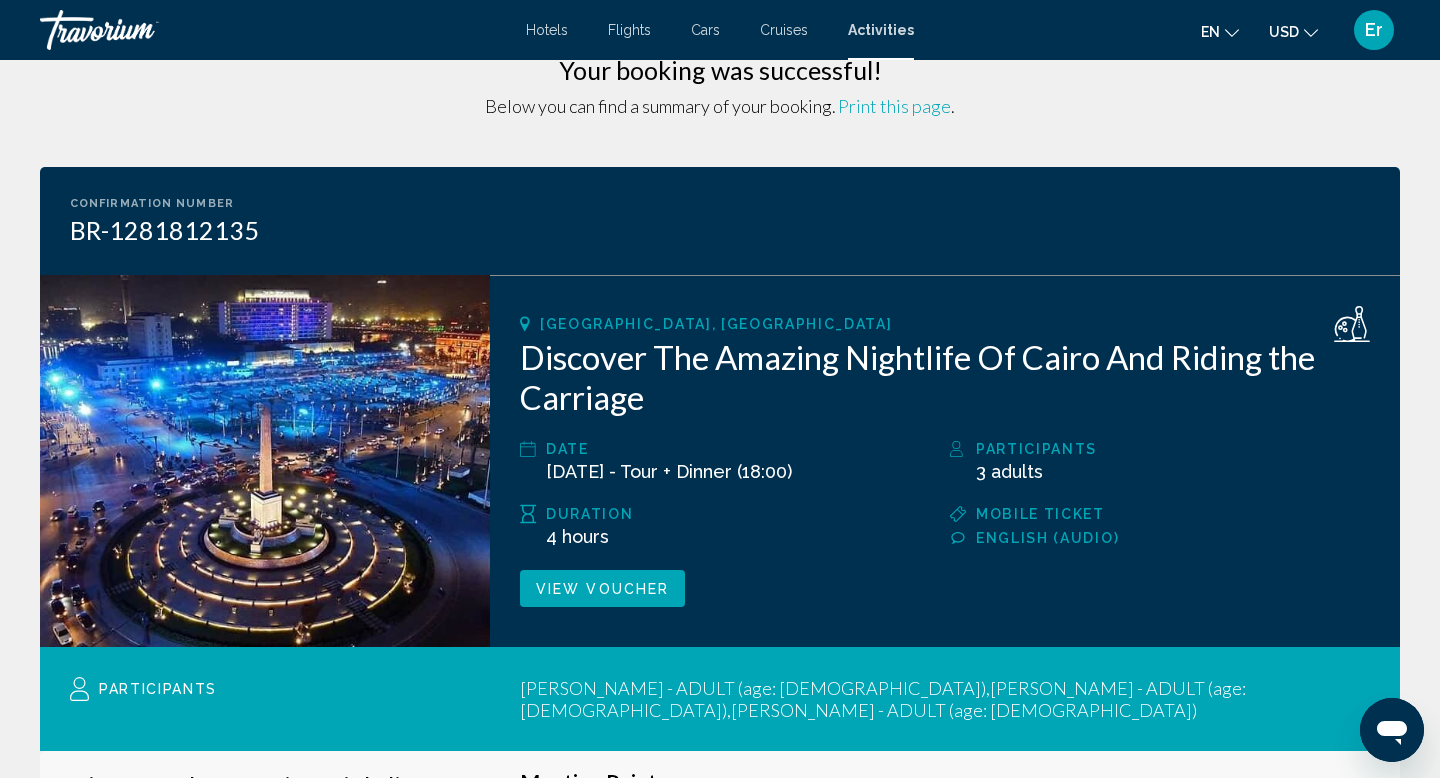 scroll, scrollTop: 50, scrollLeft: 0, axis: vertical 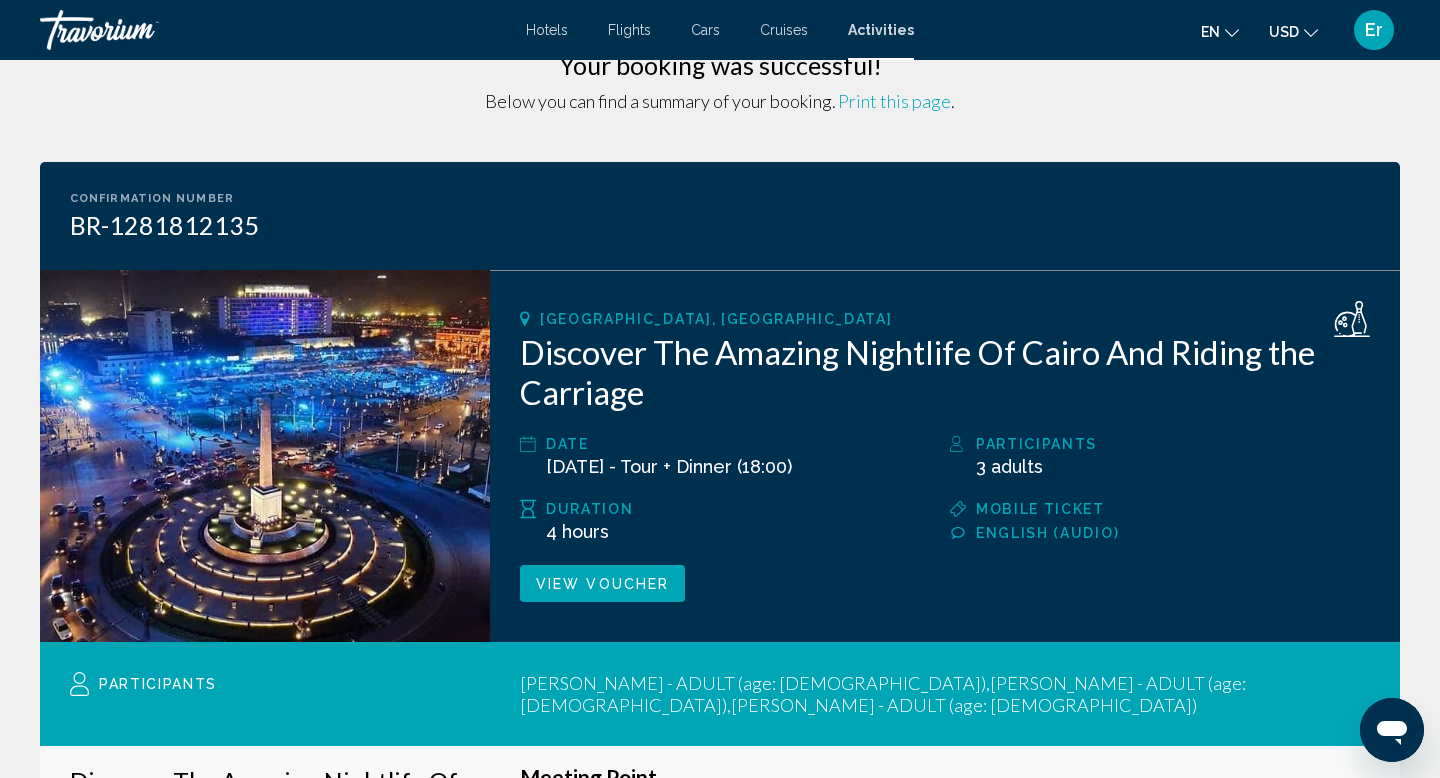 click on "Print this page" at bounding box center (894, 101) 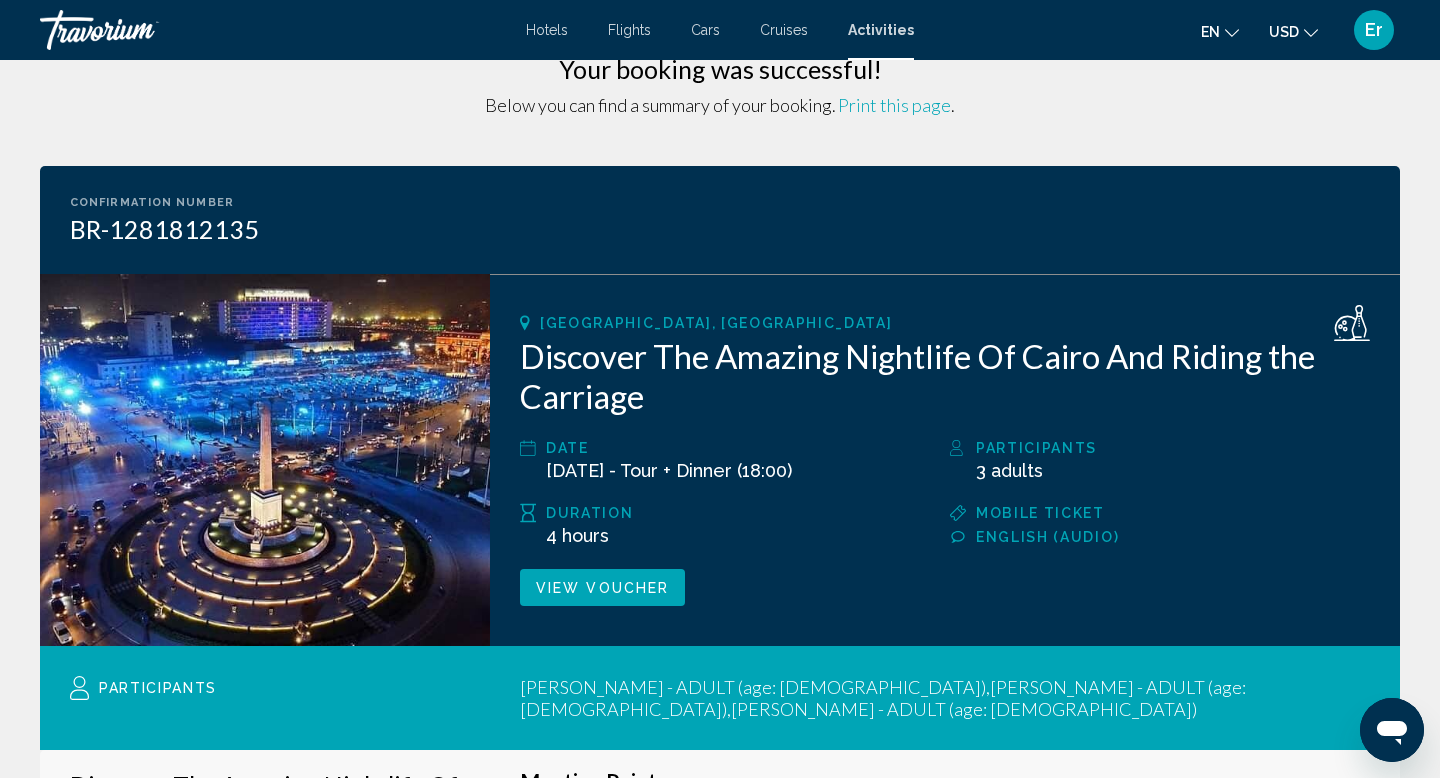 scroll, scrollTop: 0, scrollLeft: 0, axis: both 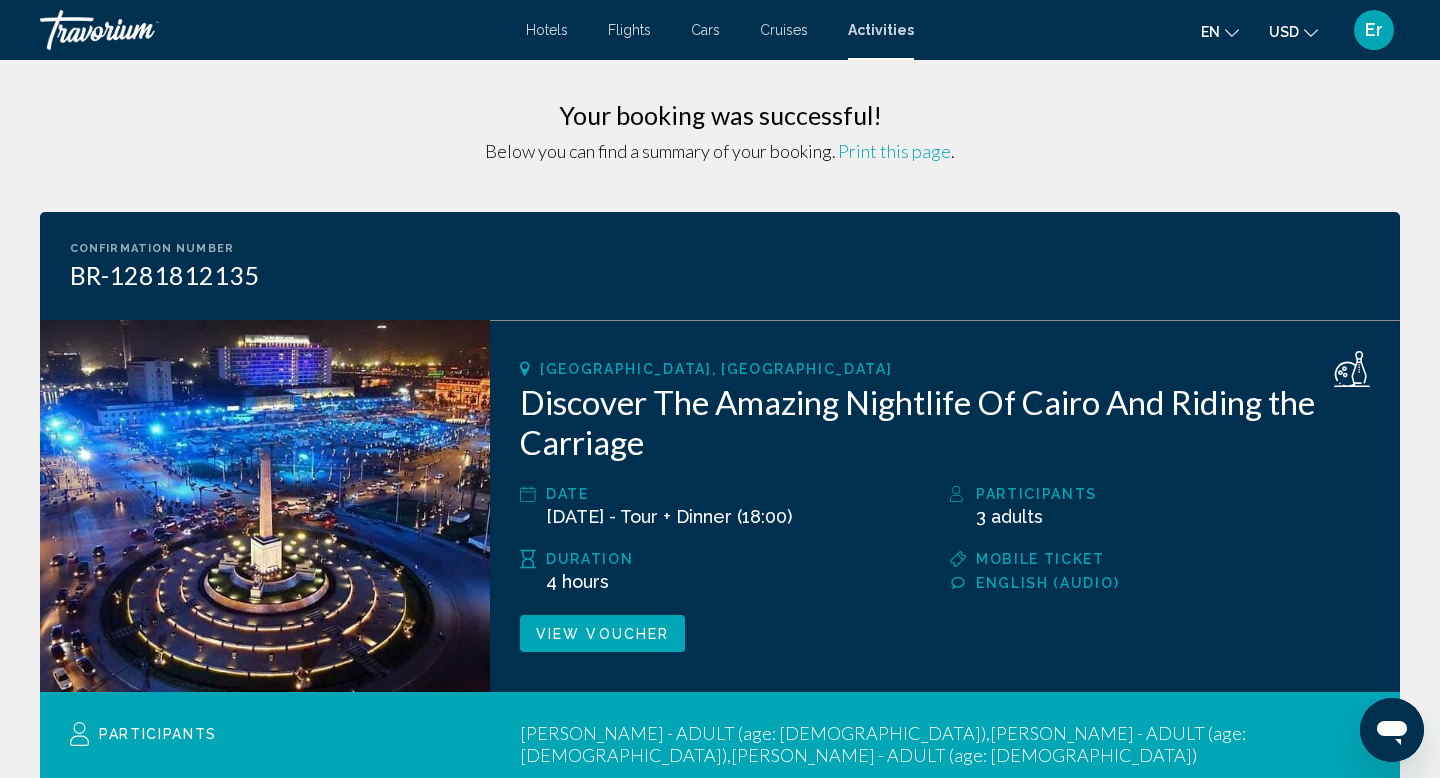click on "Activities" at bounding box center (881, 30) 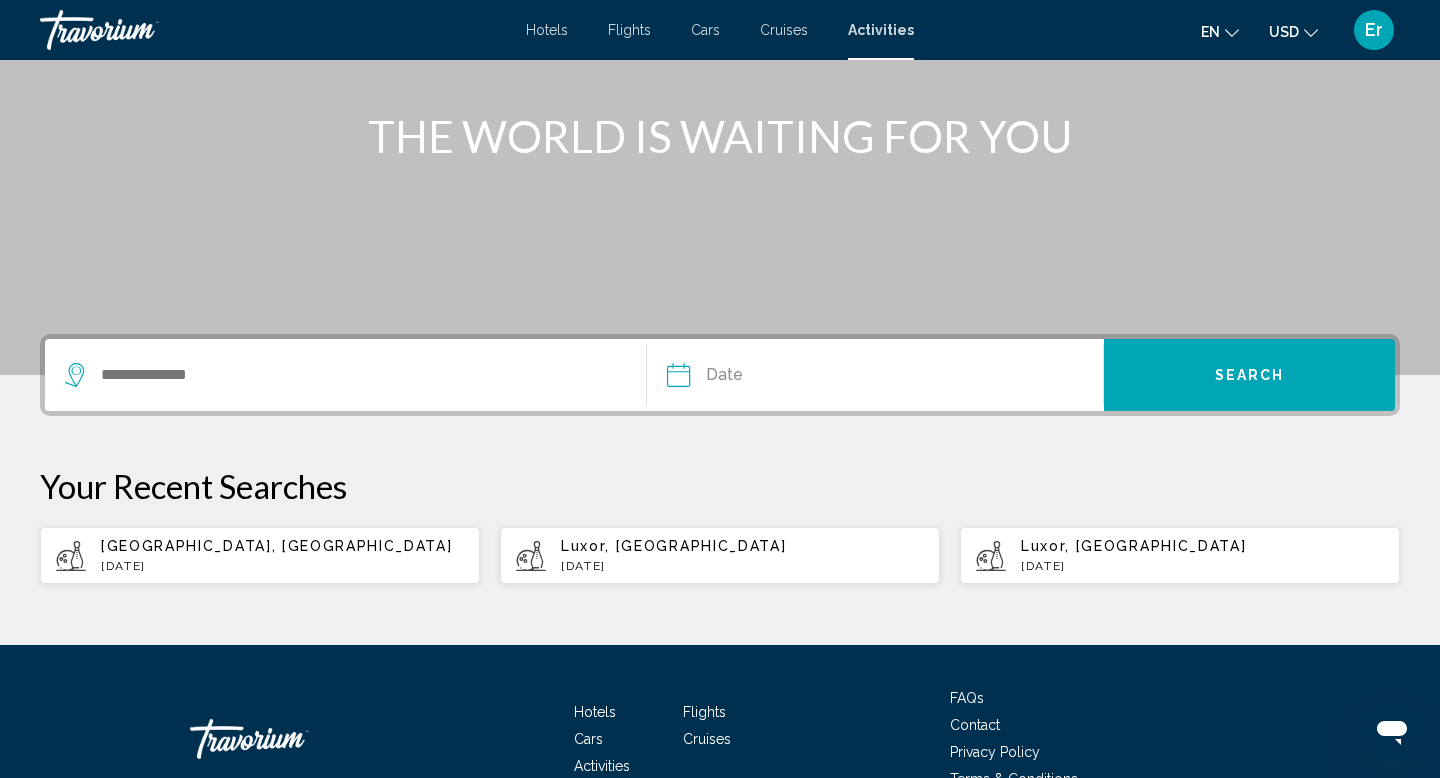 scroll, scrollTop: 229, scrollLeft: 0, axis: vertical 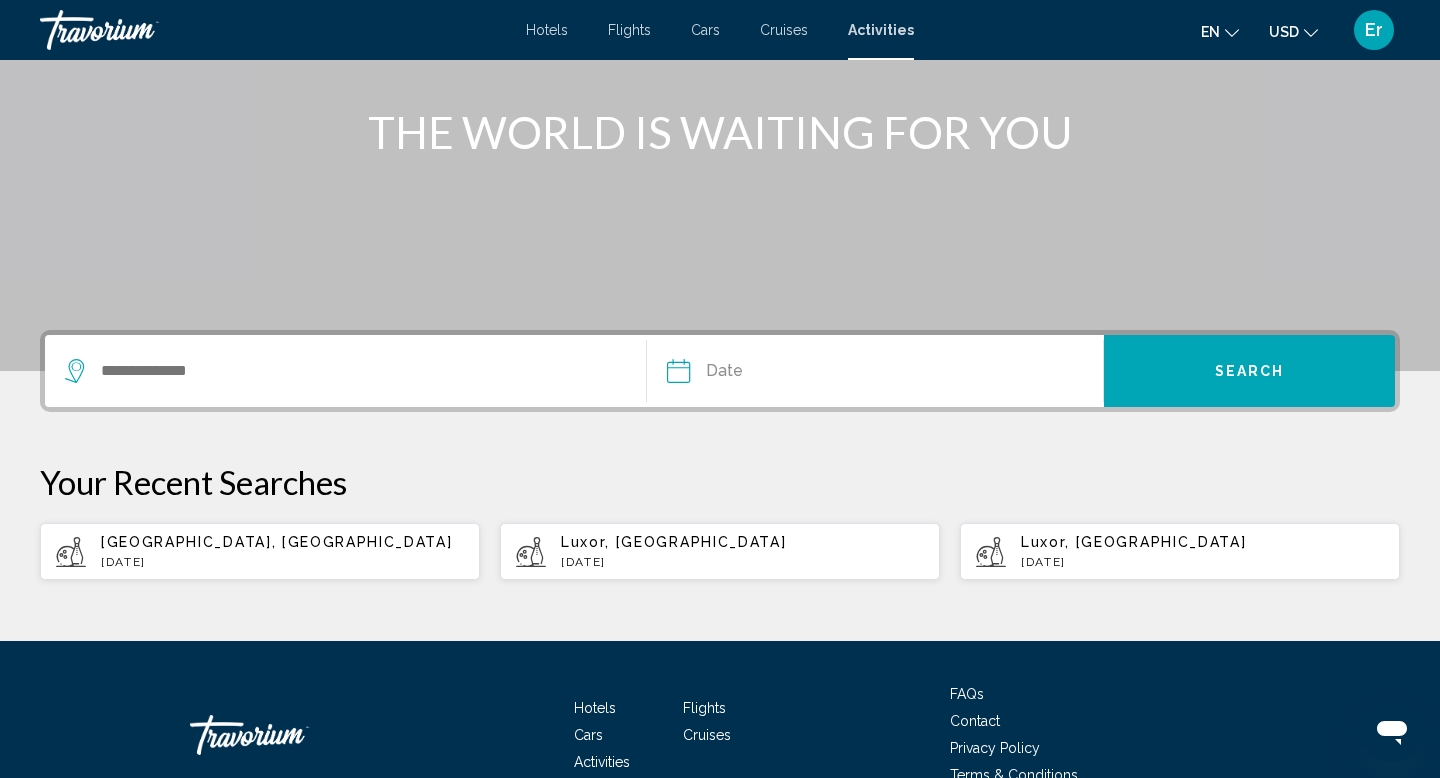 click at bounding box center [775, 374] 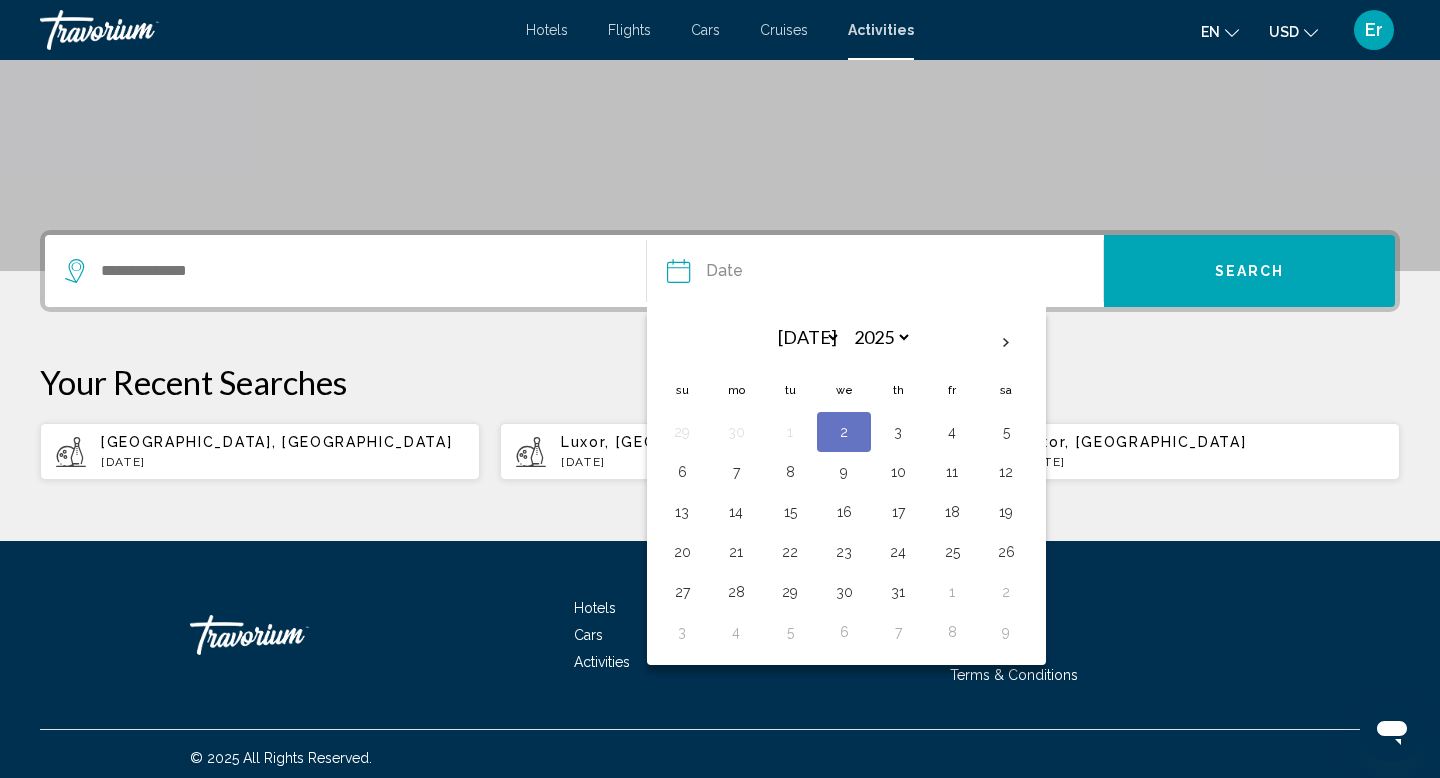 scroll, scrollTop: 337, scrollLeft: 0, axis: vertical 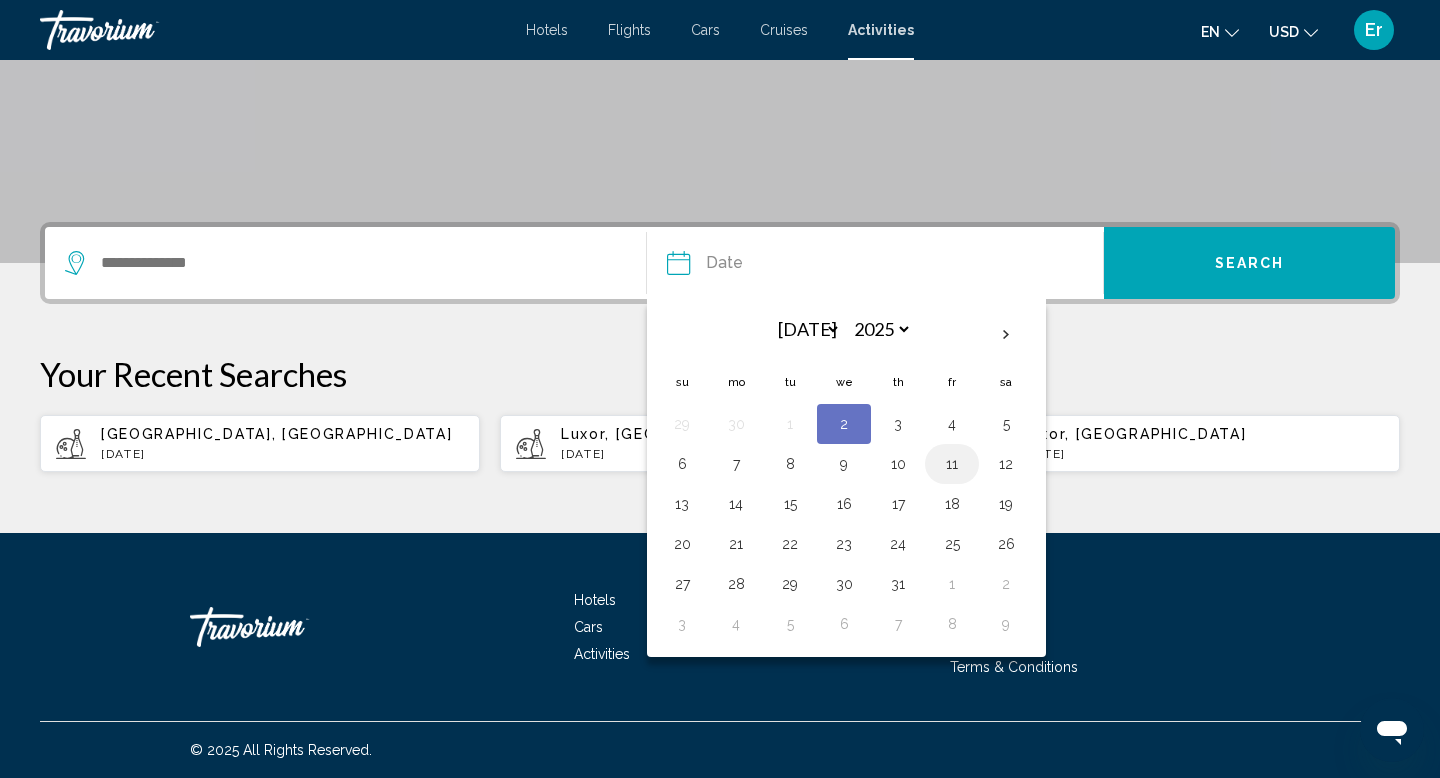 click on "11" at bounding box center [952, 464] 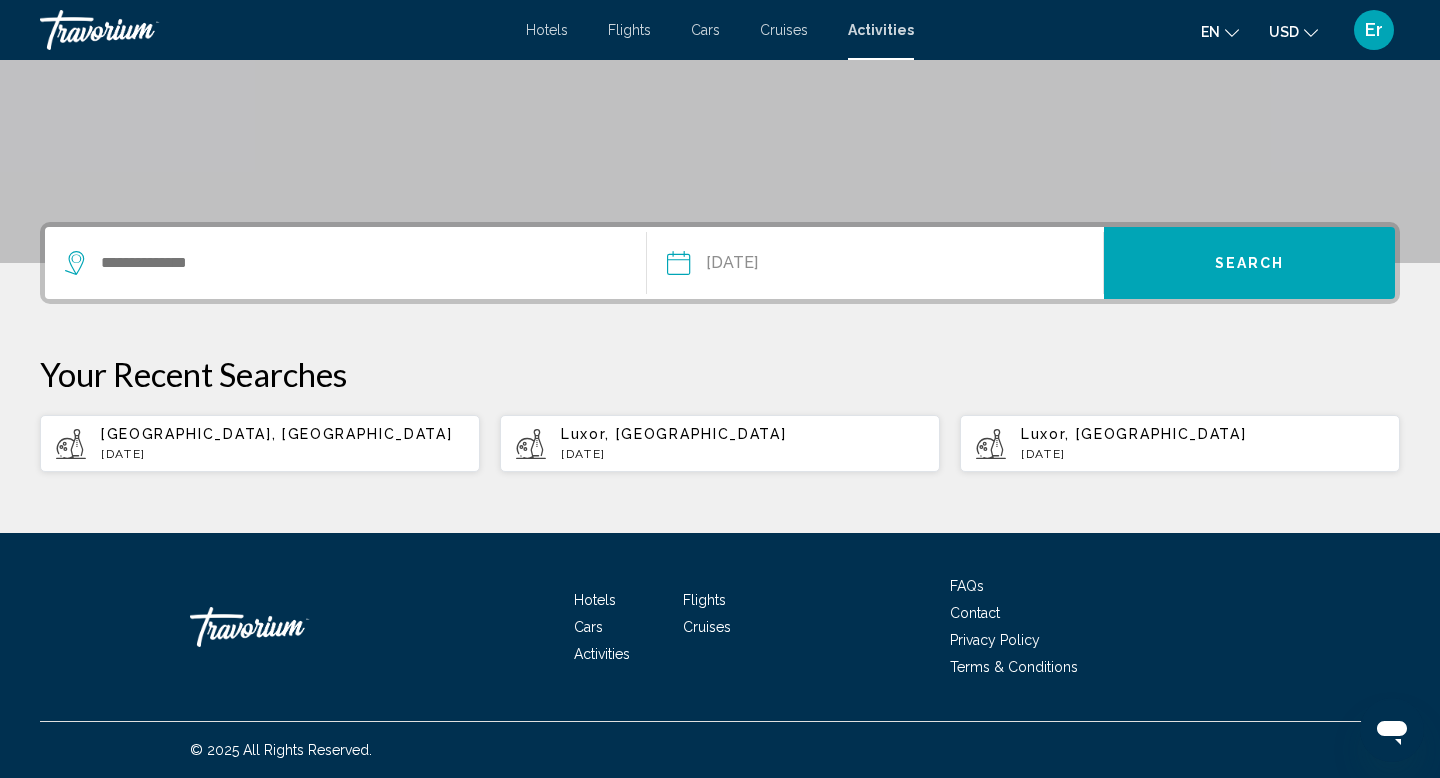 click at bounding box center (345, 263) 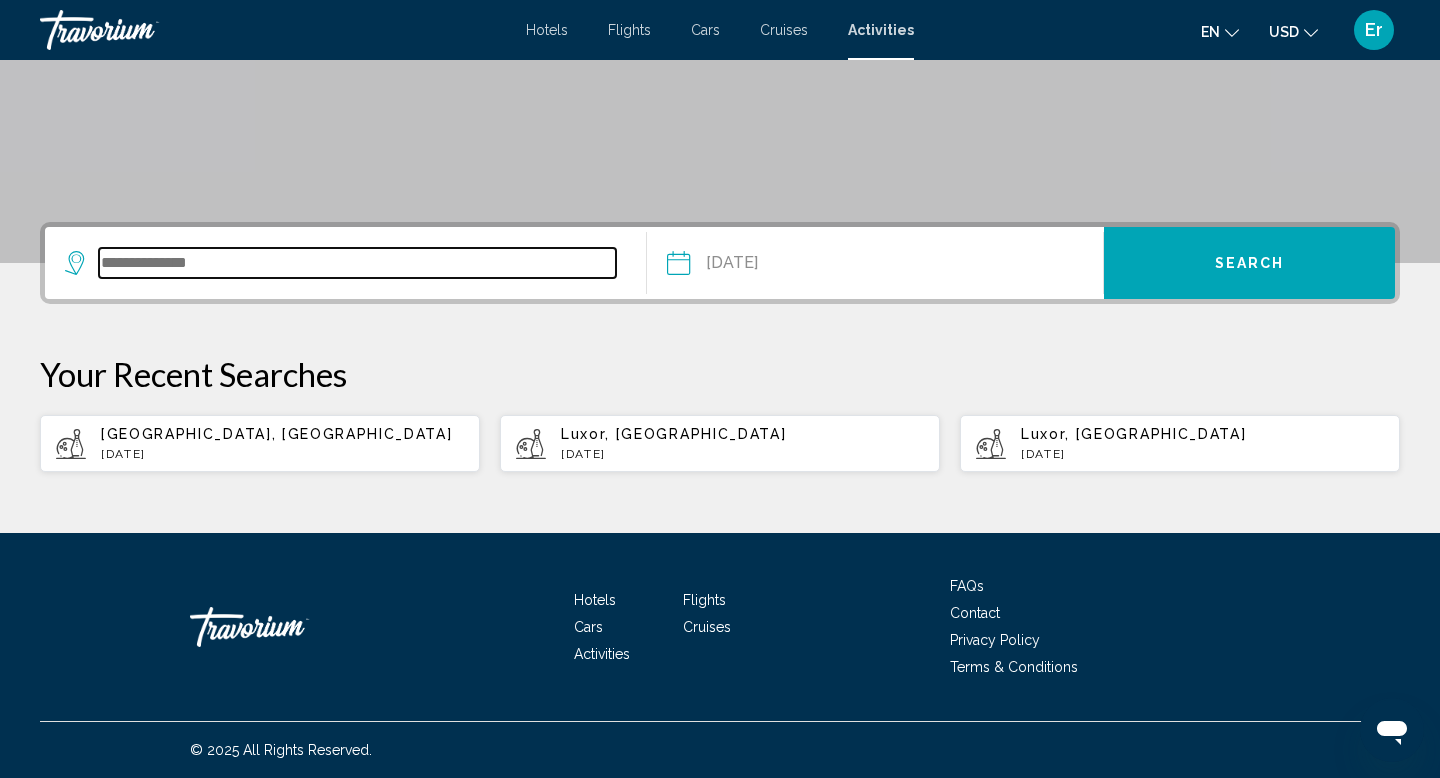 click at bounding box center (357, 263) 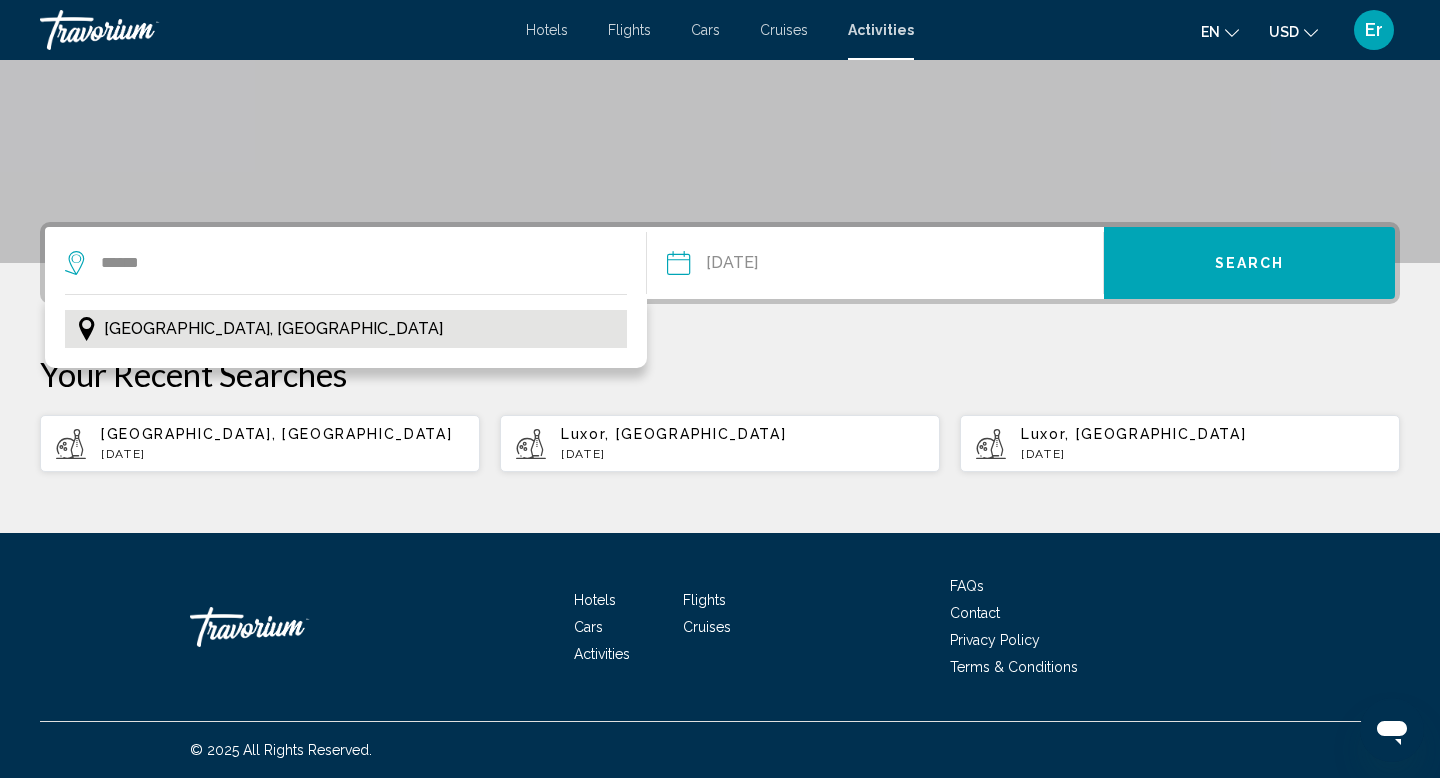 click on "[GEOGRAPHIC_DATA], [GEOGRAPHIC_DATA]" at bounding box center [273, 329] 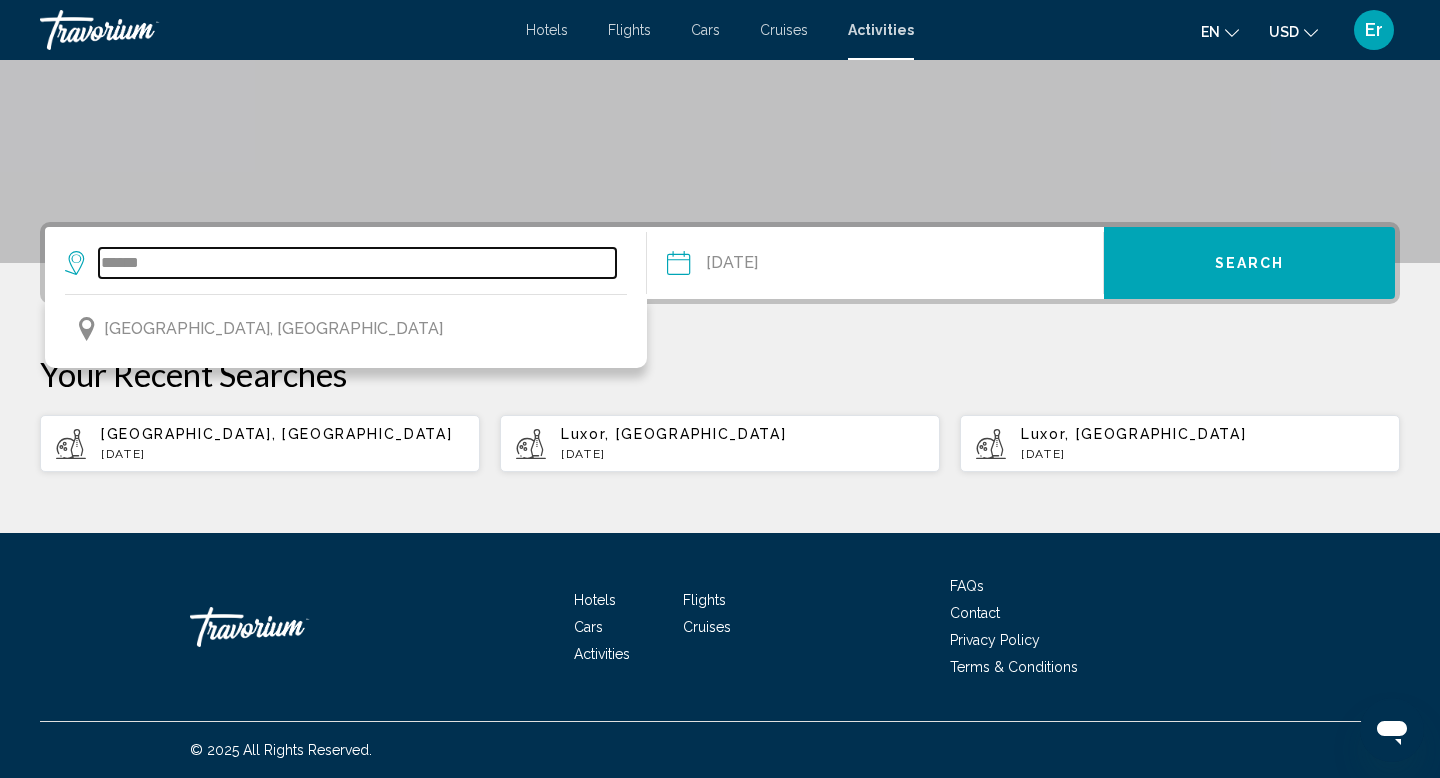 type on "**********" 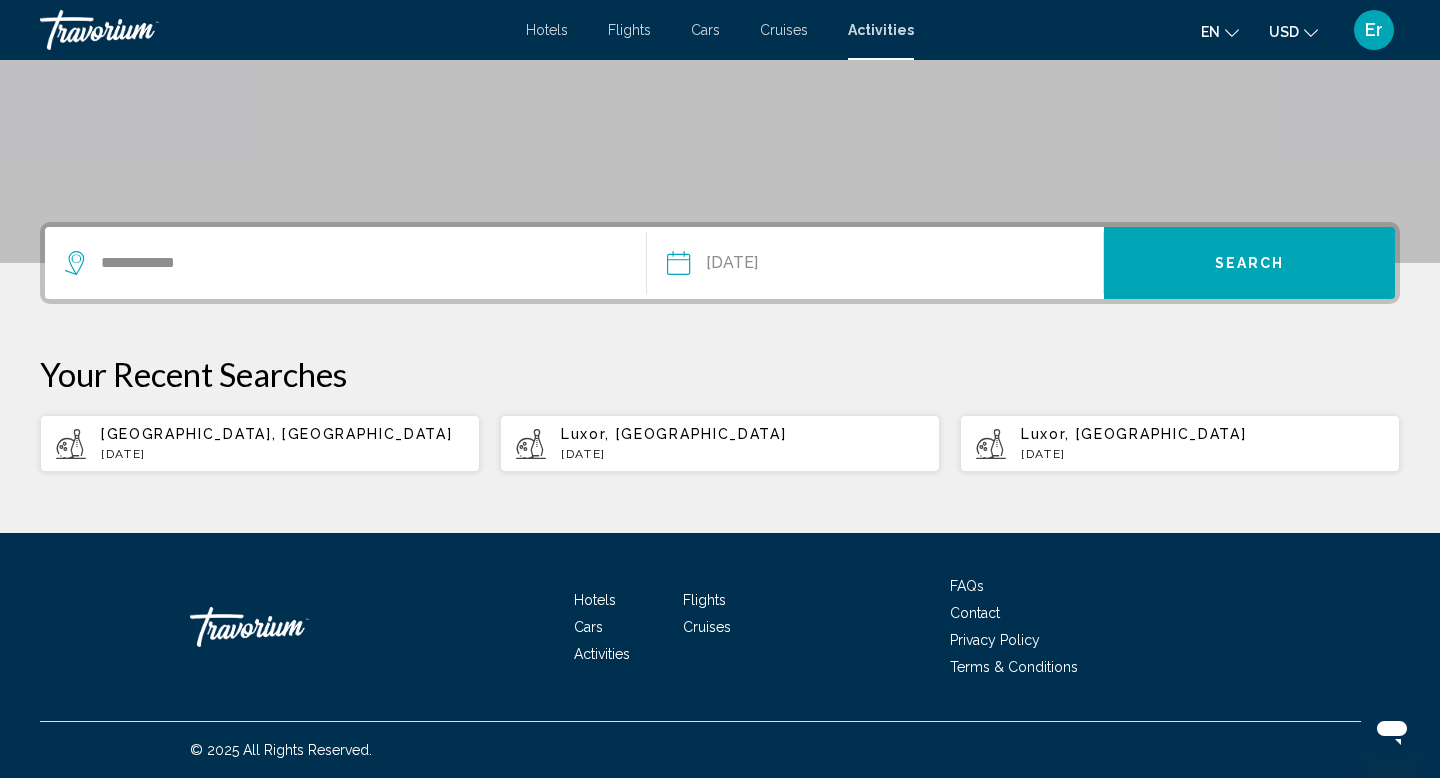 click on "Search" at bounding box center (1250, 264) 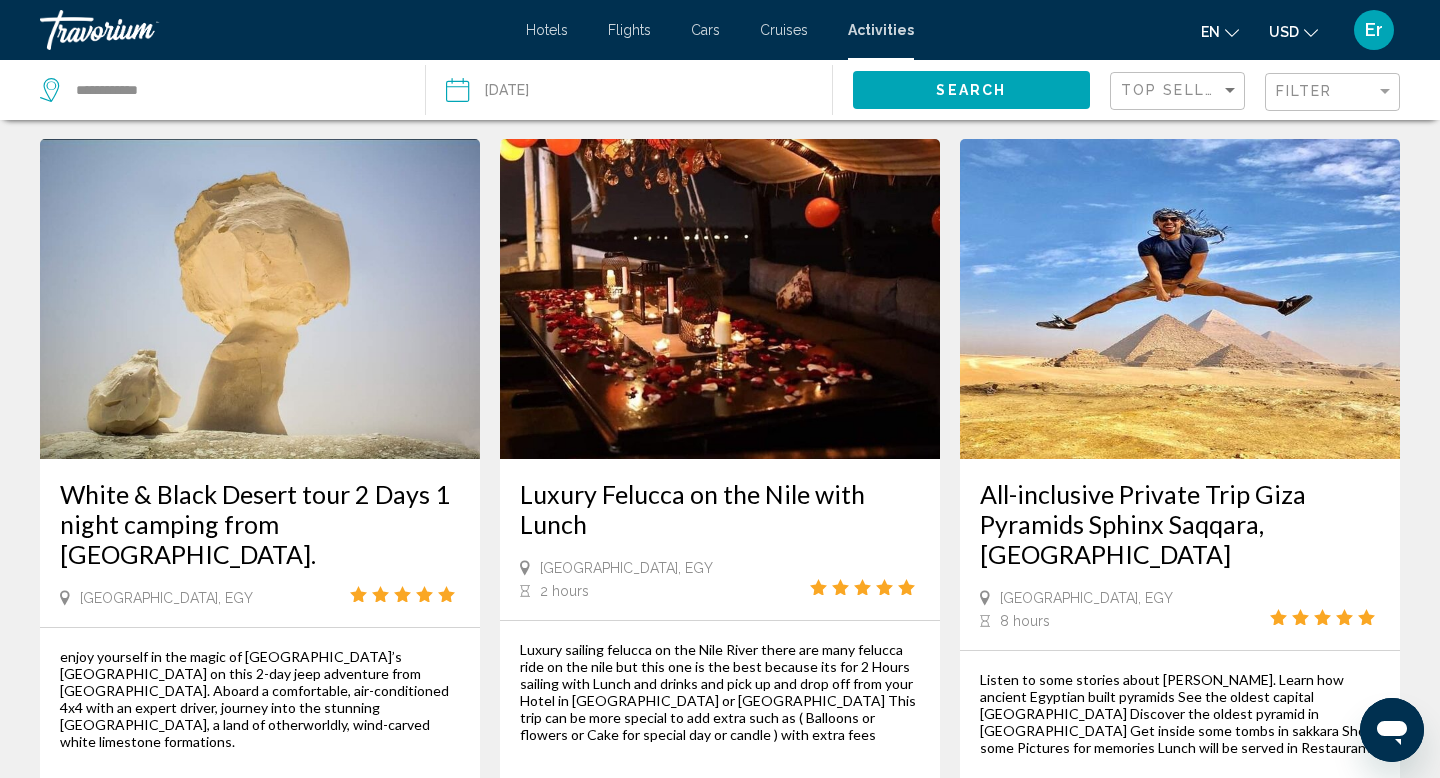 scroll, scrollTop: 2944, scrollLeft: 0, axis: vertical 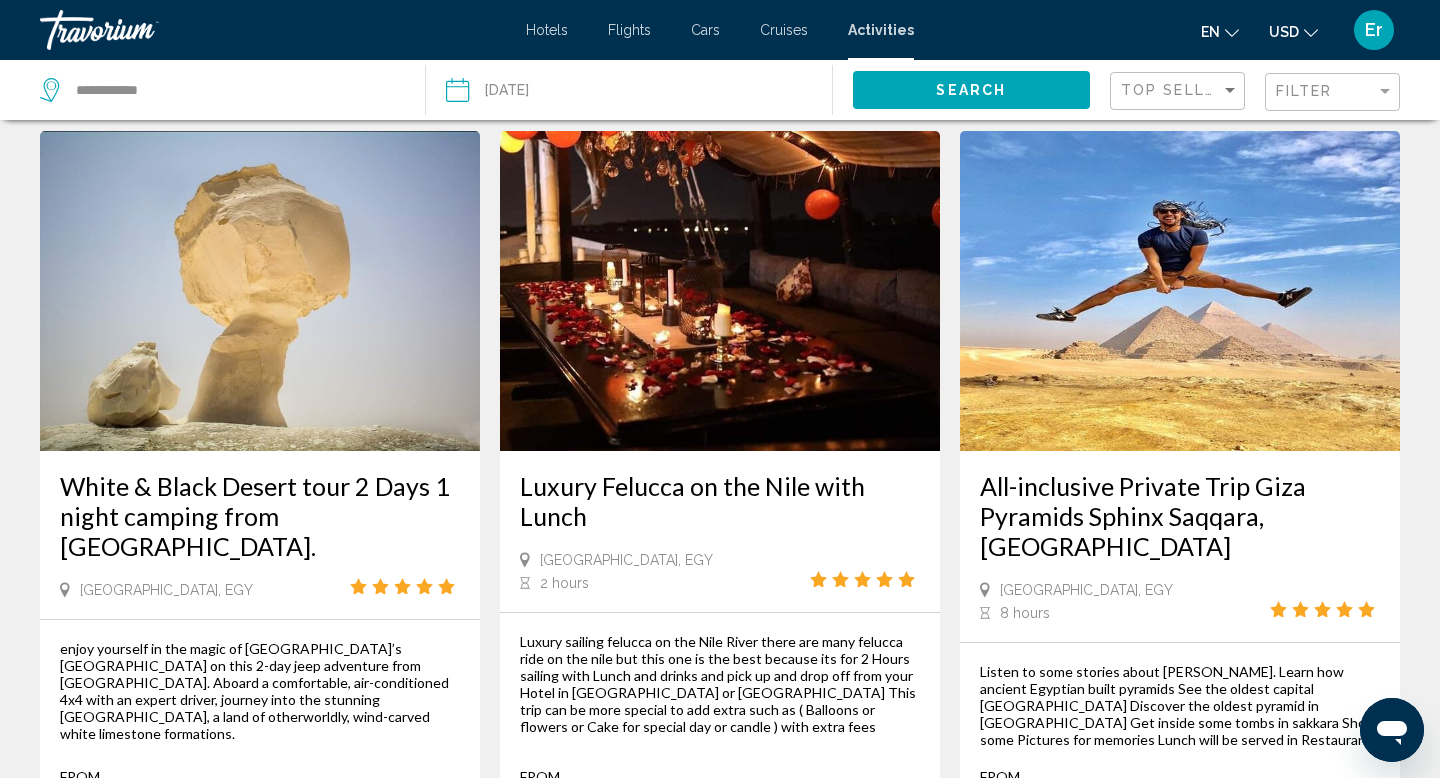 click on "2" at bounding box center (580, 895) 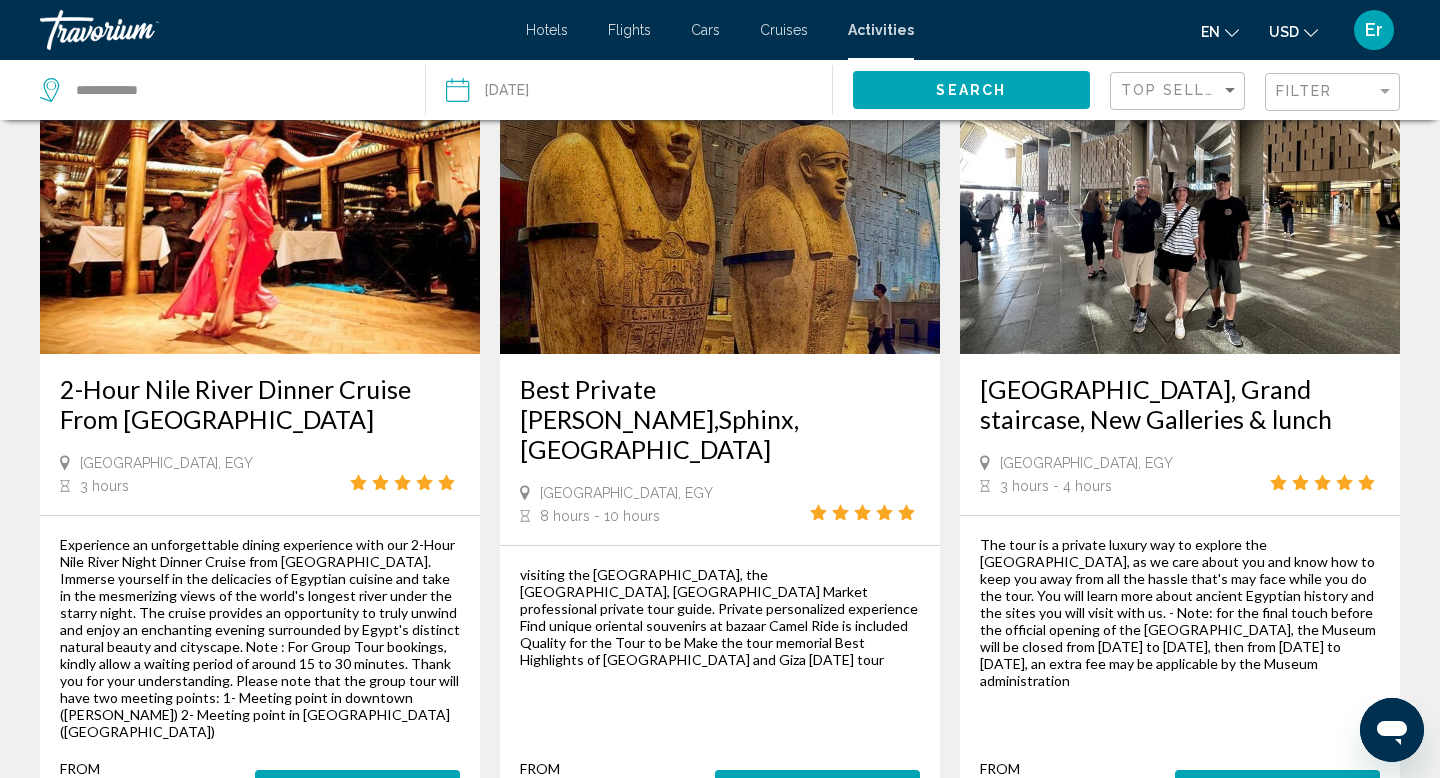 scroll, scrollTop: 217, scrollLeft: 0, axis: vertical 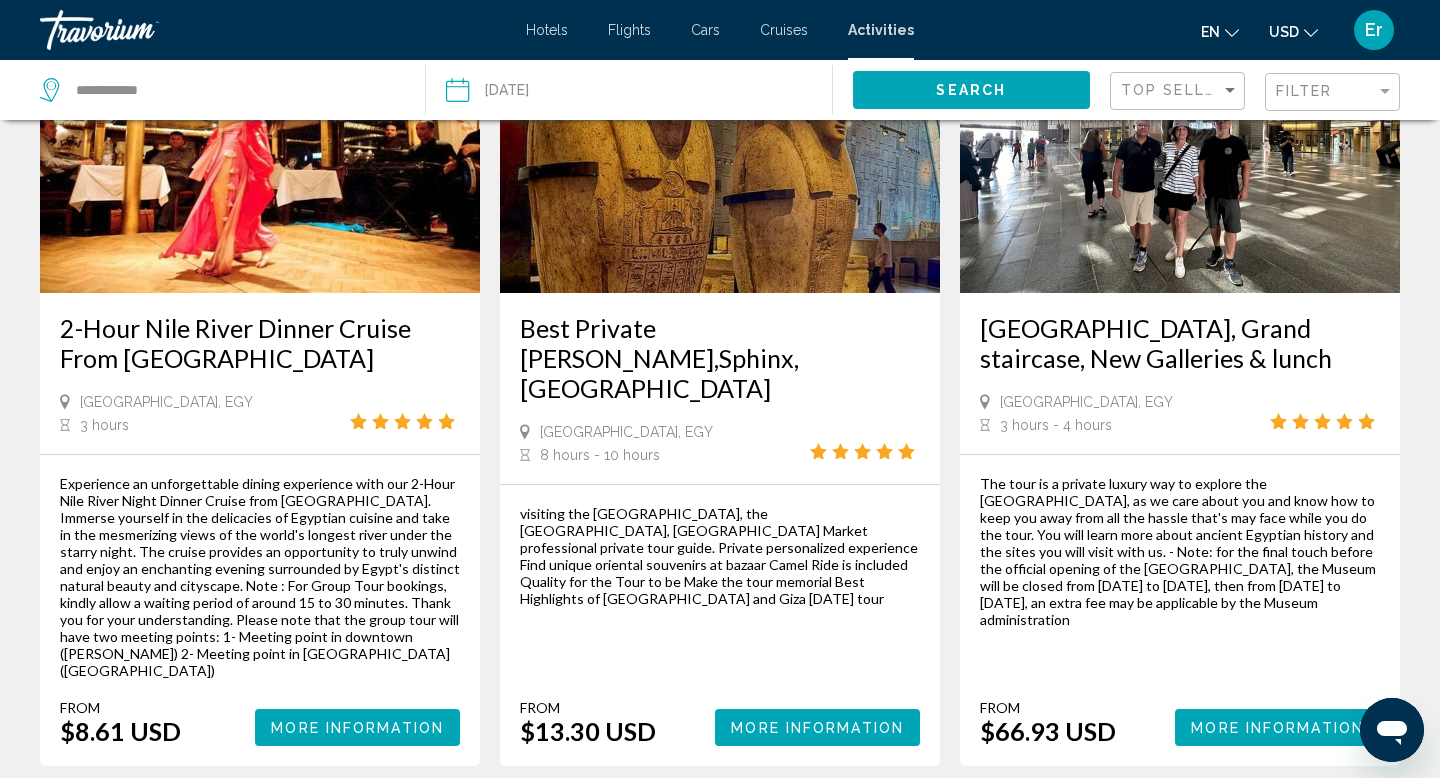 click on "More Information" at bounding box center [357, 728] 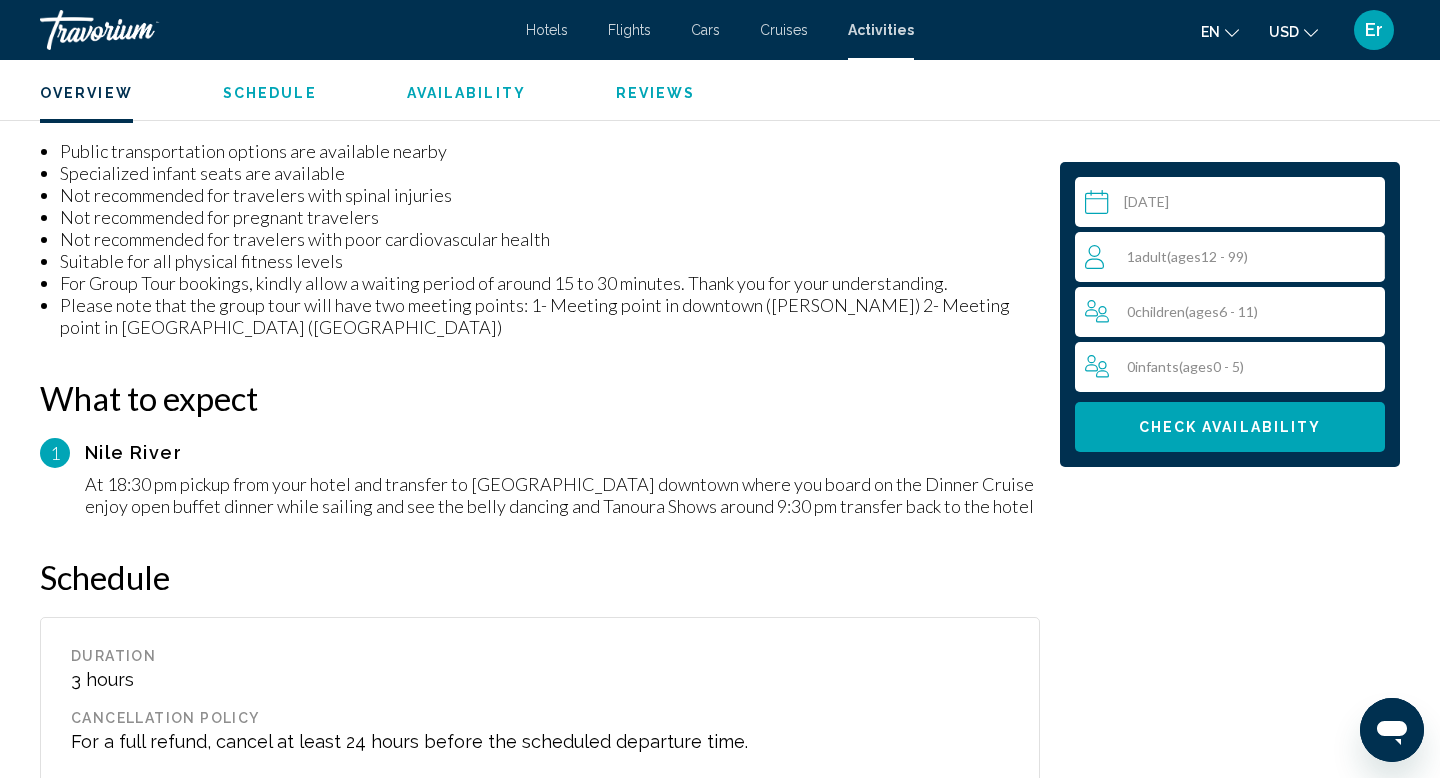 scroll, scrollTop: 1602, scrollLeft: 0, axis: vertical 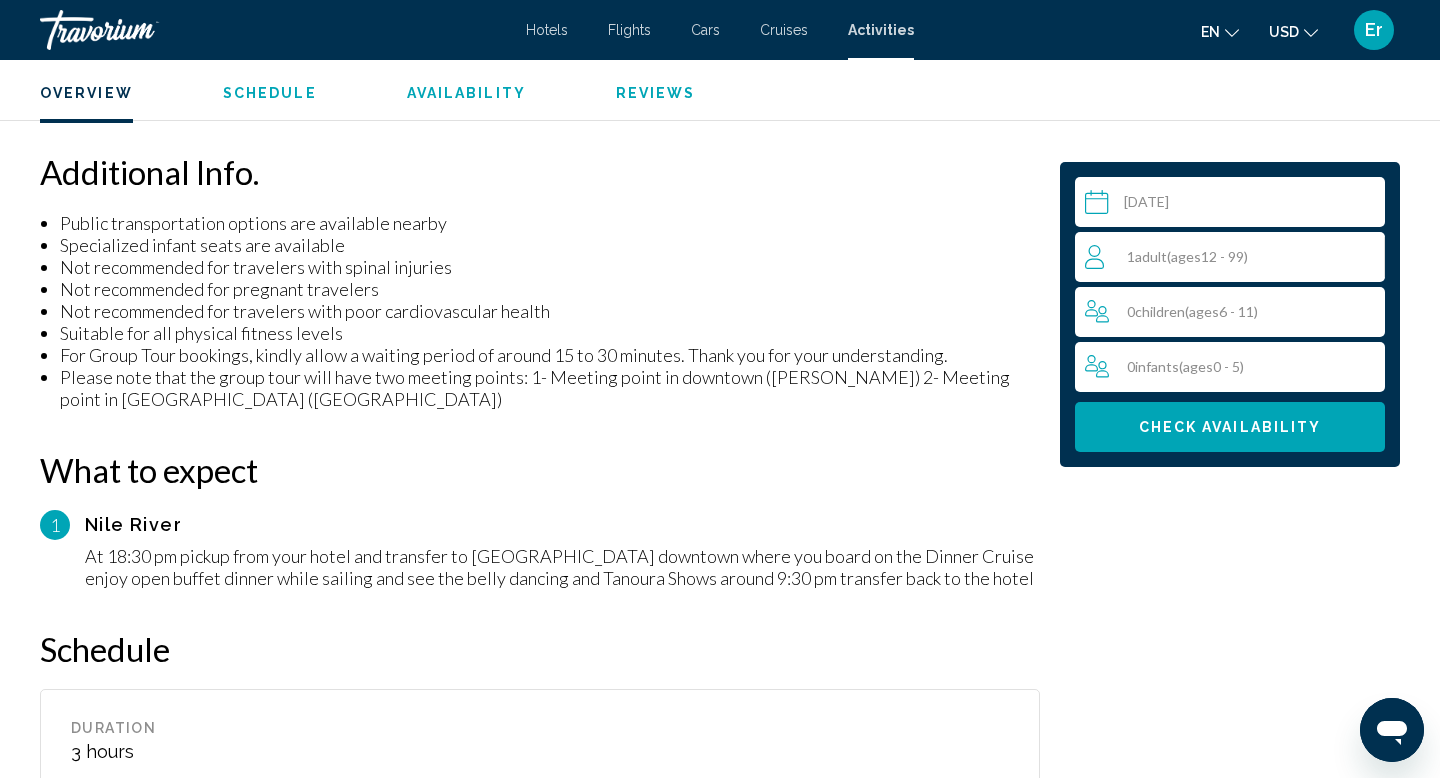 click at bounding box center (1234, 205) 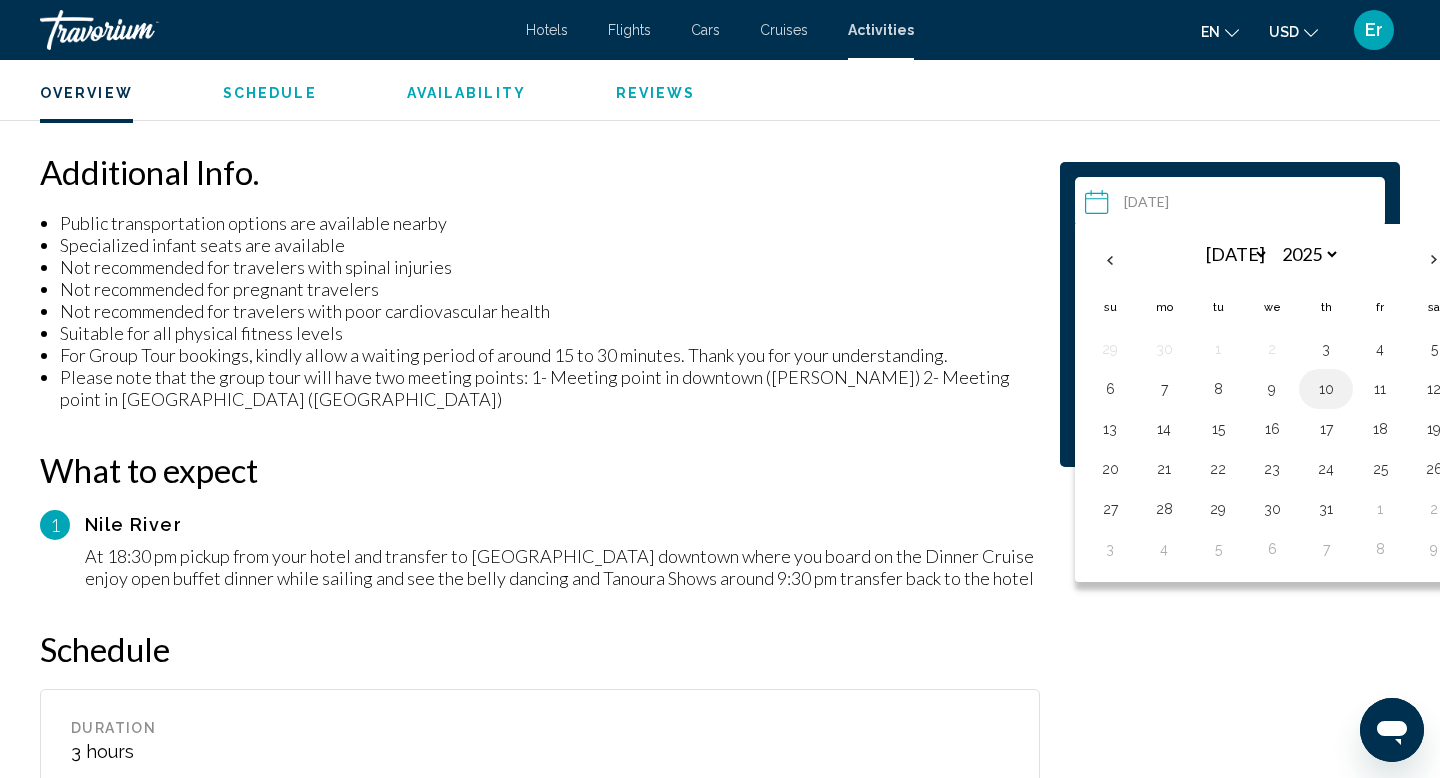 click on "10" at bounding box center [1326, 389] 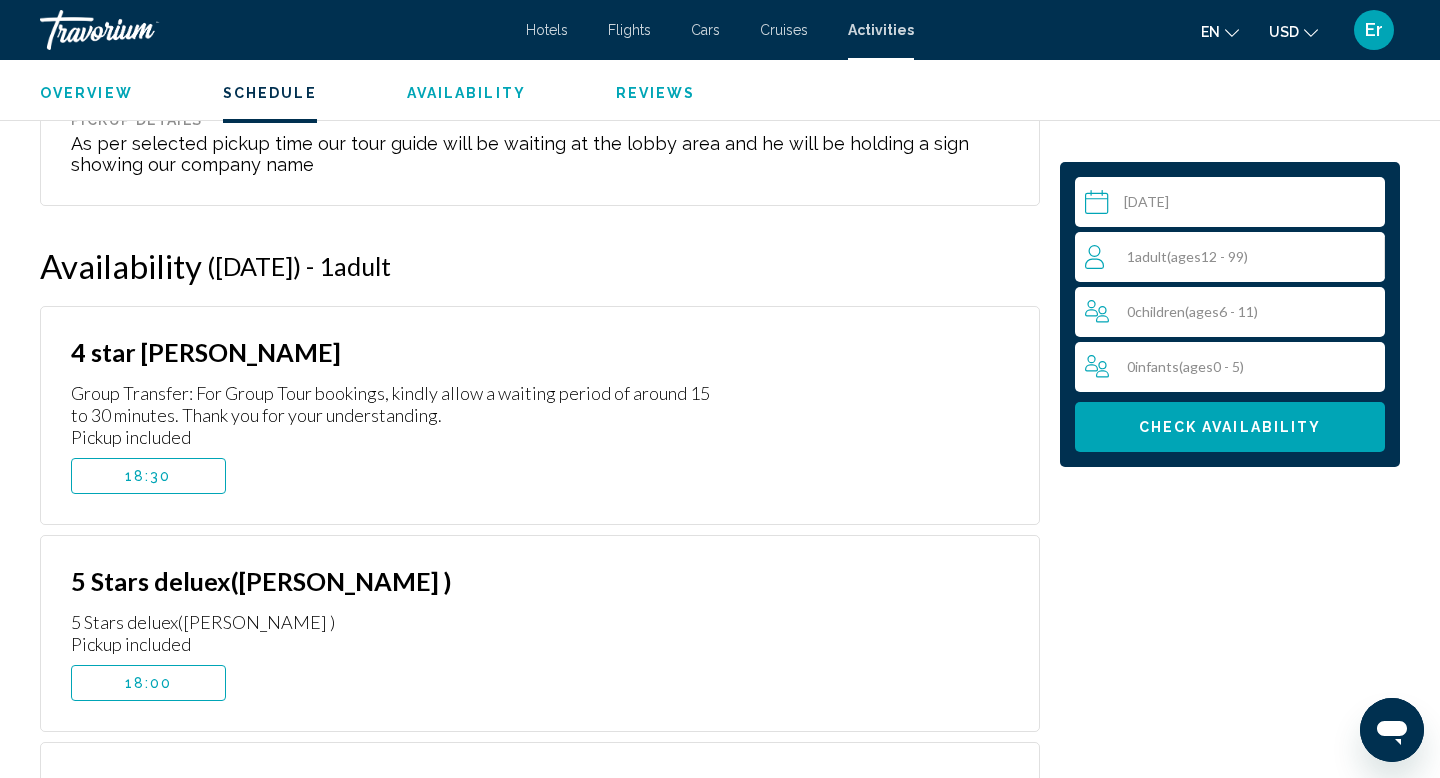 scroll, scrollTop: 2923, scrollLeft: 0, axis: vertical 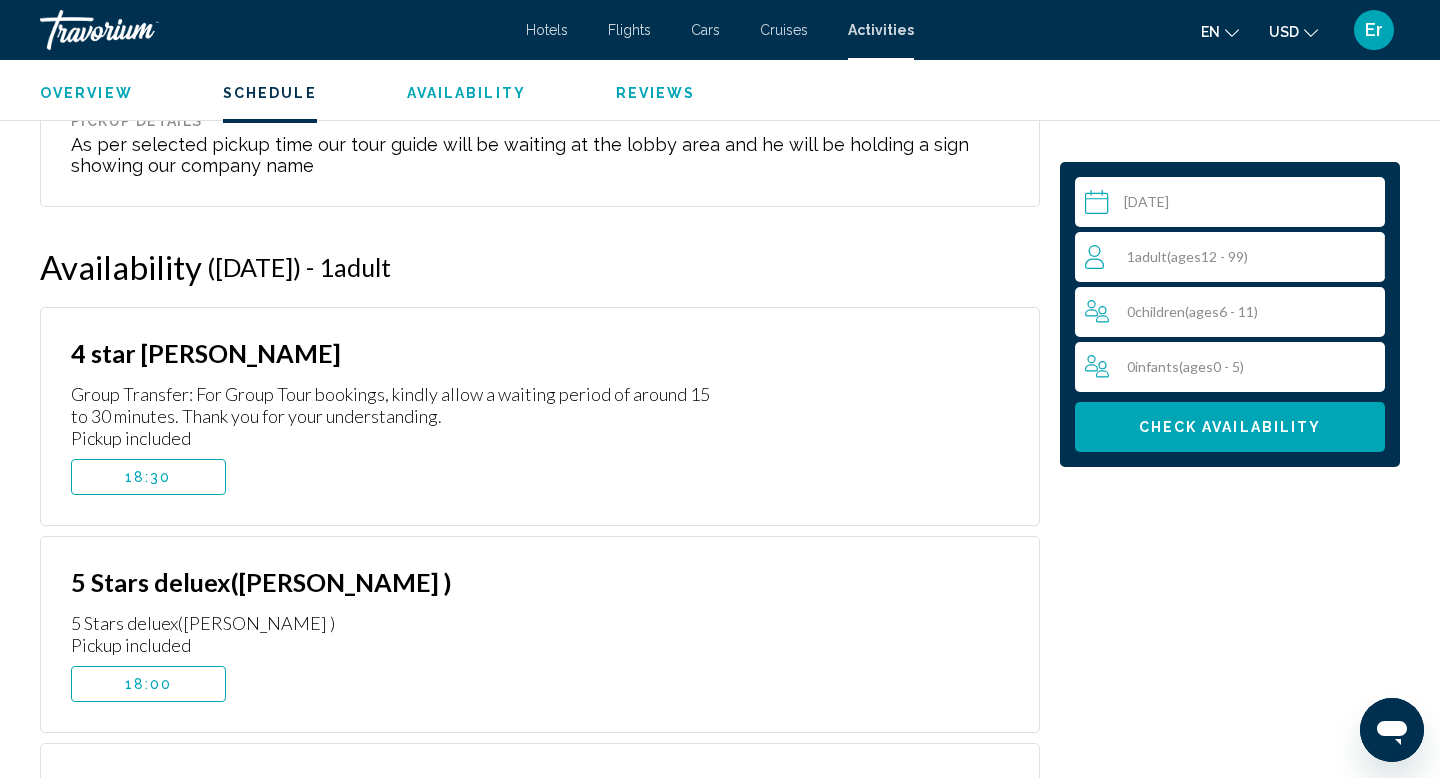 click on "18:30" at bounding box center [148, 477] 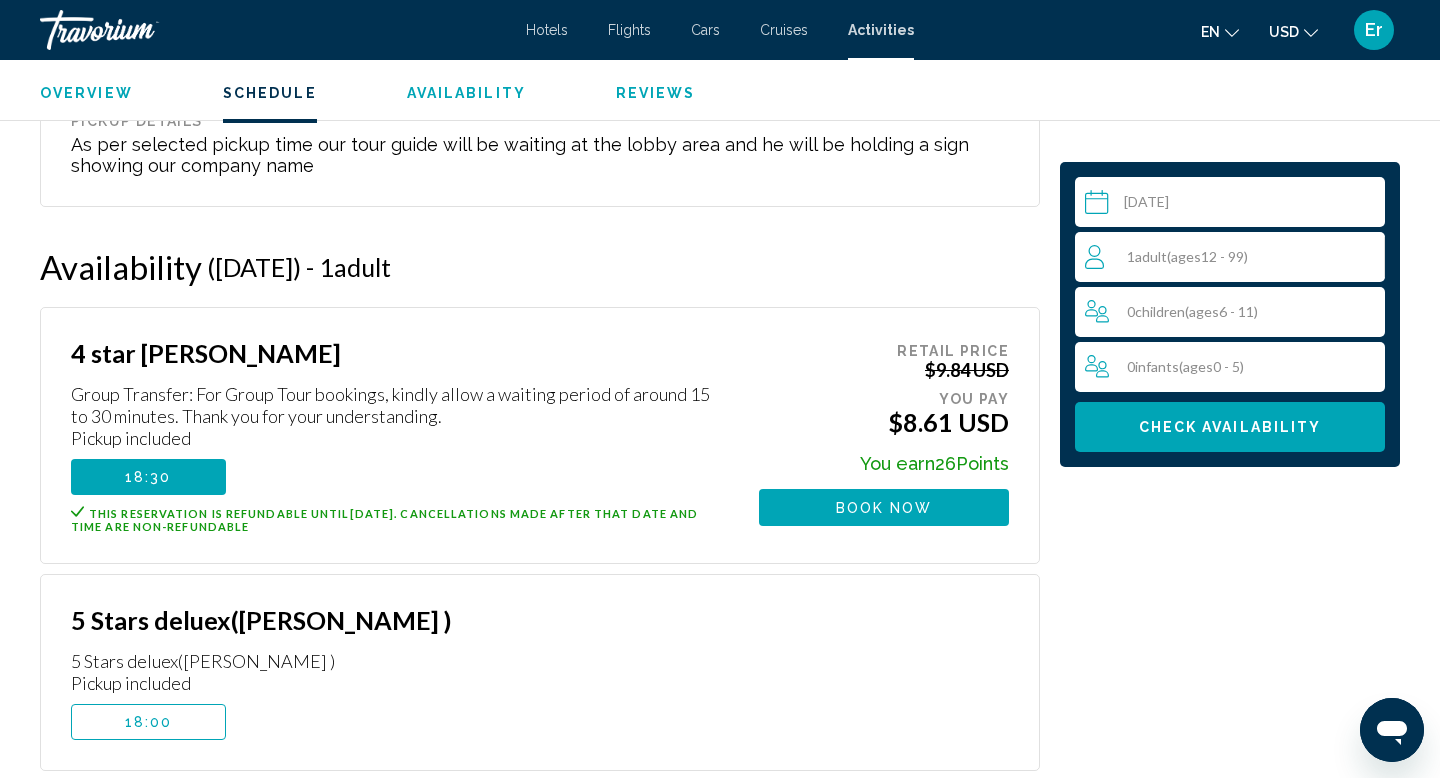 click on "( ages  [DEMOGRAPHIC_DATA])" at bounding box center (1207, 256) 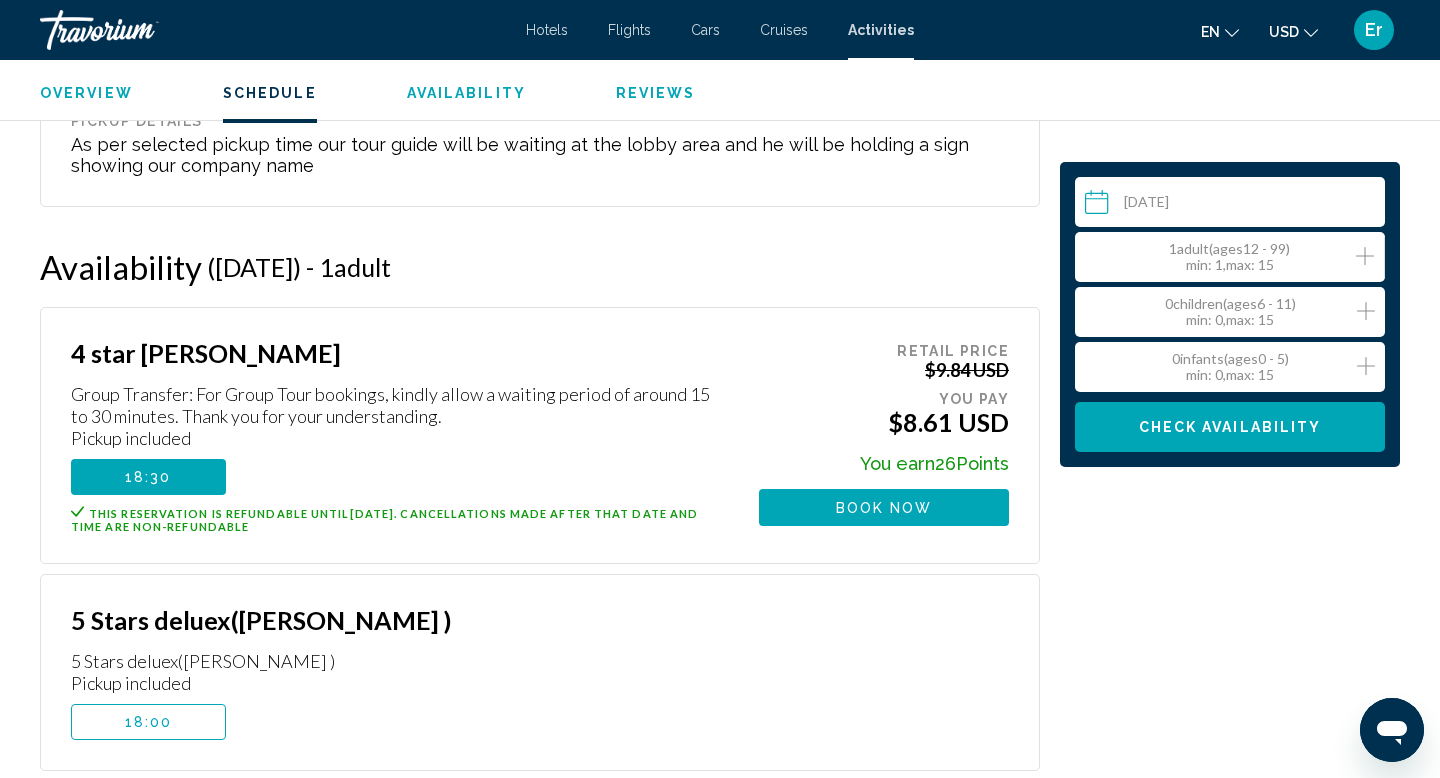 click 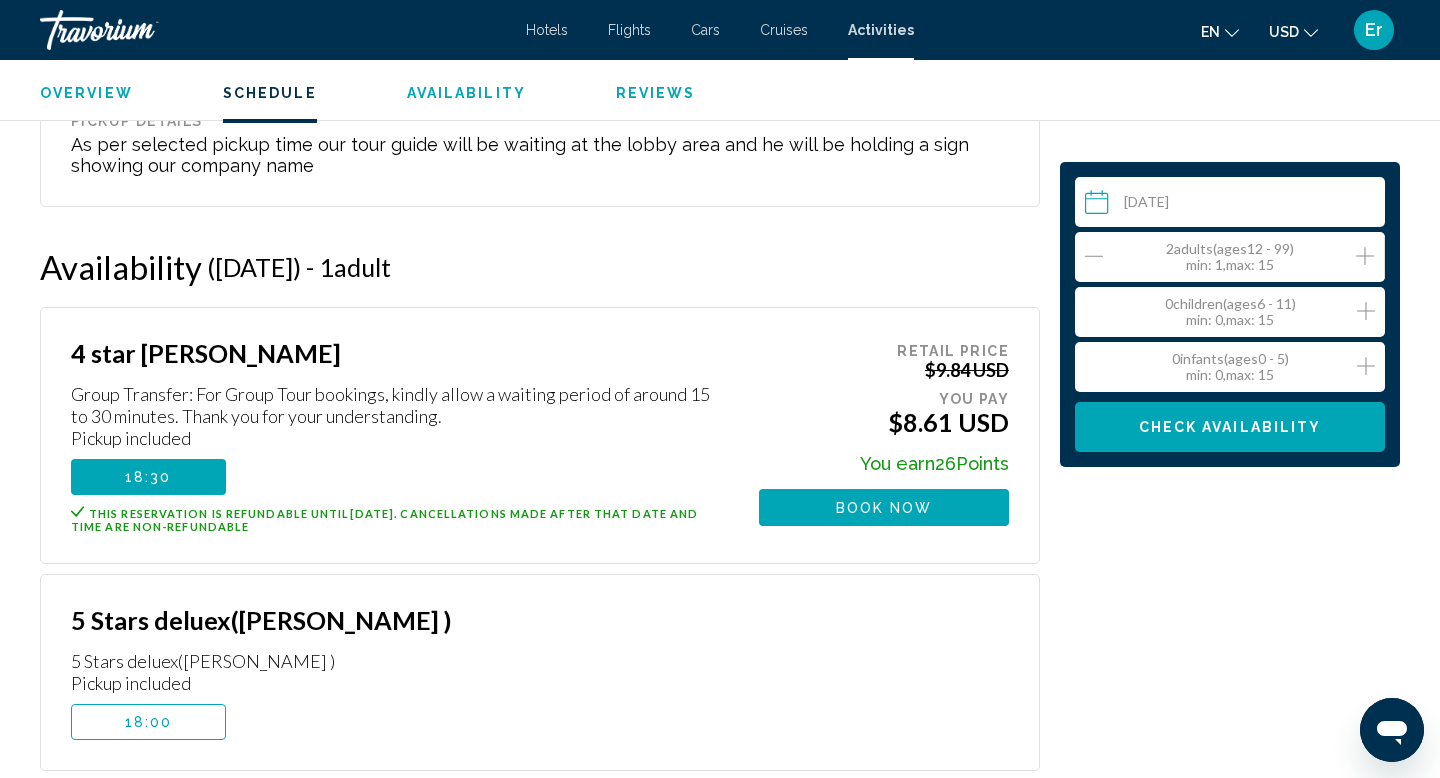 click 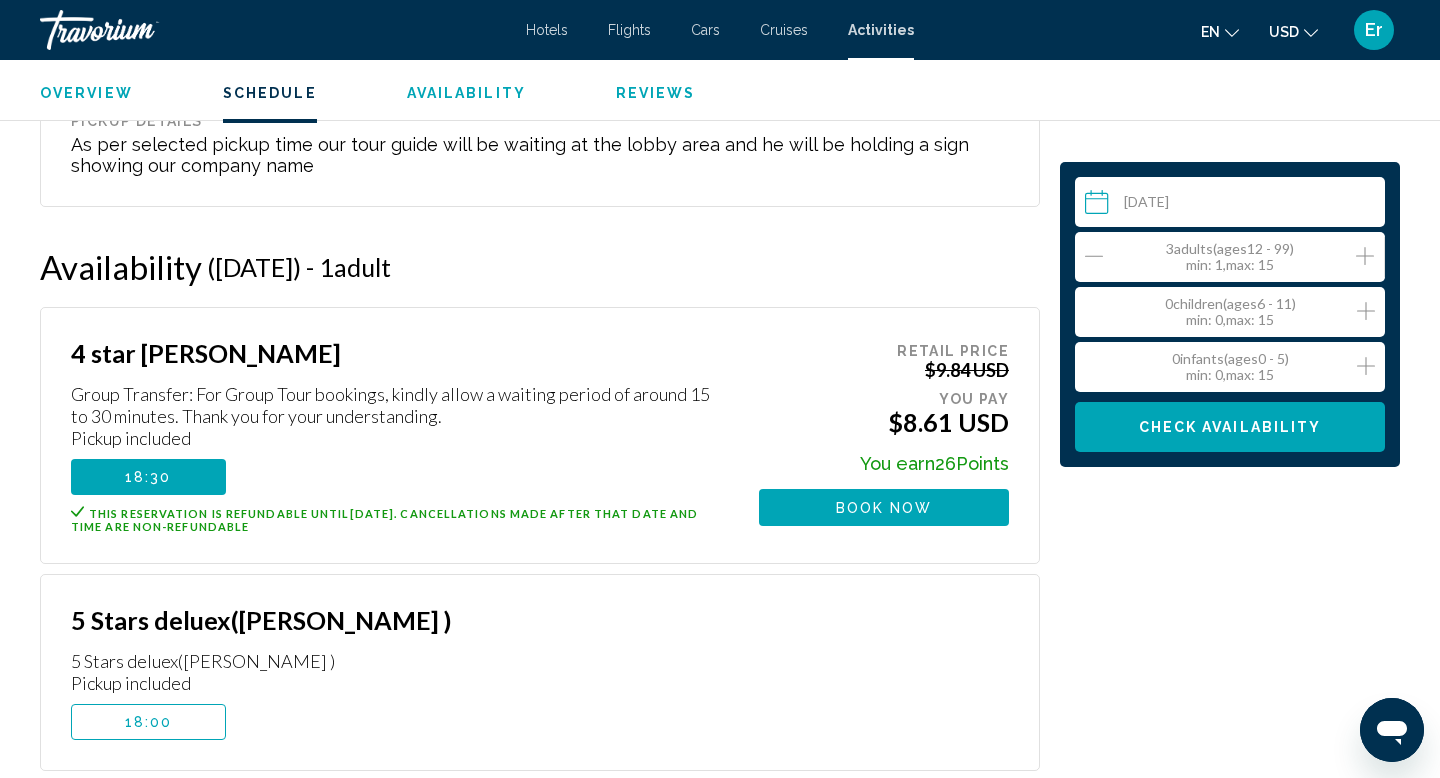 click on "Check Availability" at bounding box center [1230, 427] 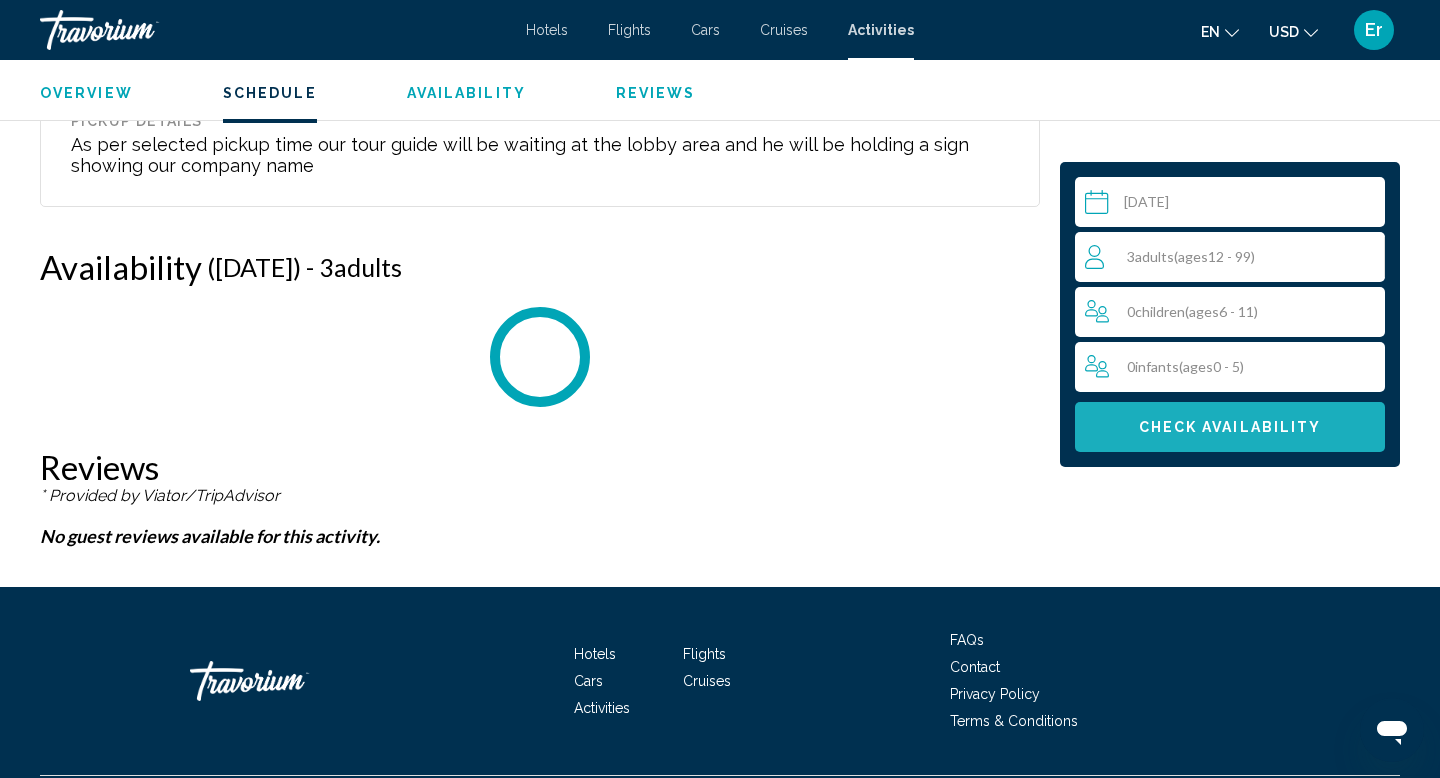 scroll, scrollTop: 2935, scrollLeft: 0, axis: vertical 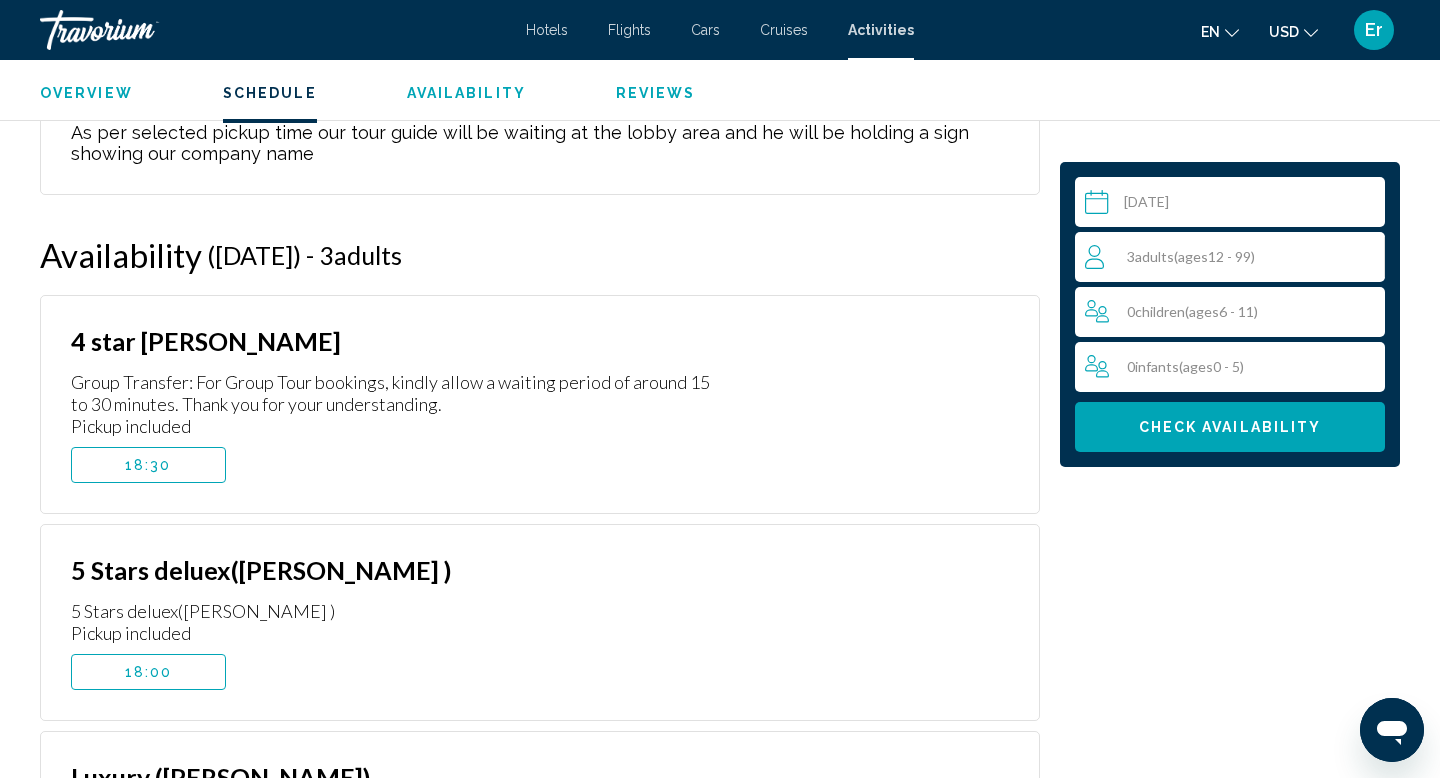 click on "18:00" at bounding box center [149, 672] 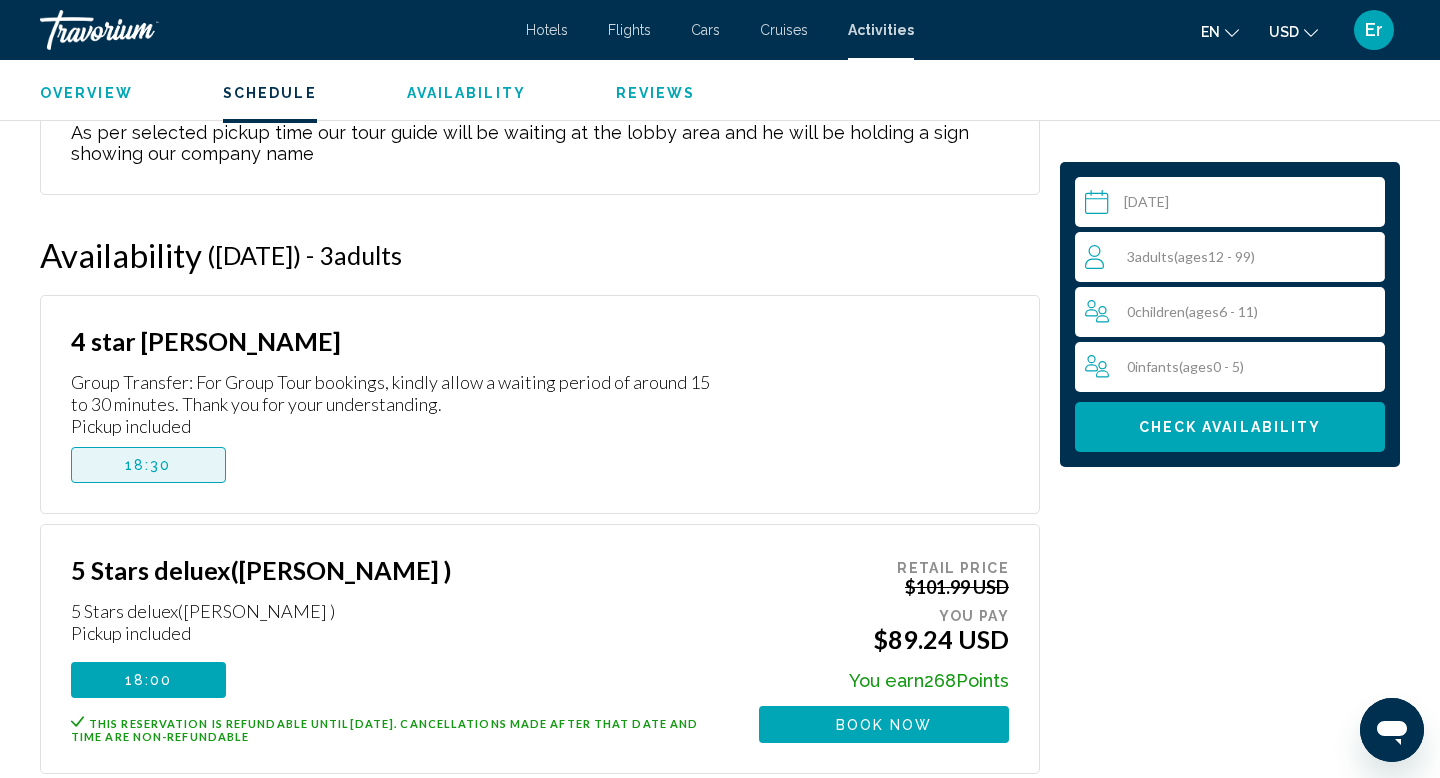 click on "18:30" at bounding box center (148, 465) 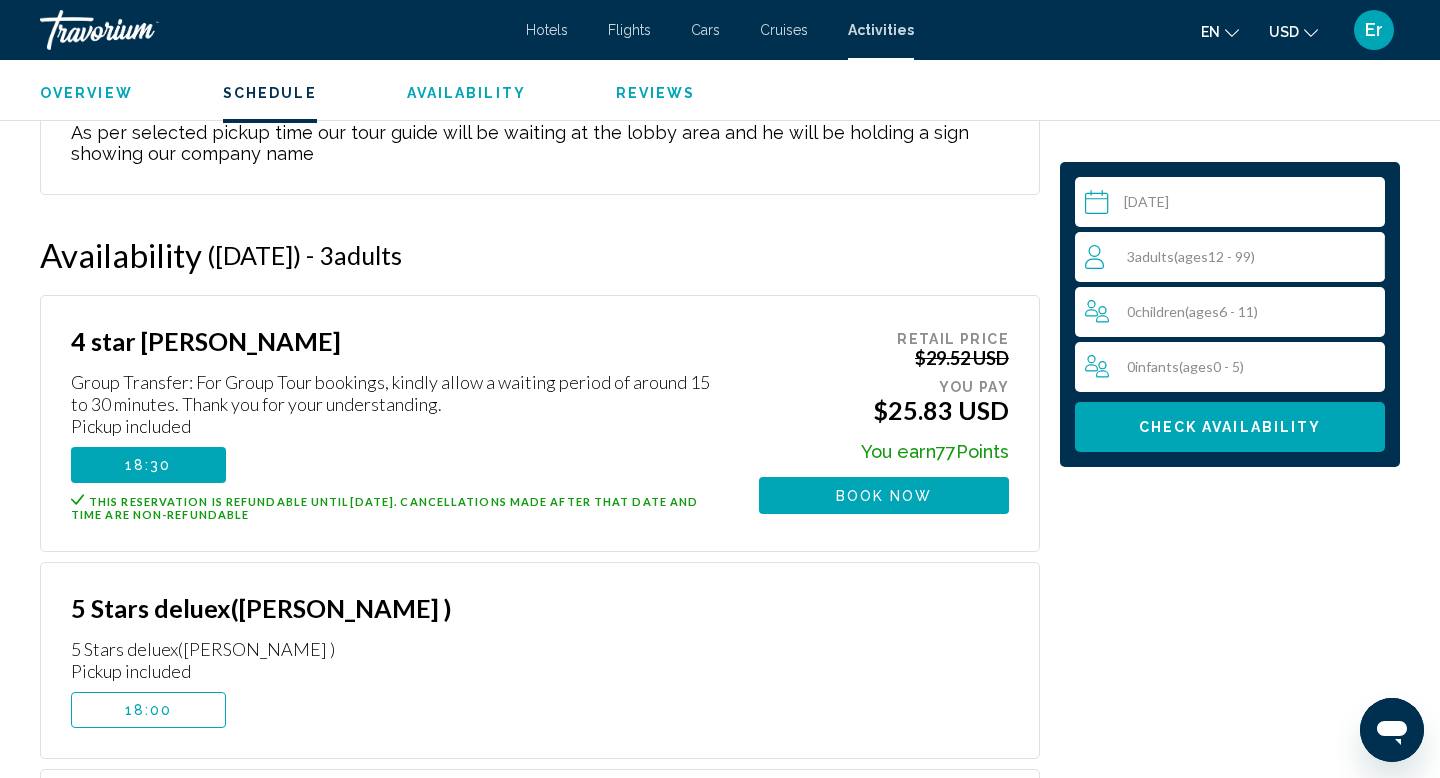 click on "18:00" at bounding box center (148, 710) 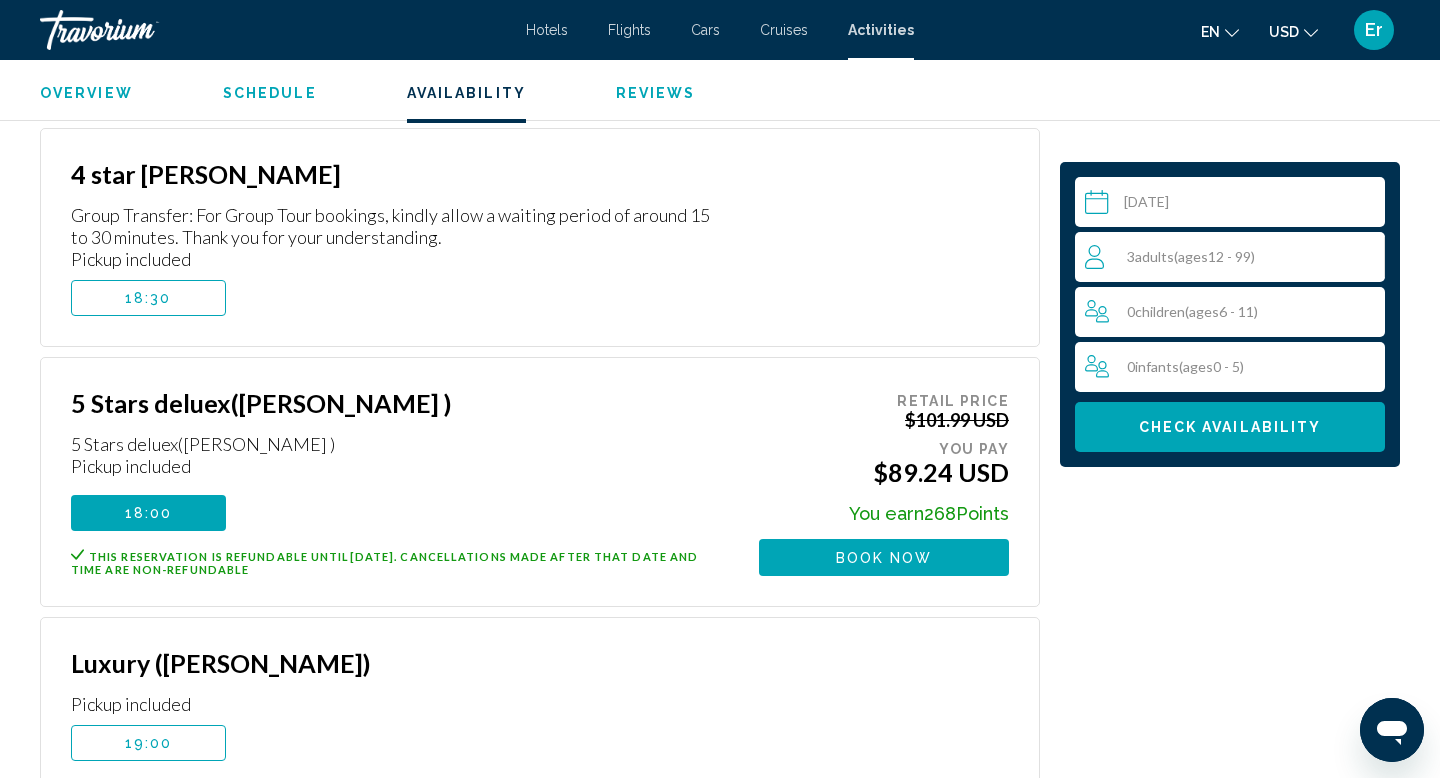 scroll, scrollTop: 3103, scrollLeft: 0, axis: vertical 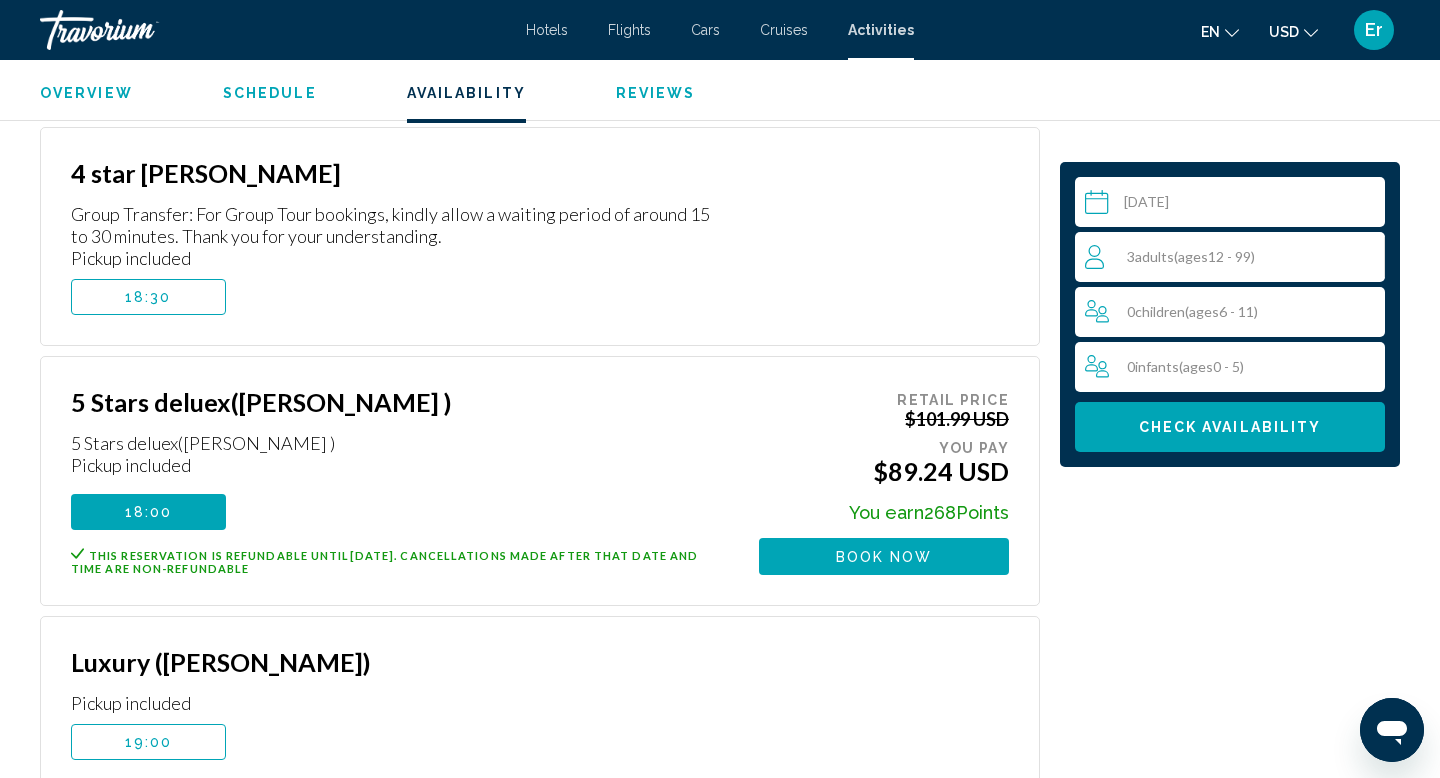 click on "Luxury ([PERSON_NAME])  Pickup included" at bounding box center [395, 685] 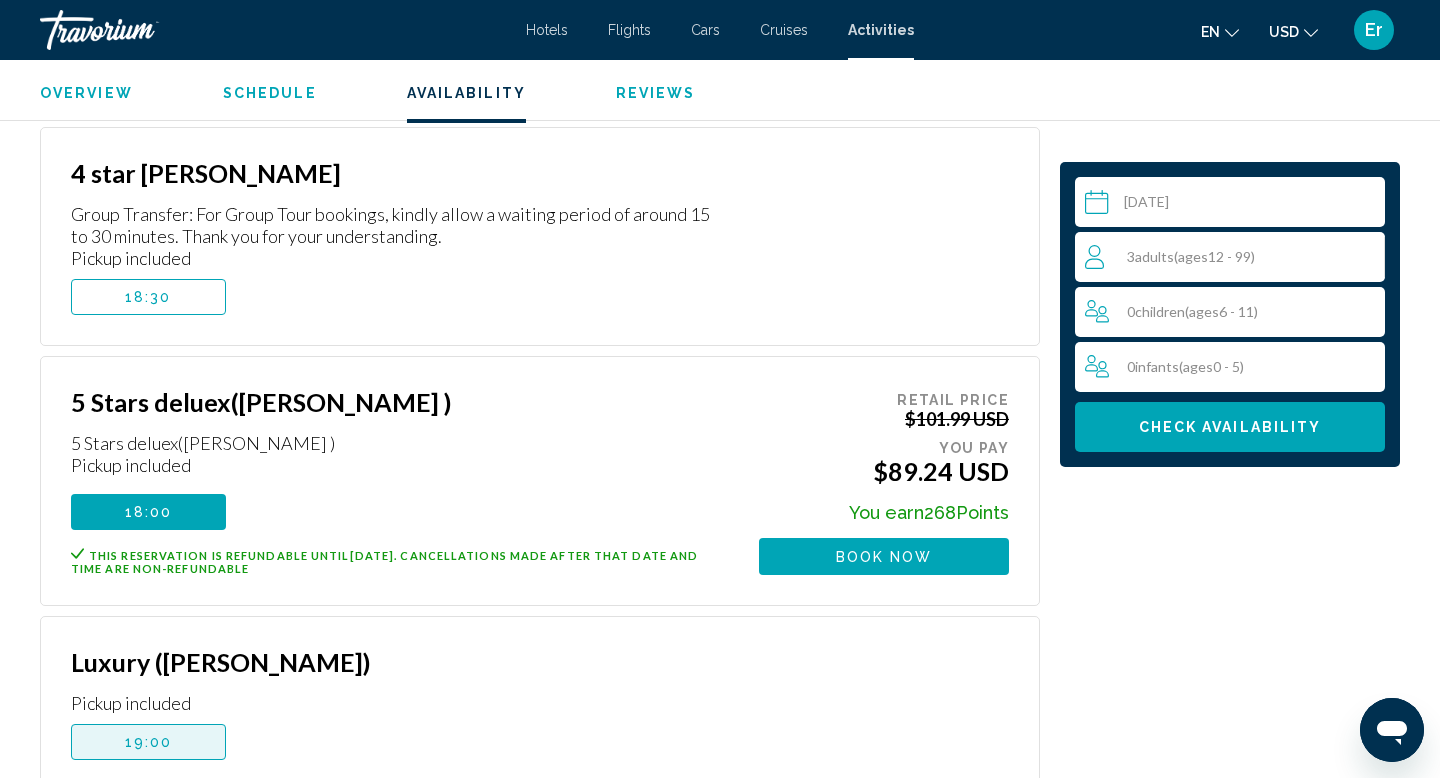 click on "19:00" at bounding box center (148, 742) 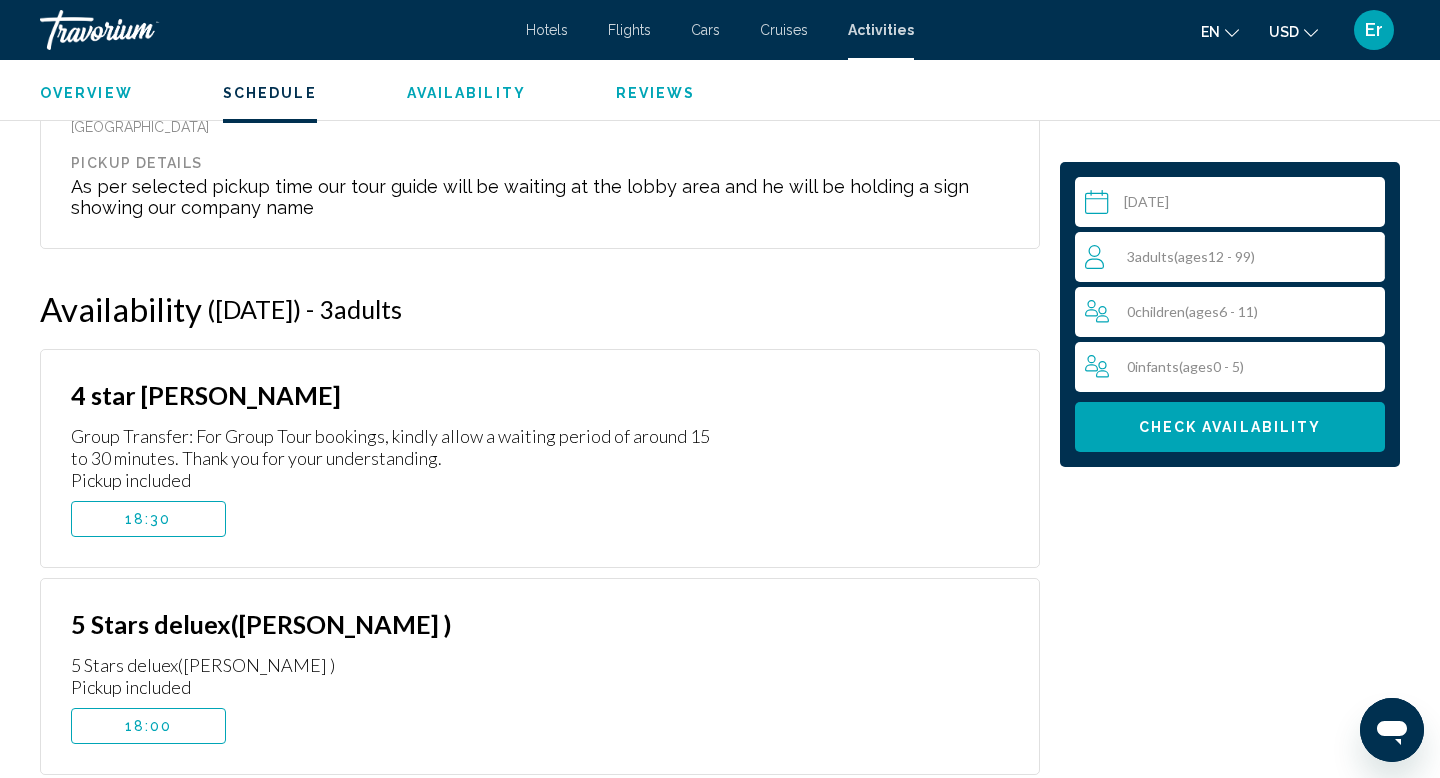 scroll, scrollTop: 2918, scrollLeft: 0, axis: vertical 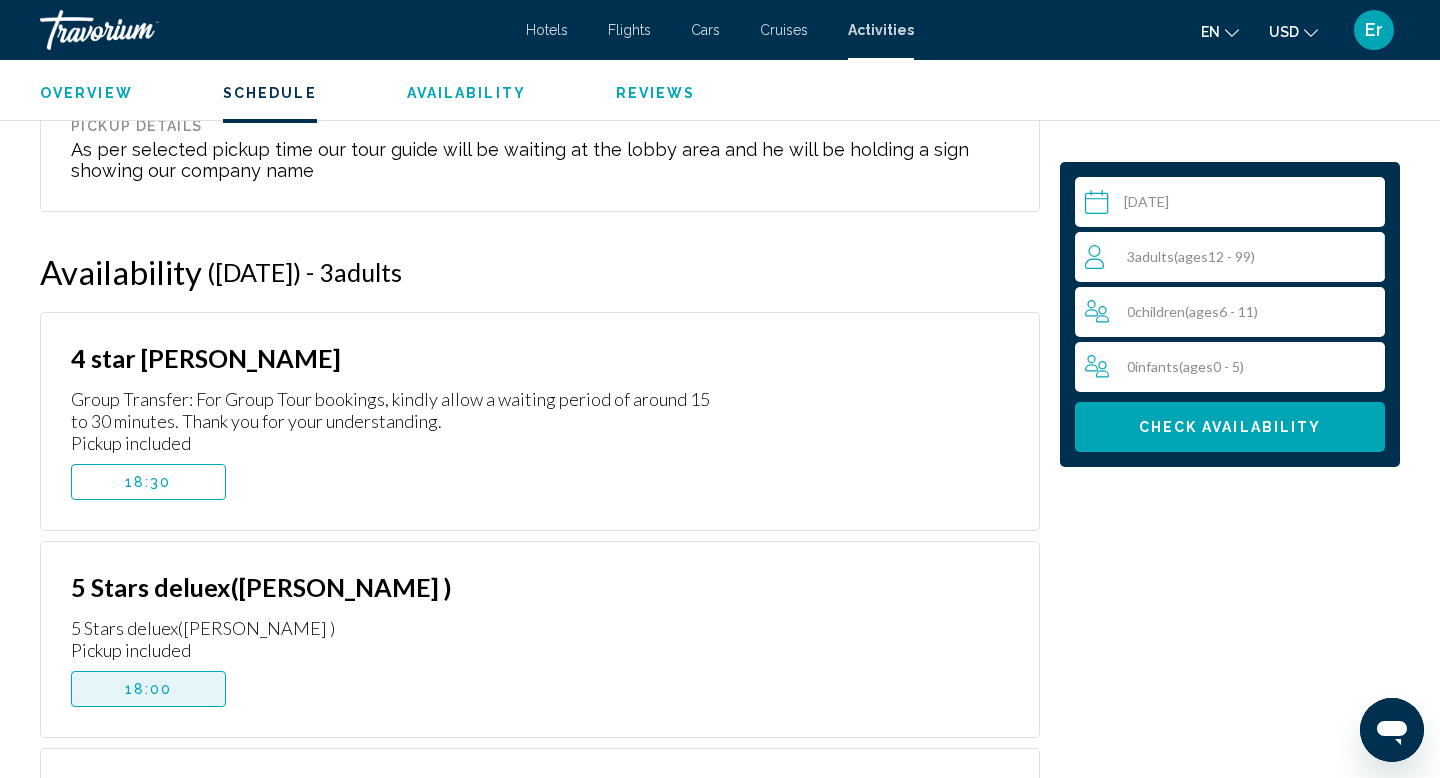 click on "18:00" at bounding box center (148, 689) 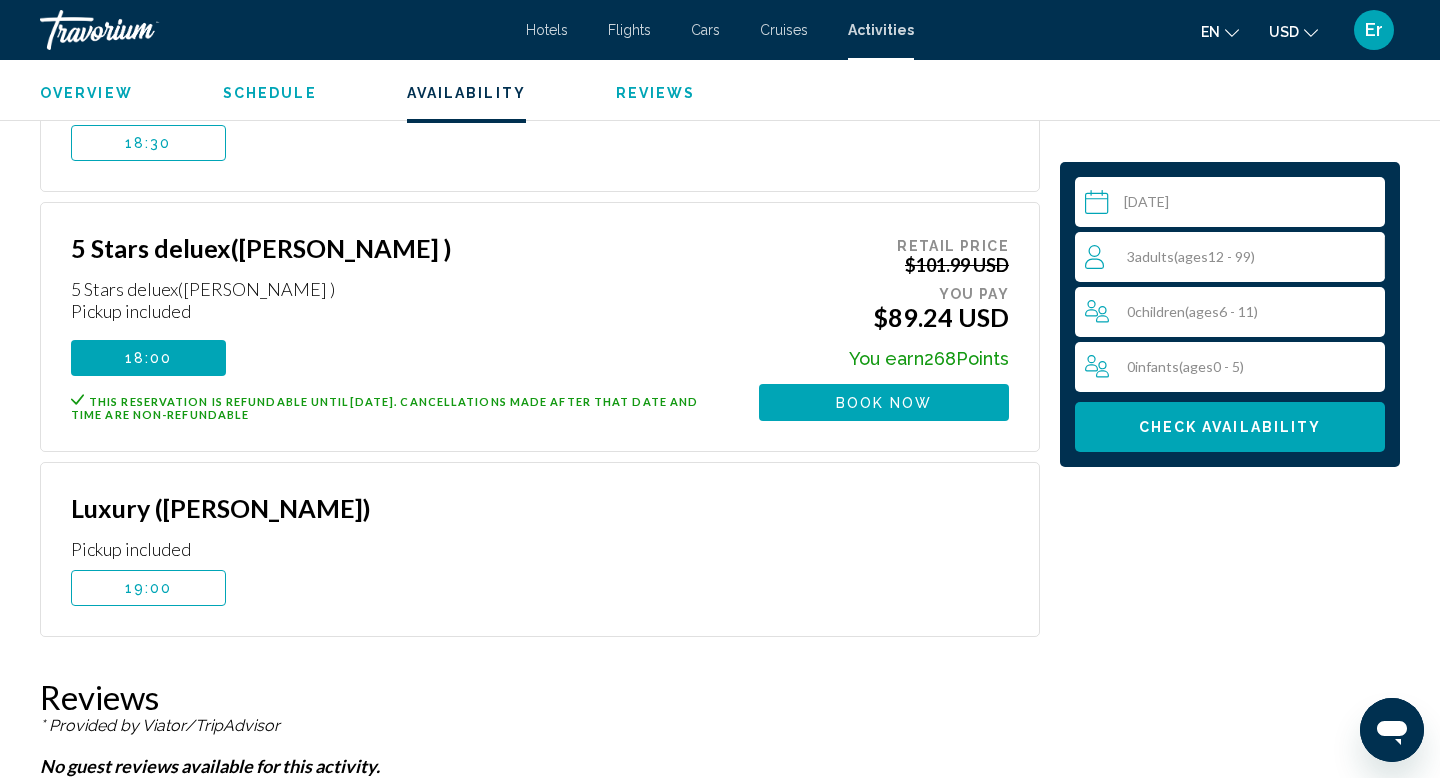 scroll, scrollTop: 3323, scrollLeft: 0, axis: vertical 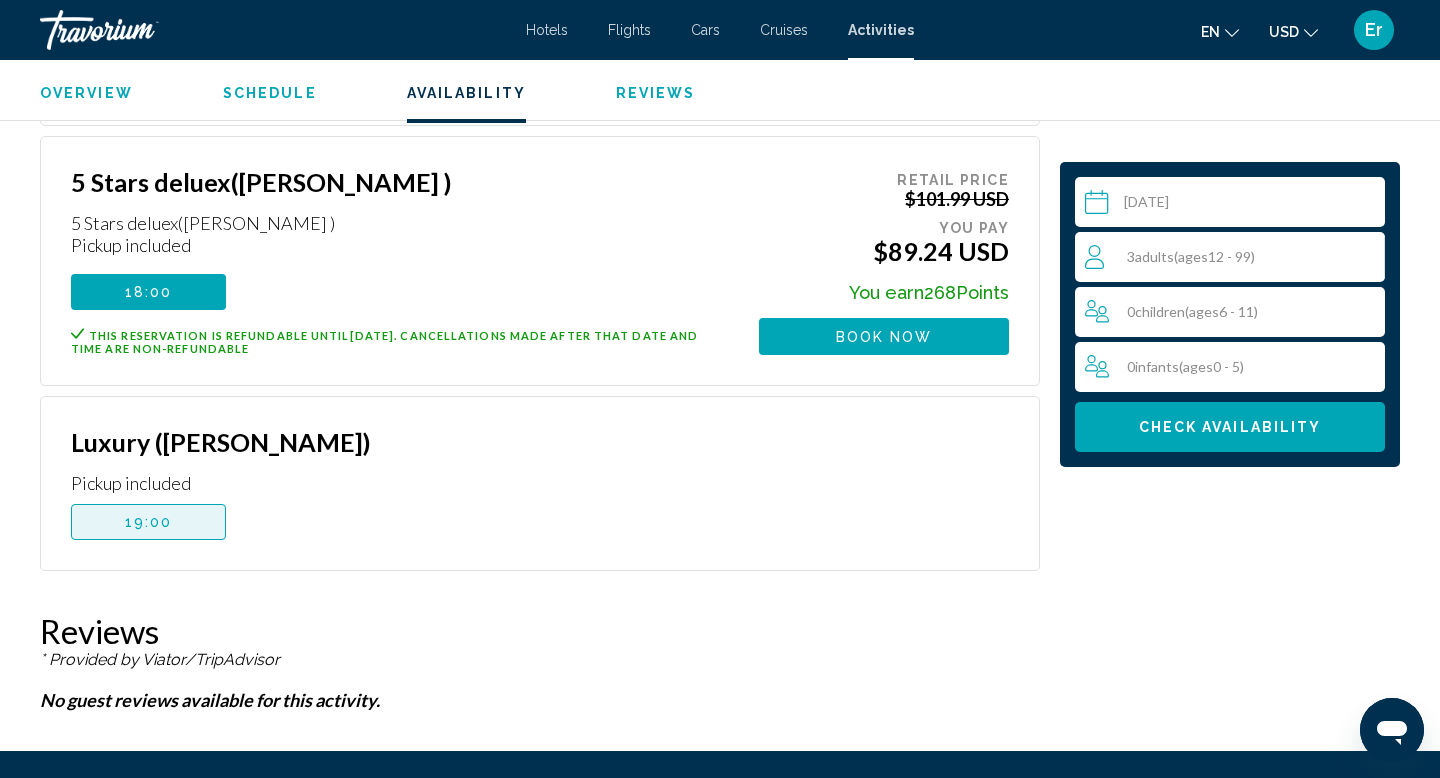 click on "19:00" at bounding box center [149, 522] 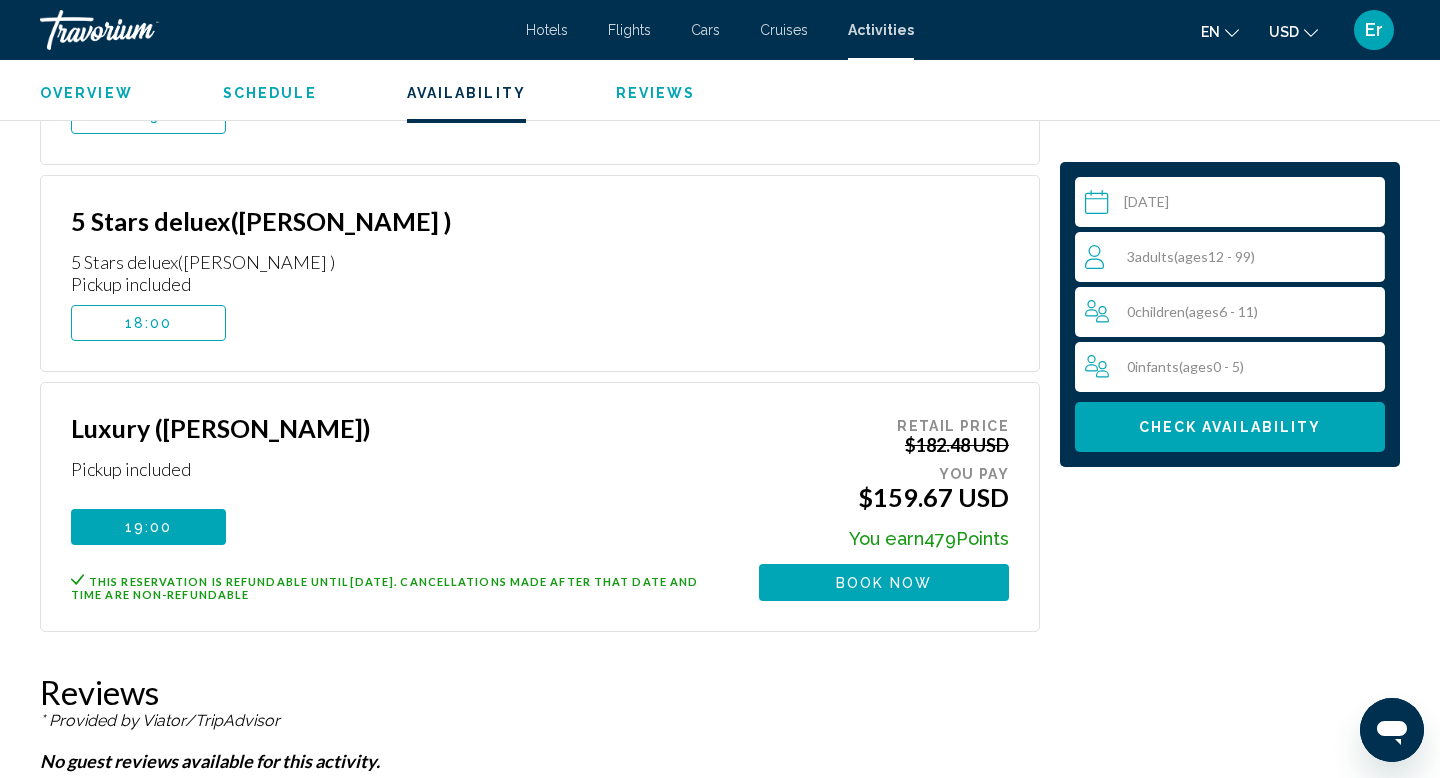 scroll, scrollTop: 3282, scrollLeft: 0, axis: vertical 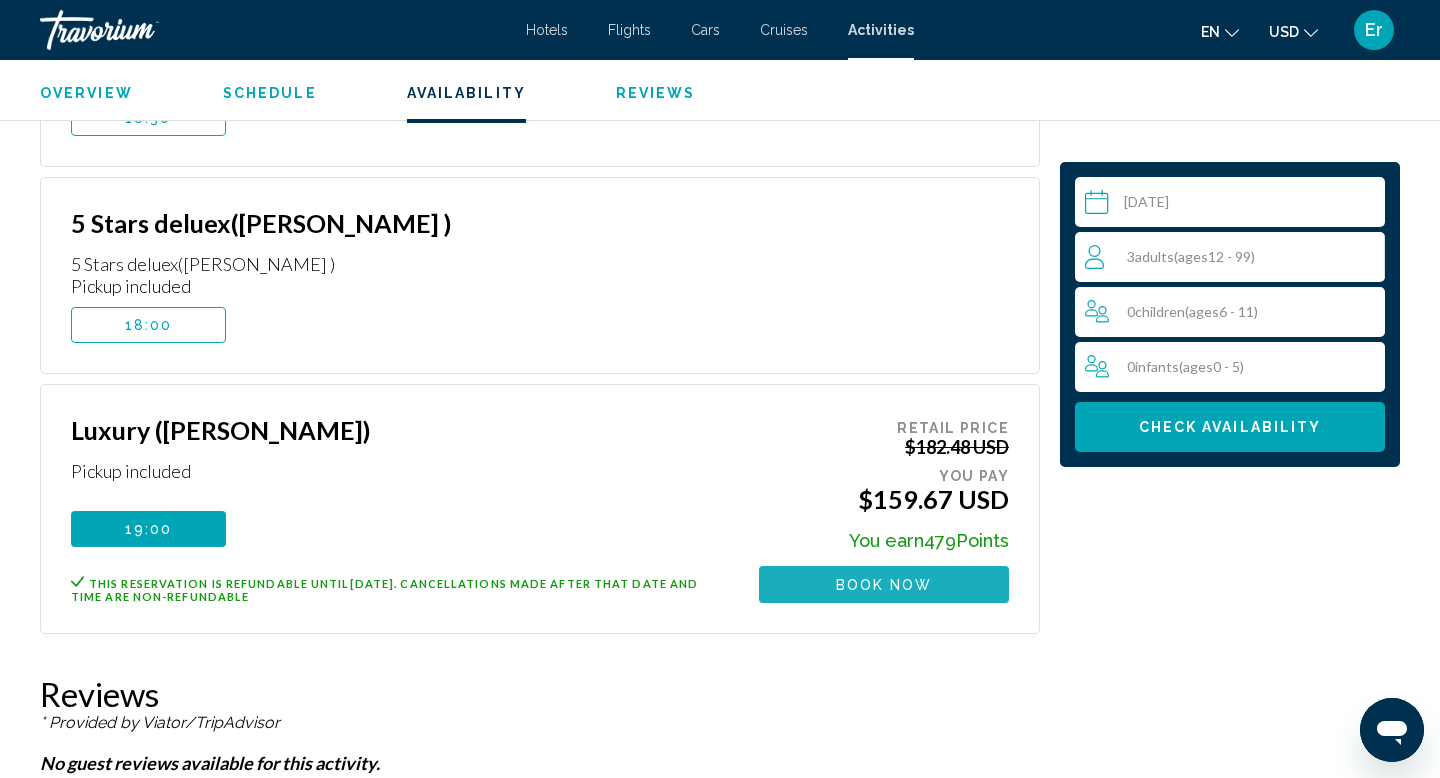 click on "Book now" at bounding box center (884, 585) 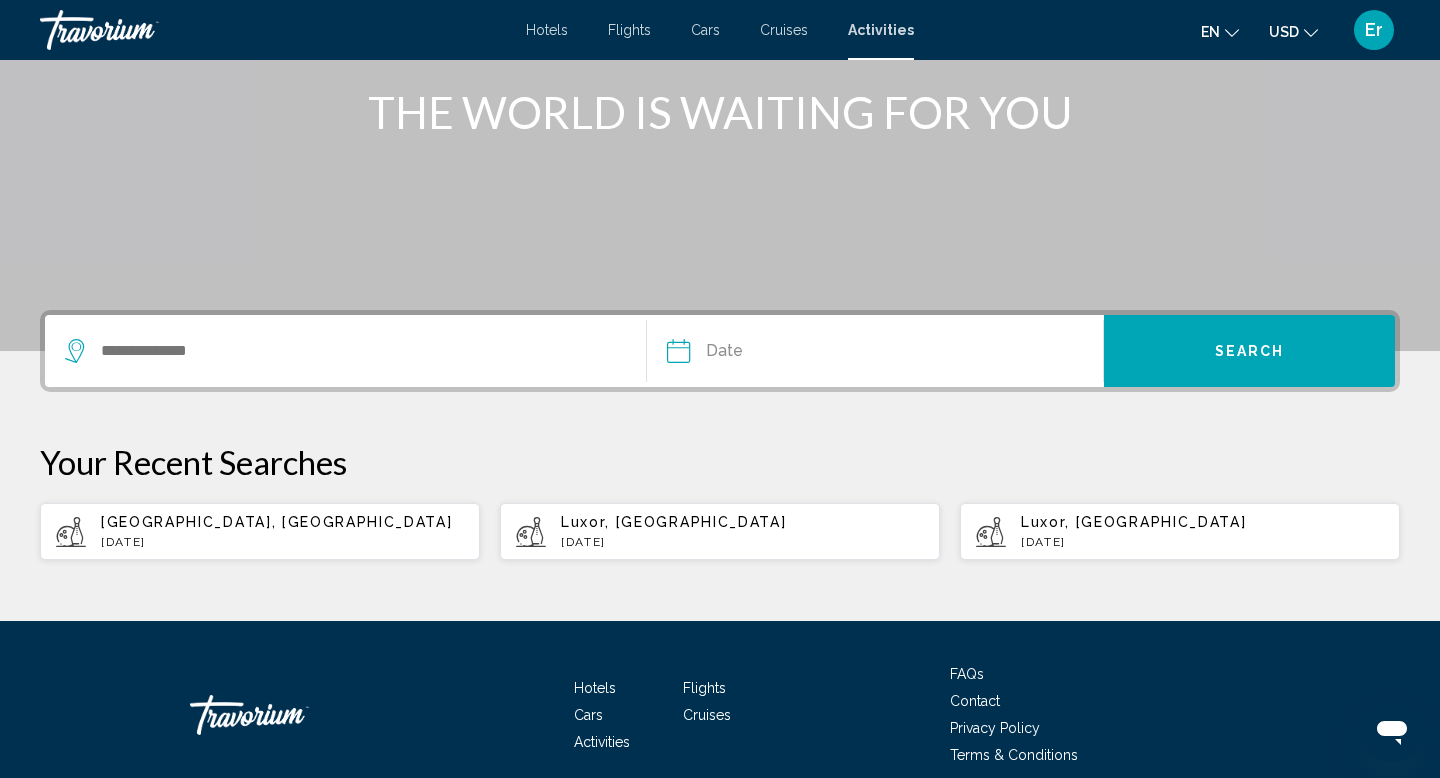 scroll, scrollTop: 263, scrollLeft: 0, axis: vertical 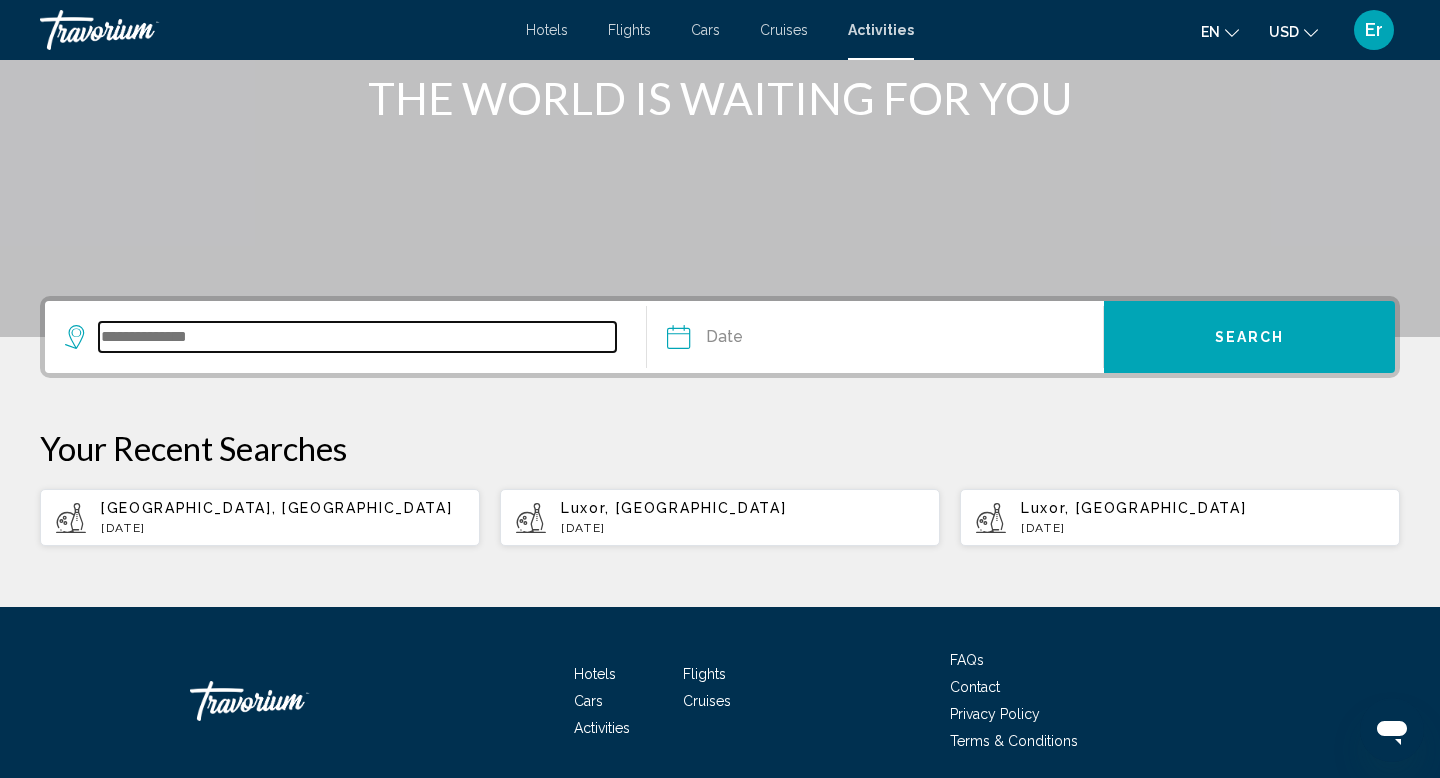 click at bounding box center (357, 337) 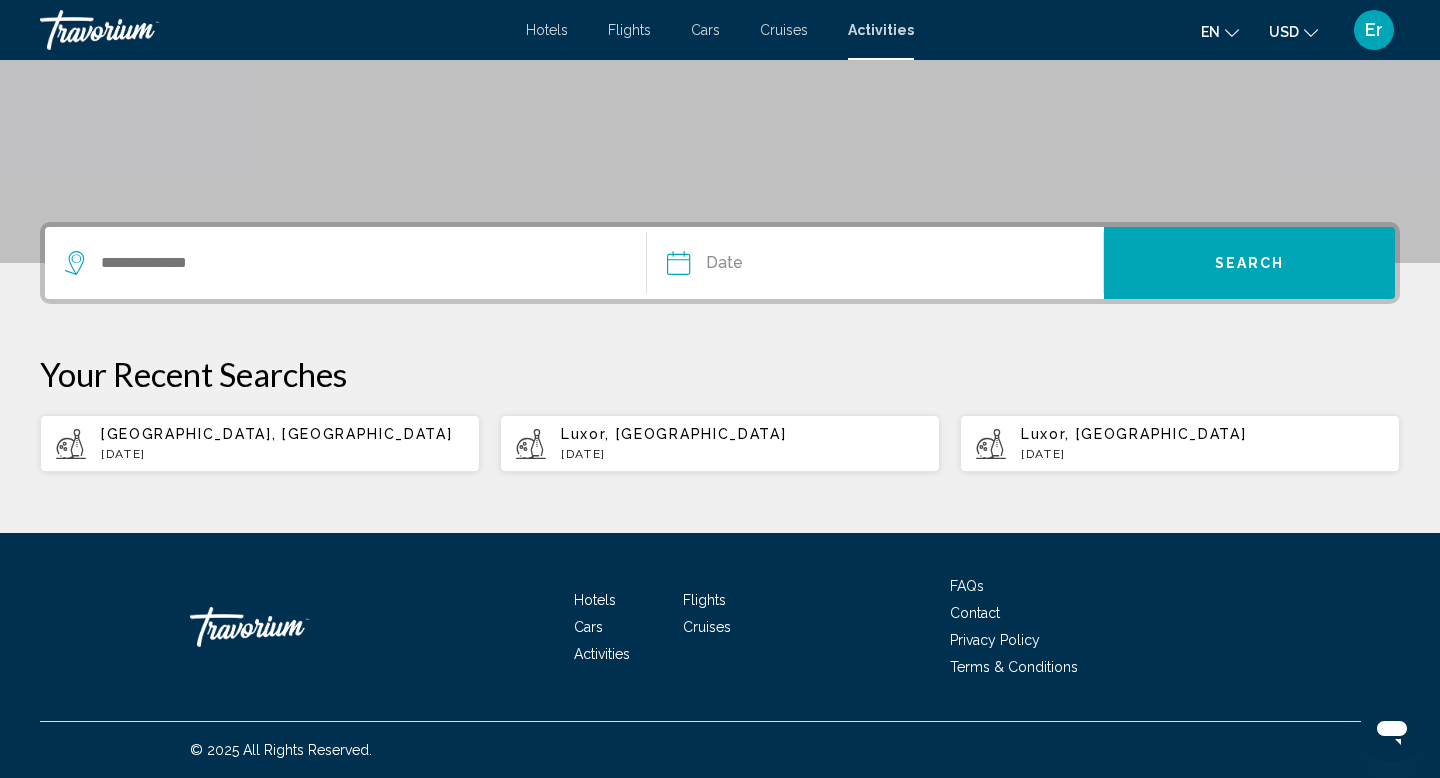 click on "[DATE]" at bounding box center [282, 454] 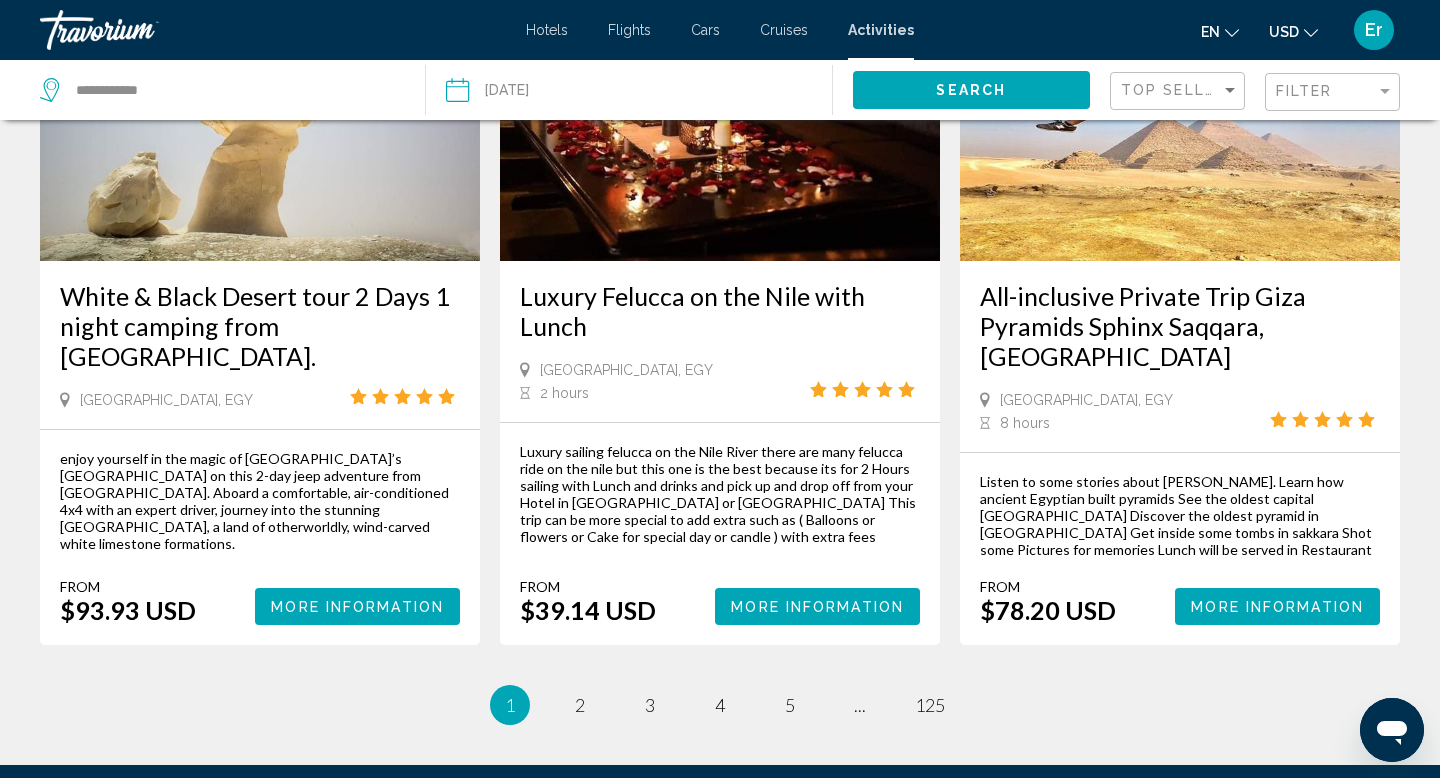 scroll, scrollTop: 3137, scrollLeft: 0, axis: vertical 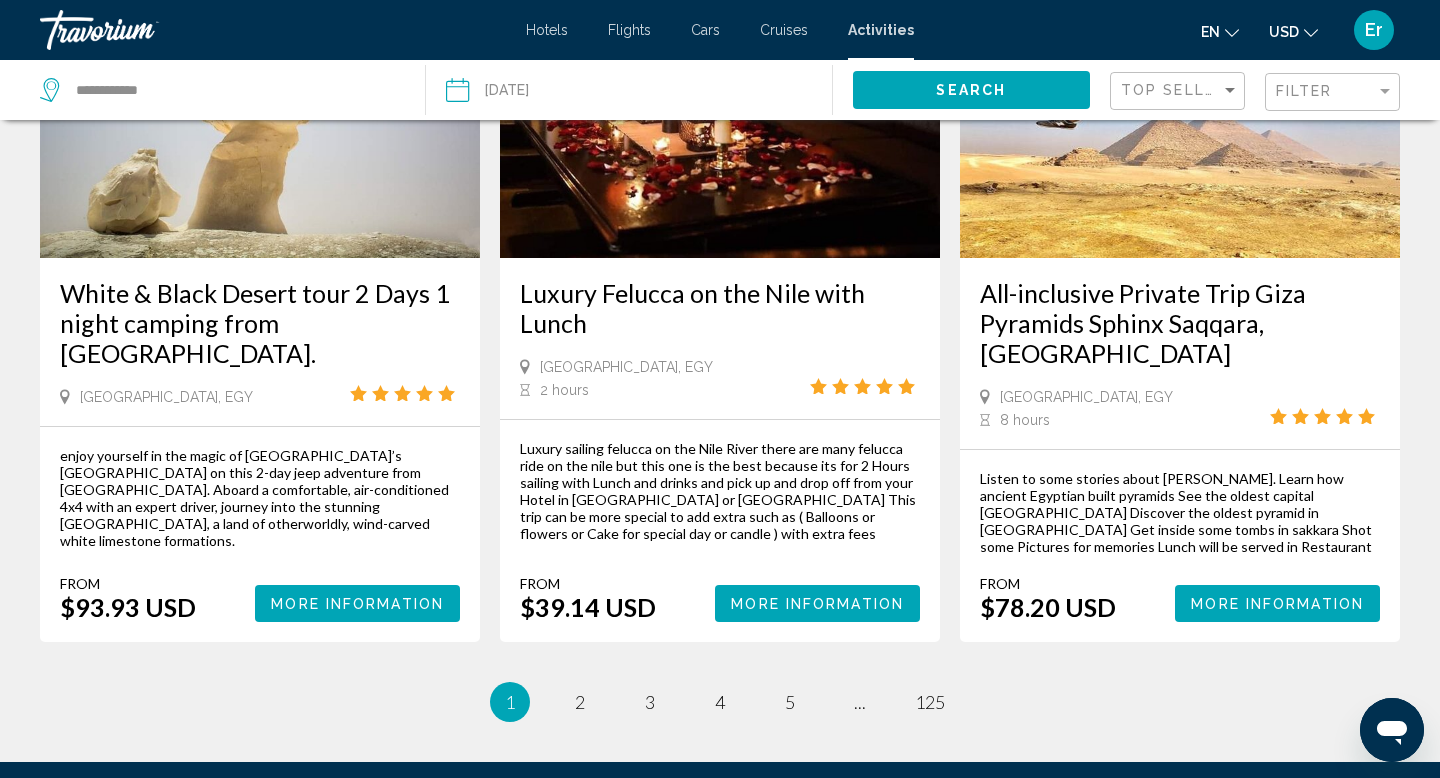 click on "page  2" at bounding box center (580, 702) 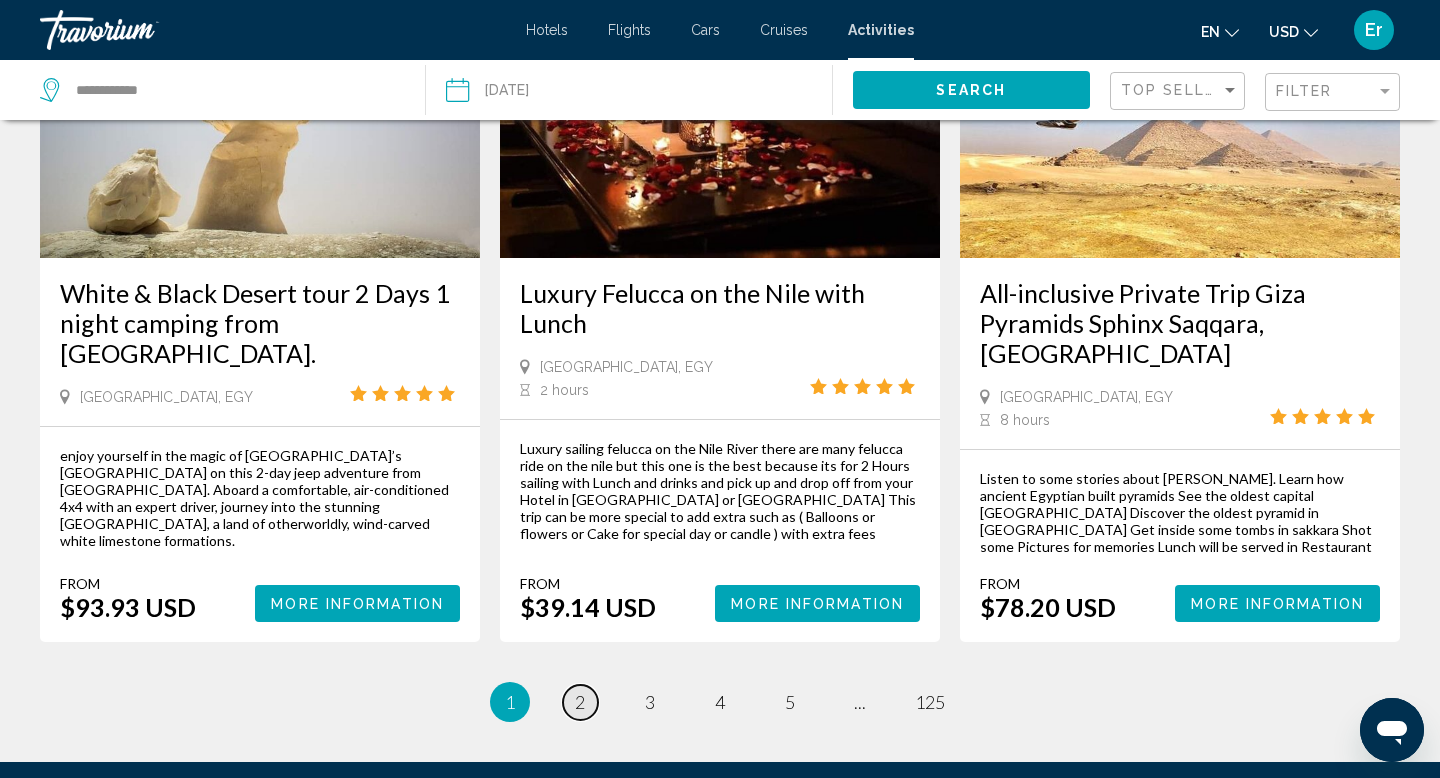 click on "2" at bounding box center [580, 702] 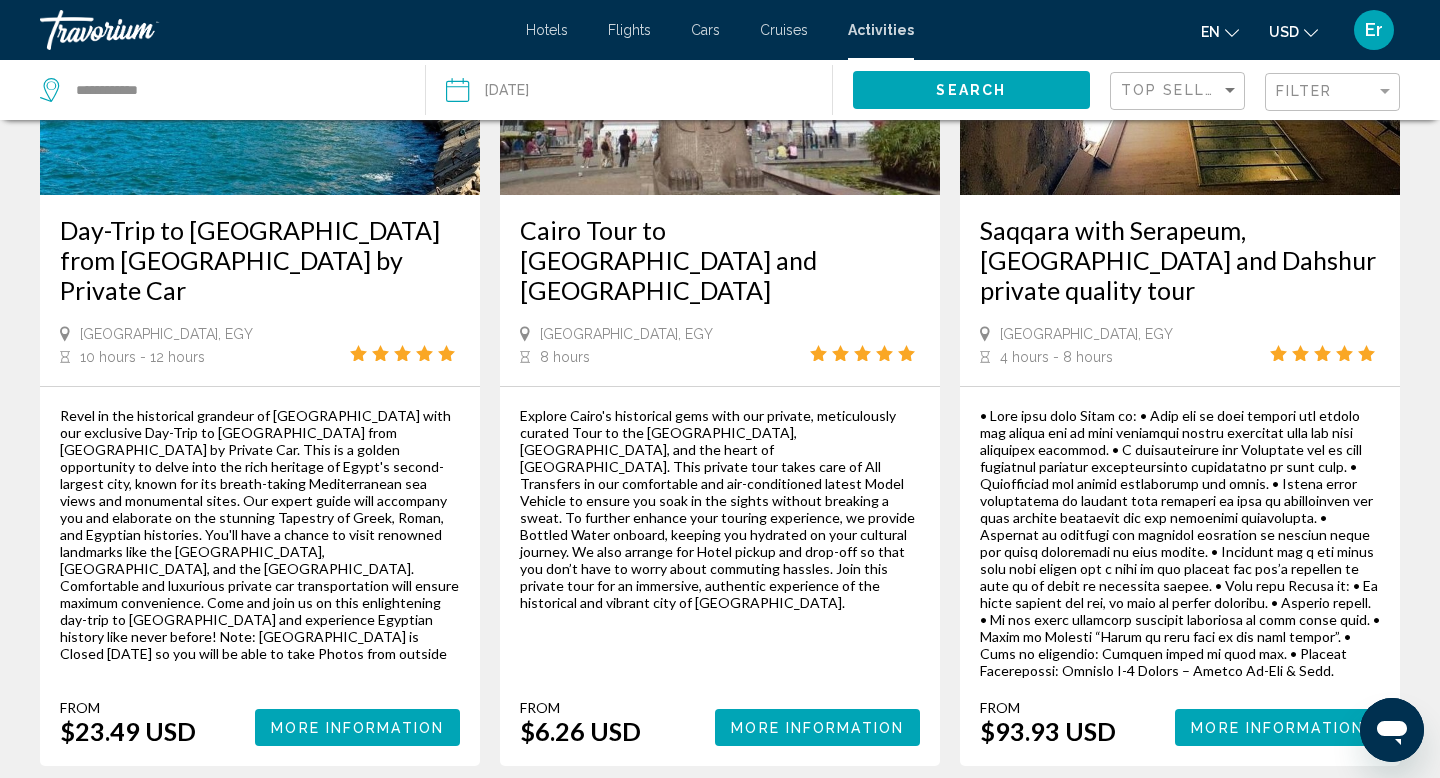 scroll, scrollTop: 3195, scrollLeft: 0, axis: vertical 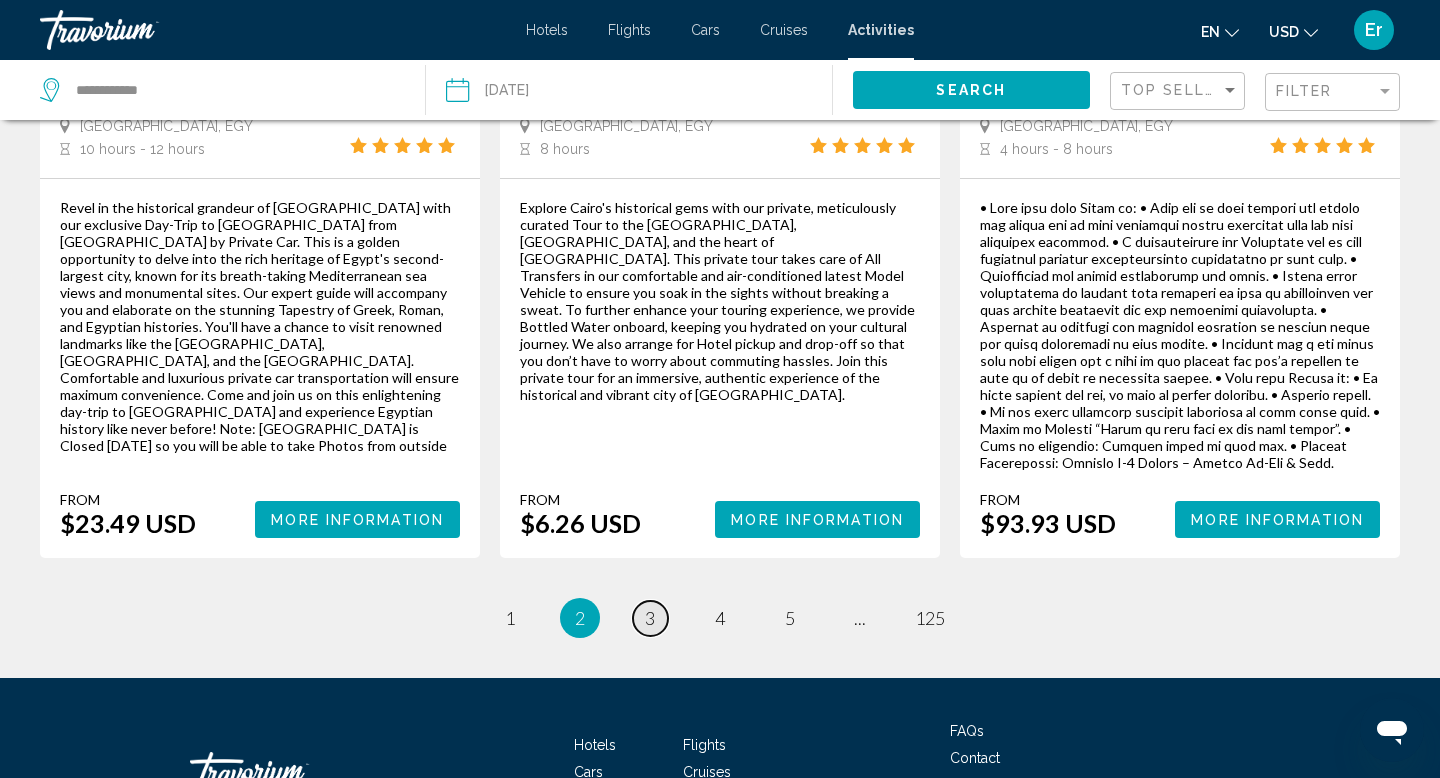 click on "3" at bounding box center [650, 618] 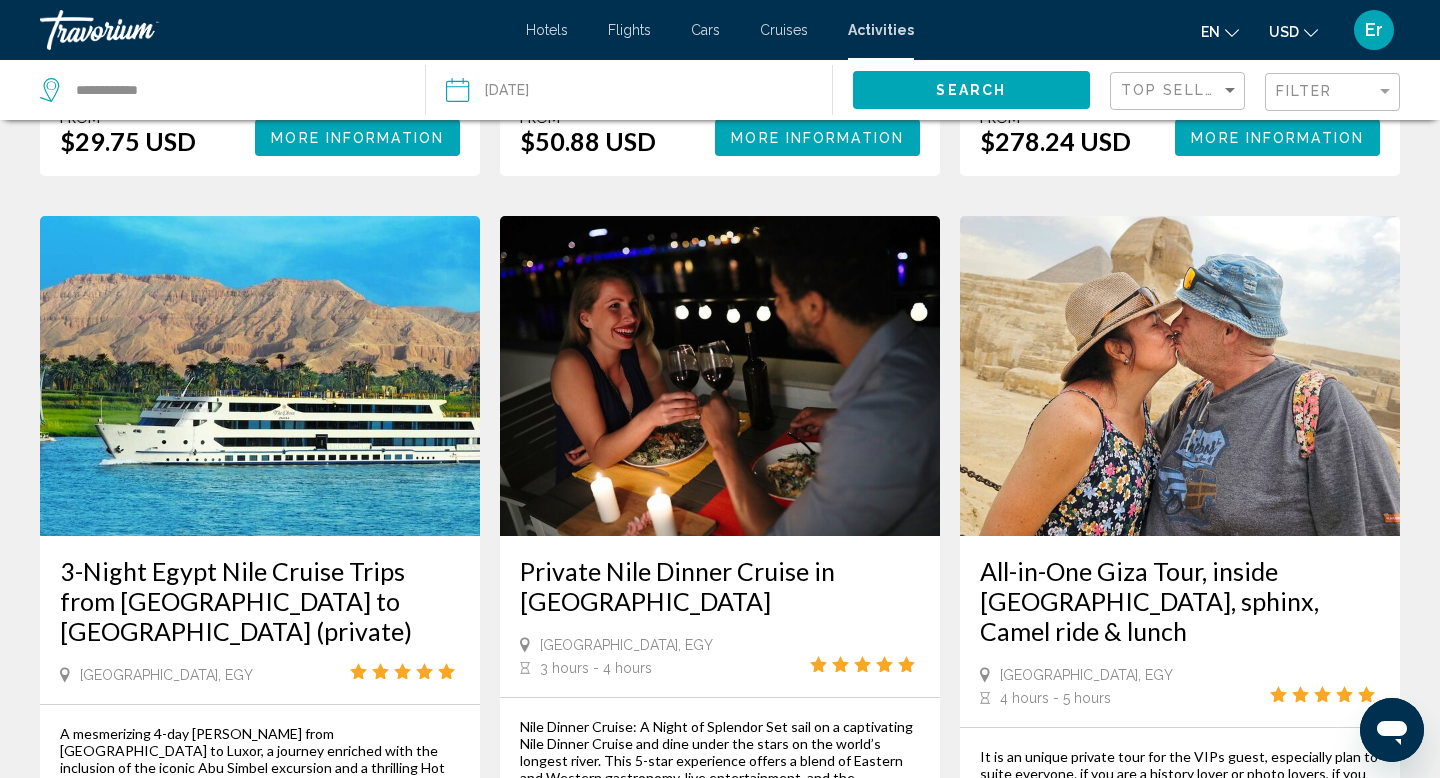 scroll, scrollTop: 890, scrollLeft: 0, axis: vertical 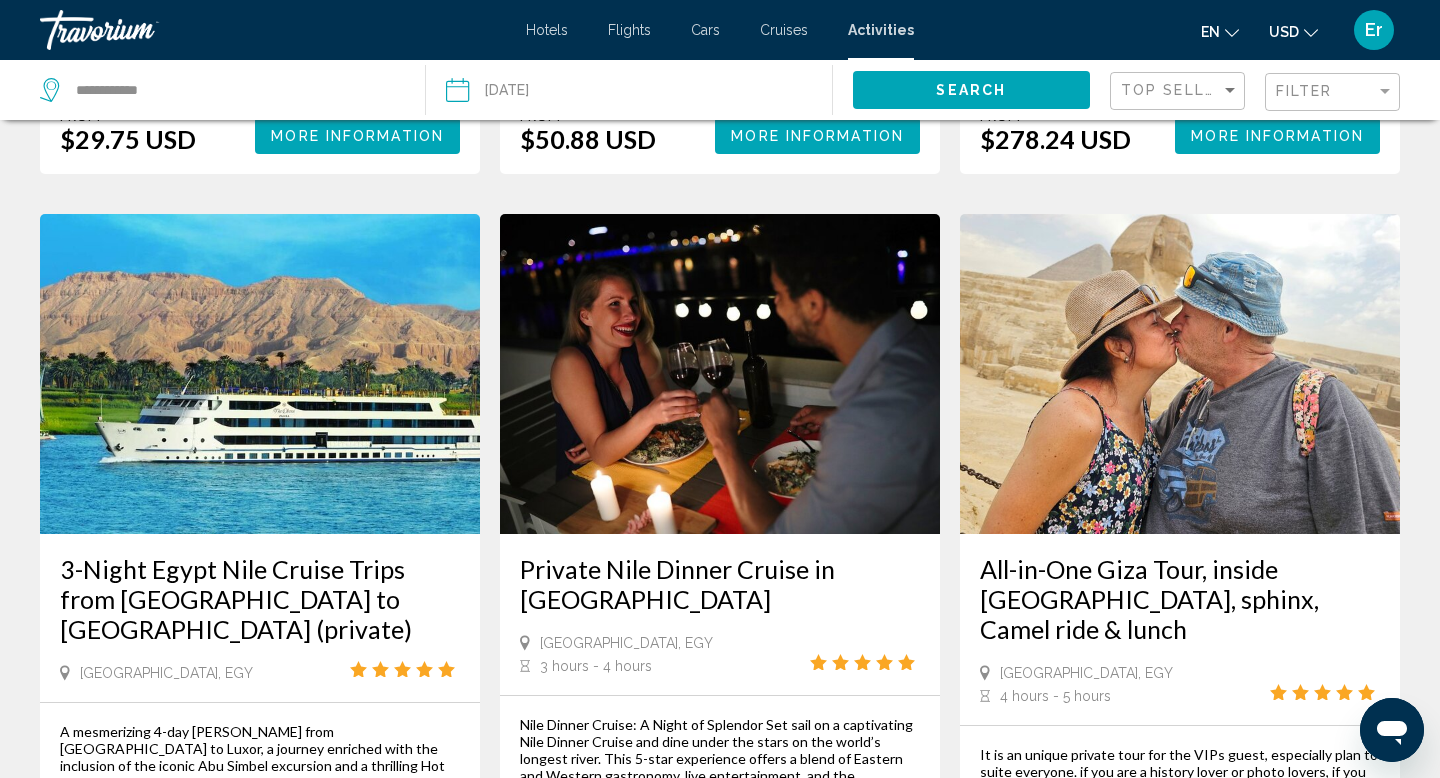 click at bounding box center [720, 374] 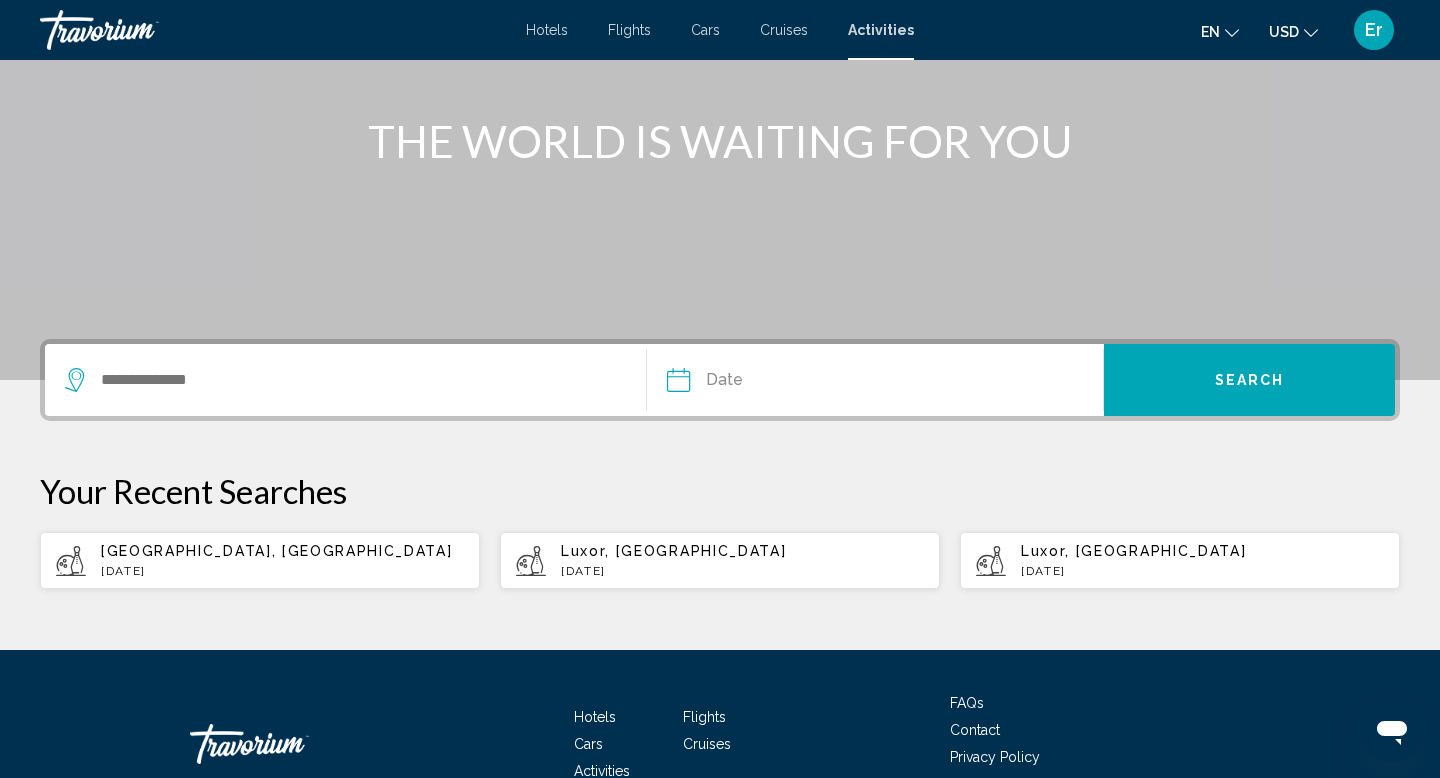 scroll, scrollTop: 212, scrollLeft: 0, axis: vertical 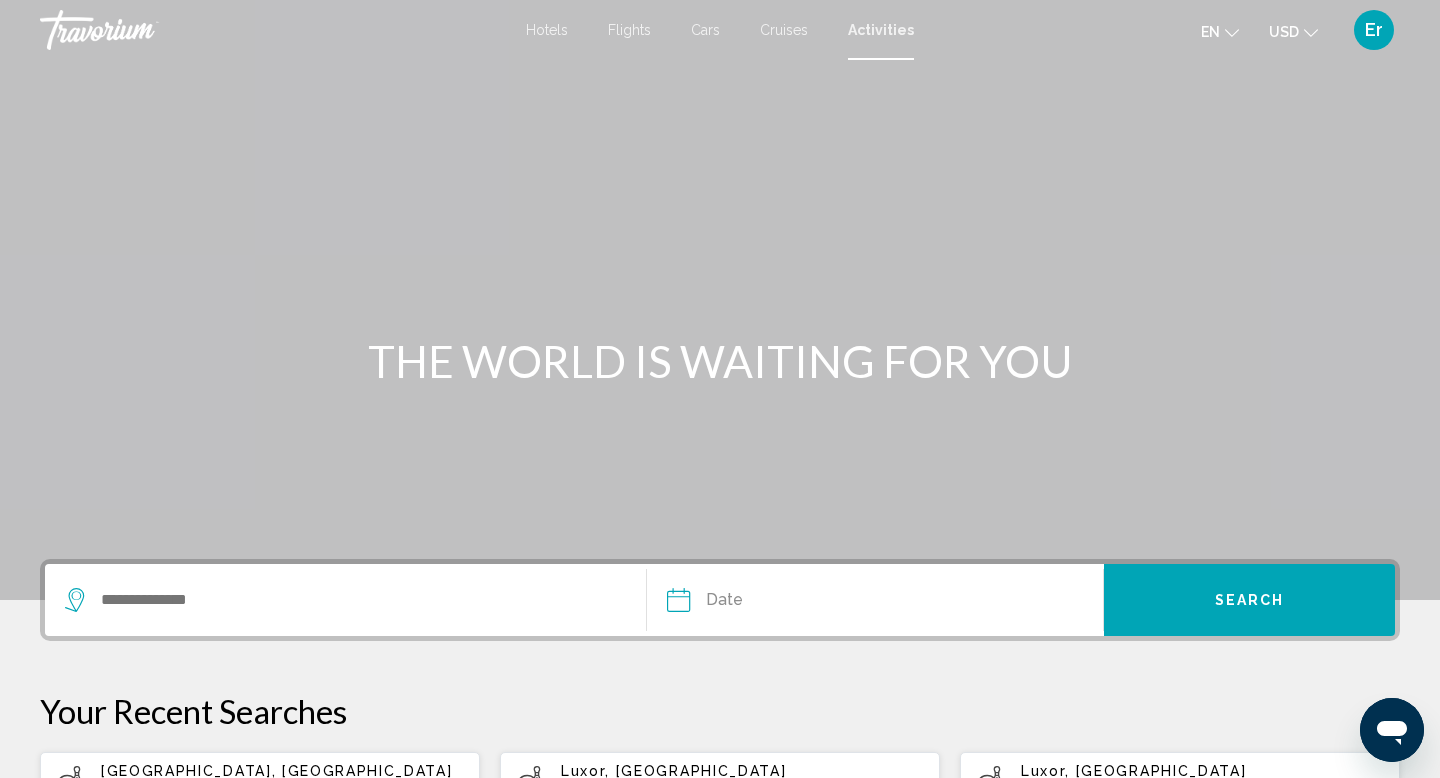 click on "Activities" at bounding box center (881, 30) 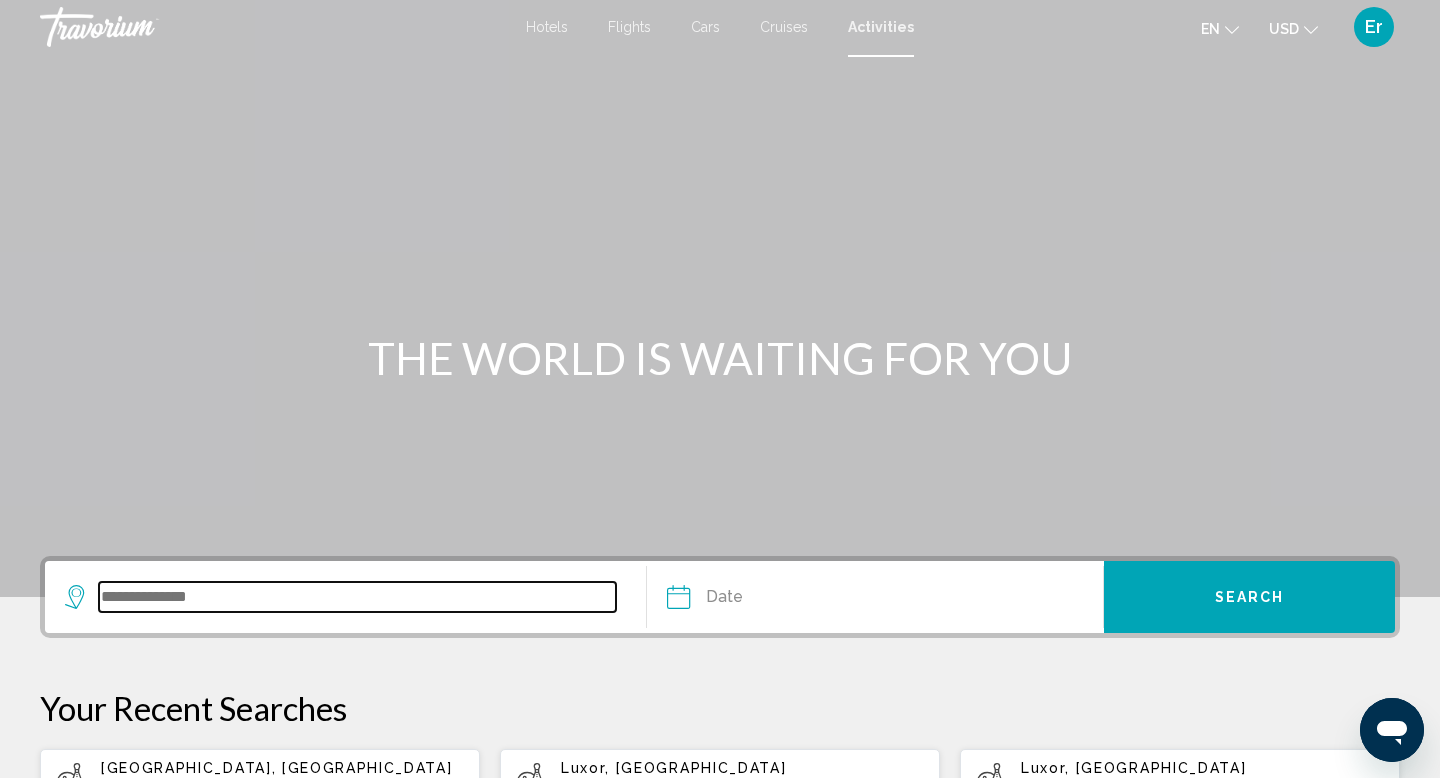 click at bounding box center (357, 597) 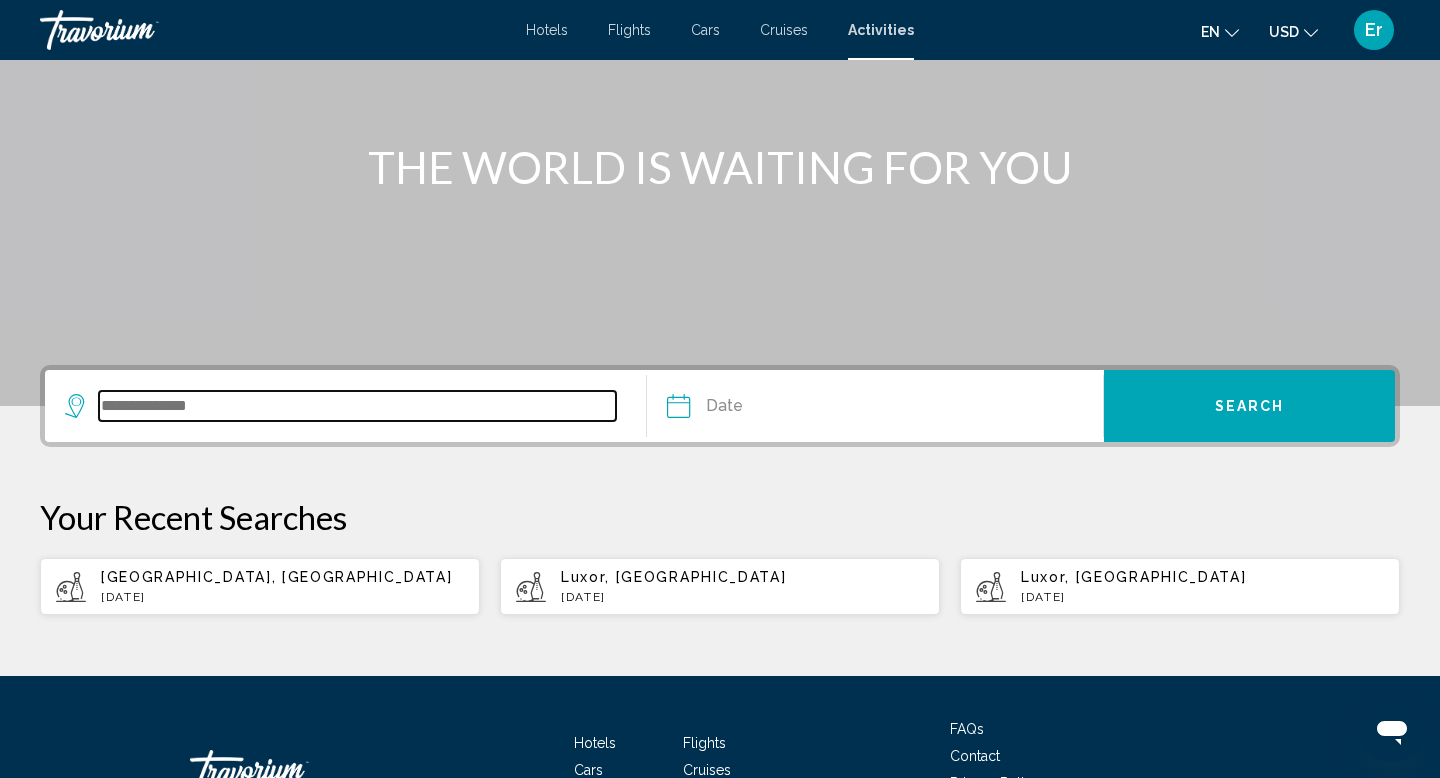 scroll, scrollTop: 337, scrollLeft: 0, axis: vertical 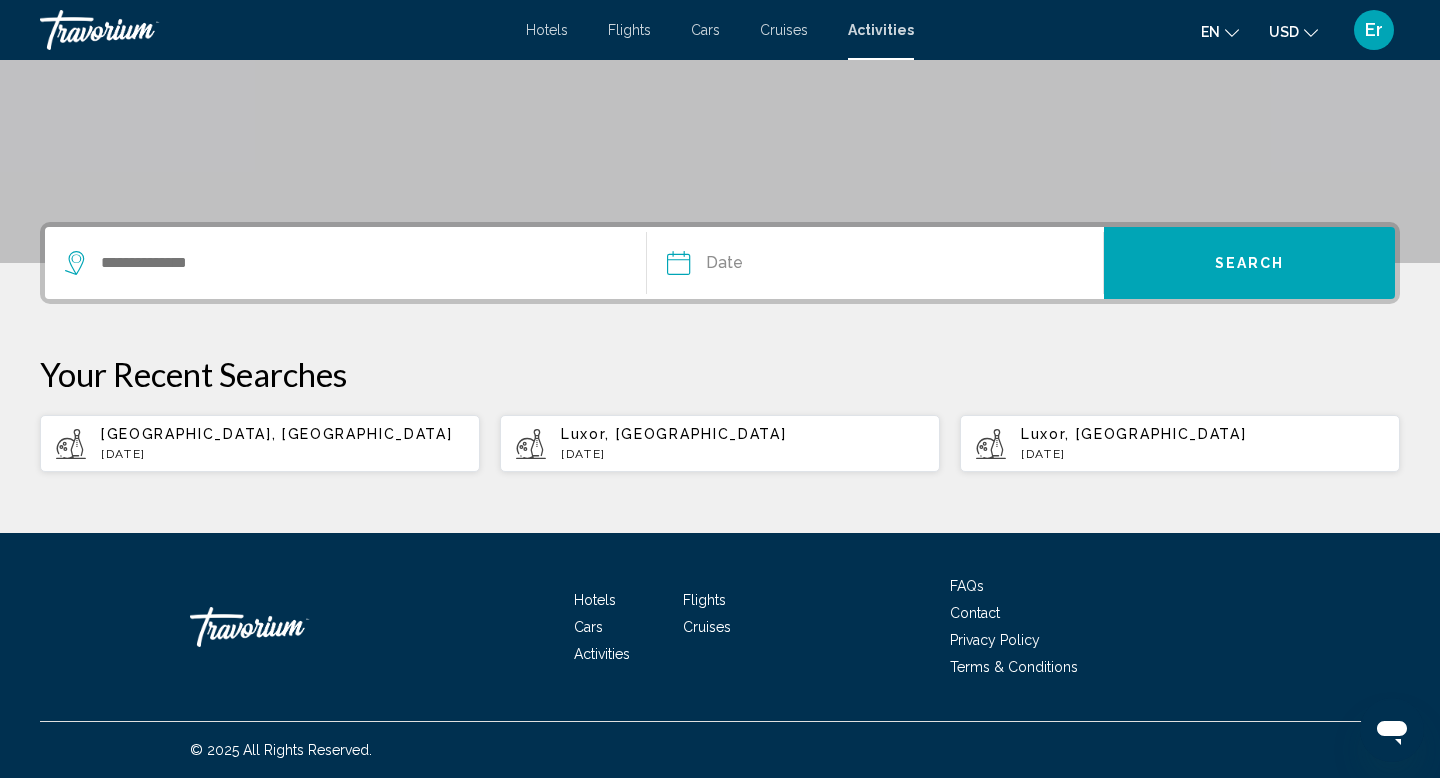 click on "[GEOGRAPHIC_DATA], [GEOGRAPHIC_DATA]" at bounding box center (282, 434) 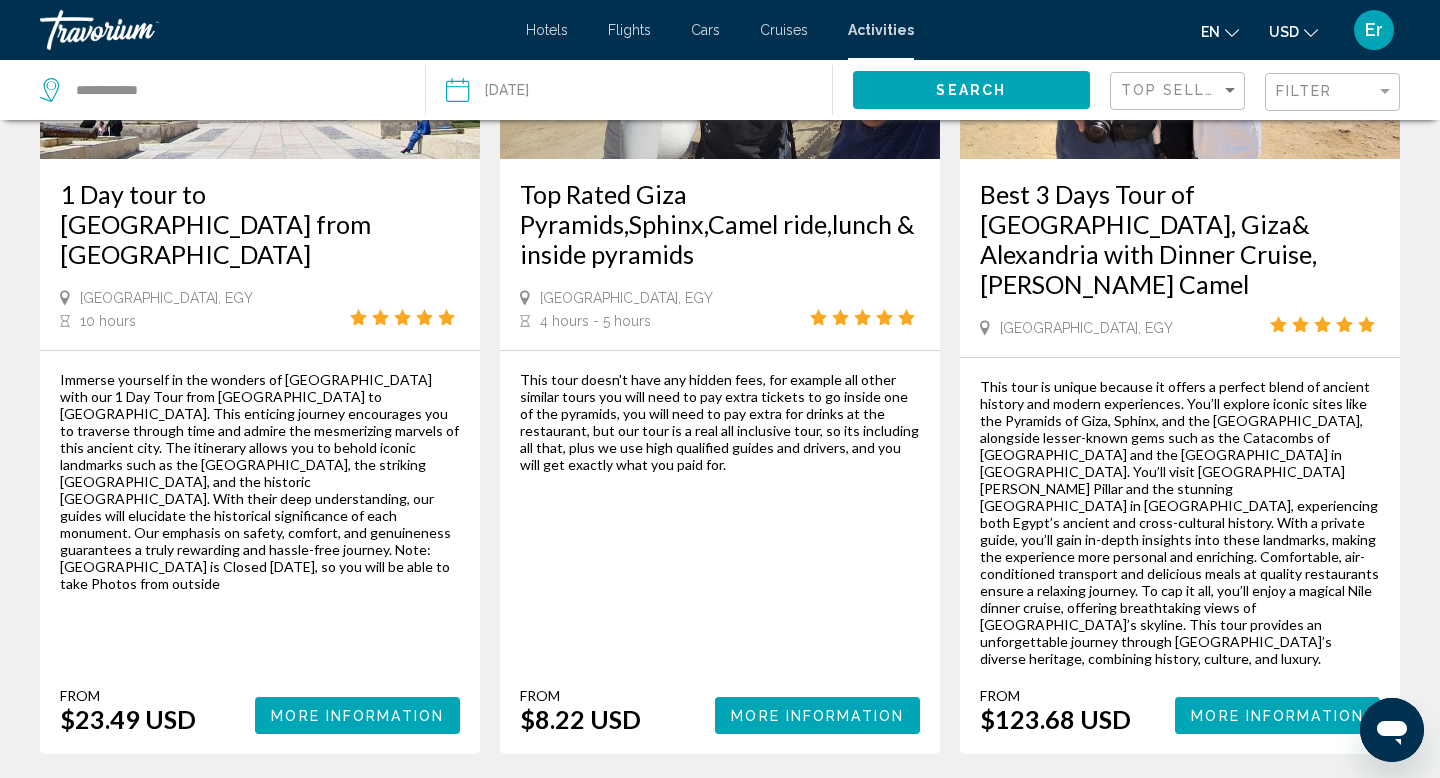 scroll, scrollTop: 3153, scrollLeft: 0, axis: vertical 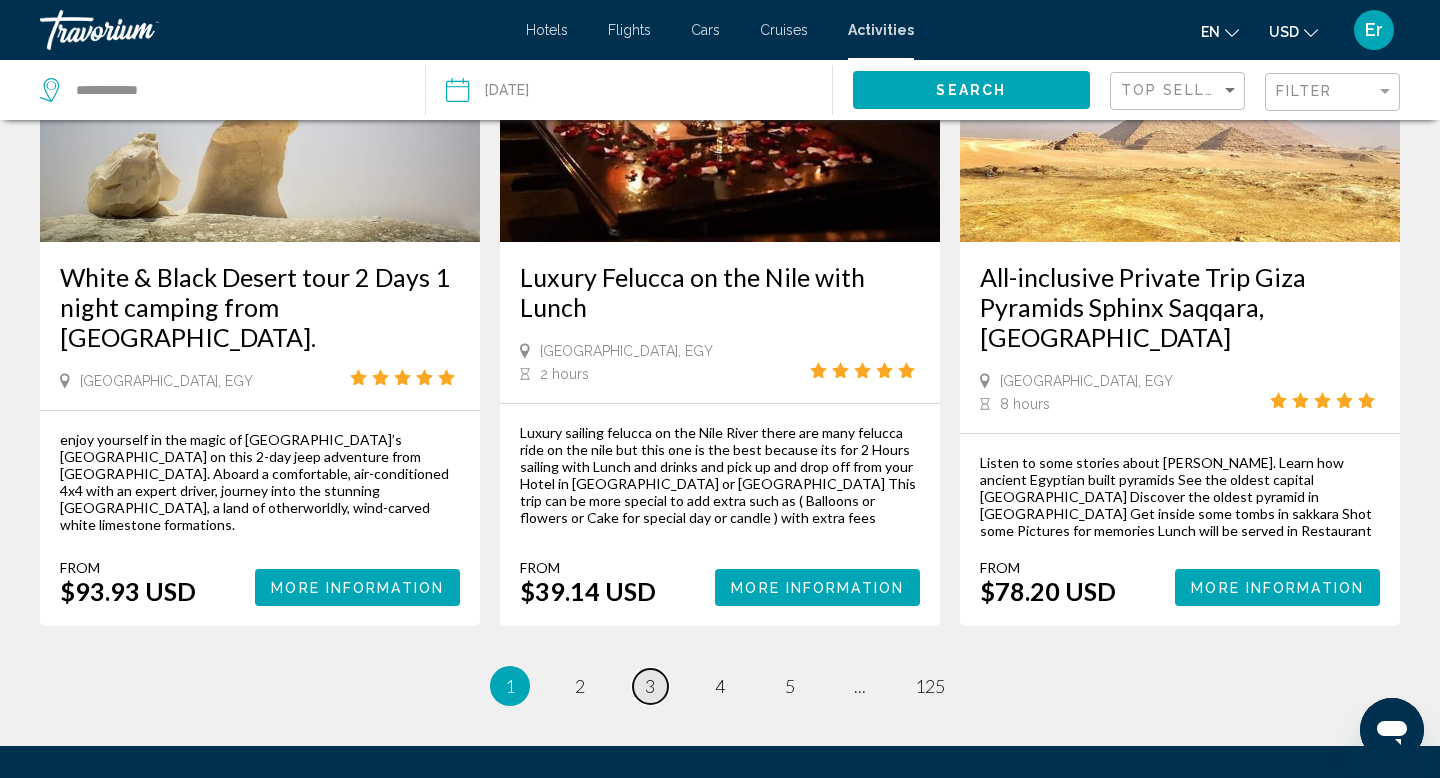 click on "3" at bounding box center [650, 686] 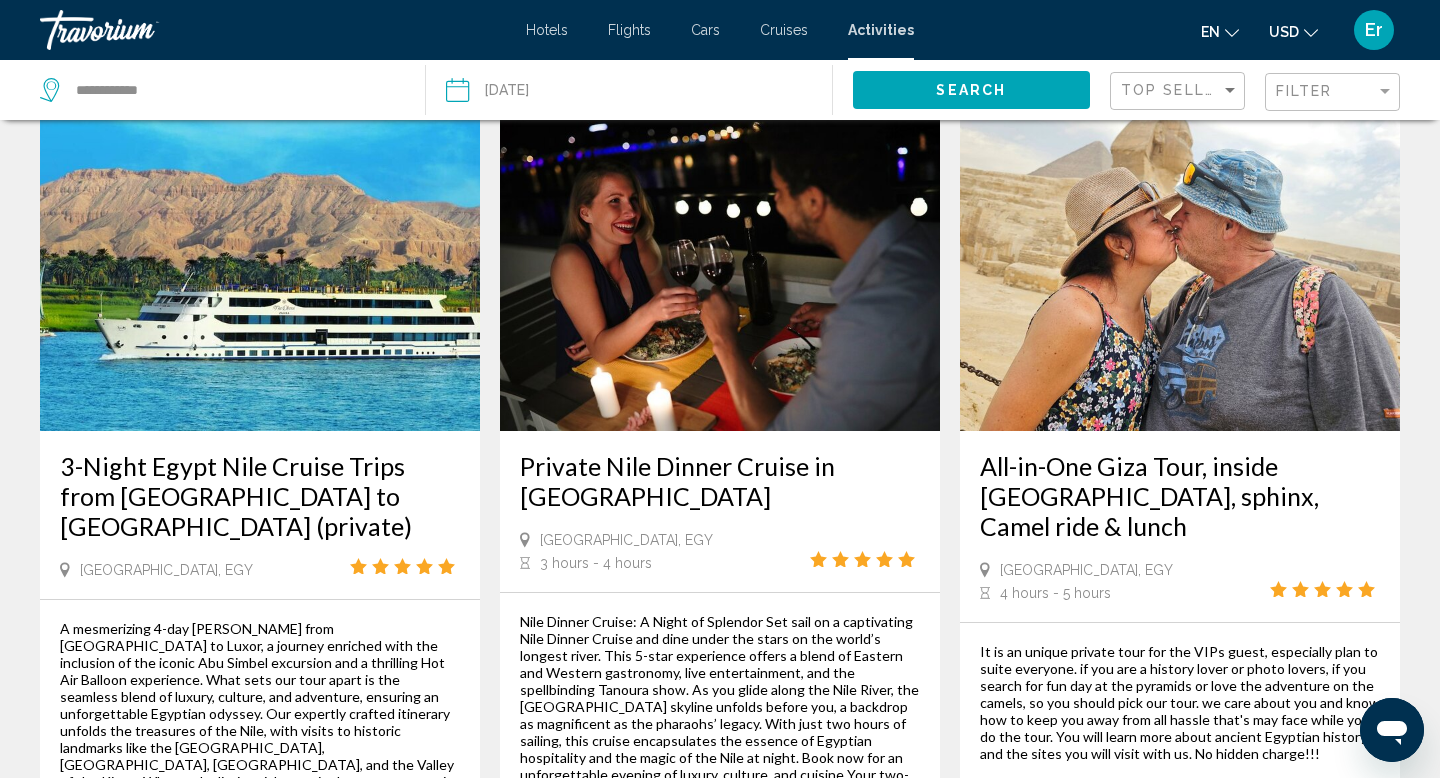 scroll, scrollTop: 1021, scrollLeft: 0, axis: vertical 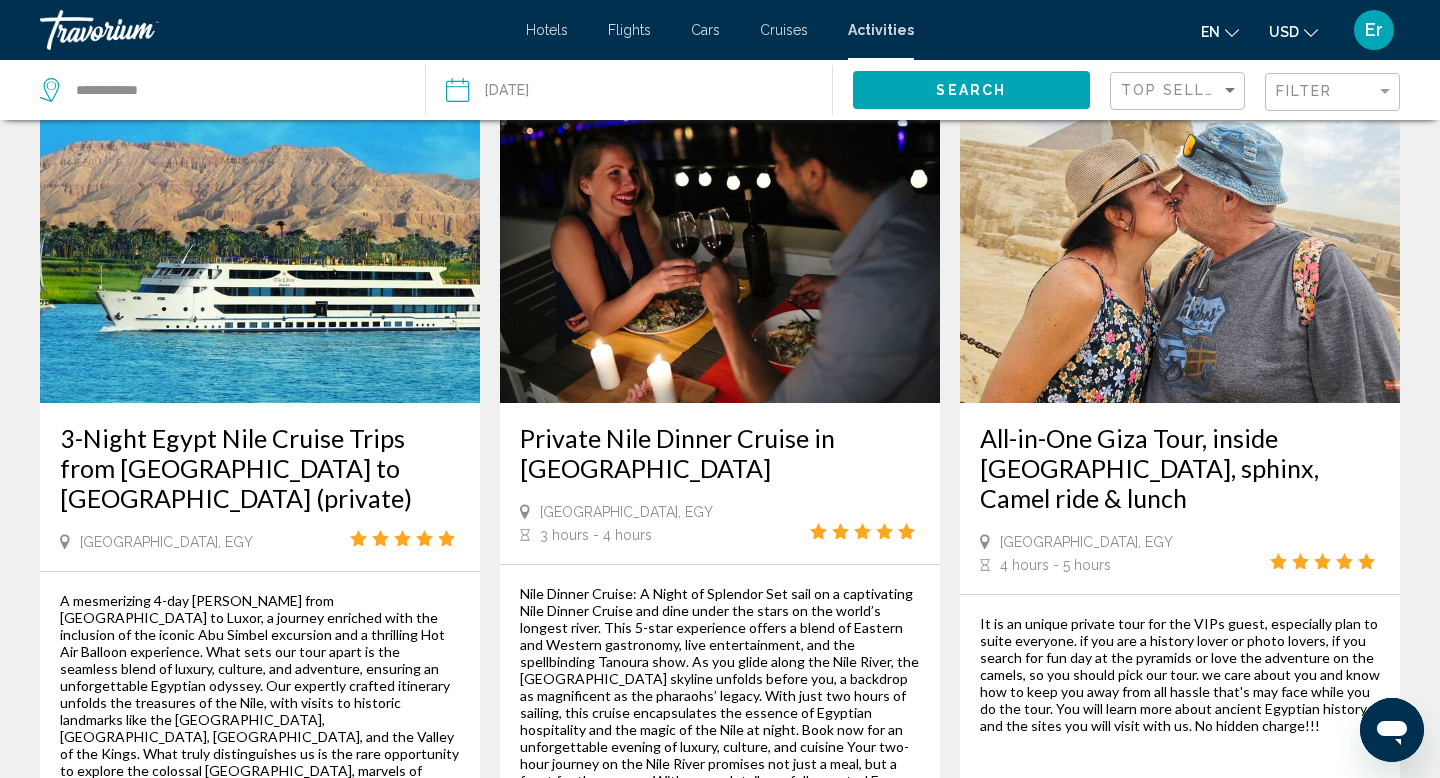 click at bounding box center [720, 243] 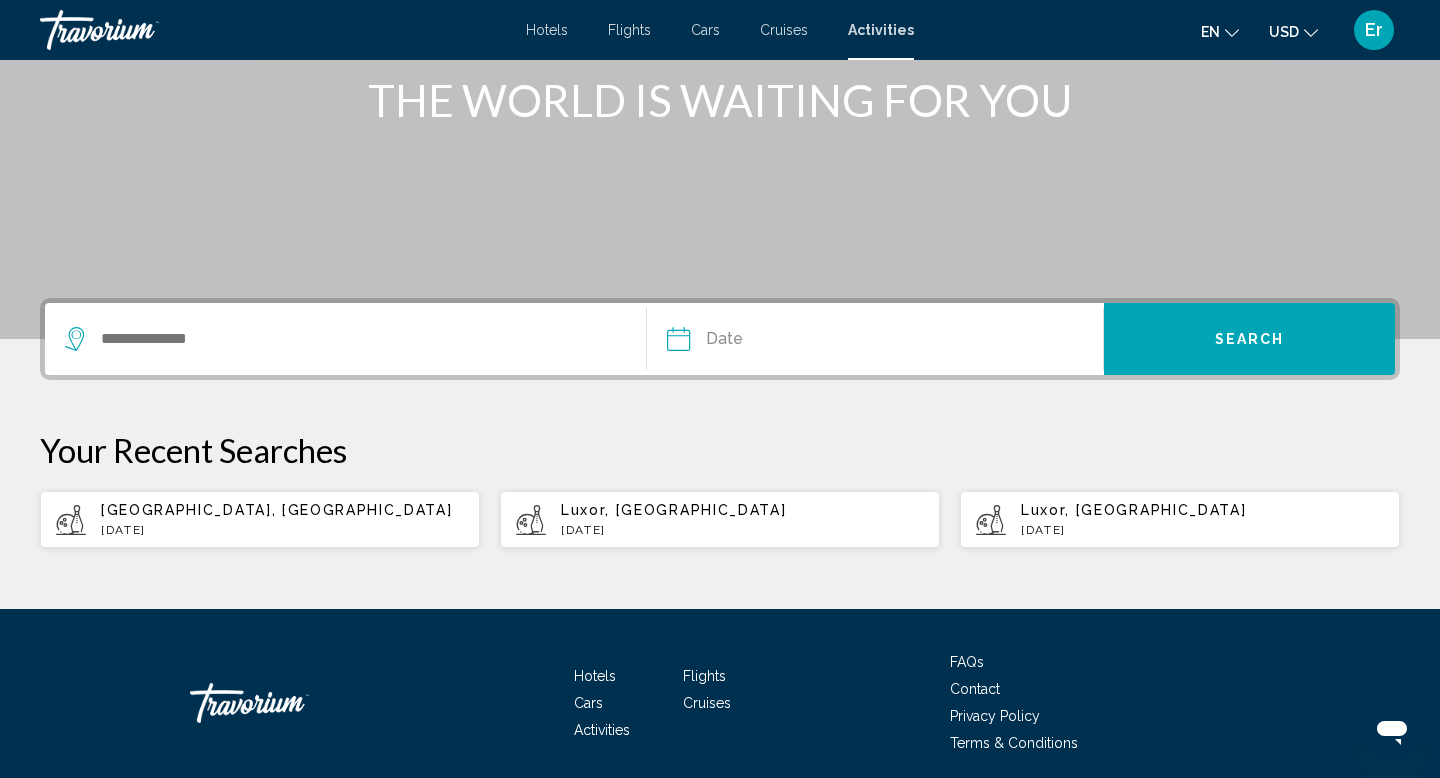 scroll, scrollTop: 337, scrollLeft: 0, axis: vertical 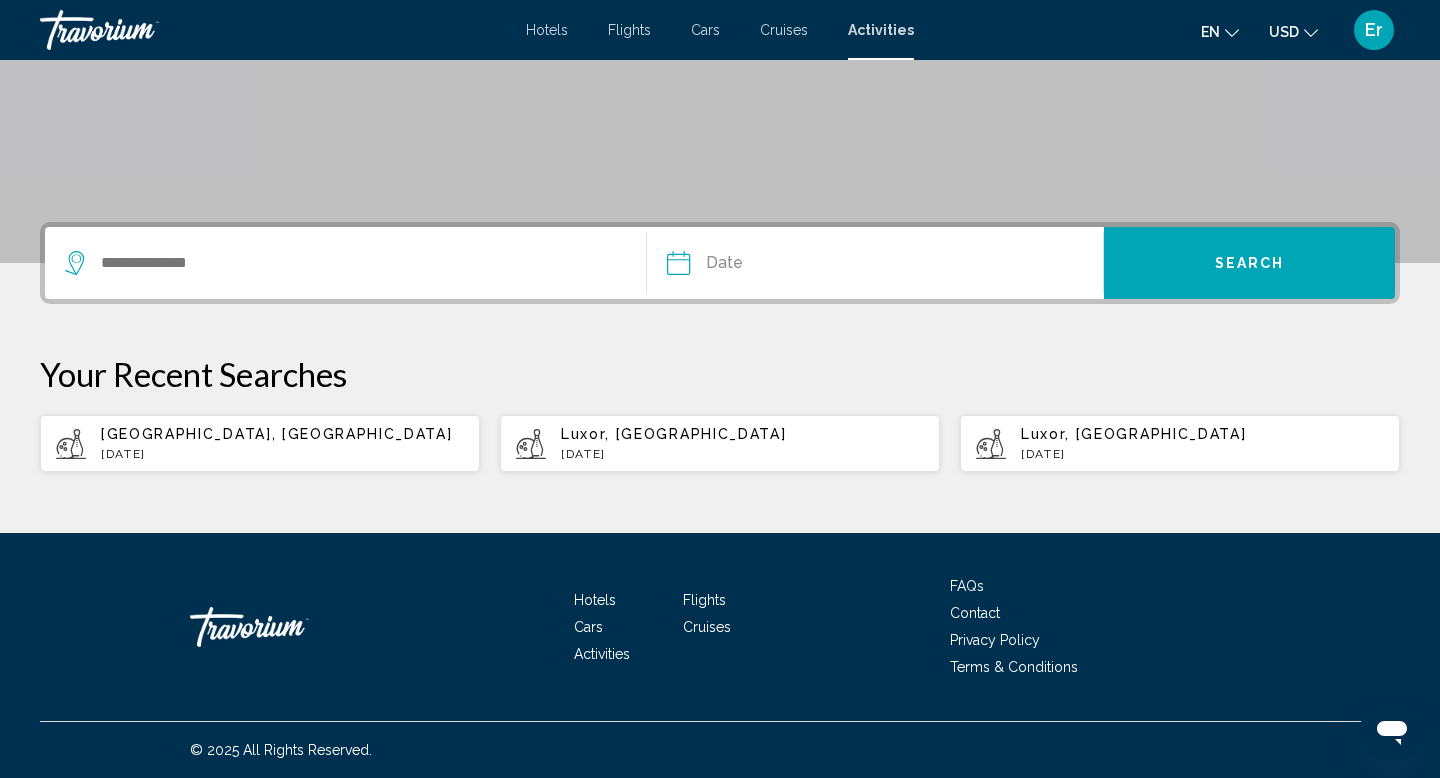 click on "[GEOGRAPHIC_DATA], [GEOGRAPHIC_DATA]" at bounding box center [282, 434] 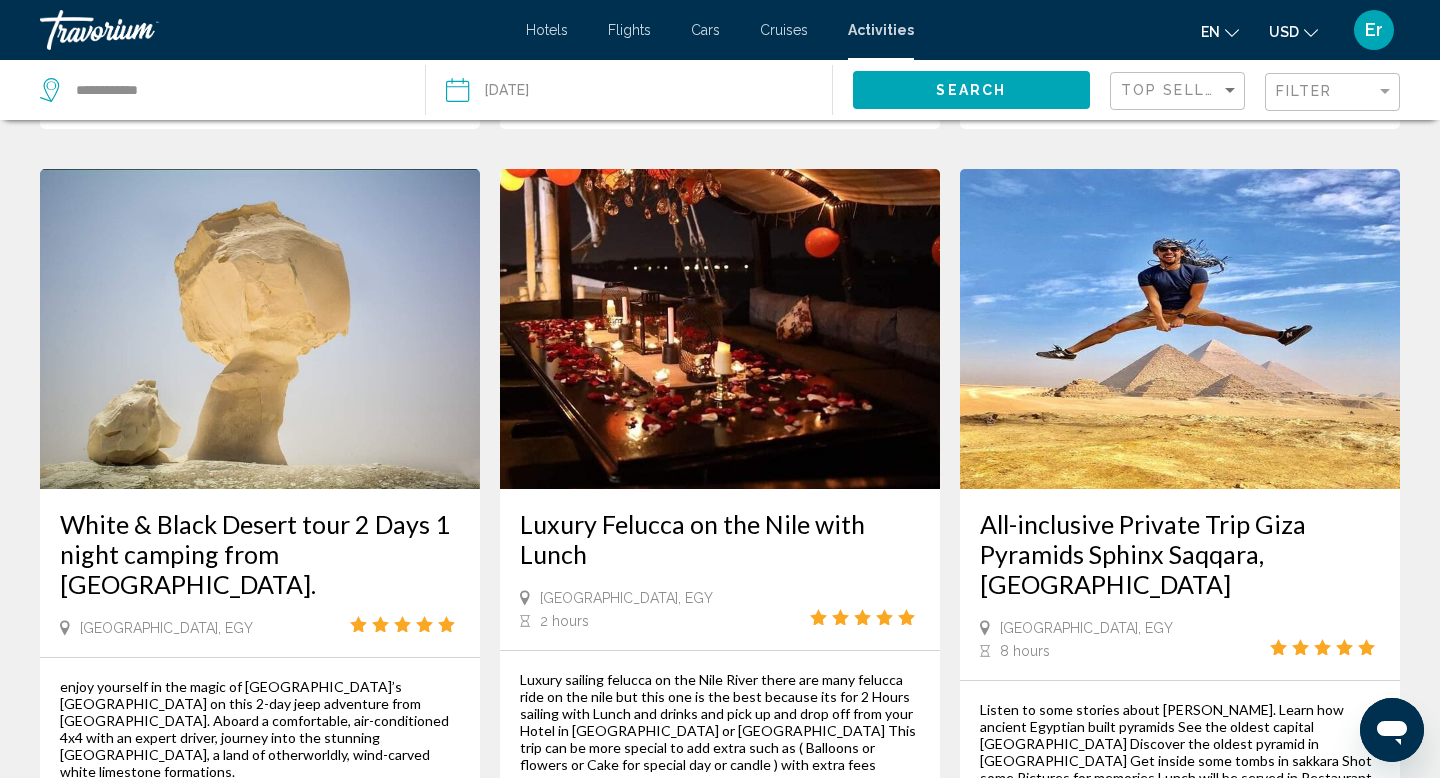 scroll, scrollTop: 2904, scrollLeft: 0, axis: vertical 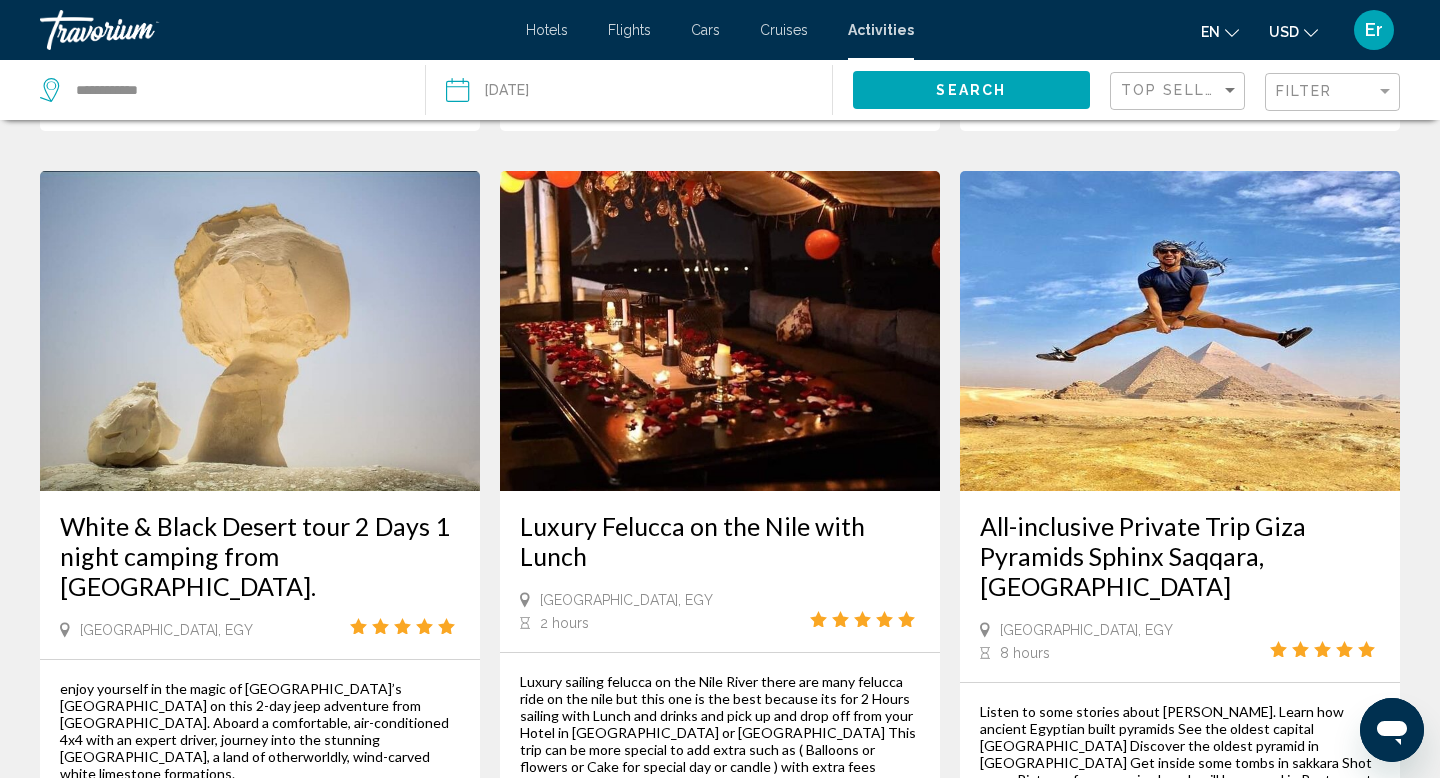 click on "2" at bounding box center (580, 935) 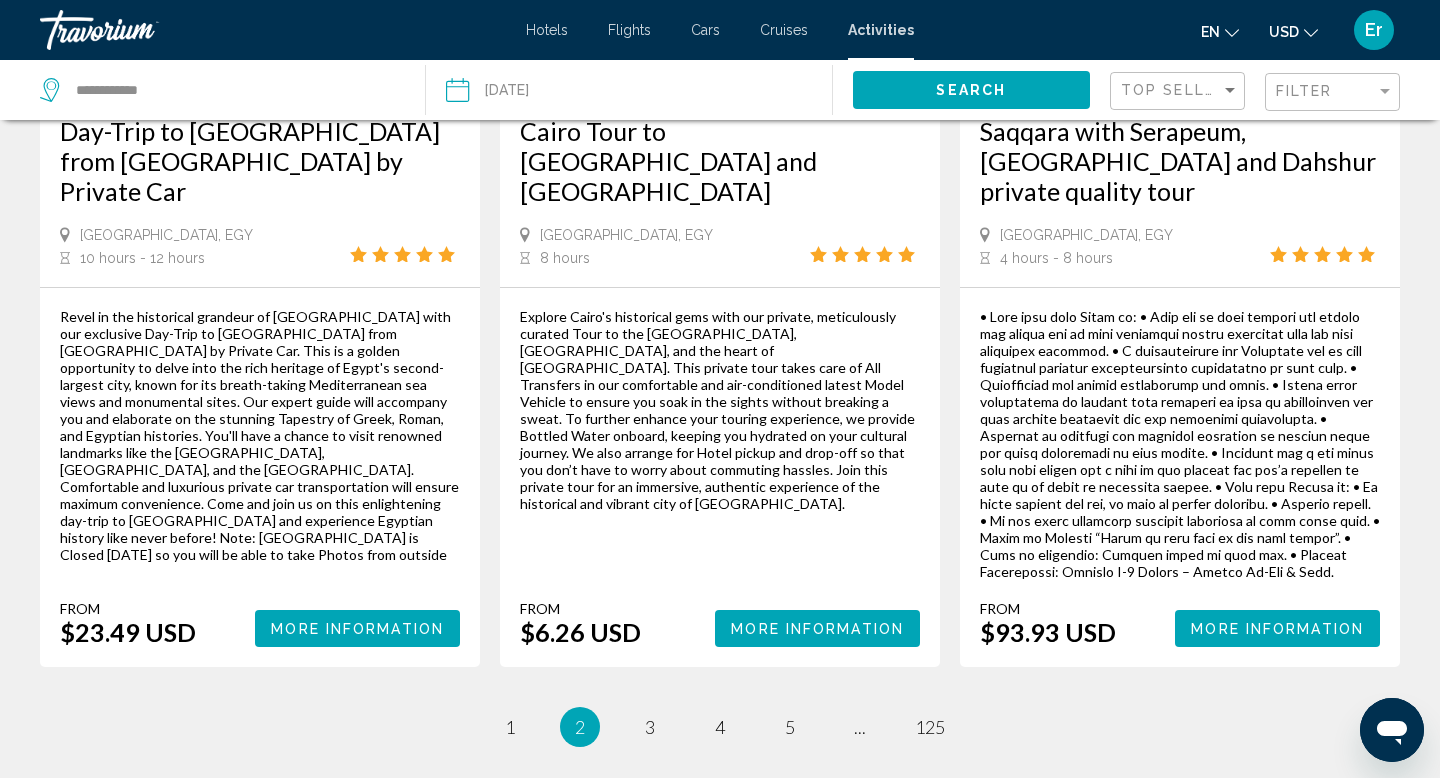 scroll, scrollTop: 3195, scrollLeft: 0, axis: vertical 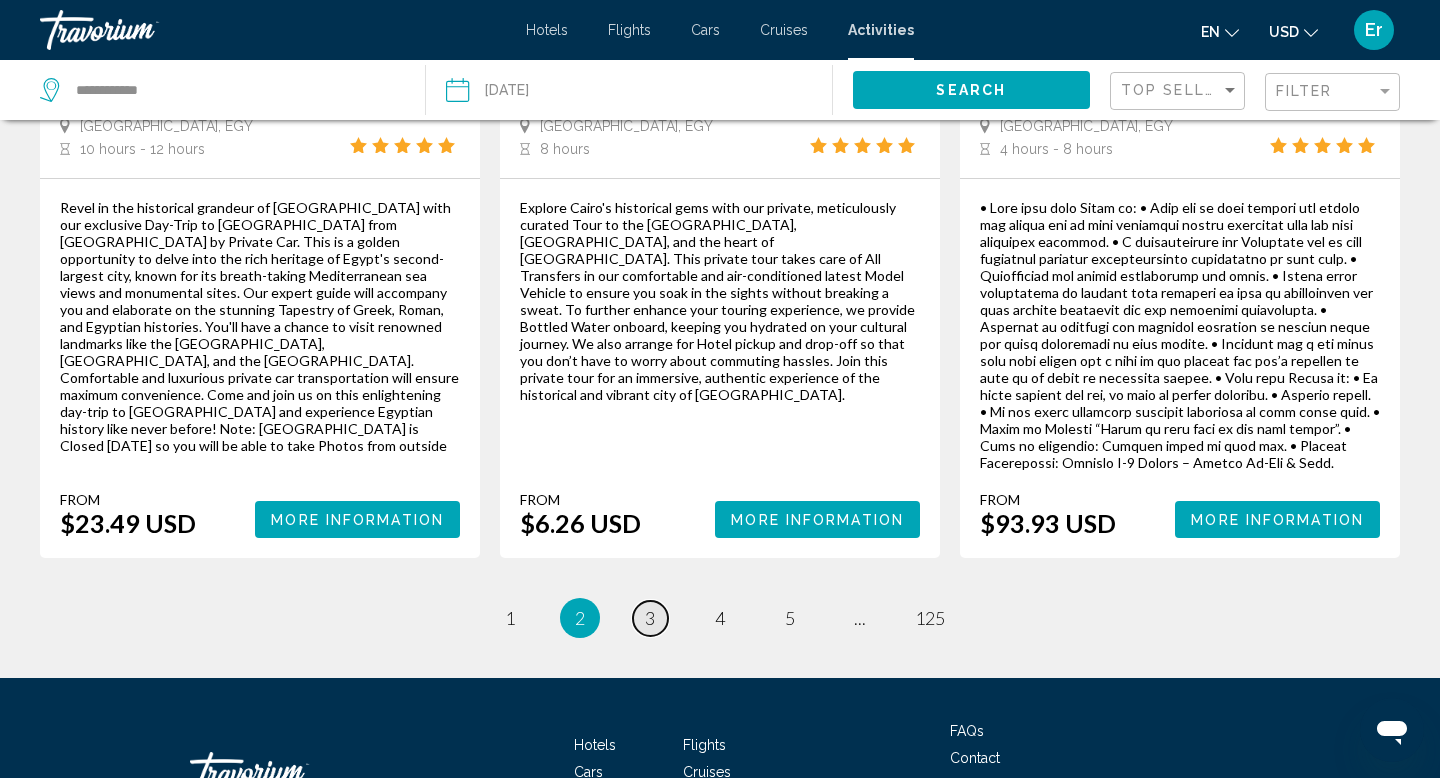 click on "3" at bounding box center [650, 618] 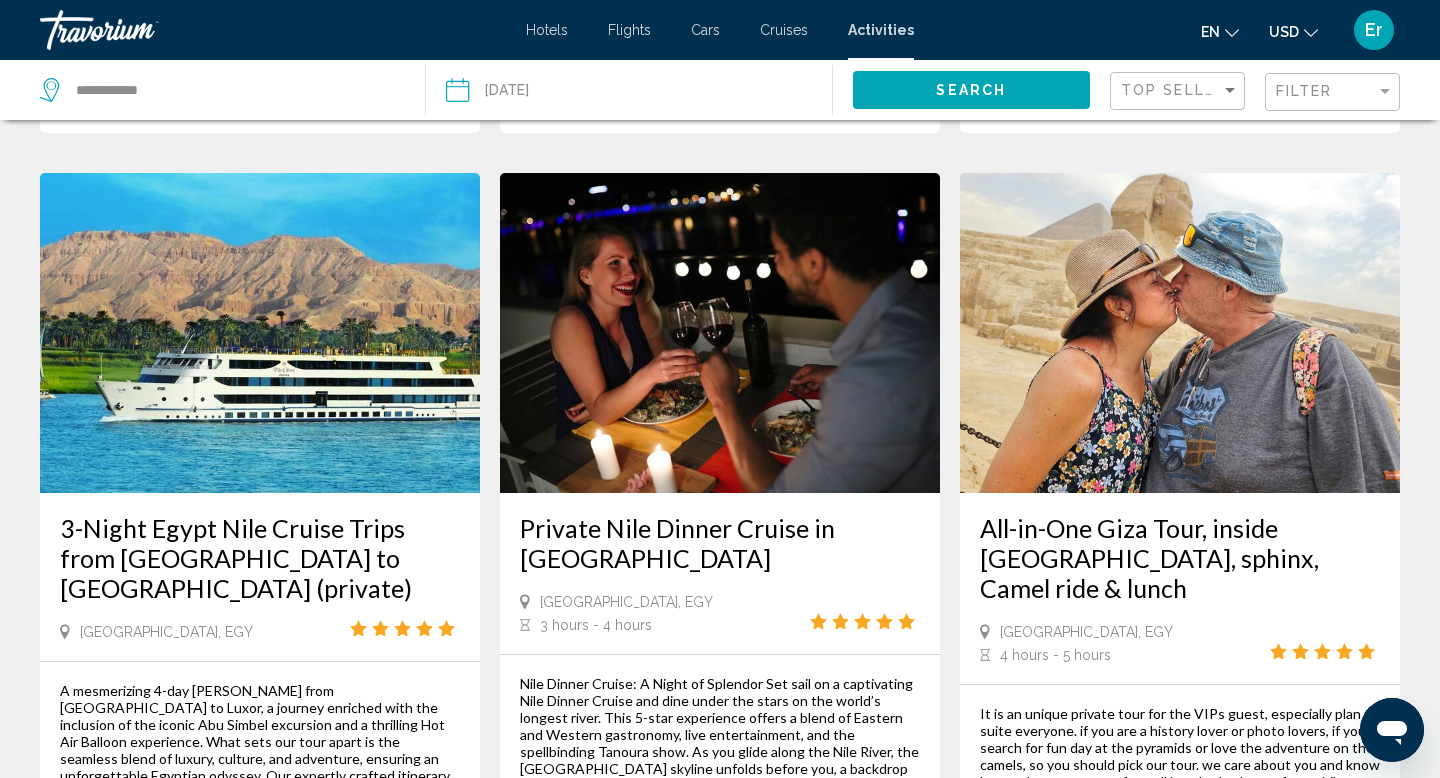 scroll, scrollTop: 796, scrollLeft: 0, axis: vertical 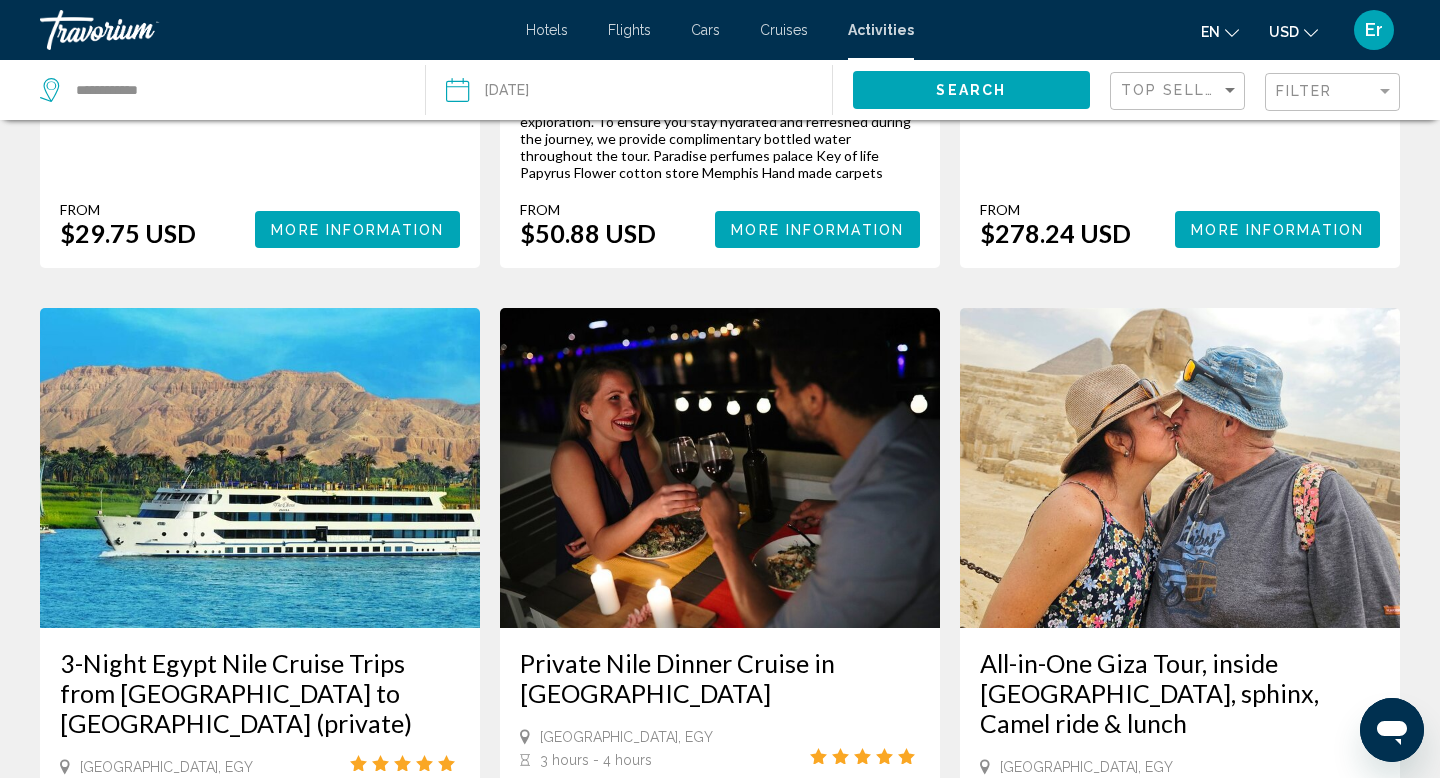 click at bounding box center (720, 468) 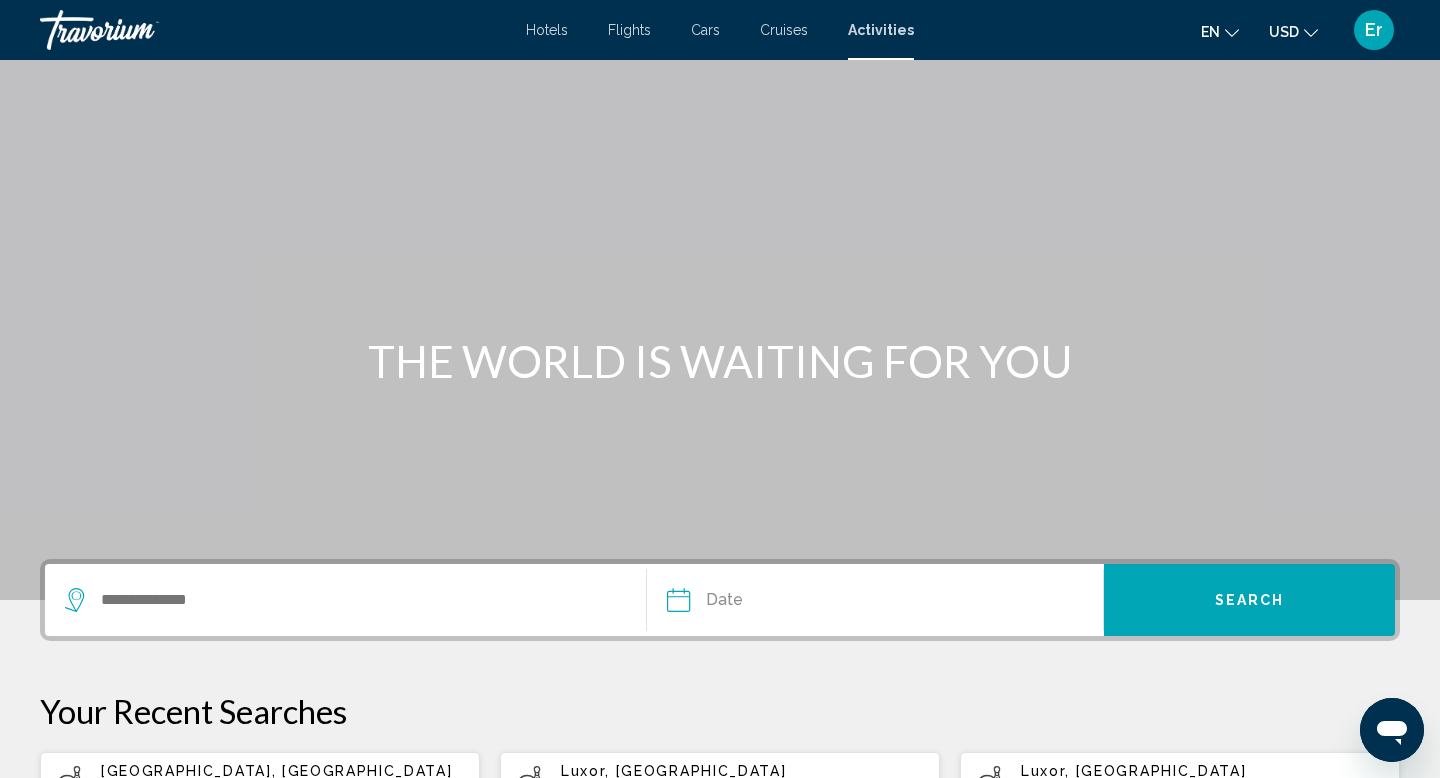 scroll, scrollTop: 337, scrollLeft: 0, axis: vertical 